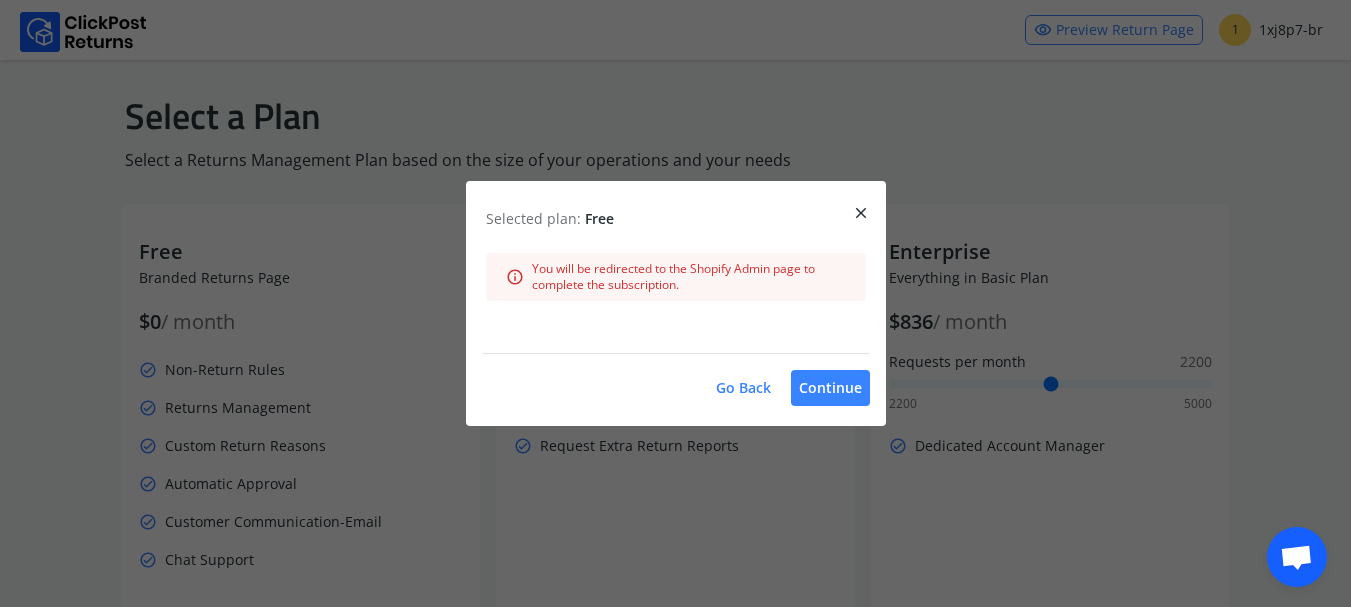 scroll, scrollTop: 167, scrollLeft: 0, axis: vertical 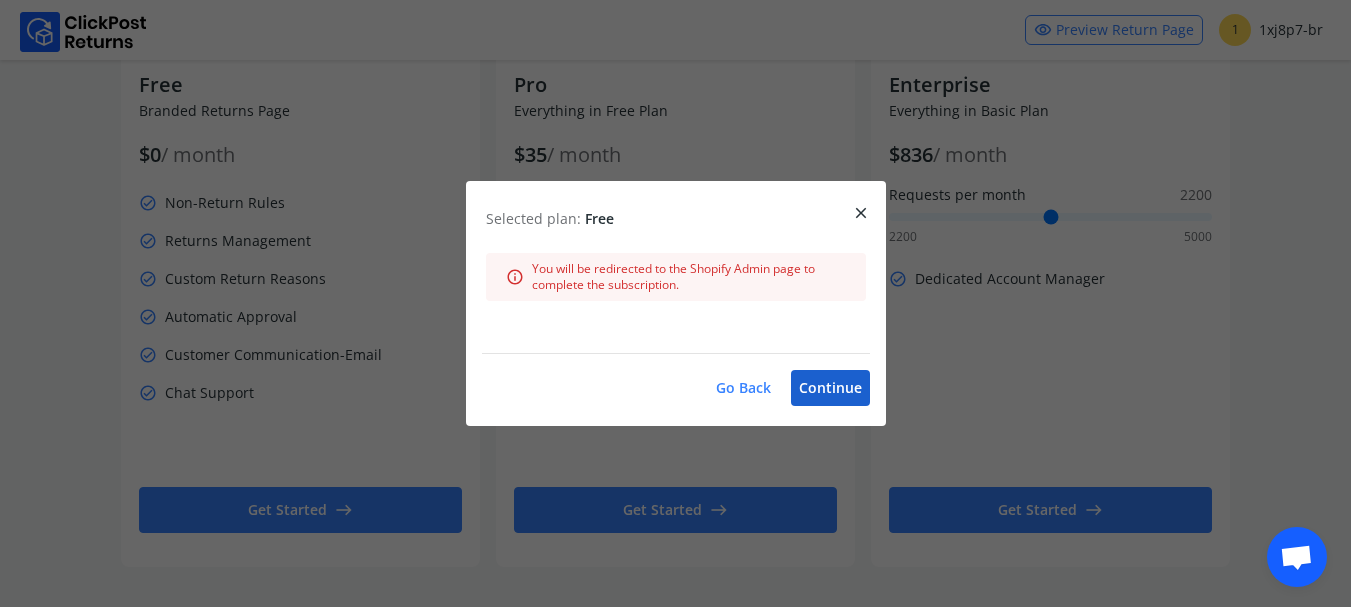 click on "Continue" at bounding box center (830, 388) 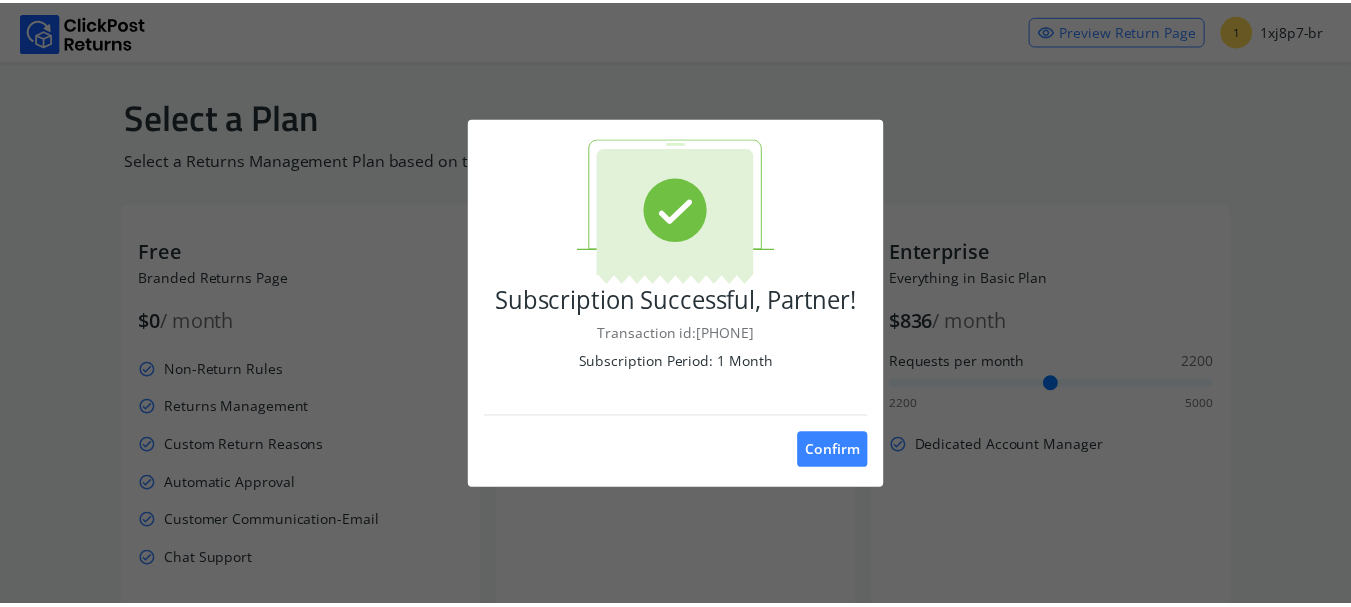 scroll, scrollTop: 0, scrollLeft: 0, axis: both 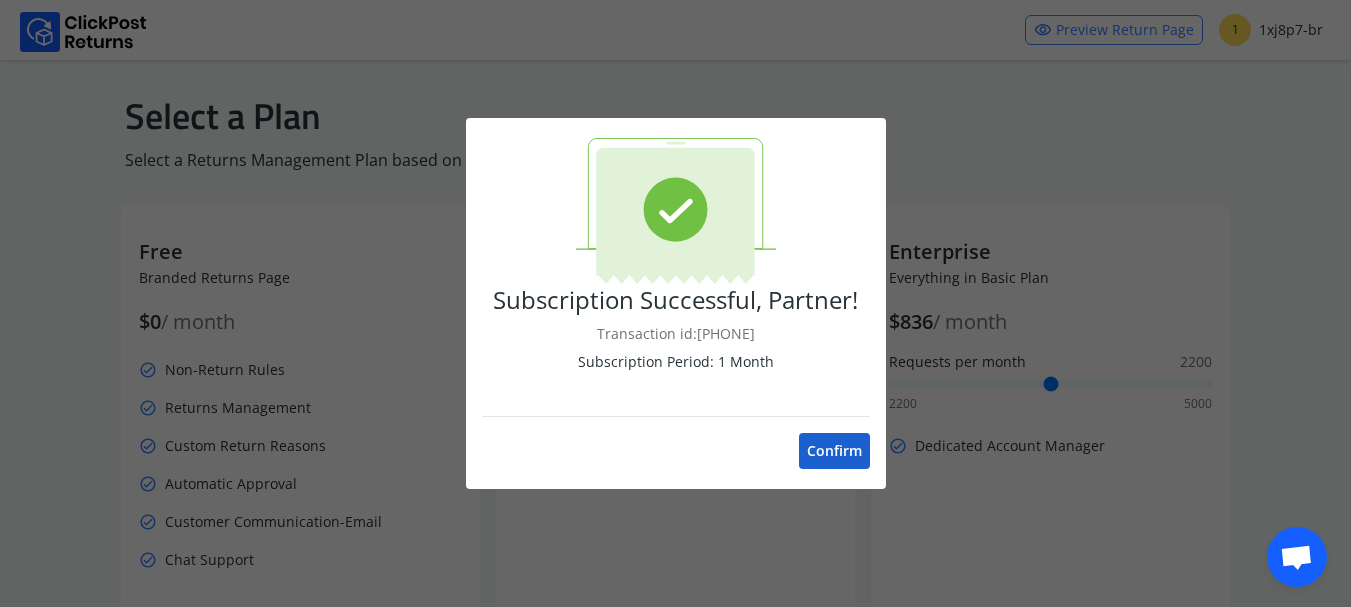 click on "Confirm" at bounding box center [834, 451] 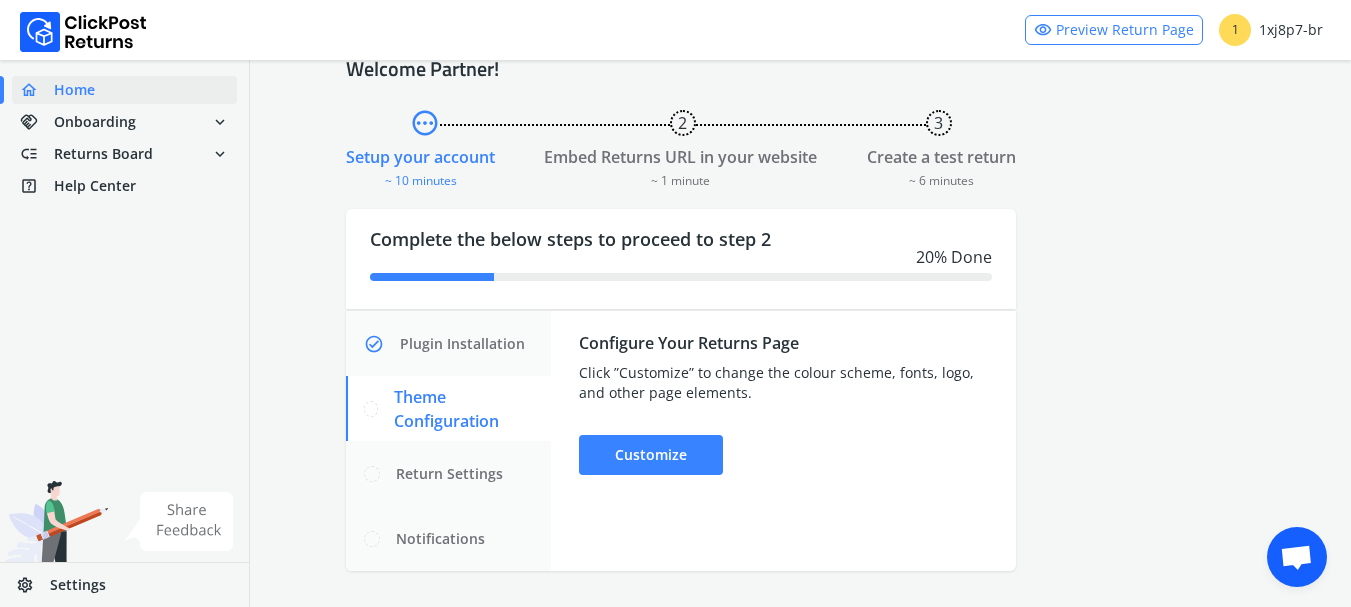 scroll, scrollTop: 0, scrollLeft: 0, axis: both 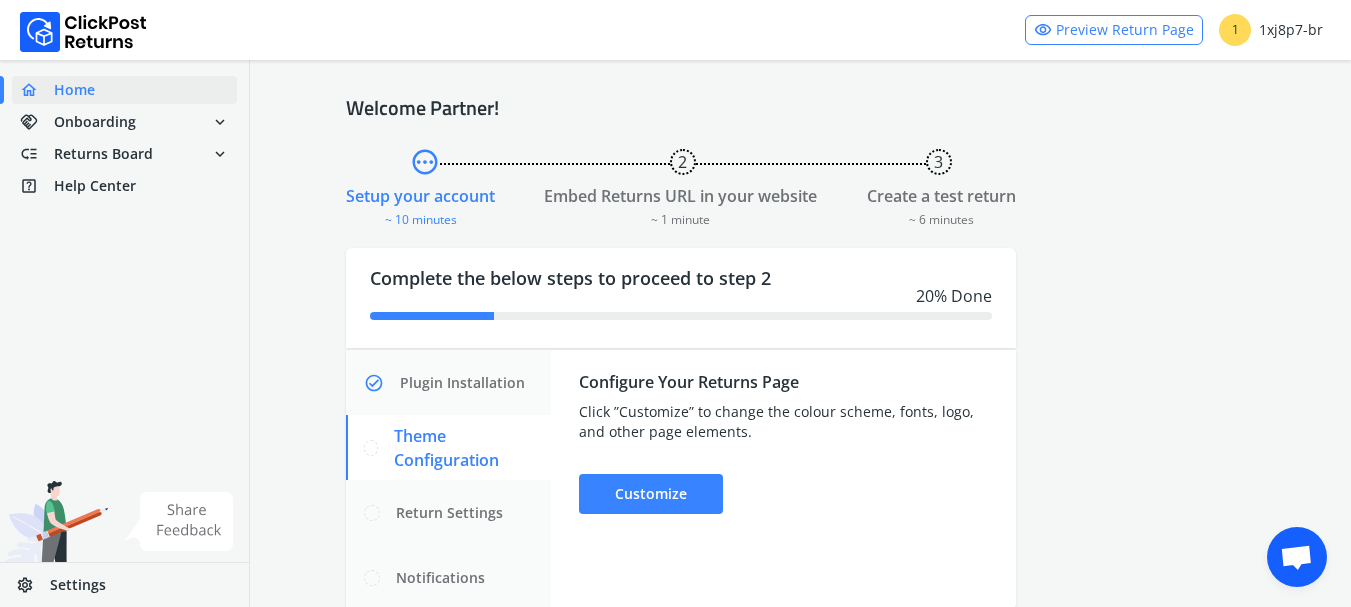 click on "pending" at bounding box center [425, 162] 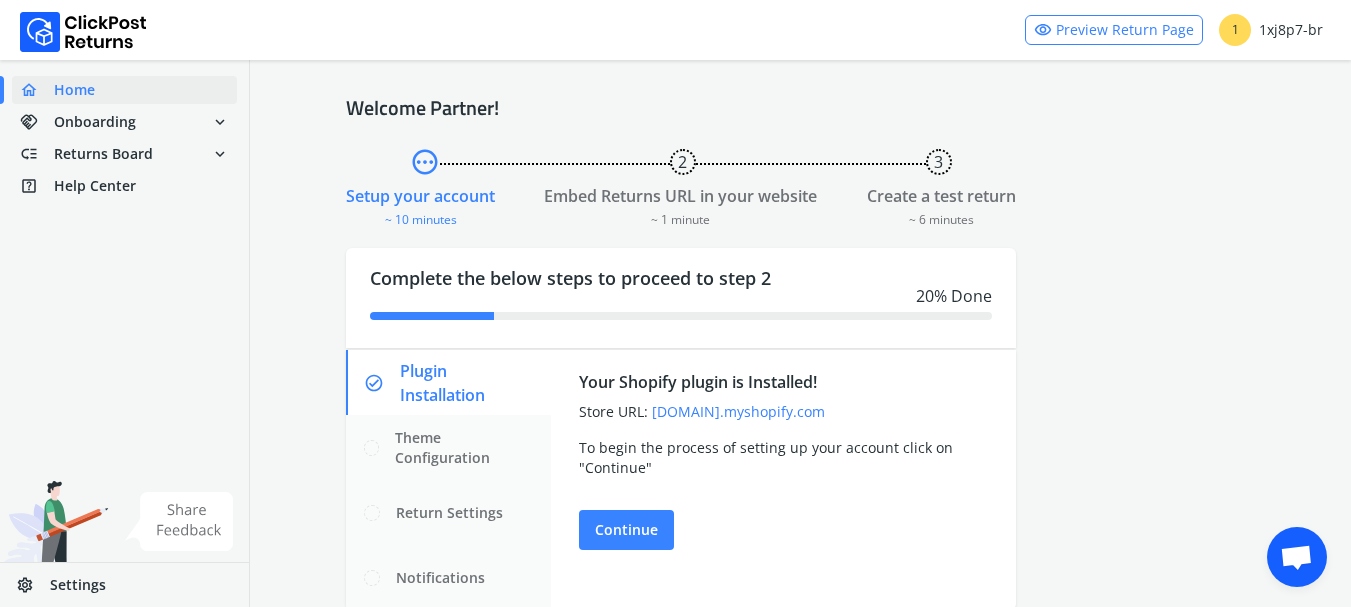 scroll, scrollTop: 54, scrollLeft: 0, axis: vertical 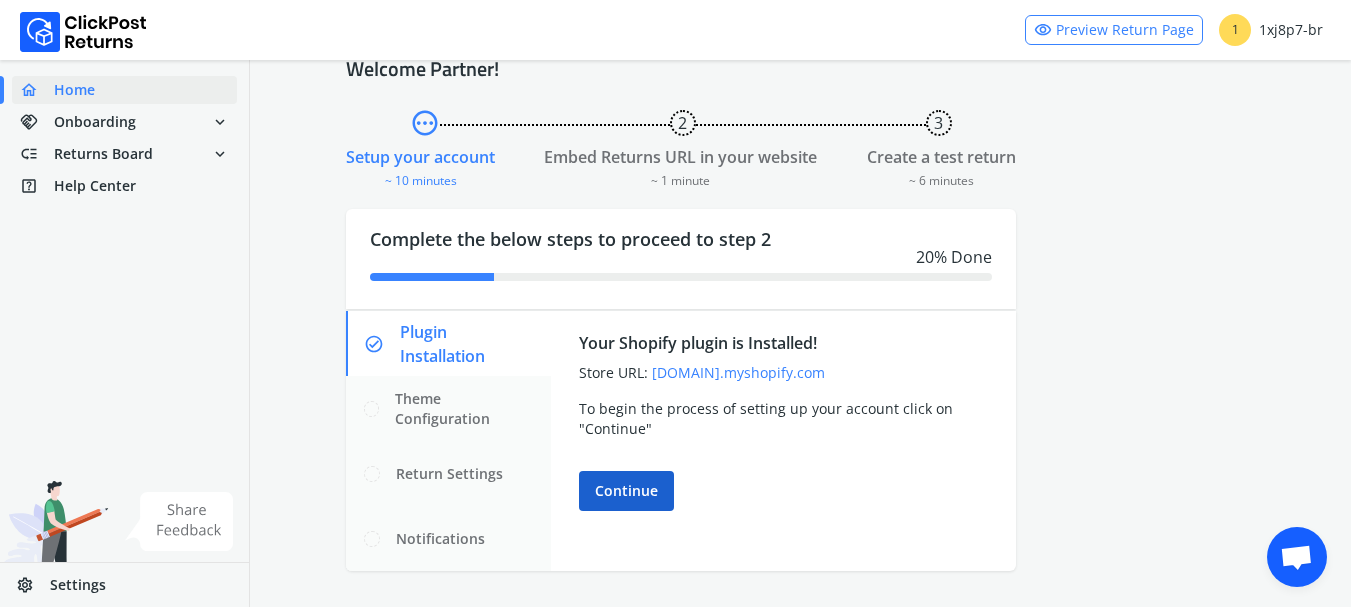 click on "Continue" at bounding box center [626, 491] 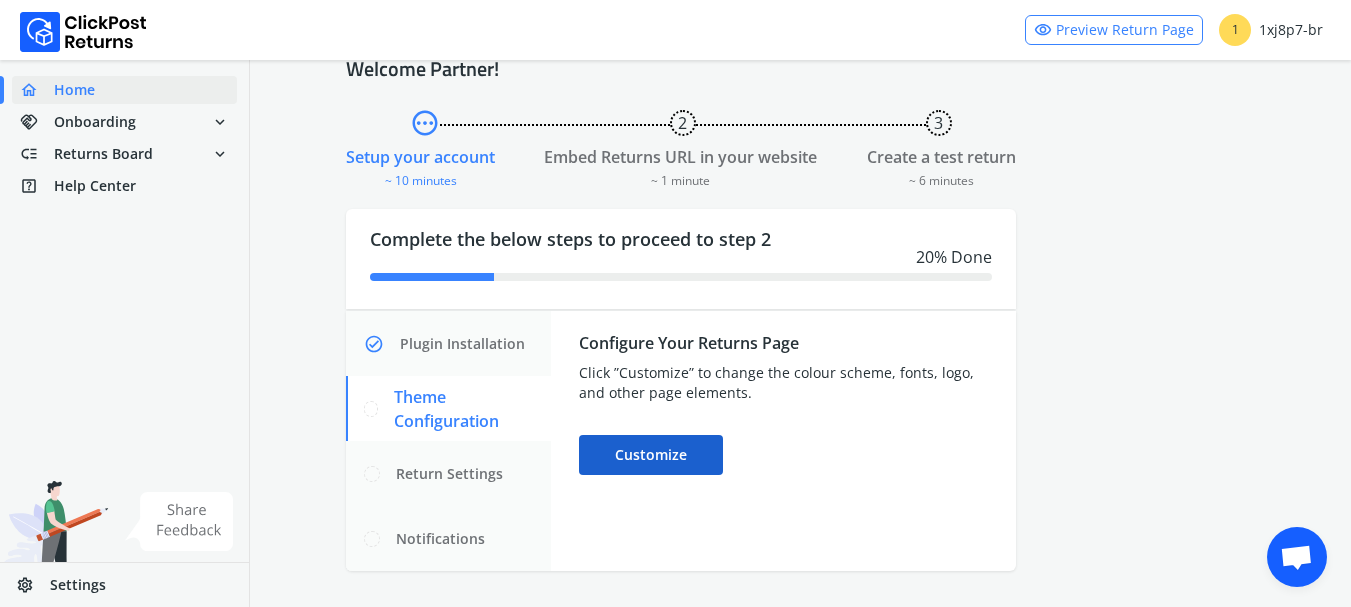 click on "Customize" at bounding box center (651, 455) 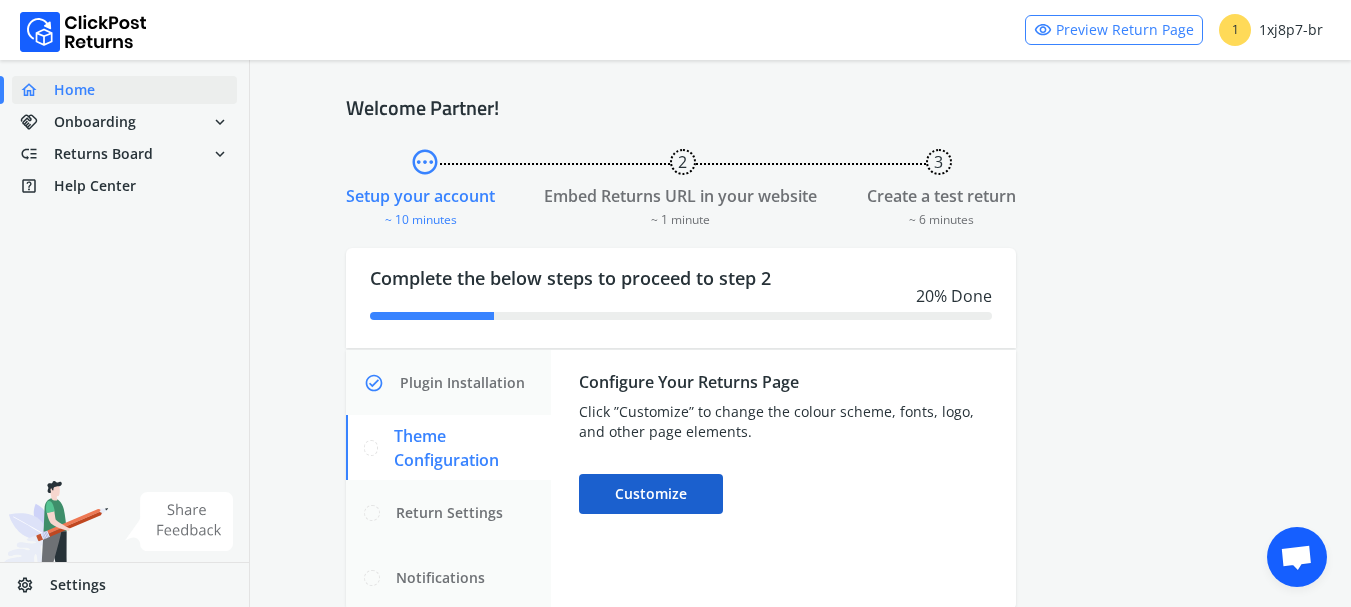 select on "******" 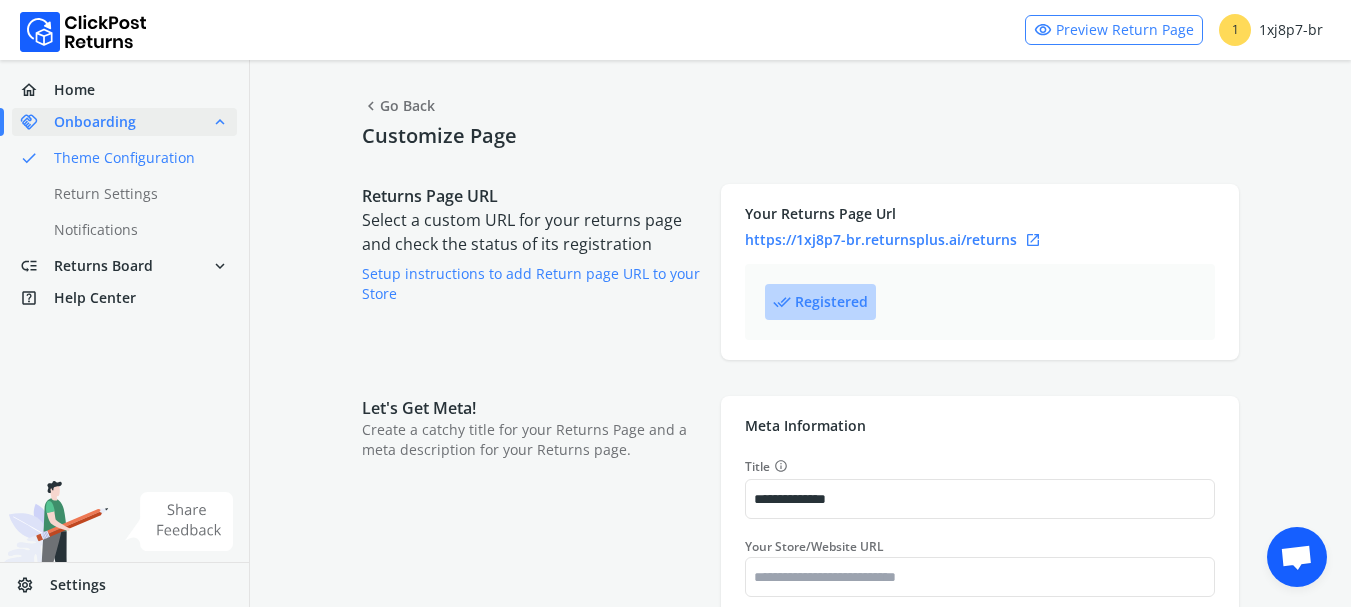 select 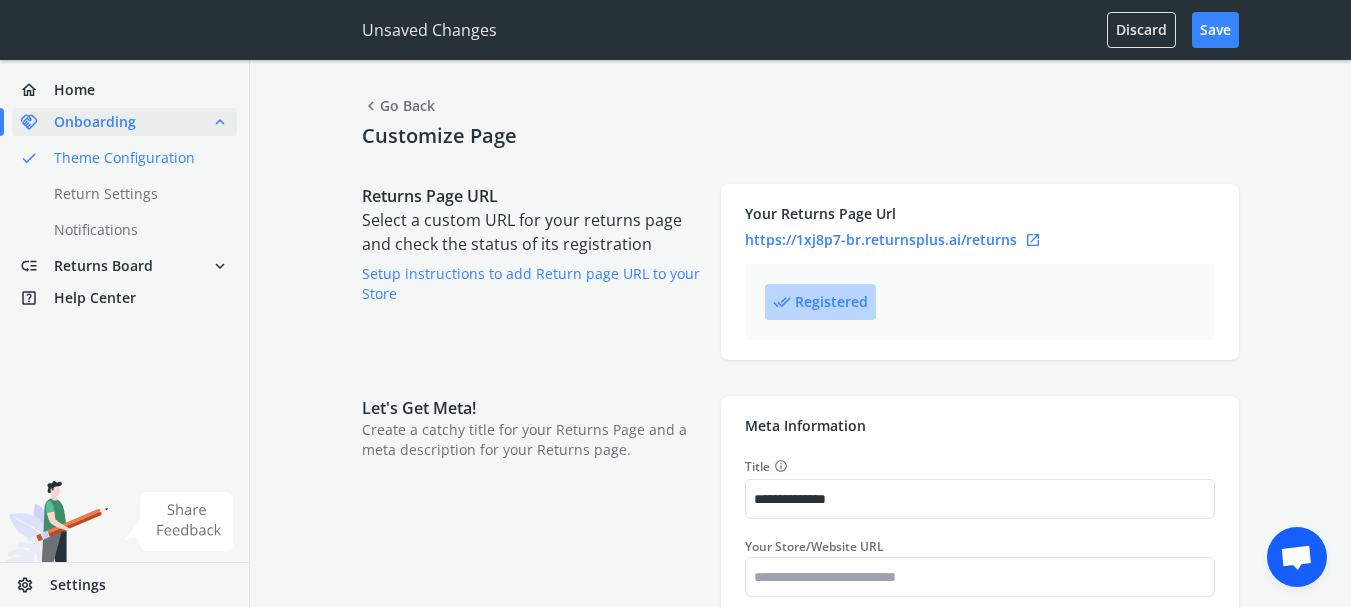 type on "*******" 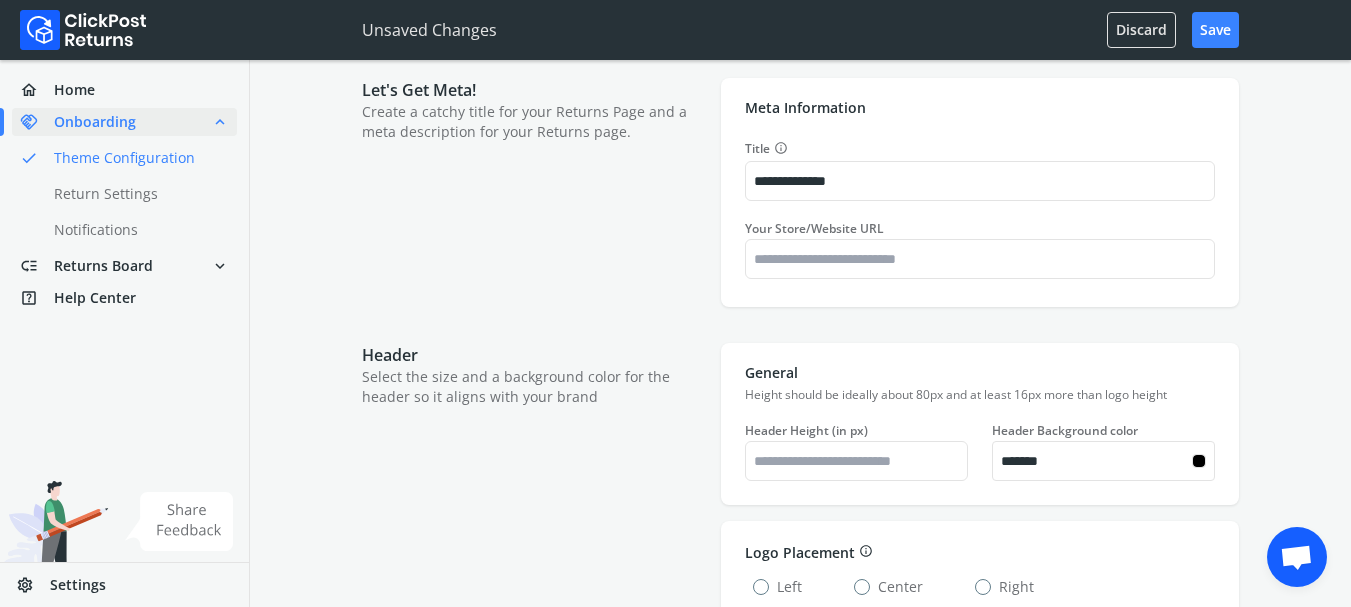 scroll, scrollTop: 333, scrollLeft: 0, axis: vertical 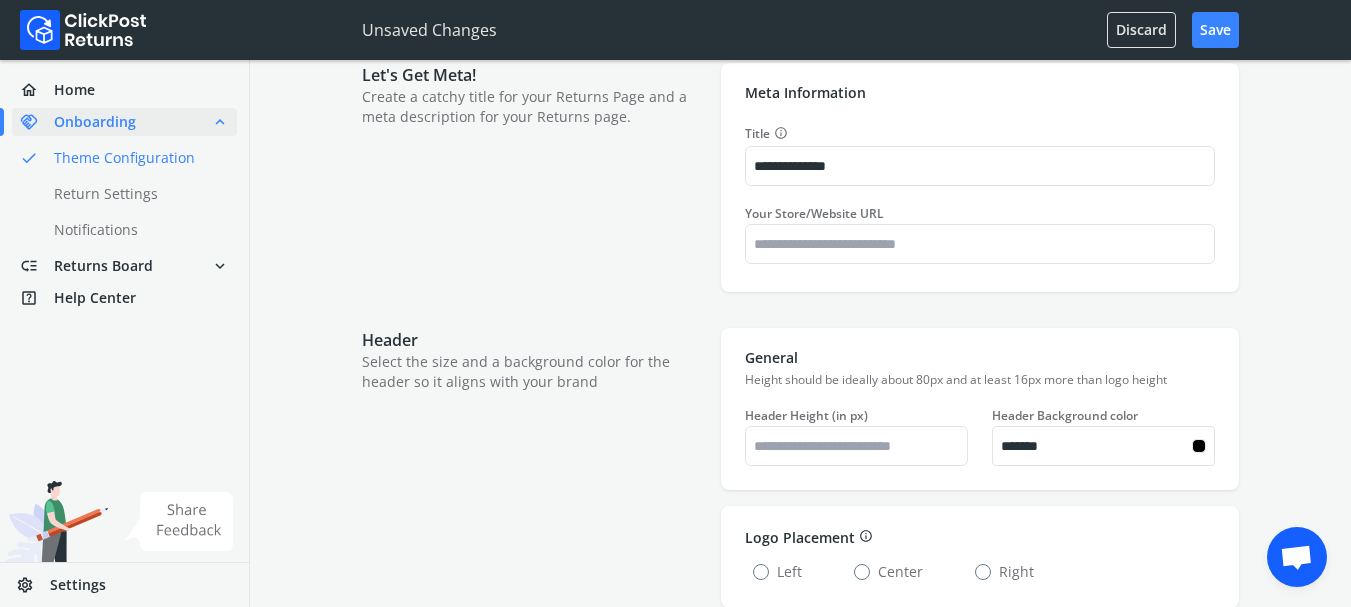 type on "*******" 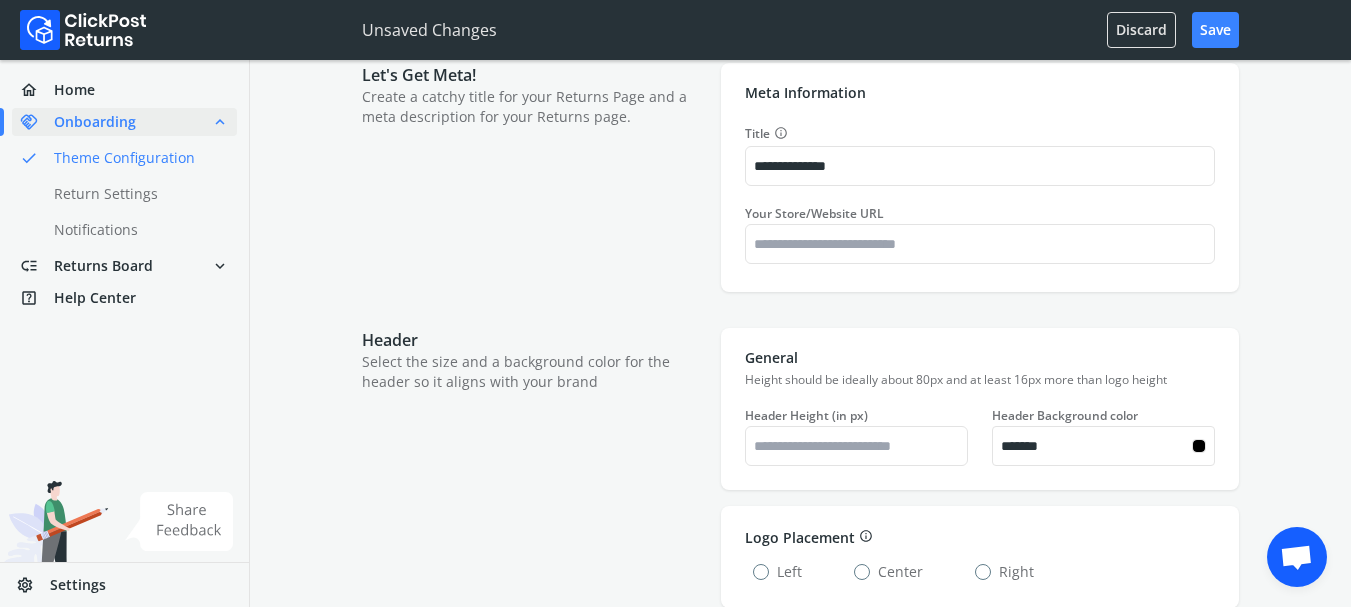 type on "*******" 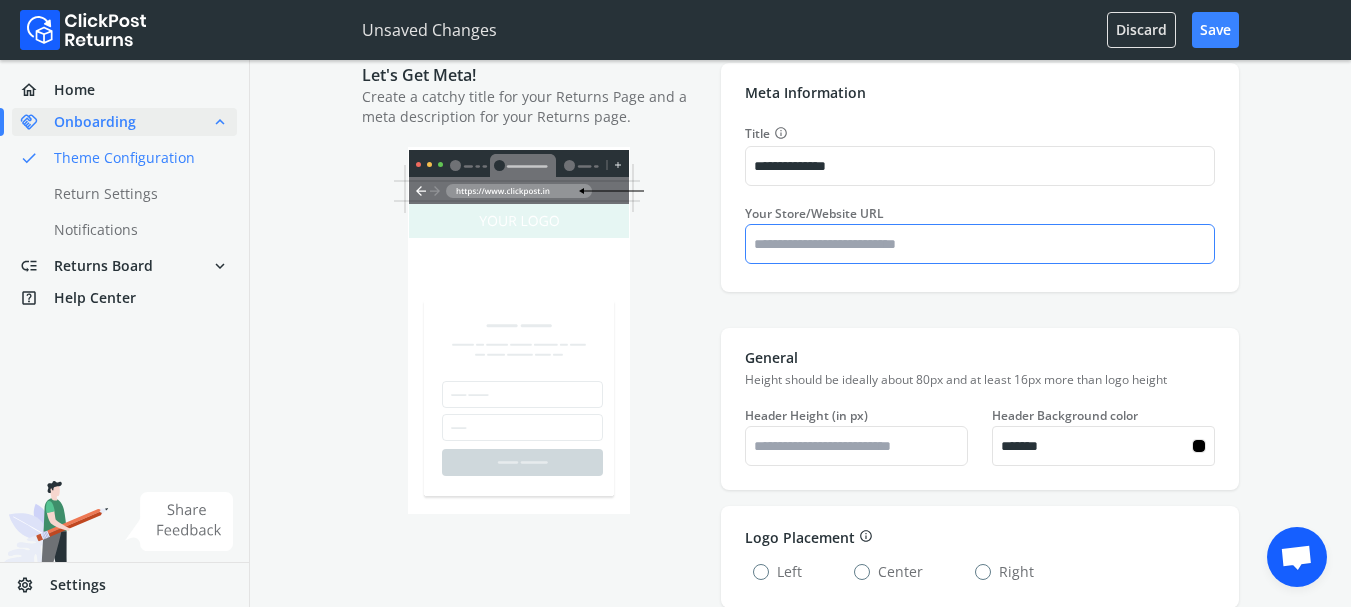click on "Your Store/Website URL" at bounding box center [980, 244] 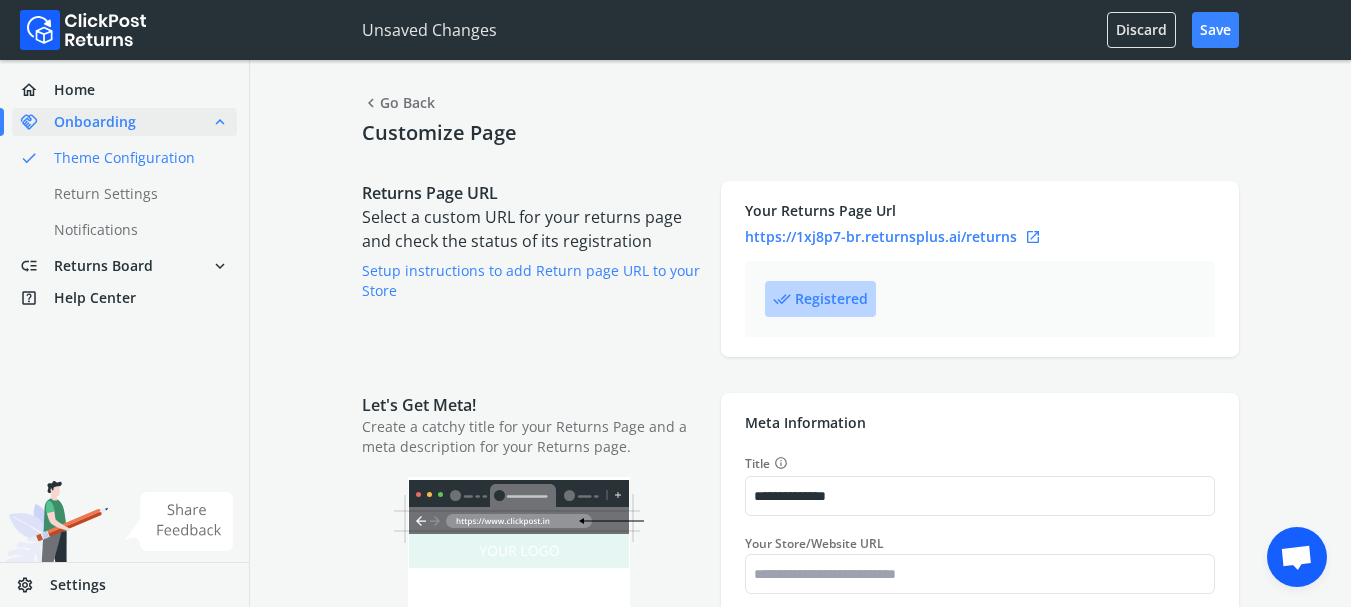 type on "*******" 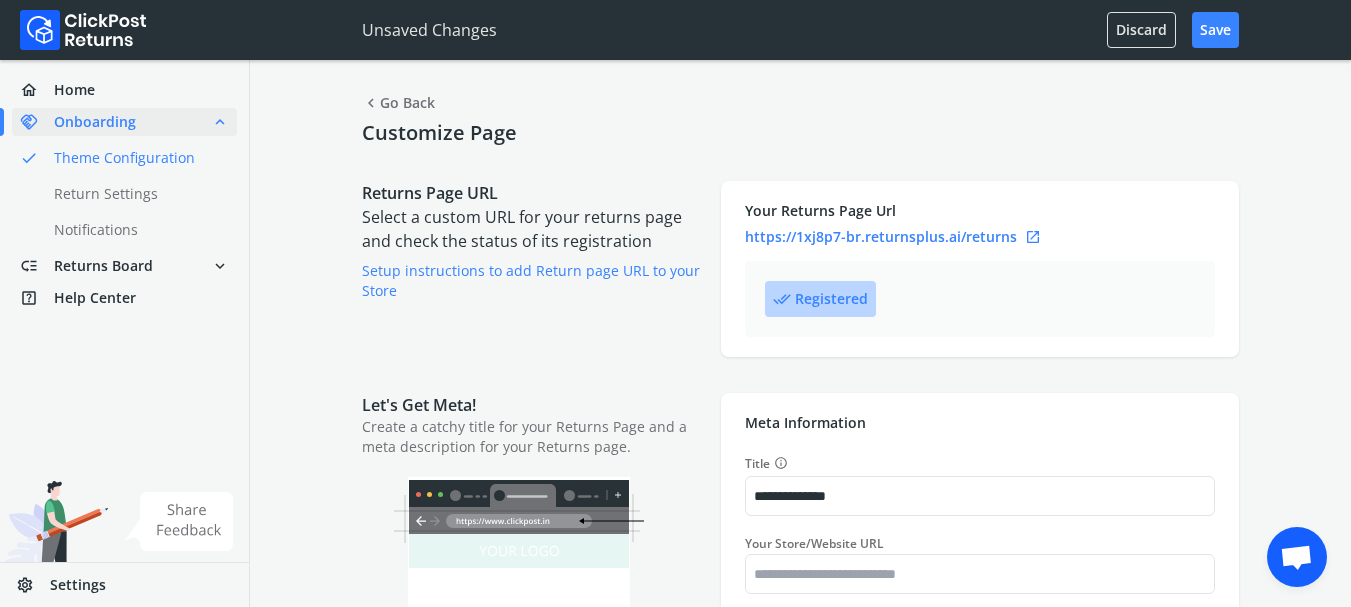 type on "*******" 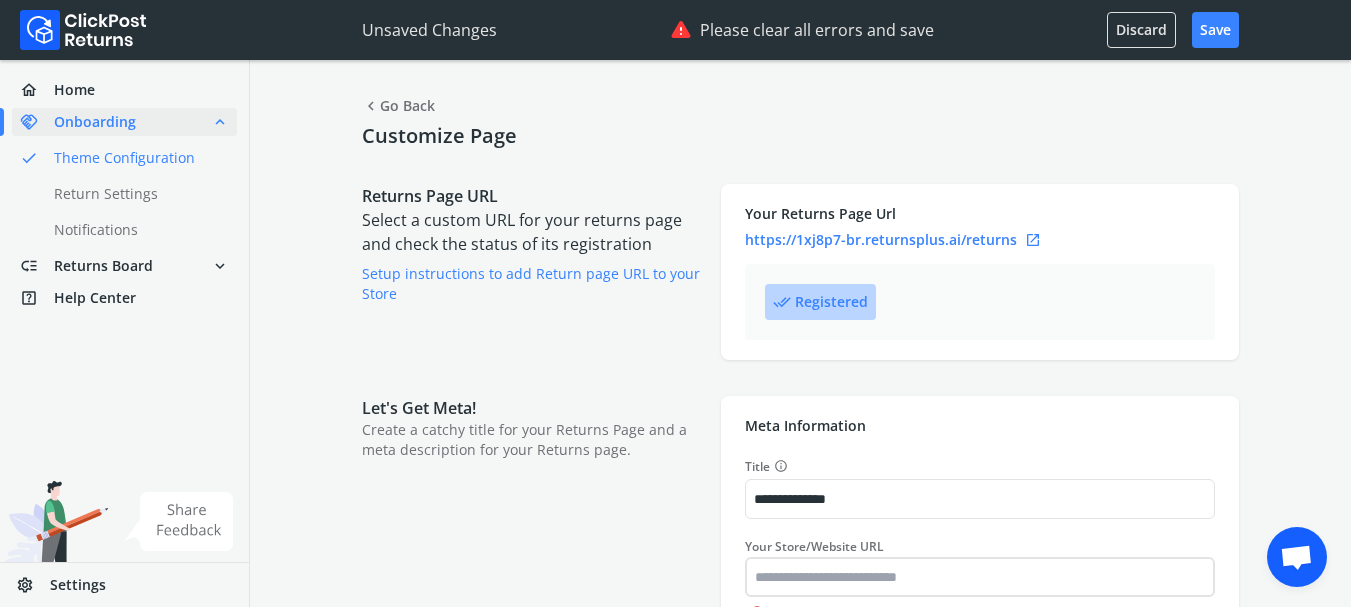 type on "*******" 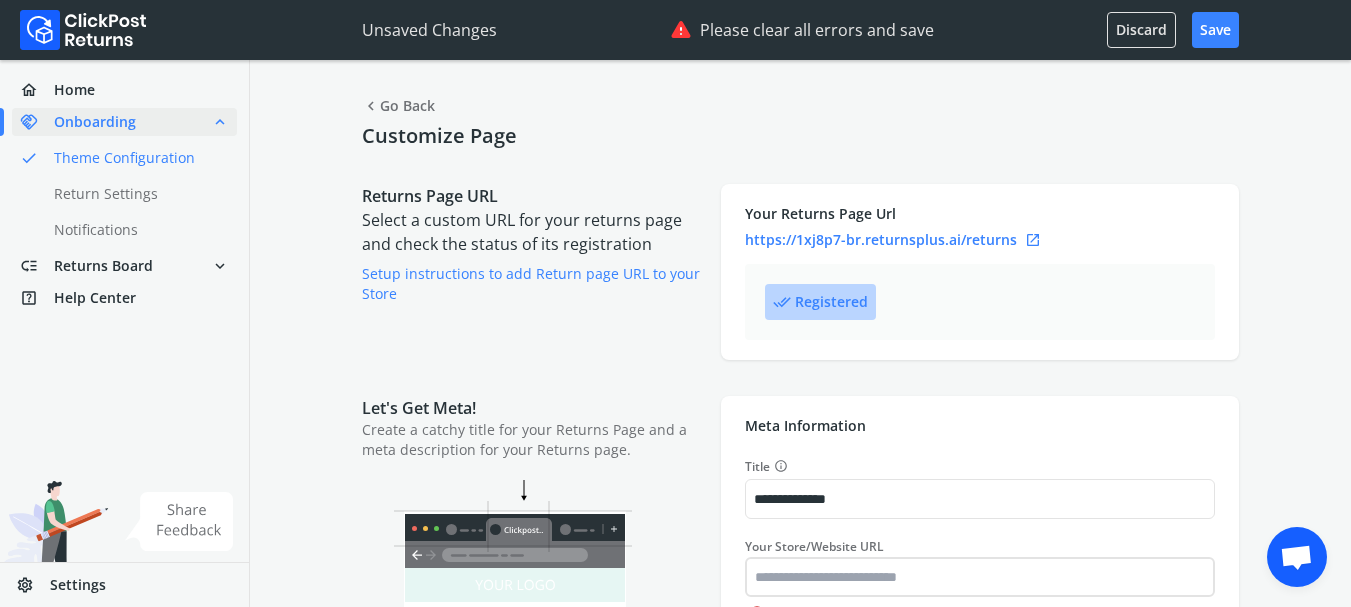 type on "*******" 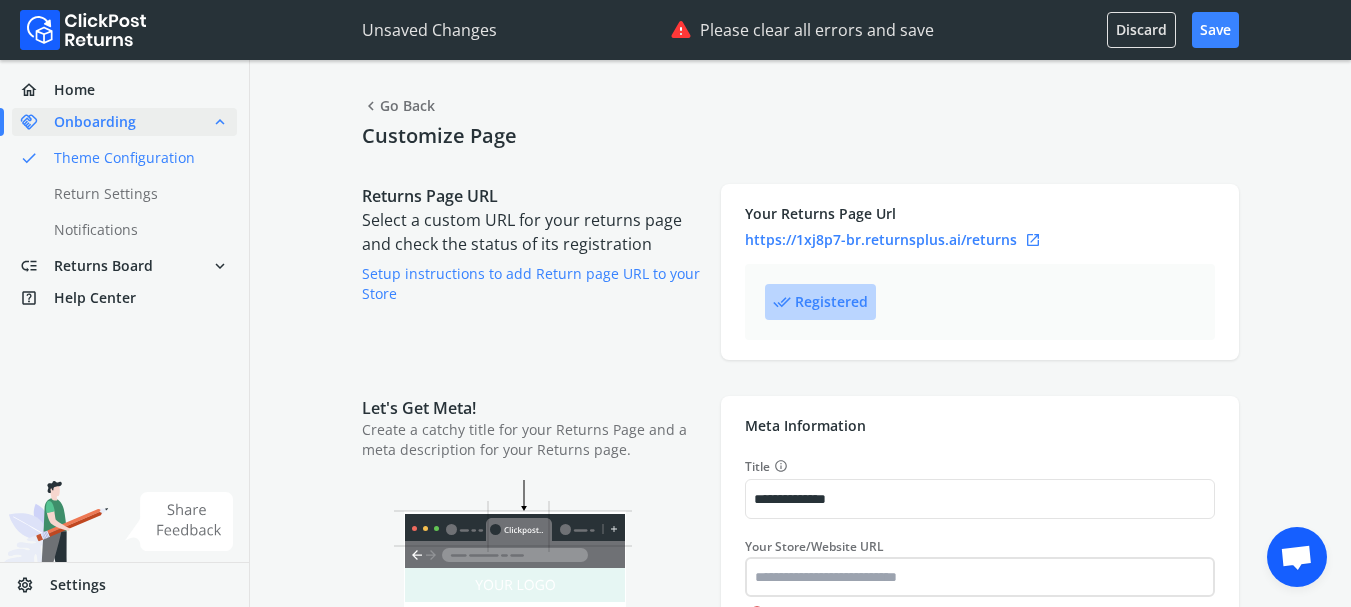 type on "*******" 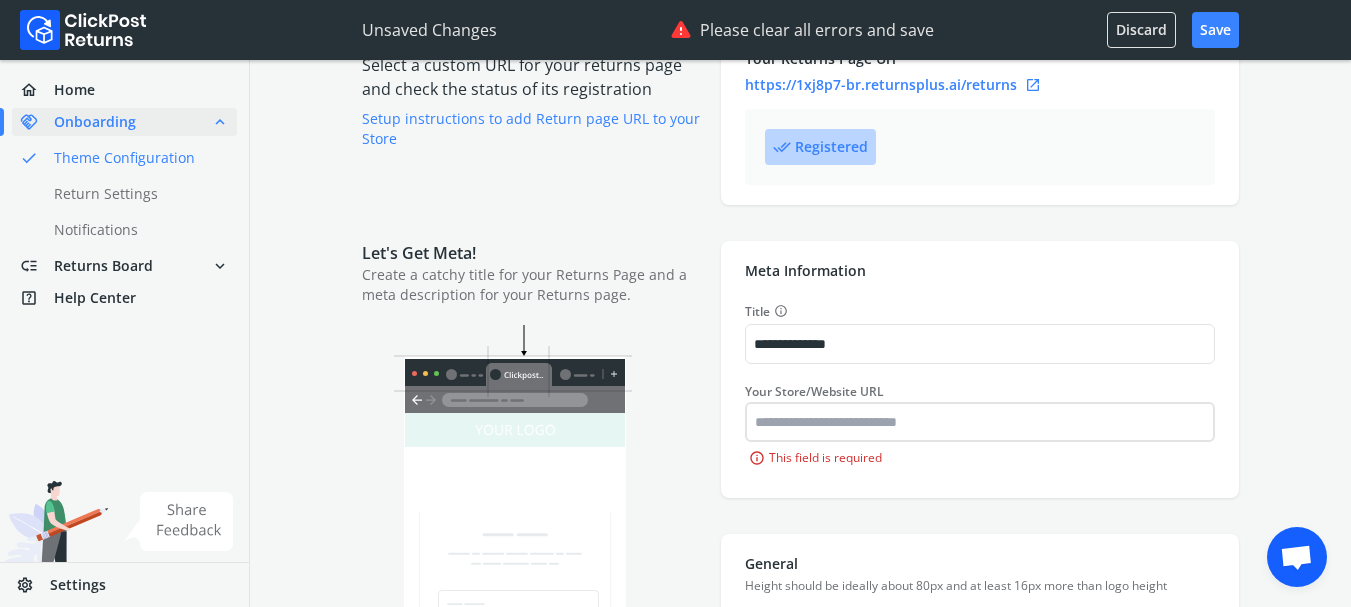 type on "*******" 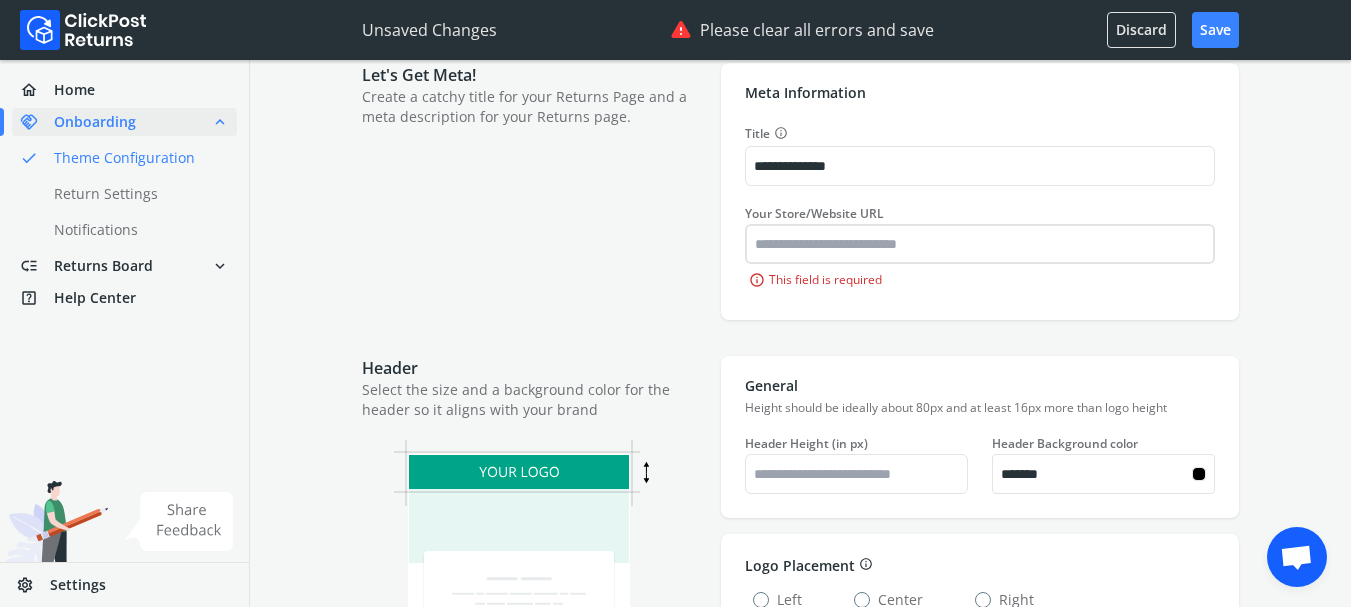type on "*******" 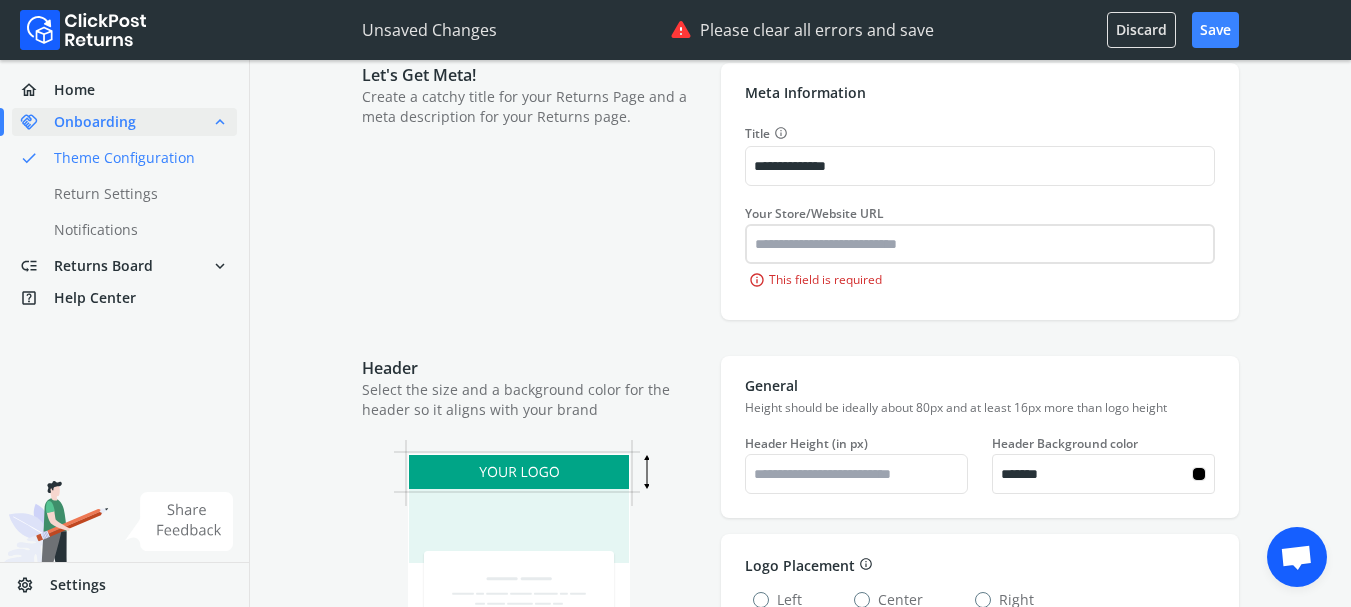 type on "*******" 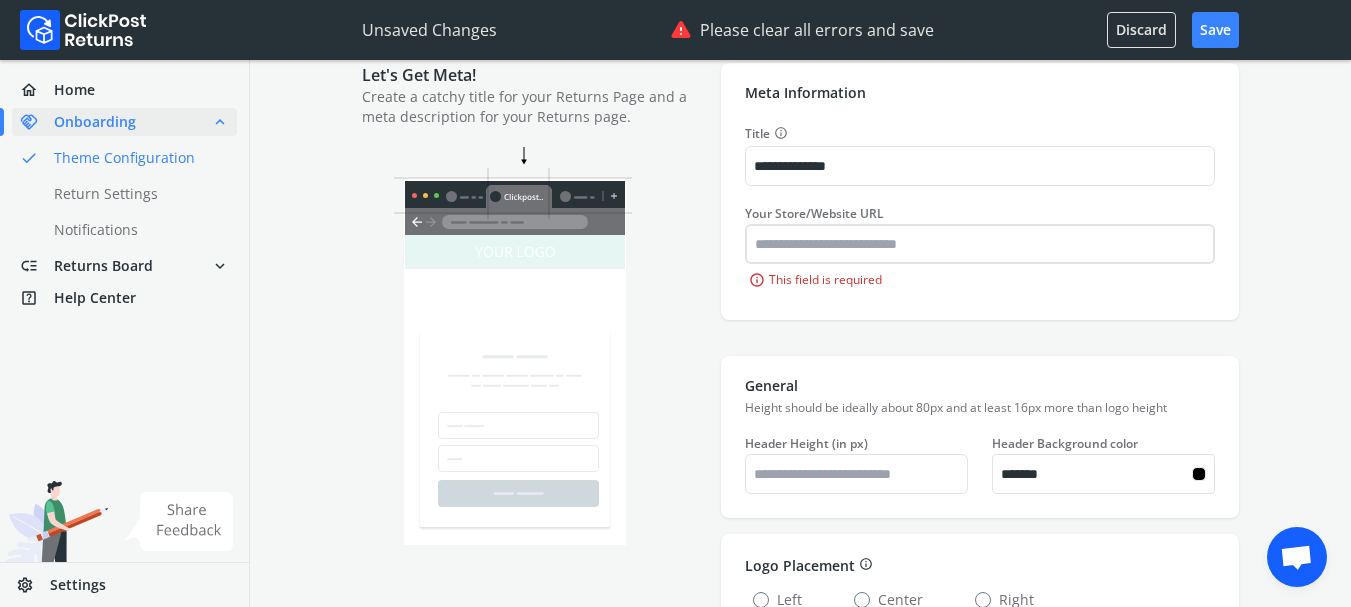 type on "*******" 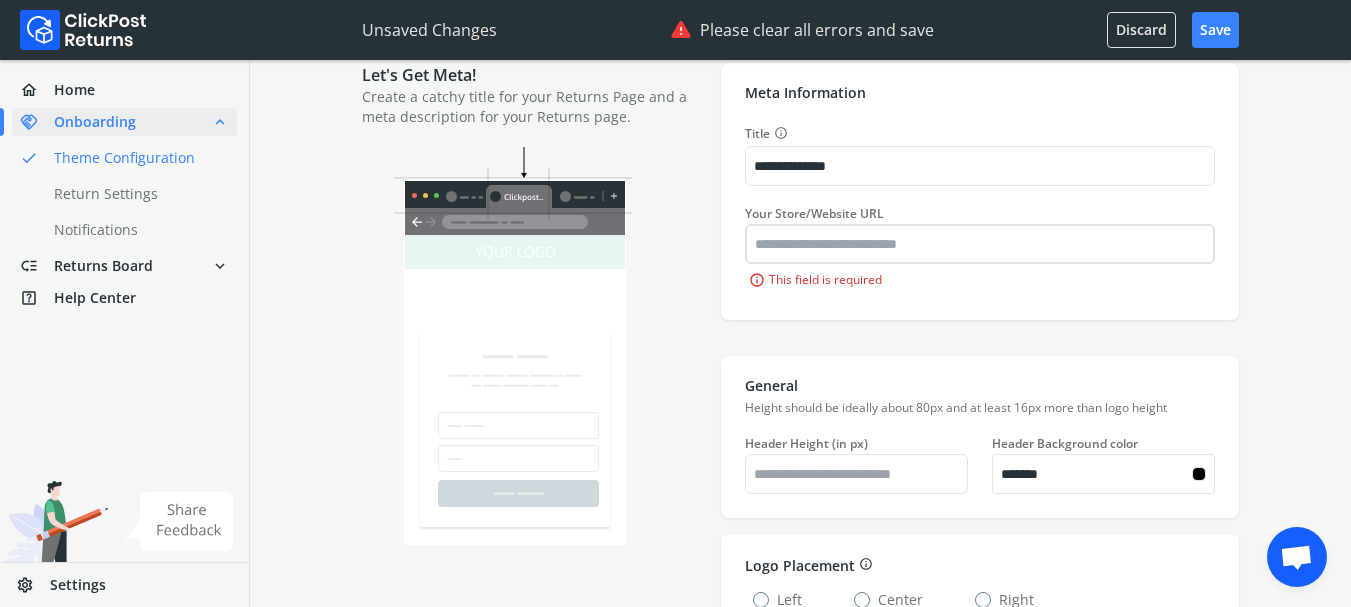 type on "*******" 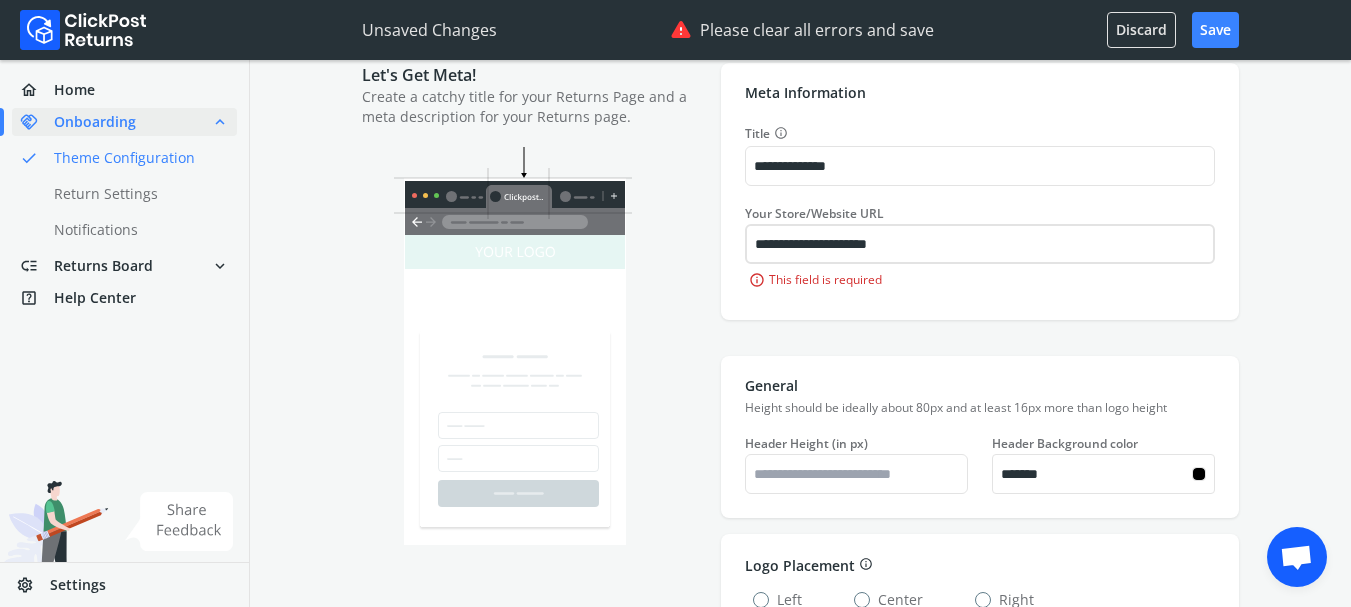 type on "*******" 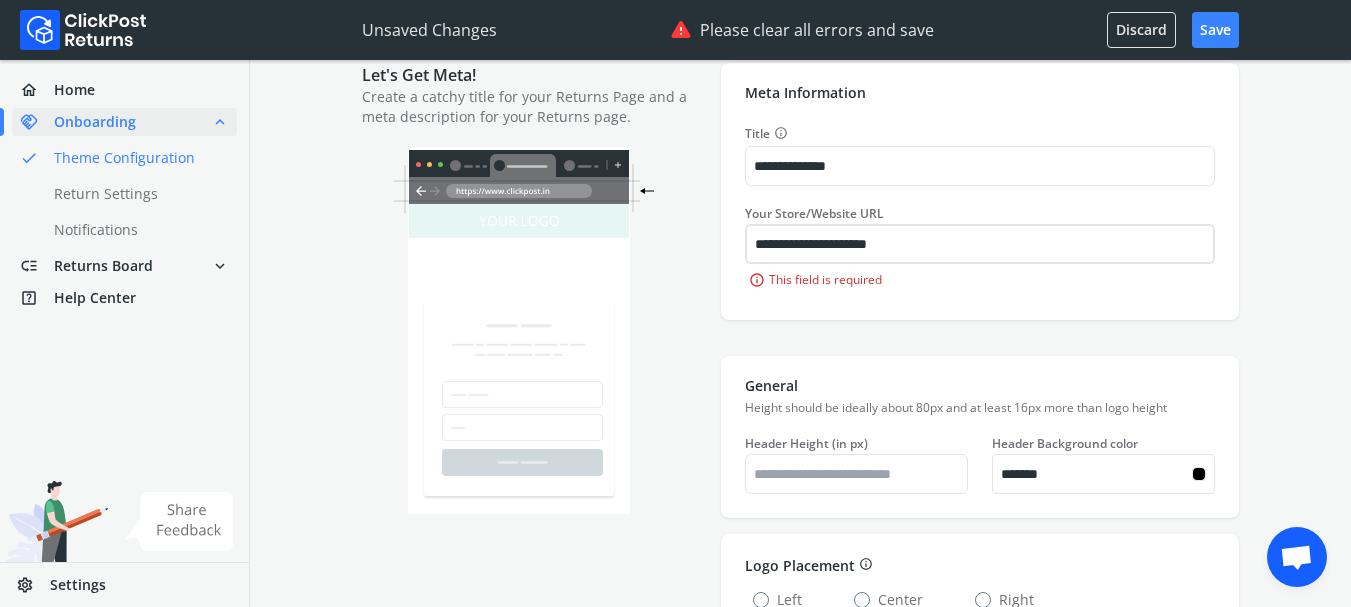 type on "**********" 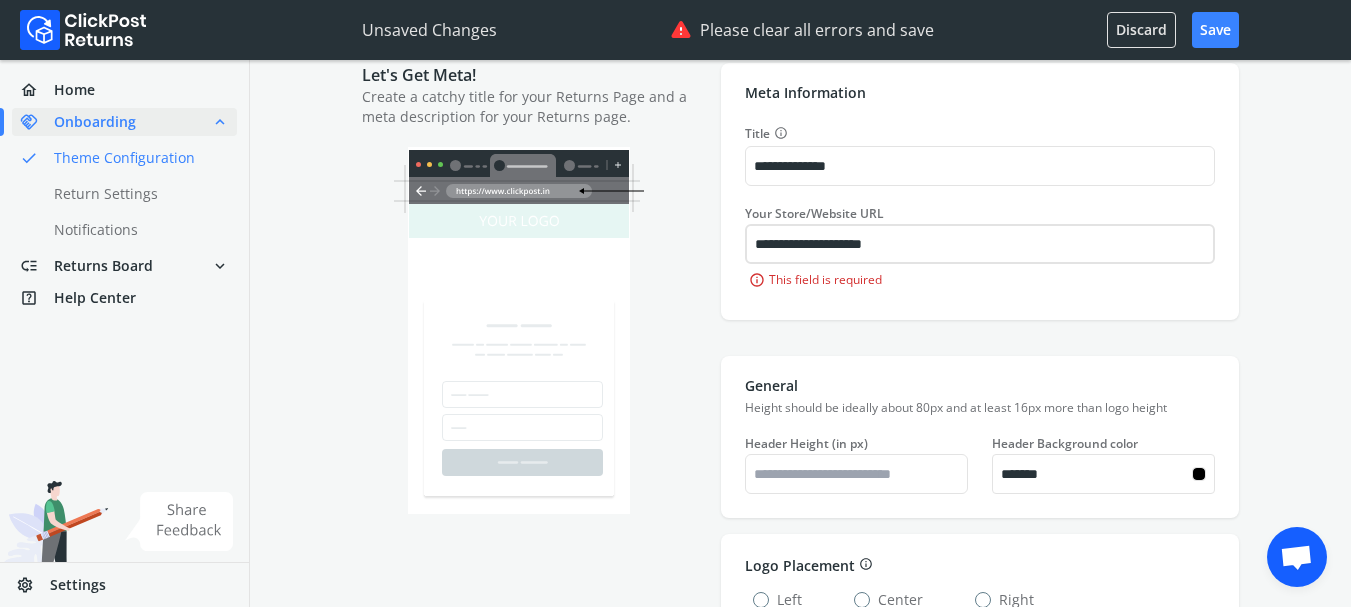 type on "*******" 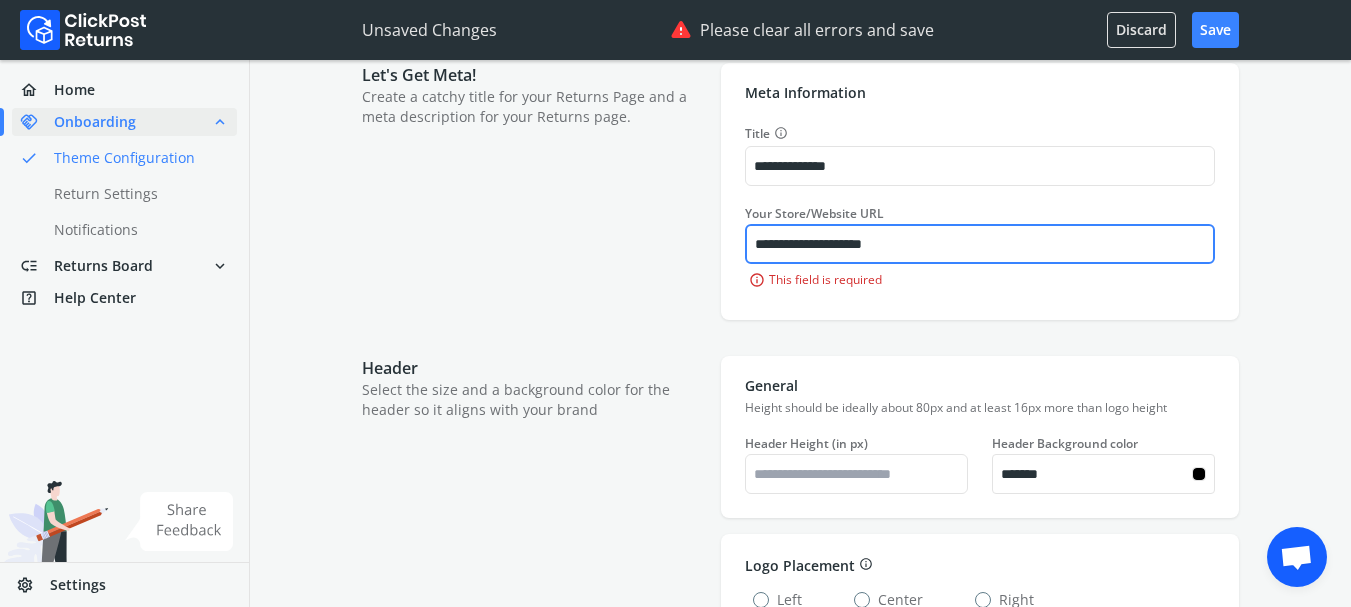 type on "*******" 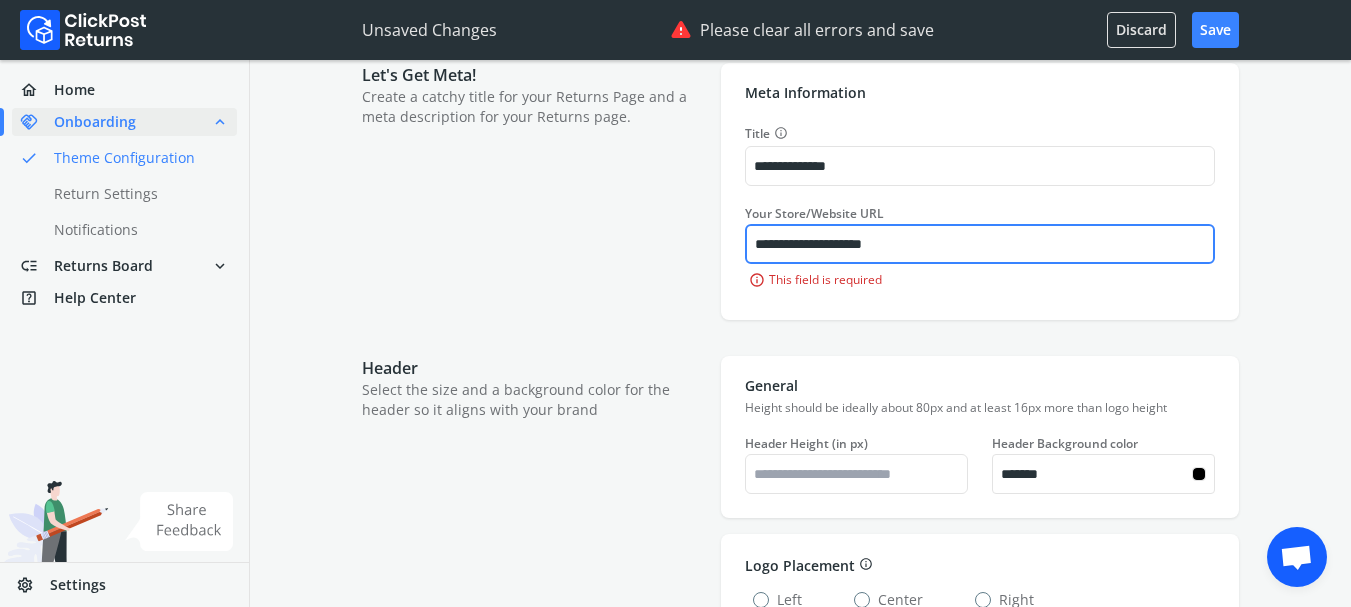 type on "*******" 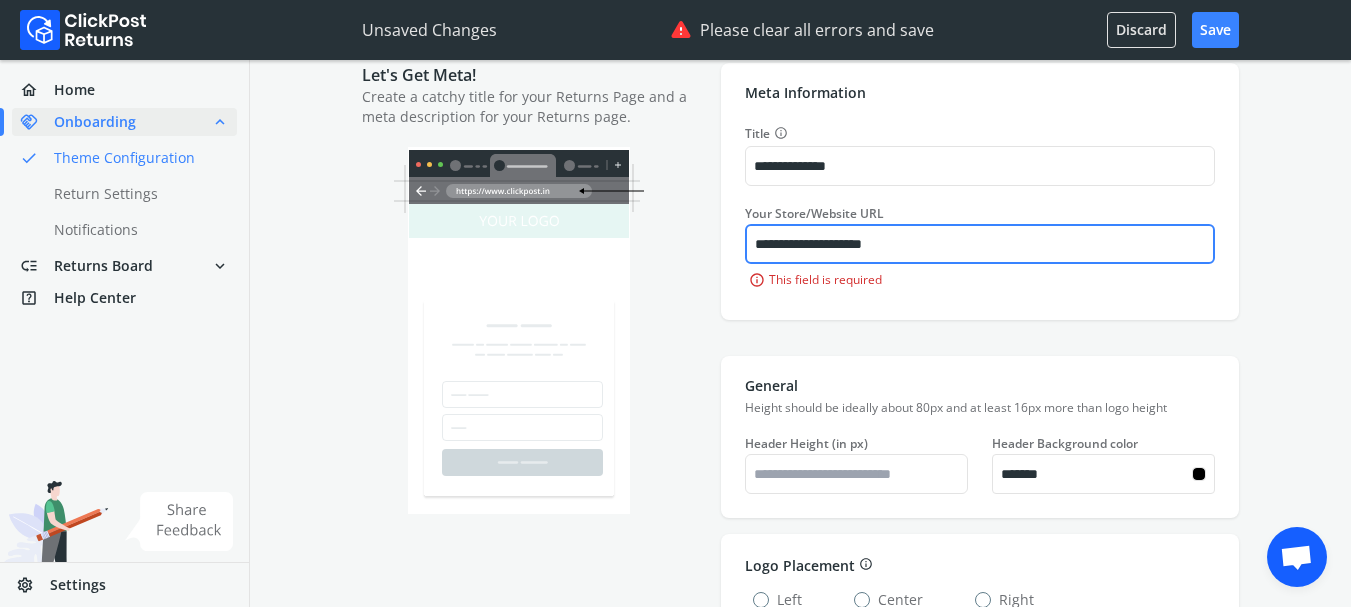 drag, startPoint x: 801, startPoint y: 245, endPoint x: 745, endPoint y: 245, distance: 56 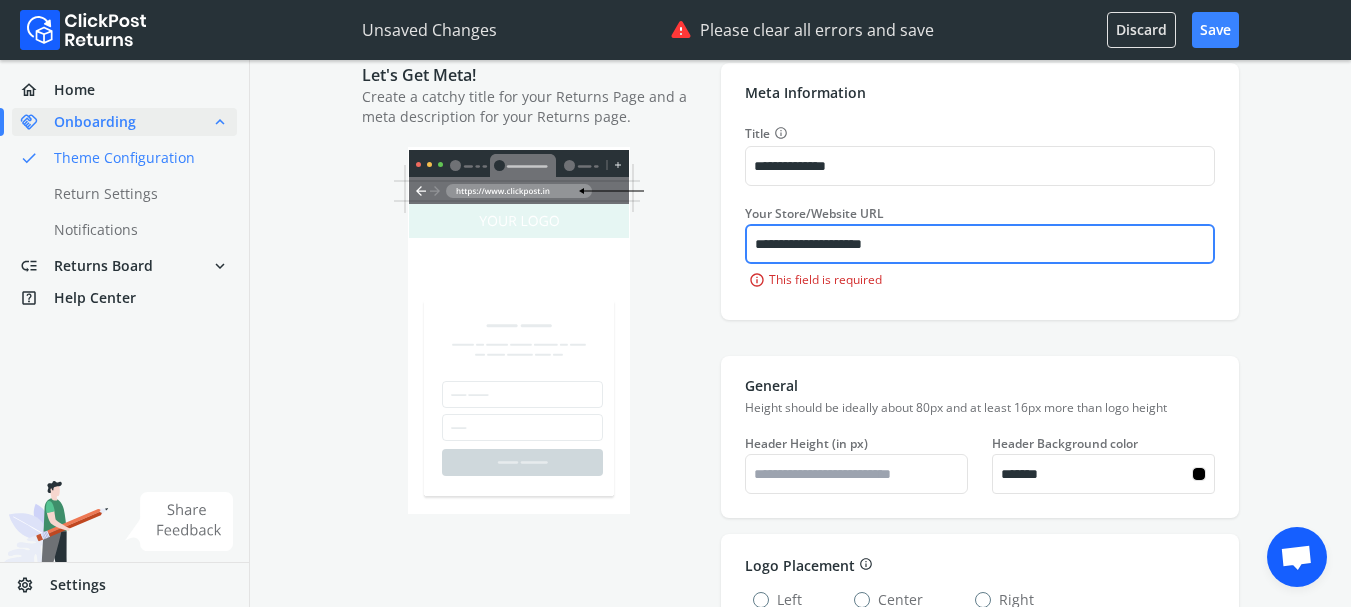 click on "**********" at bounding box center [980, 244] 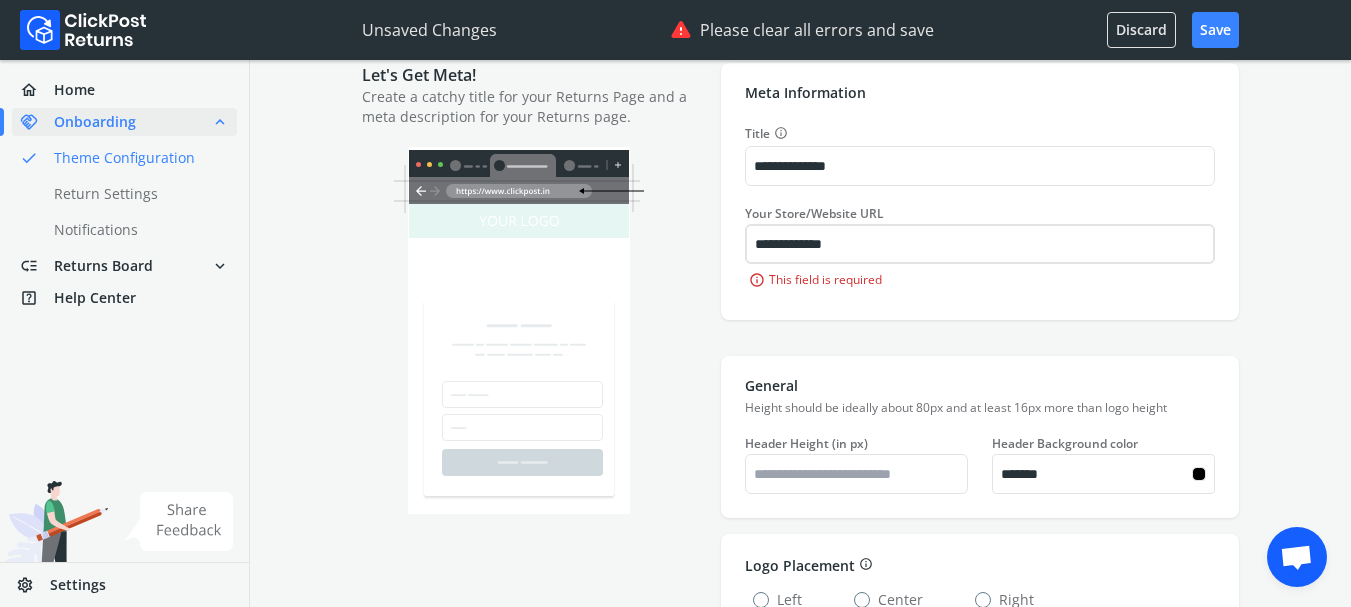 type on "*******" 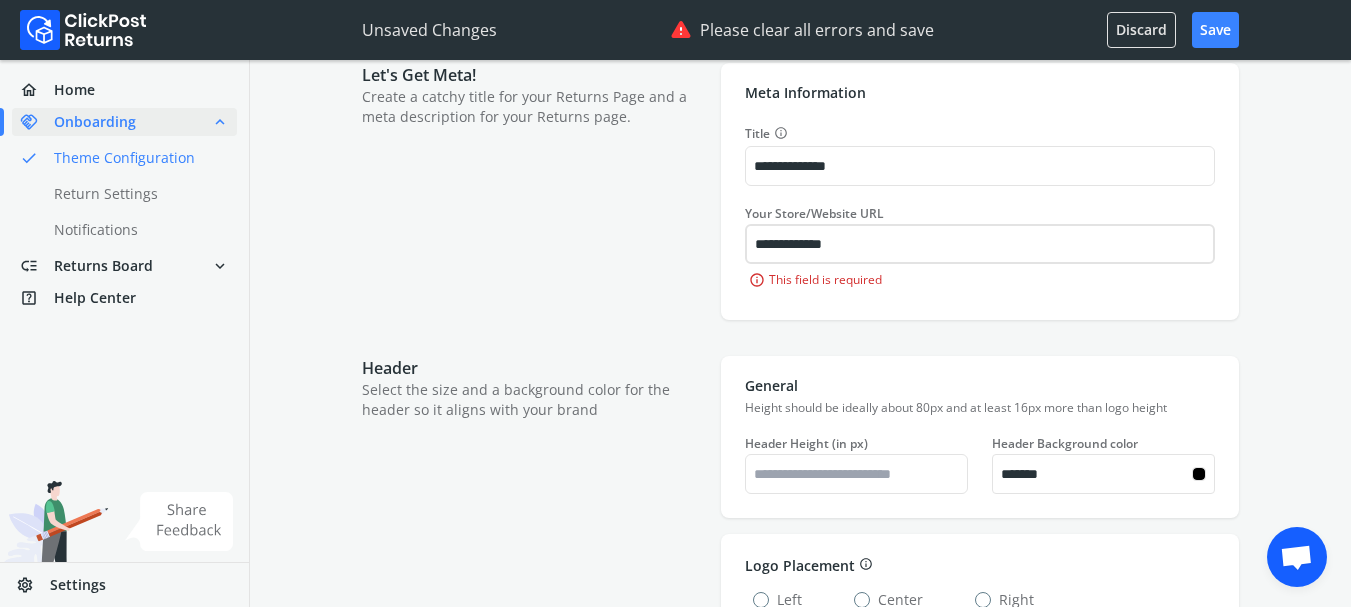 scroll, scrollTop: 864, scrollLeft: 0, axis: vertical 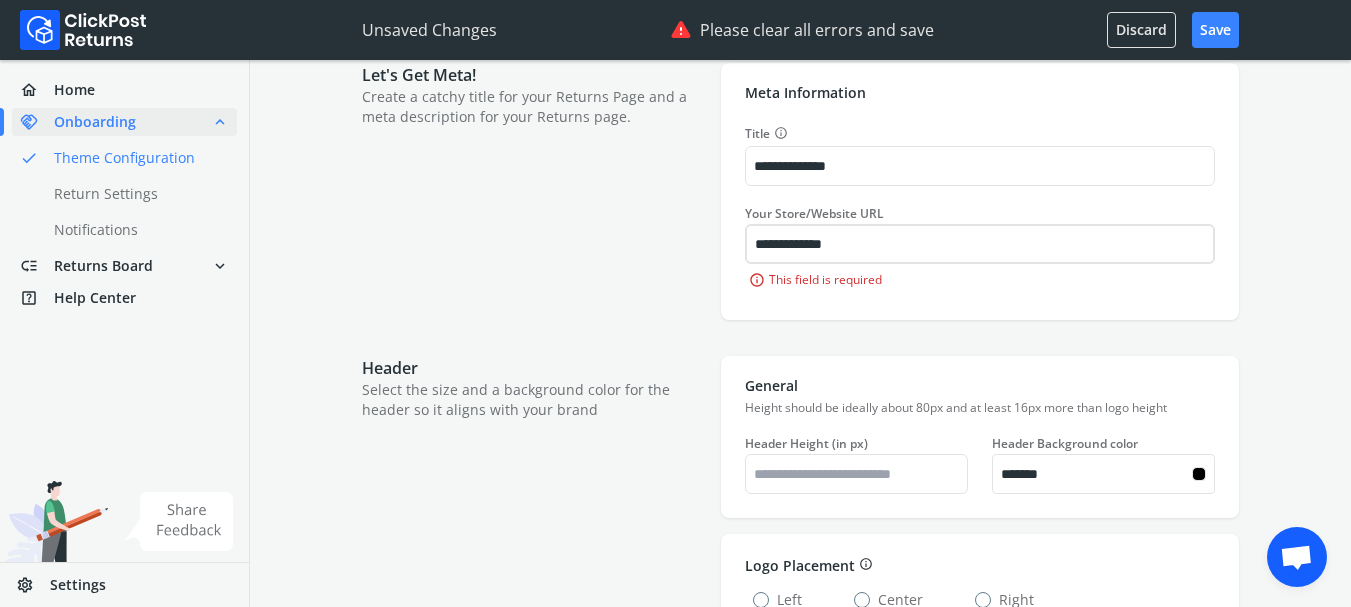 type on "*******" 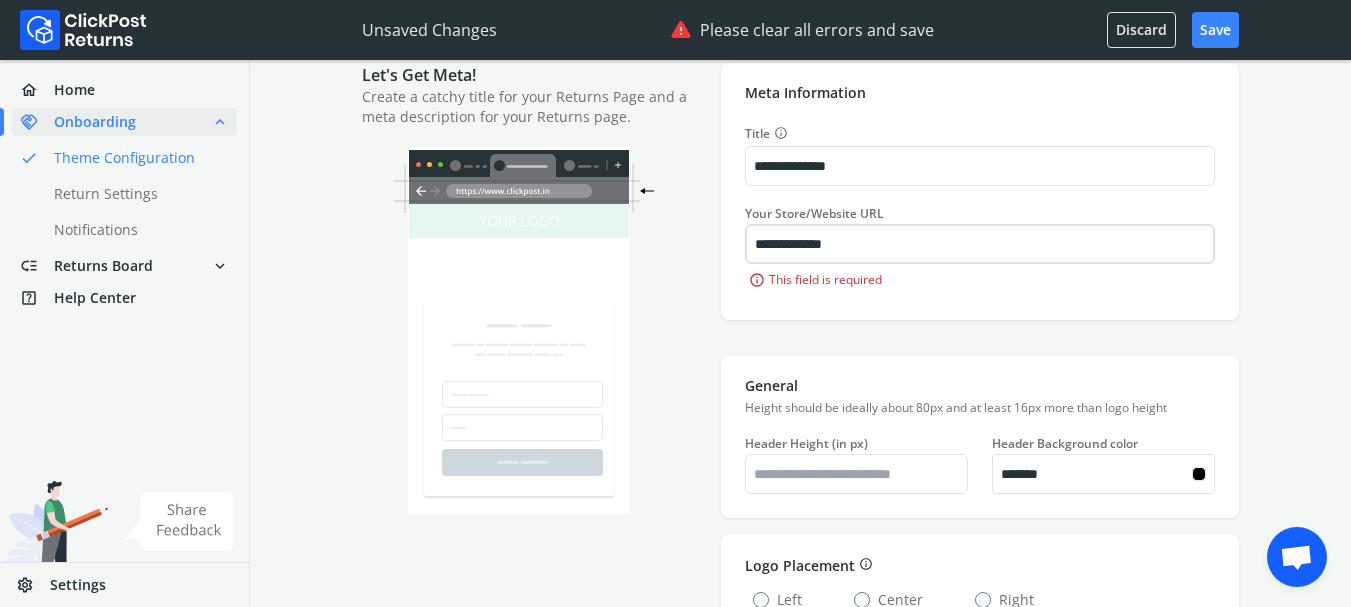 scroll, scrollTop: 0, scrollLeft: 0, axis: both 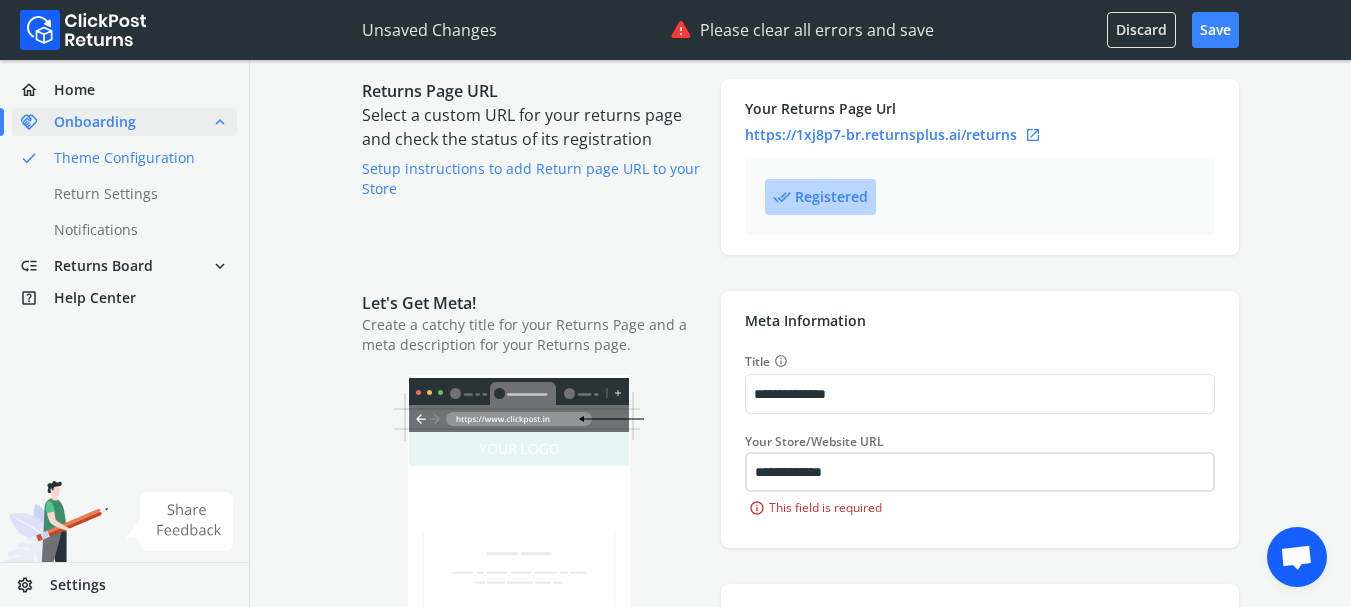 type on "*******" 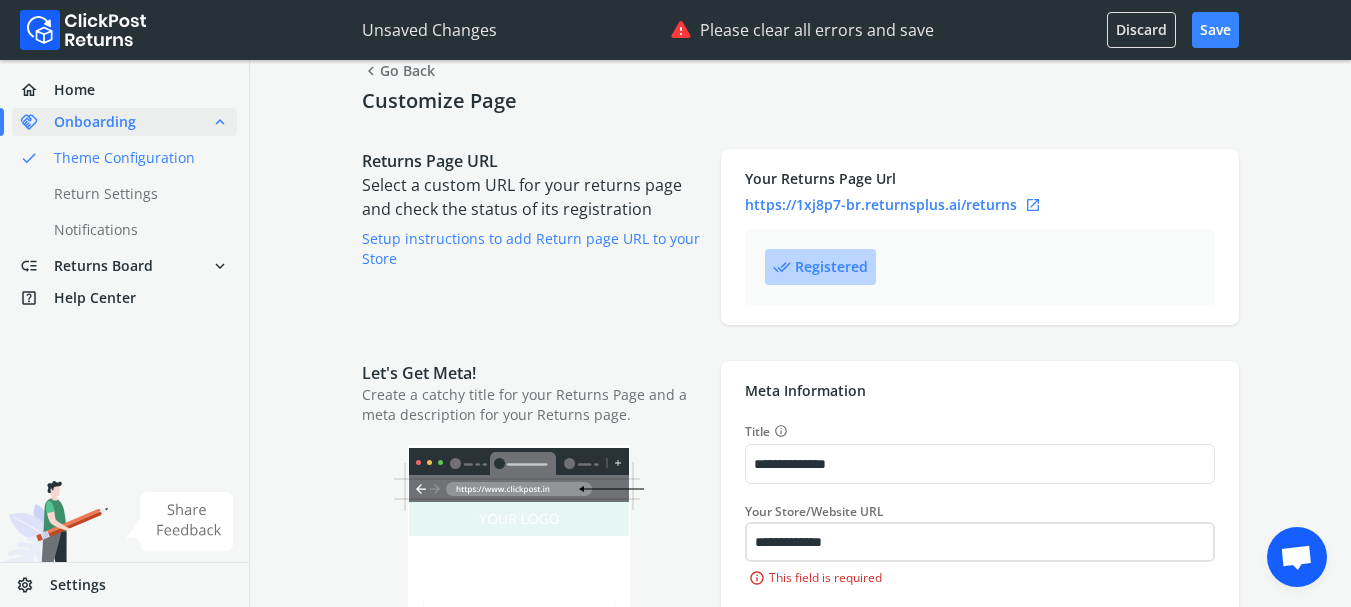 type on "*******" 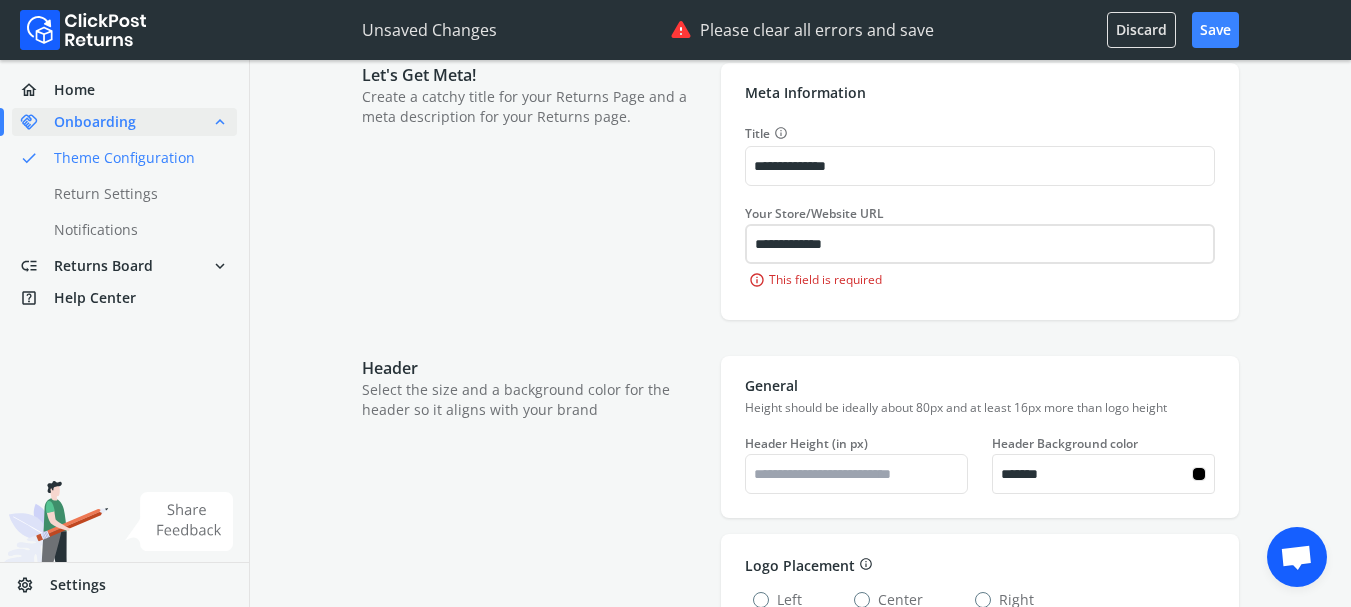 type on "*******" 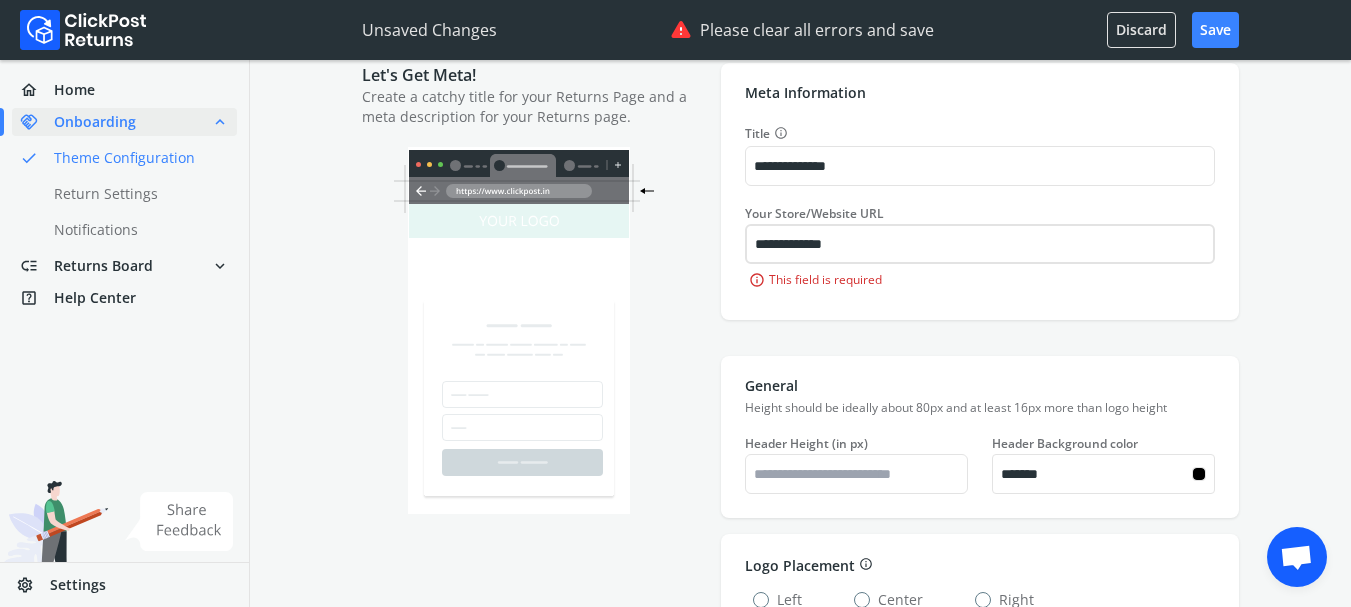scroll, scrollTop: 19, scrollLeft: 0, axis: vertical 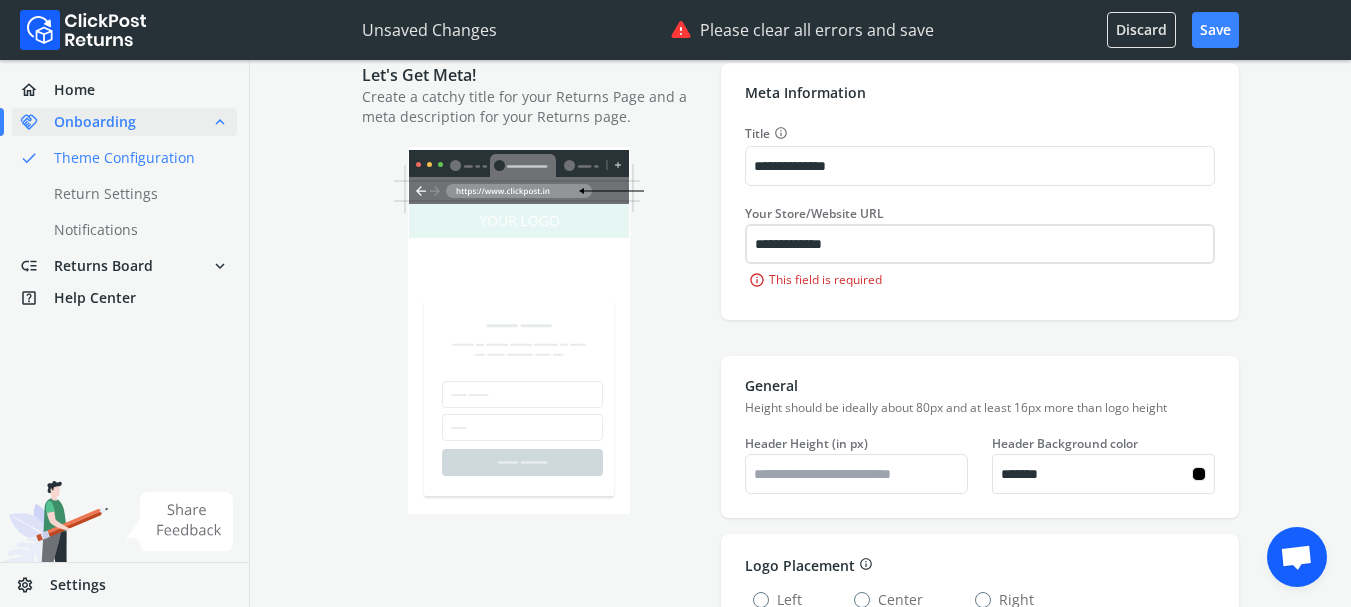 type on "*******" 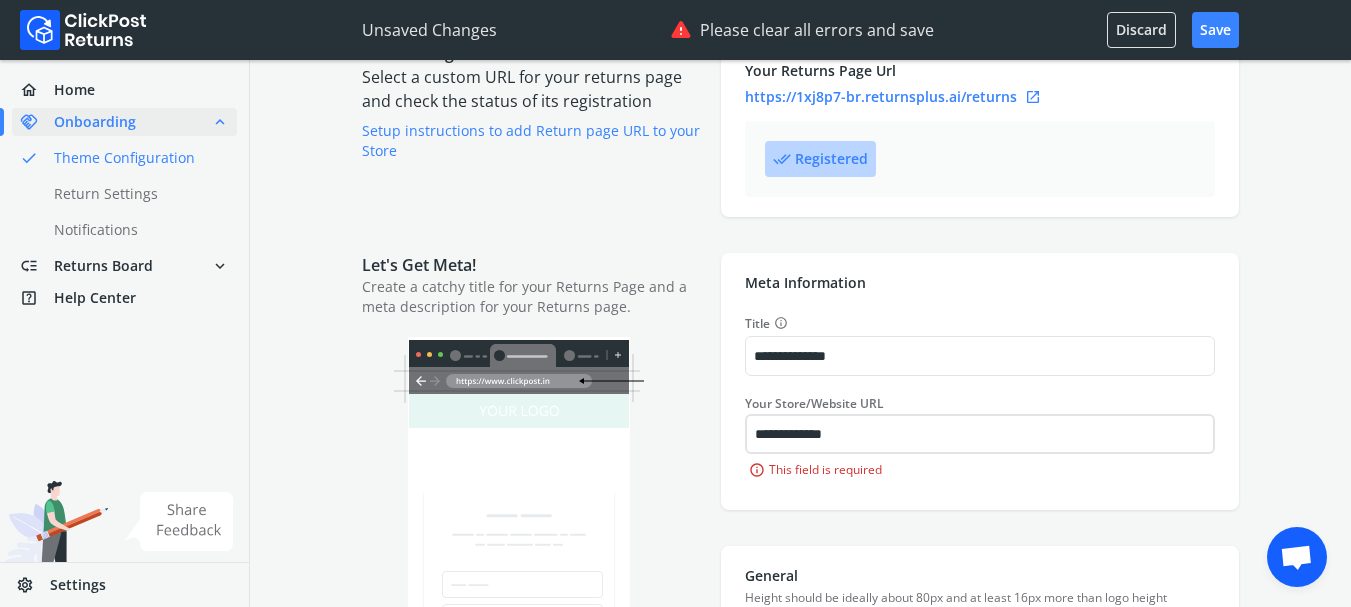 type on "*******" 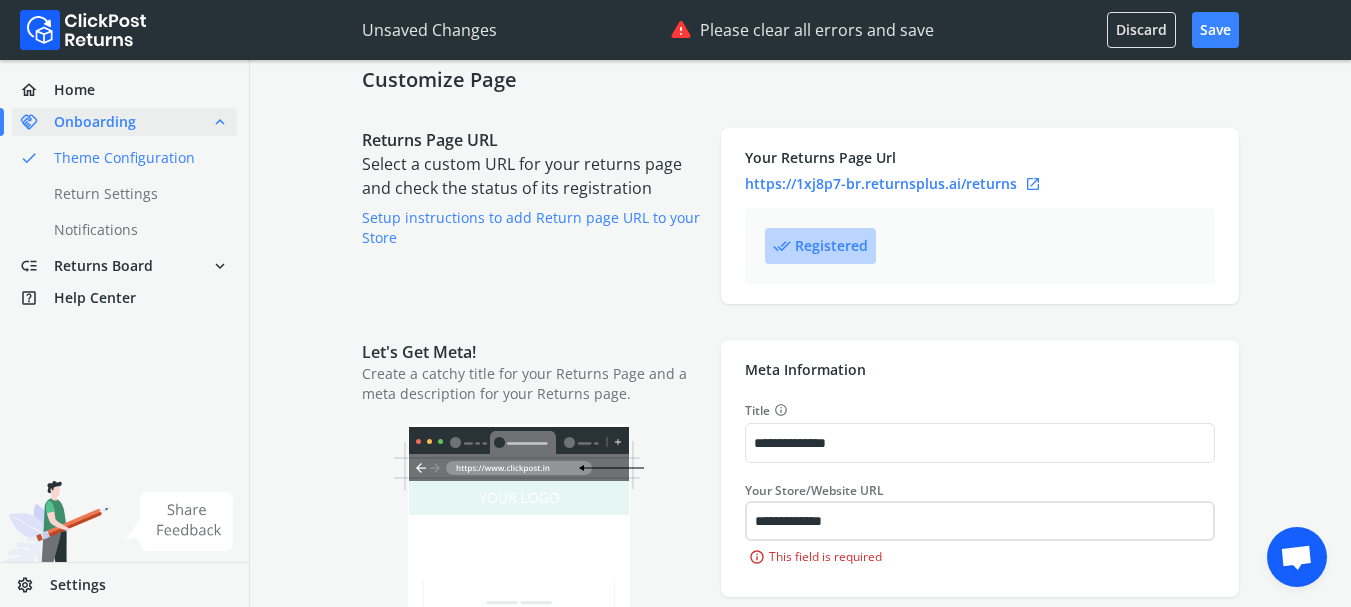 type on "*******" 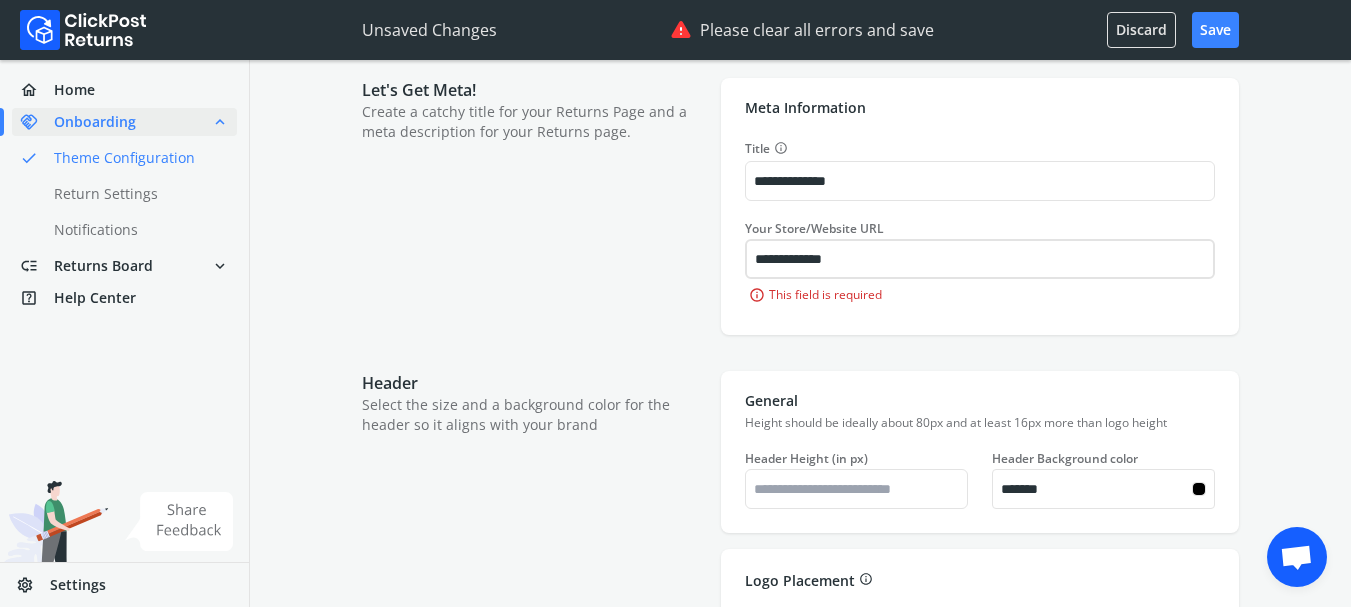 scroll, scrollTop: 333, scrollLeft: 0, axis: vertical 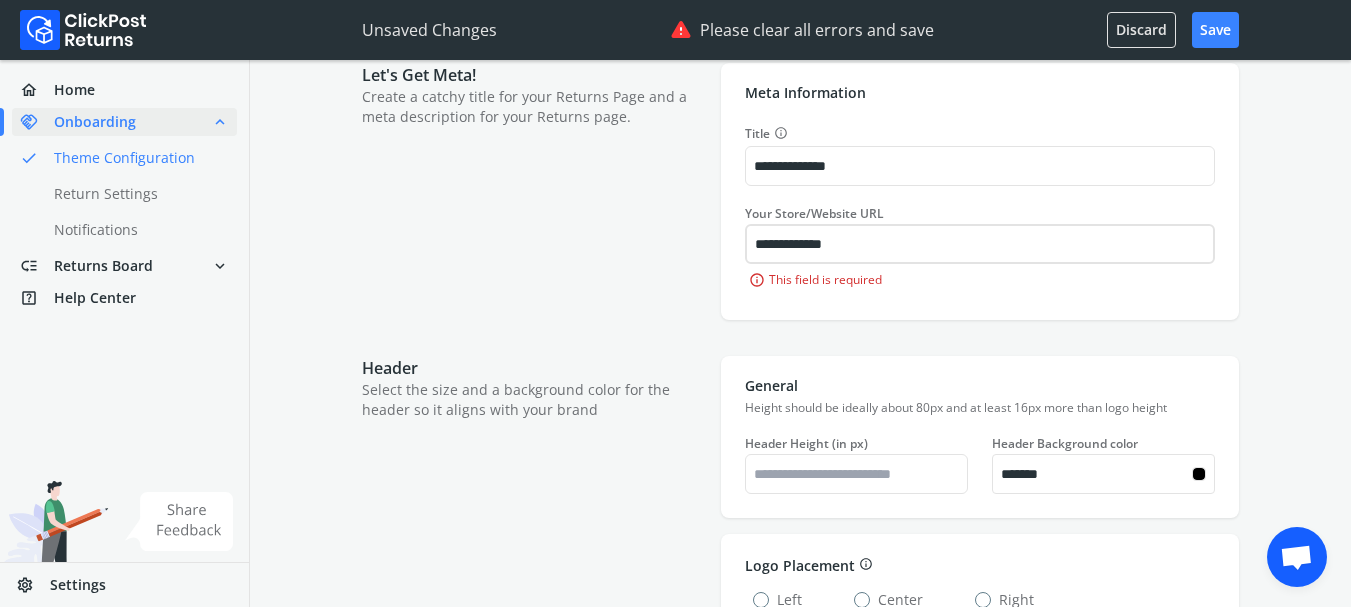 type on "*******" 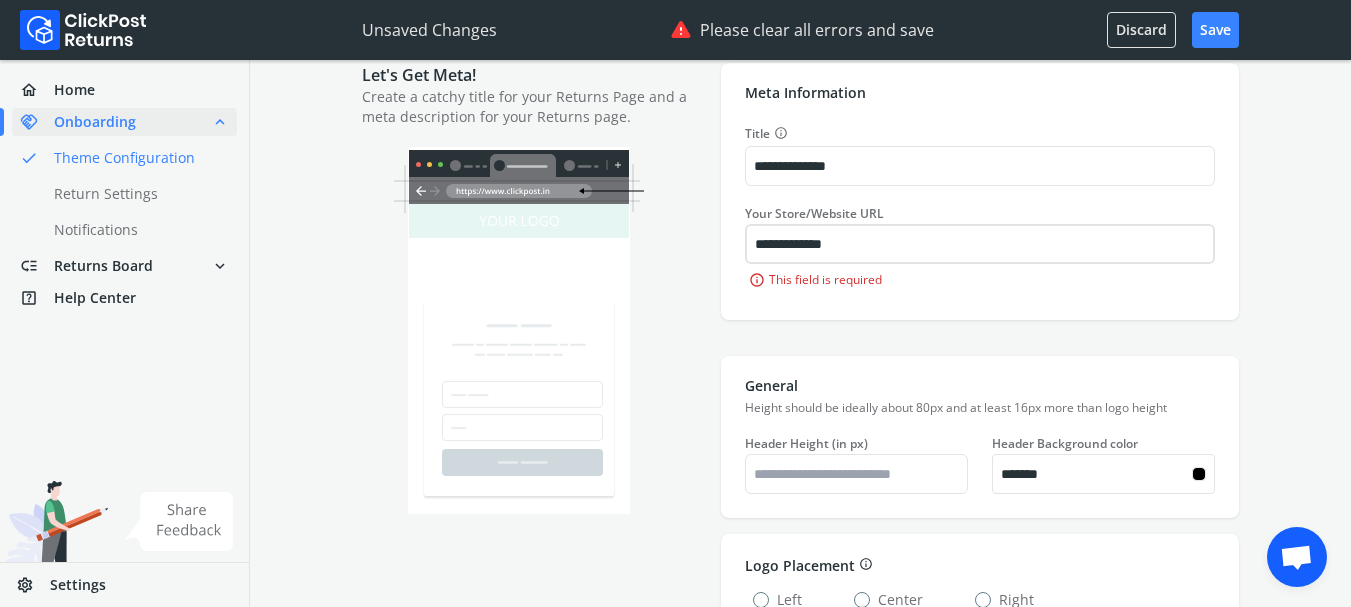 type on "*******" 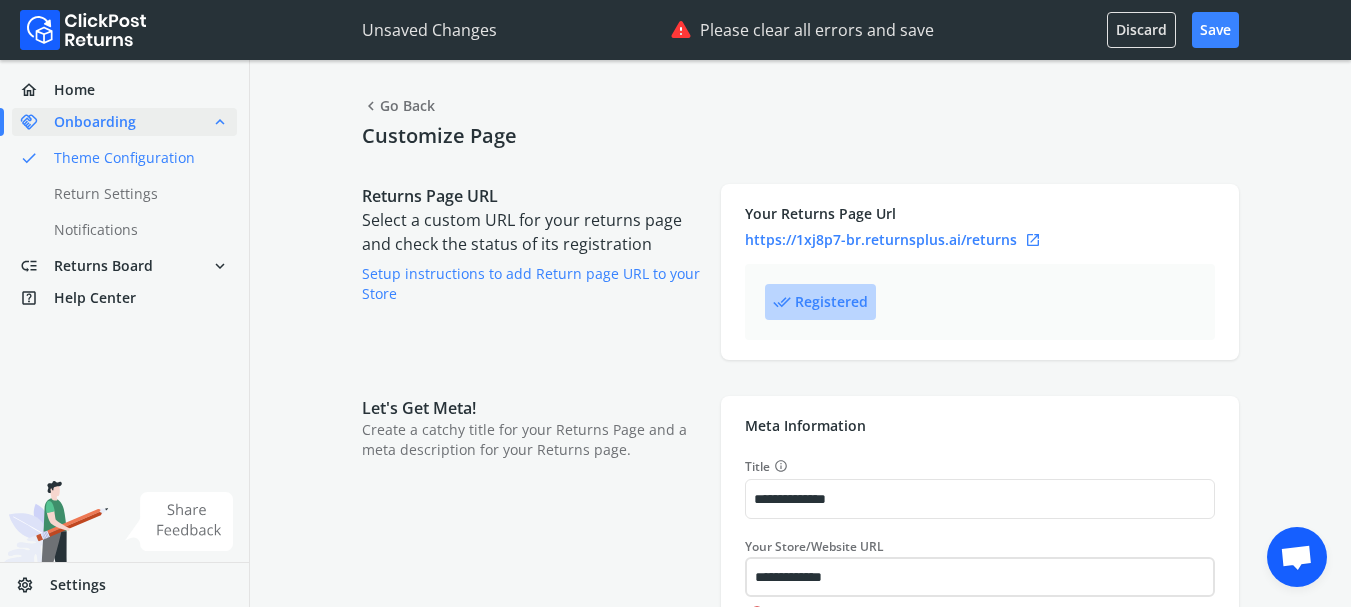 type on "**********" 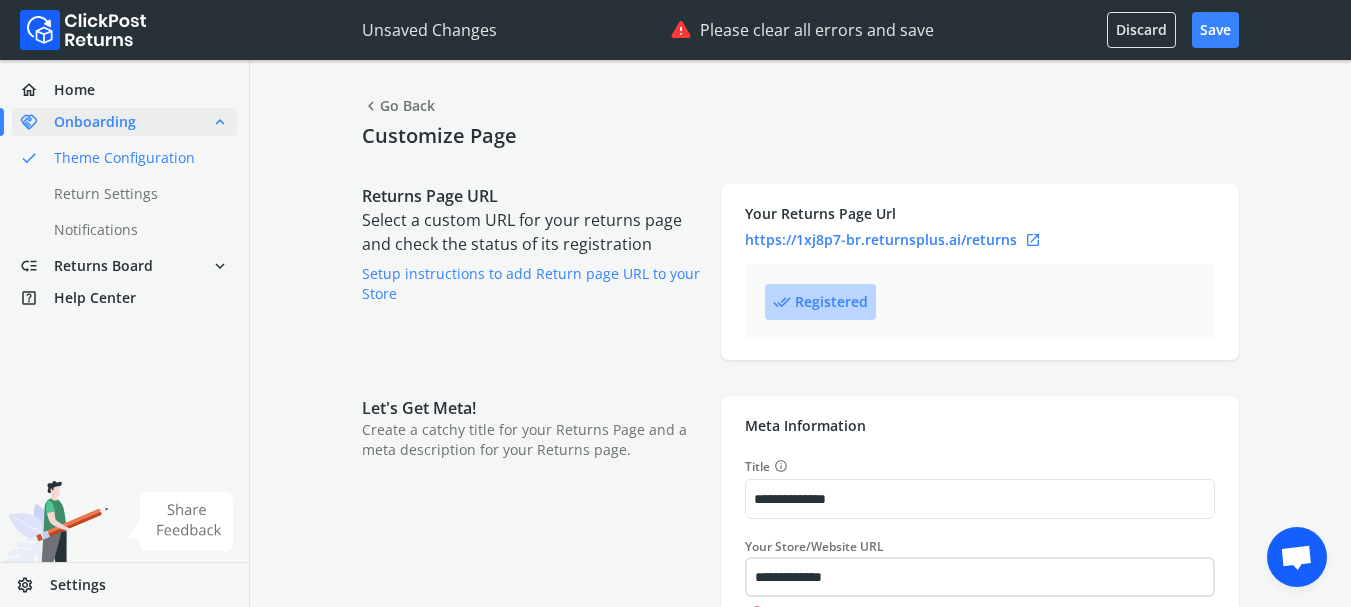 type on "*******" 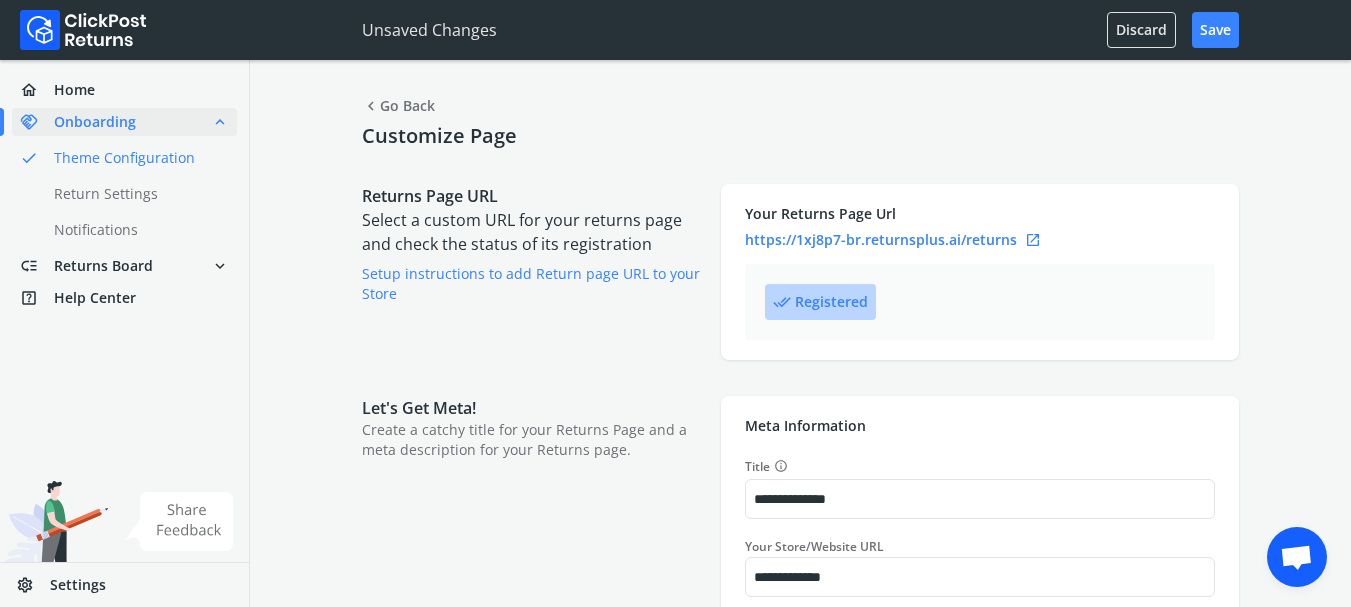 click on "done_all" at bounding box center (782, 302) 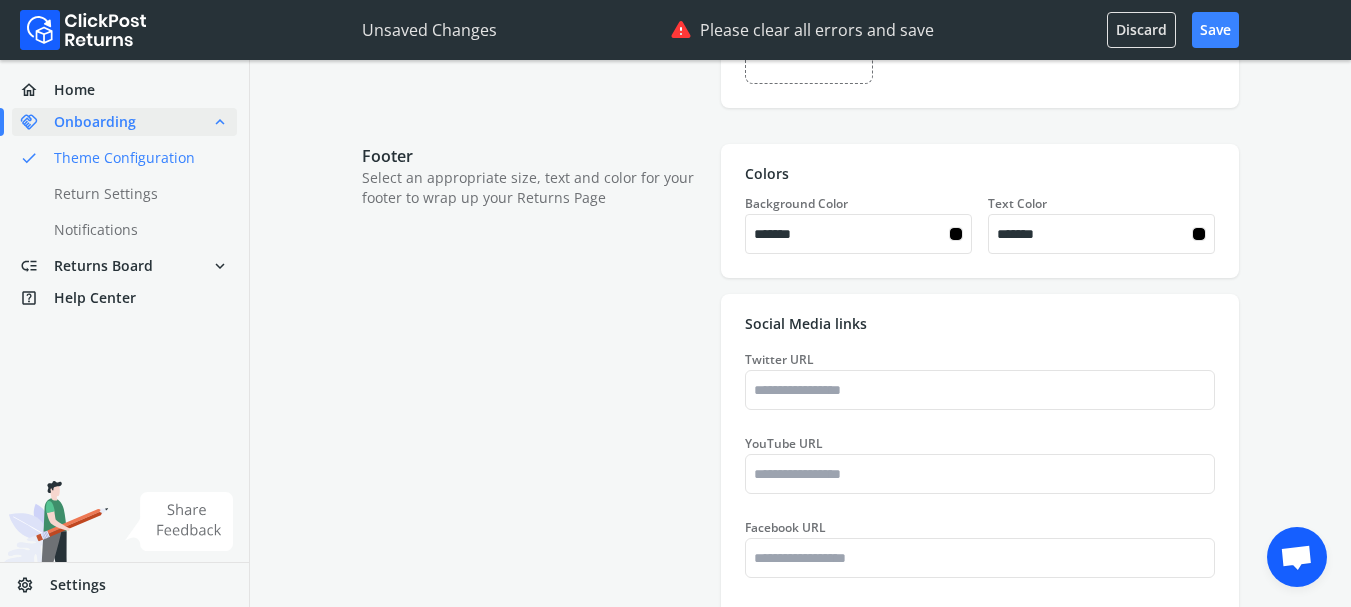 type on "*******" 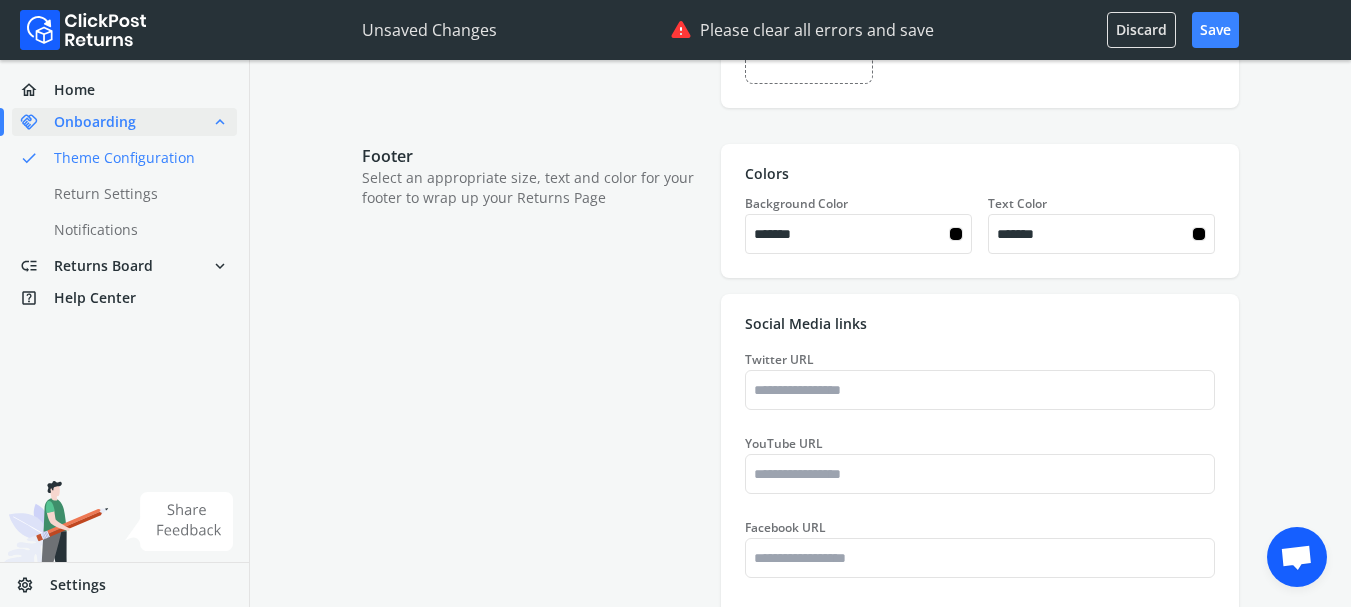type on "*******" 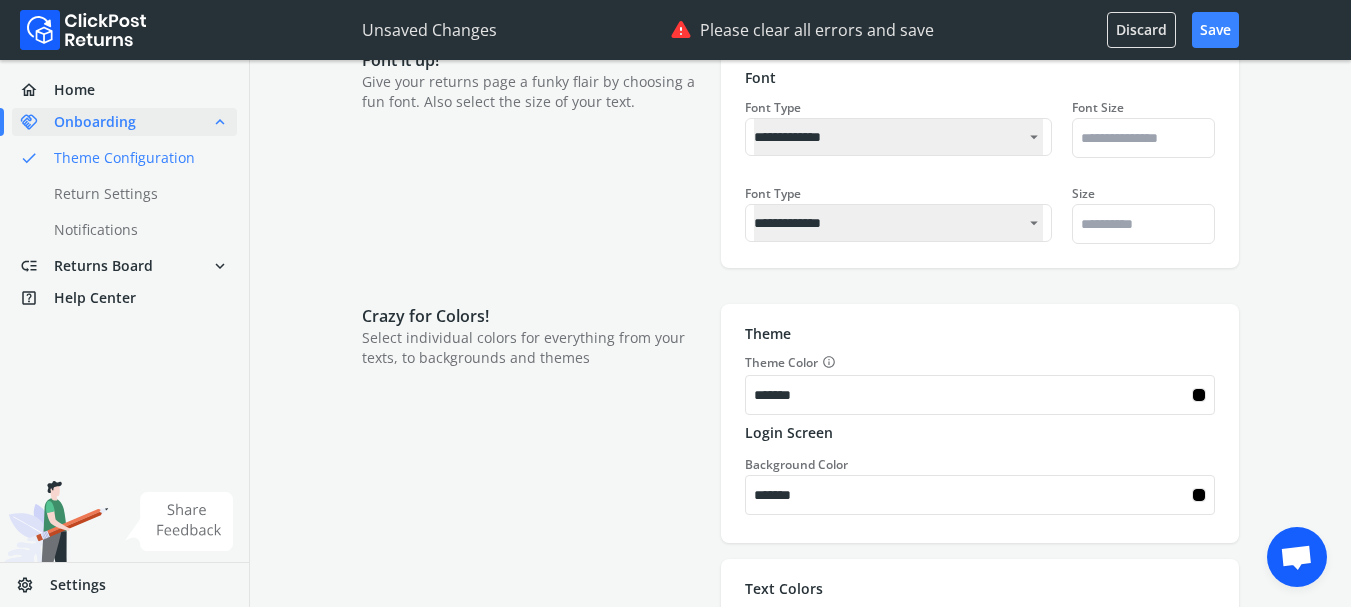 scroll, scrollTop: 0, scrollLeft: 0, axis: both 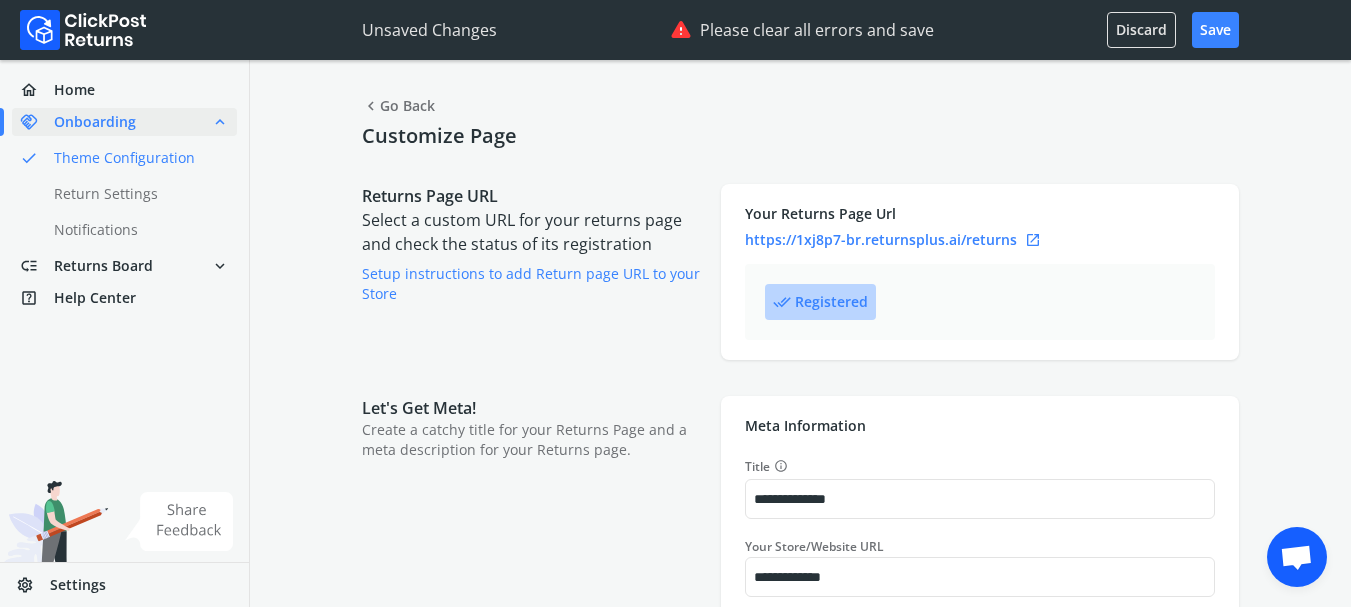 click on "open_in_new" at bounding box center (1033, 240) 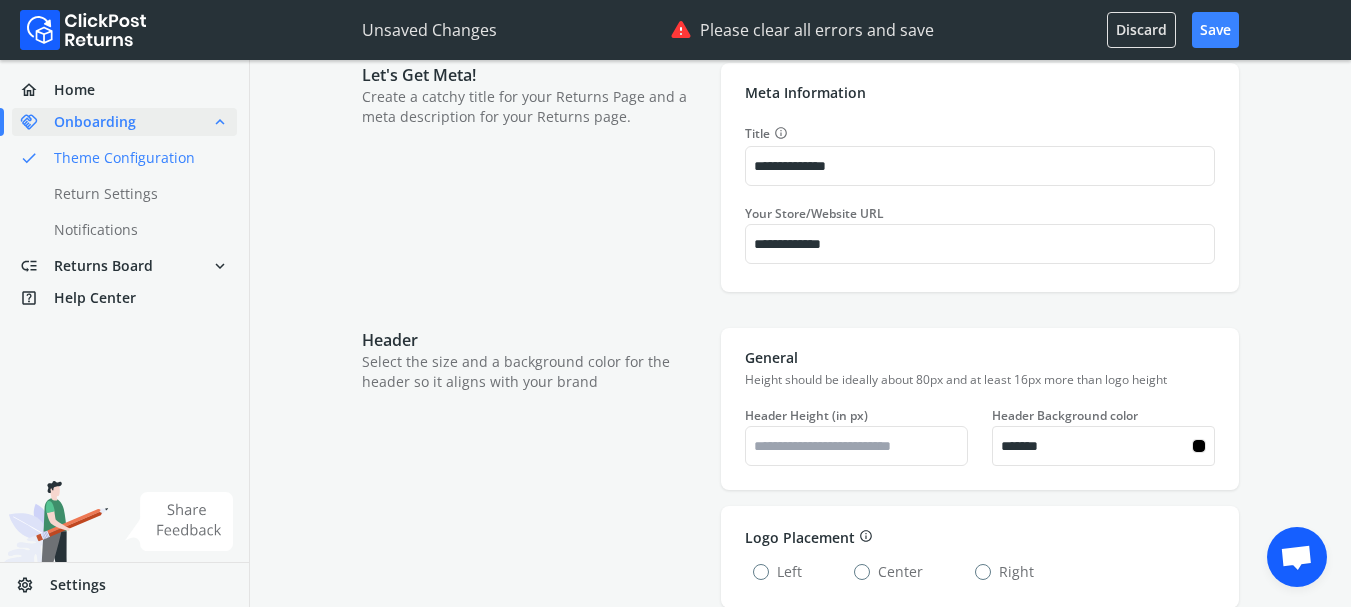 type on "*******" 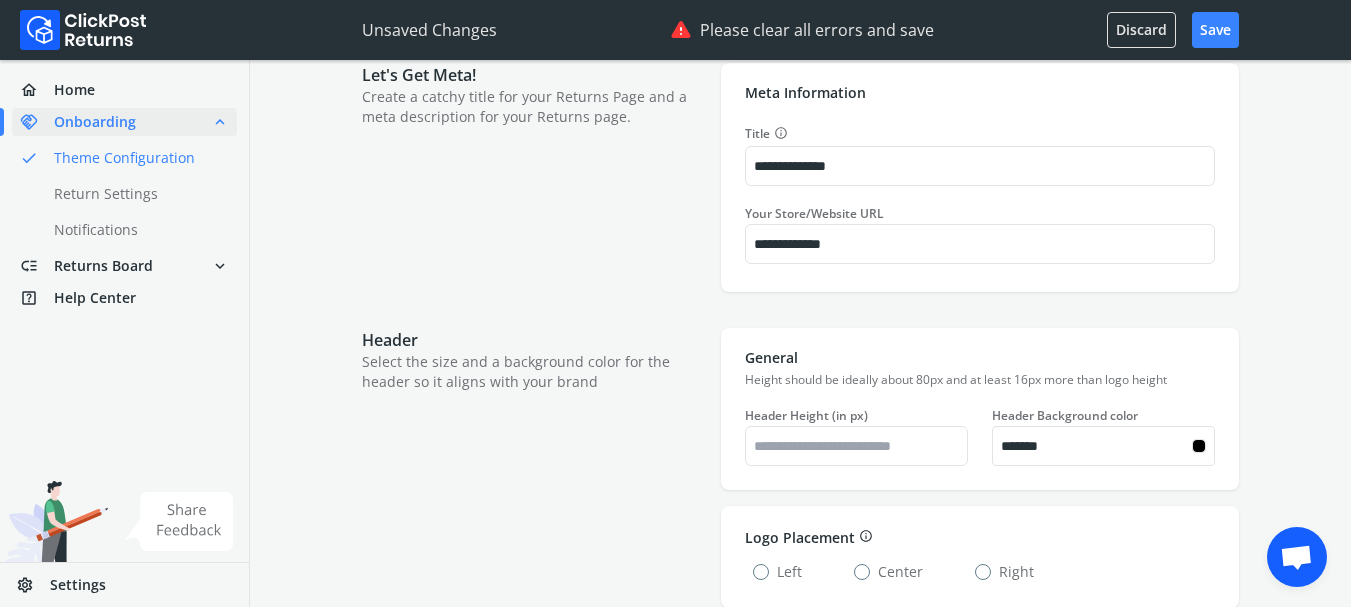 type on "*******" 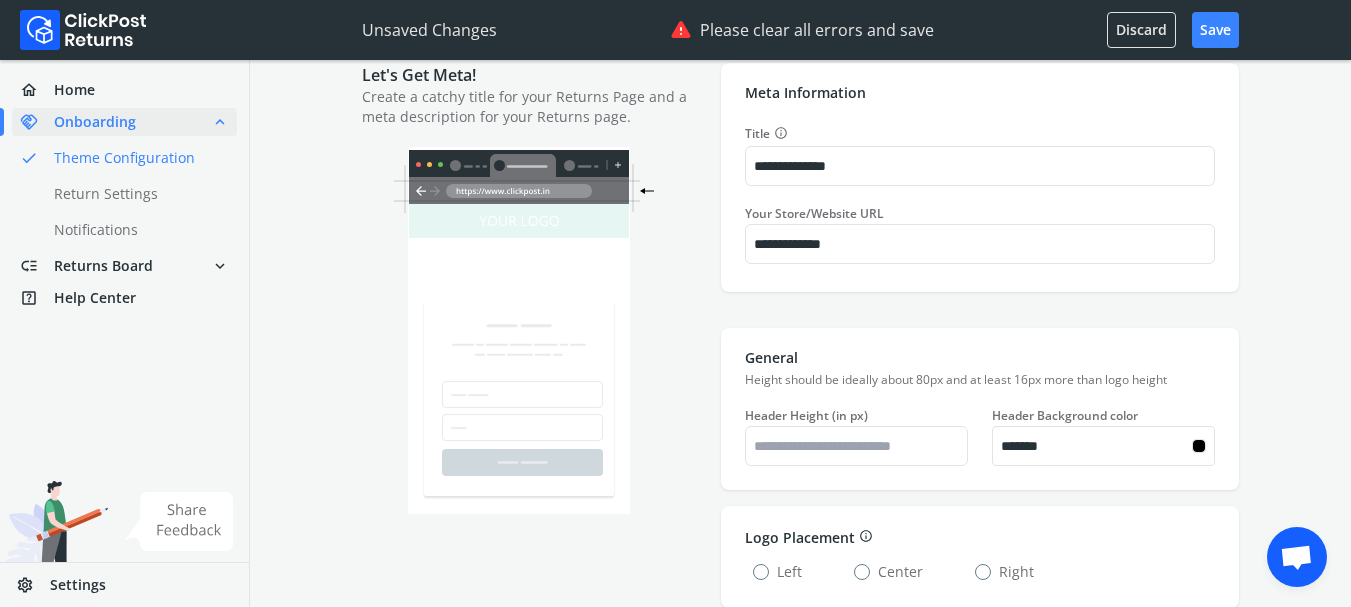 type on "*******" 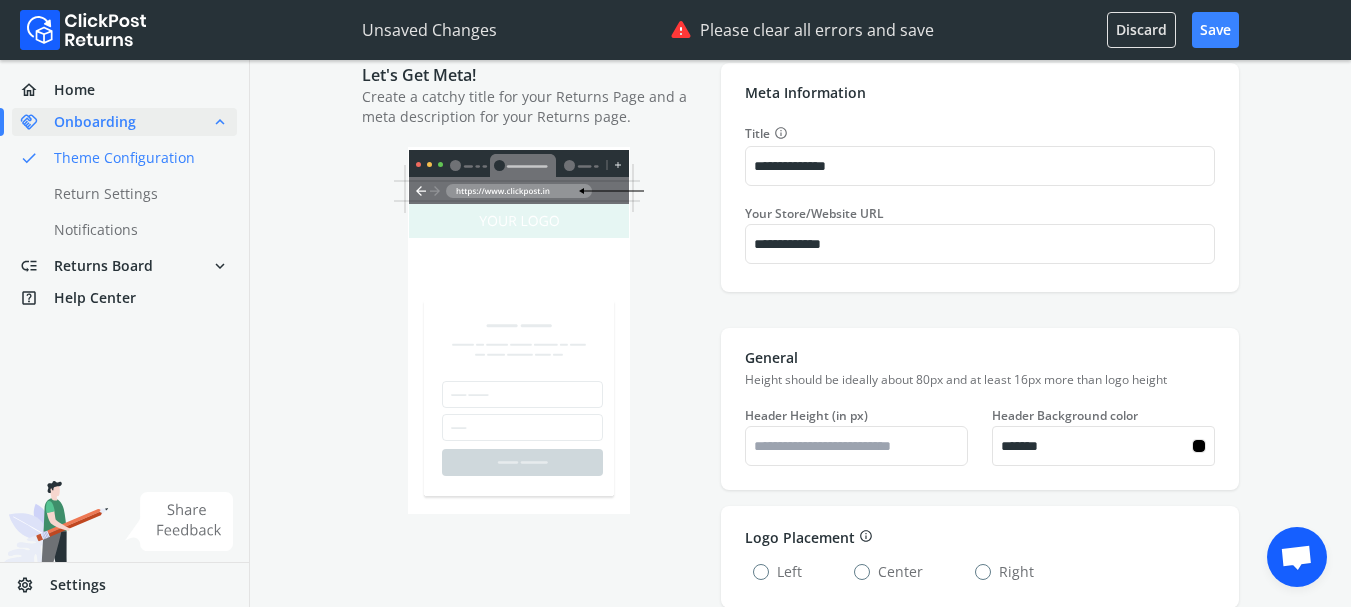 type on "*******" 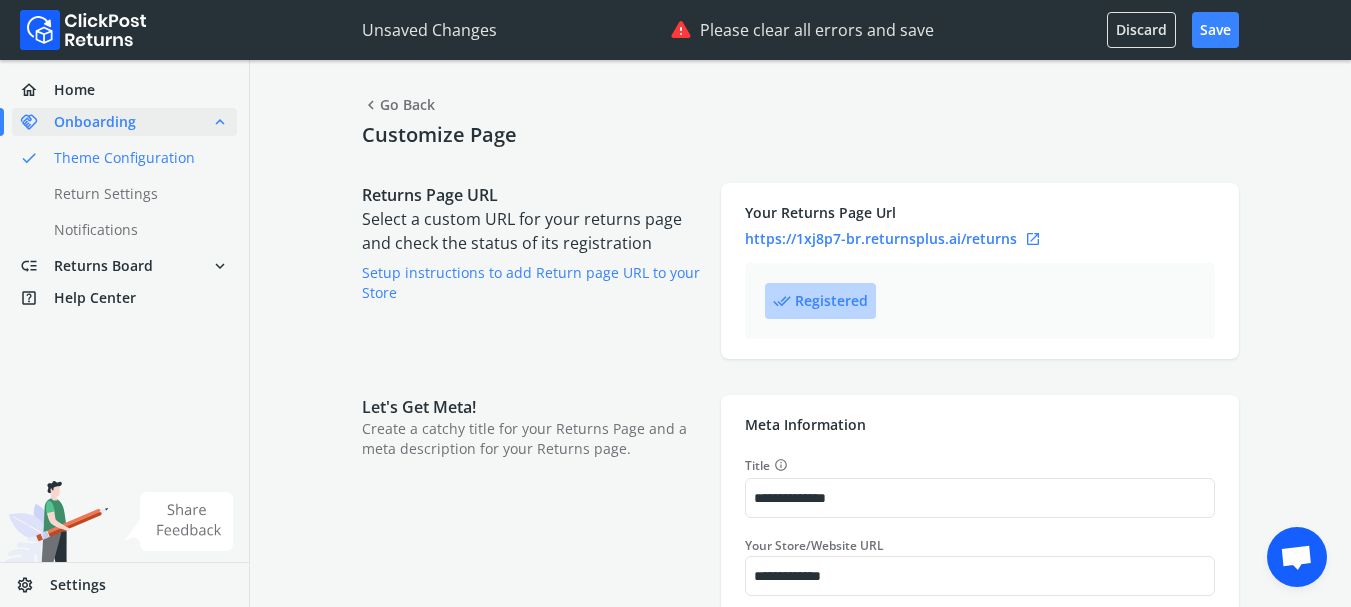 scroll, scrollTop: 0, scrollLeft: 0, axis: both 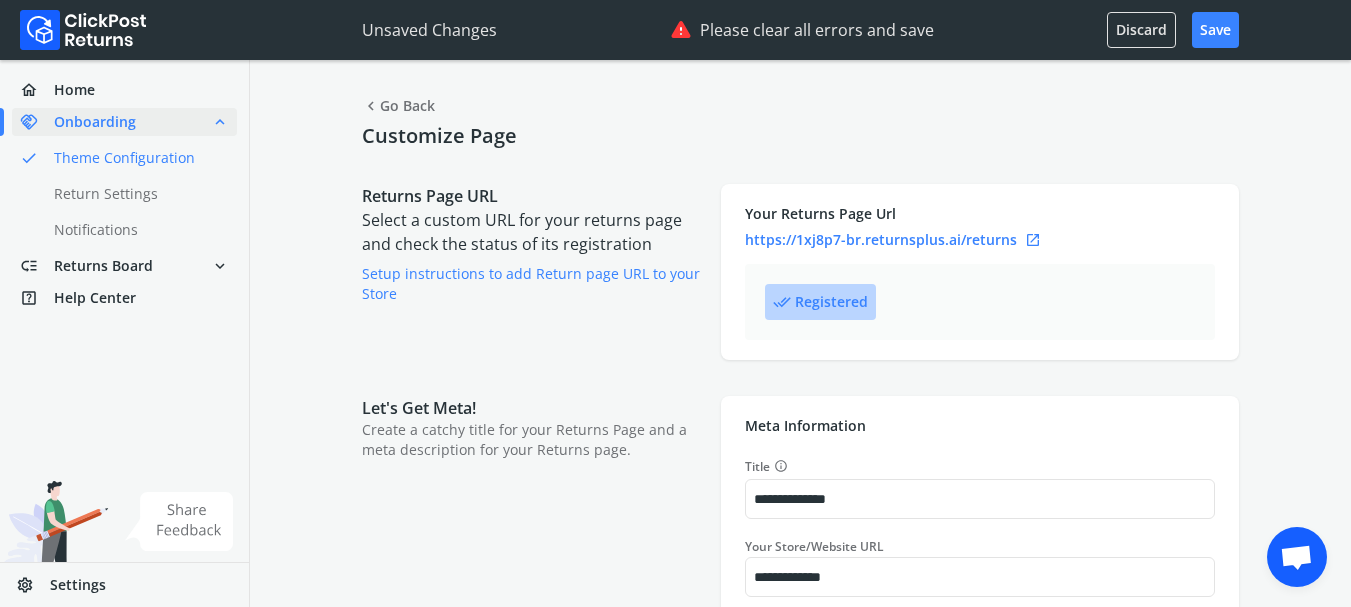 click on "home Home handshake Onboarding expand_less done Theme Configuration done Return Settings done Notifications low_priority Returns Board expand_more help_center Help Center" at bounding box center (124, 194) 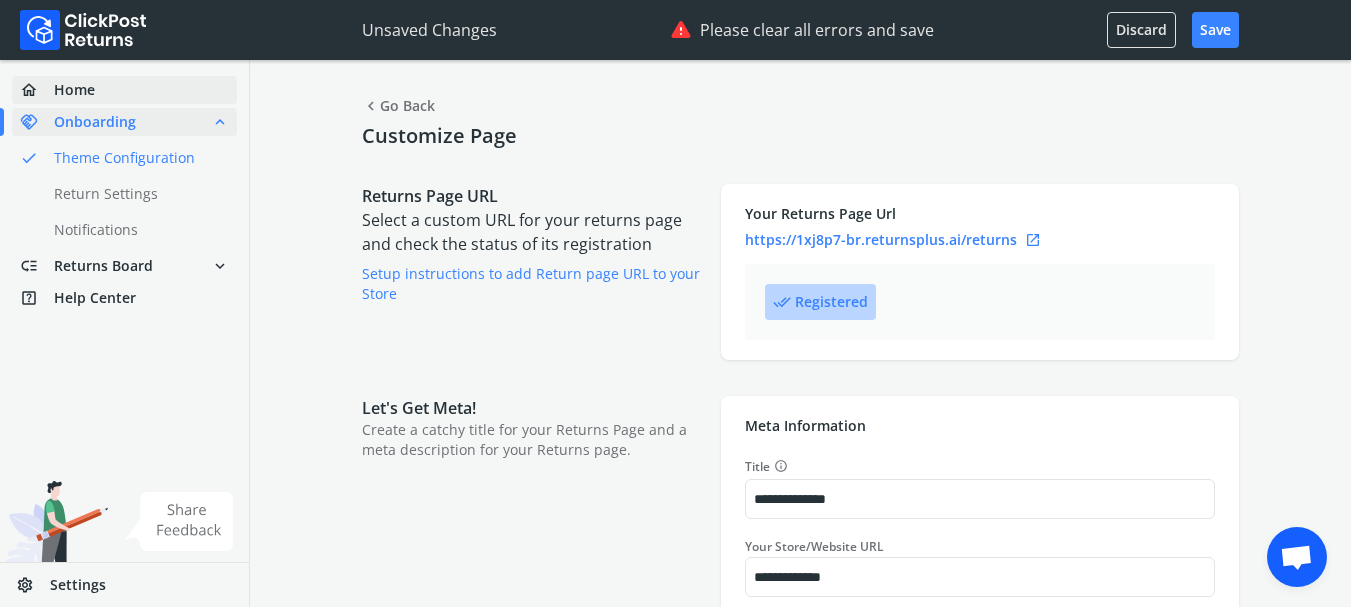 click on "Home" at bounding box center (74, 90) 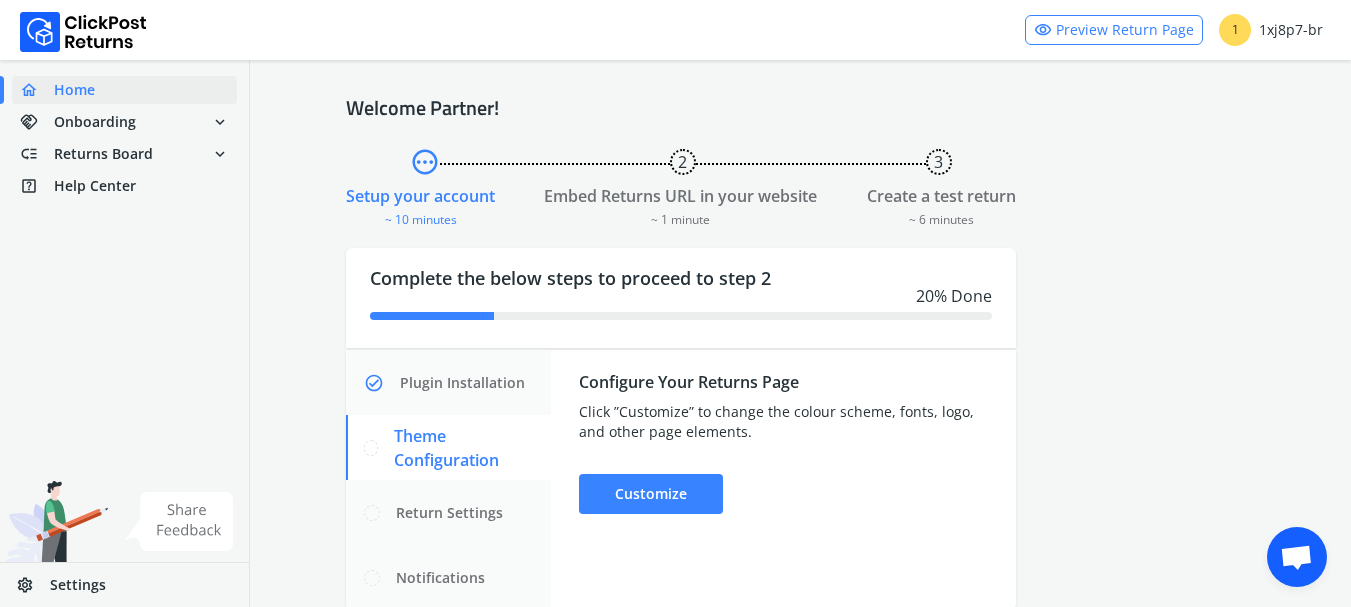 click on "pending" at bounding box center (425, 162) 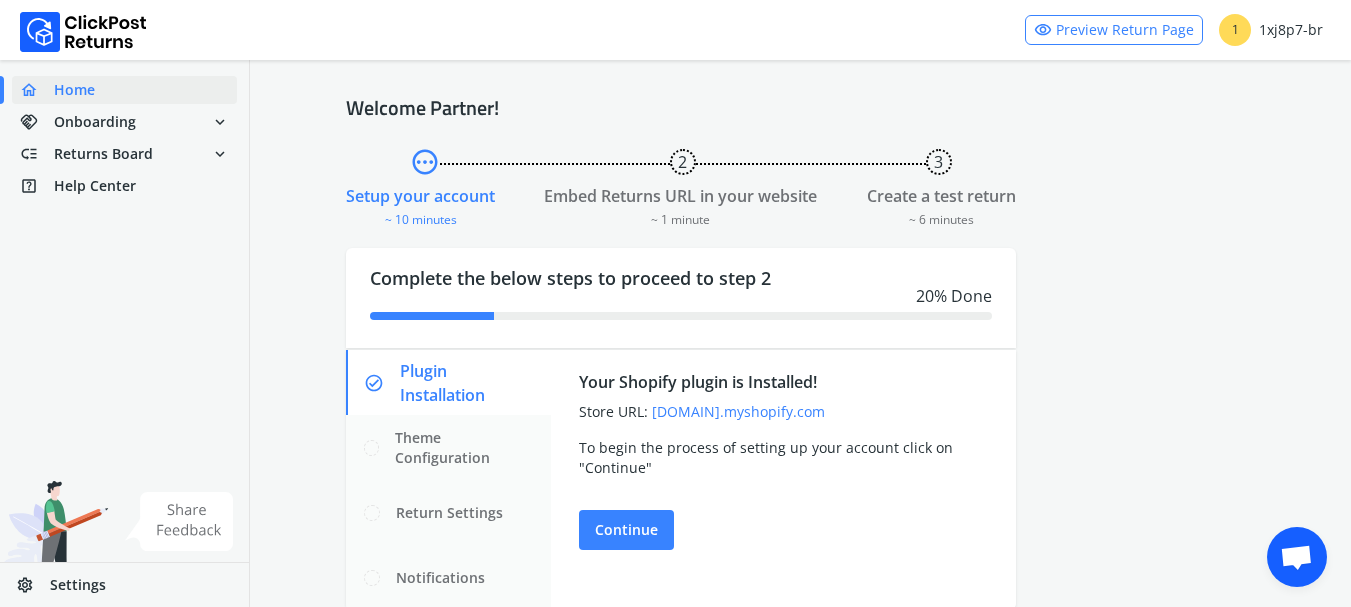 click on "pending" at bounding box center (425, 162) 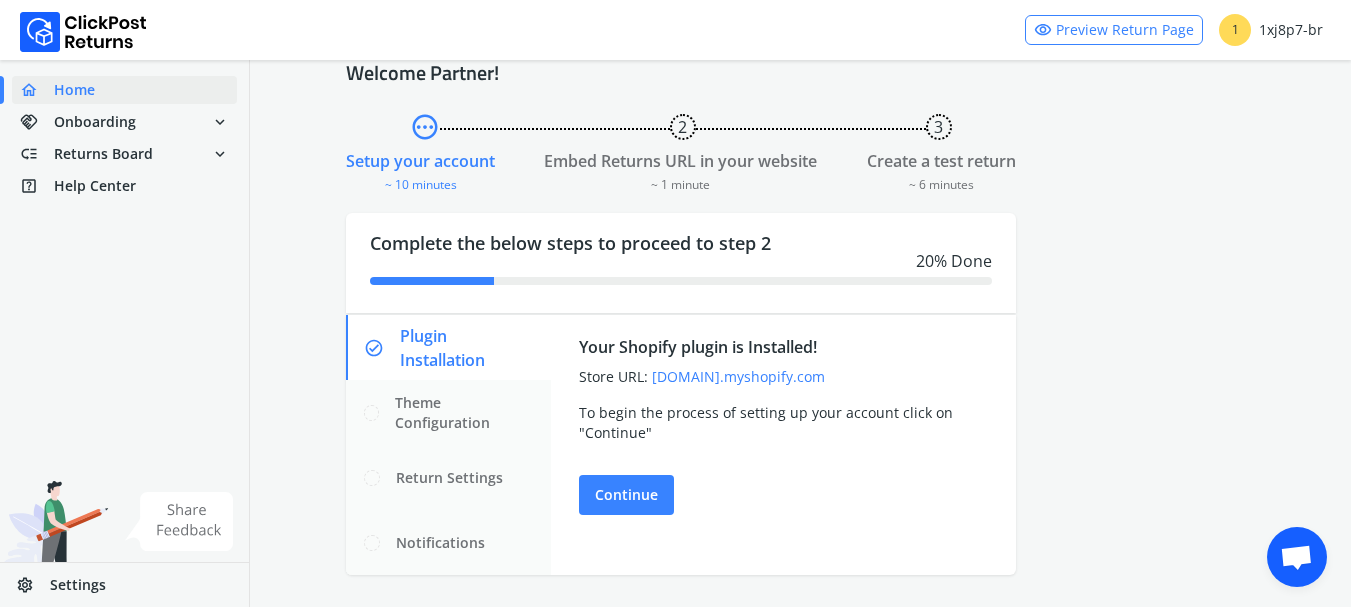 scroll, scrollTop: 54, scrollLeft: 0, axis: vertical 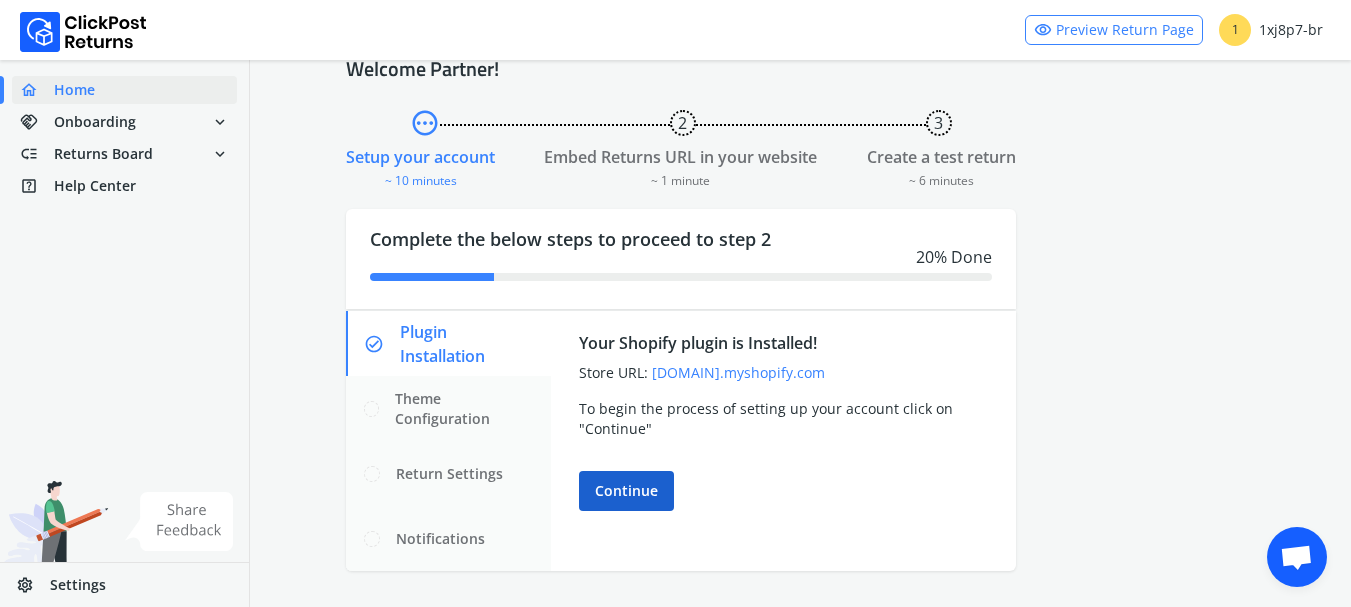 click on "Continue" at bounding box center (626, 491) 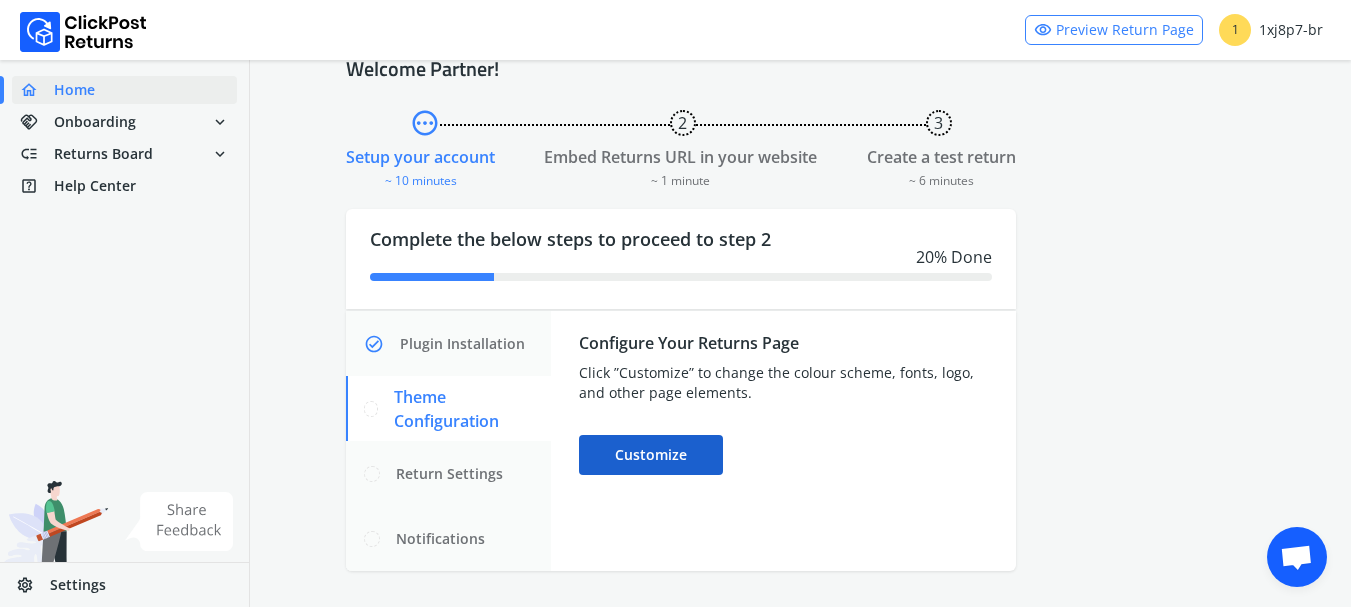 click on "Customize" at bounding box center [651, 455] 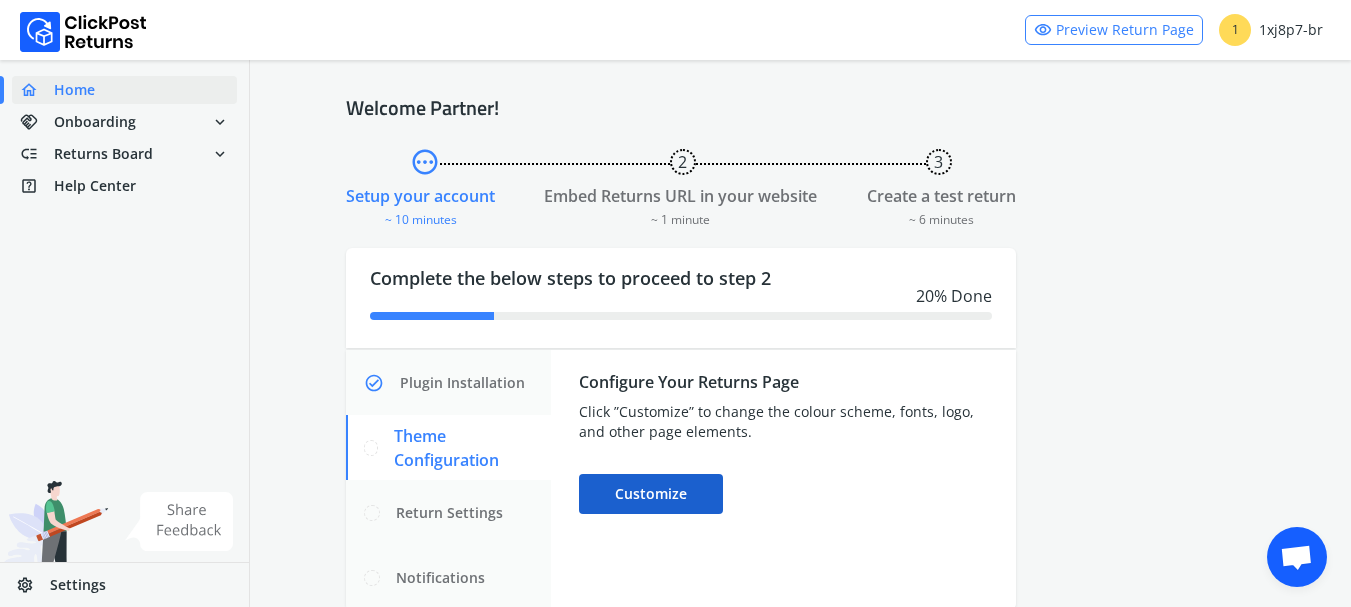 select on "*" 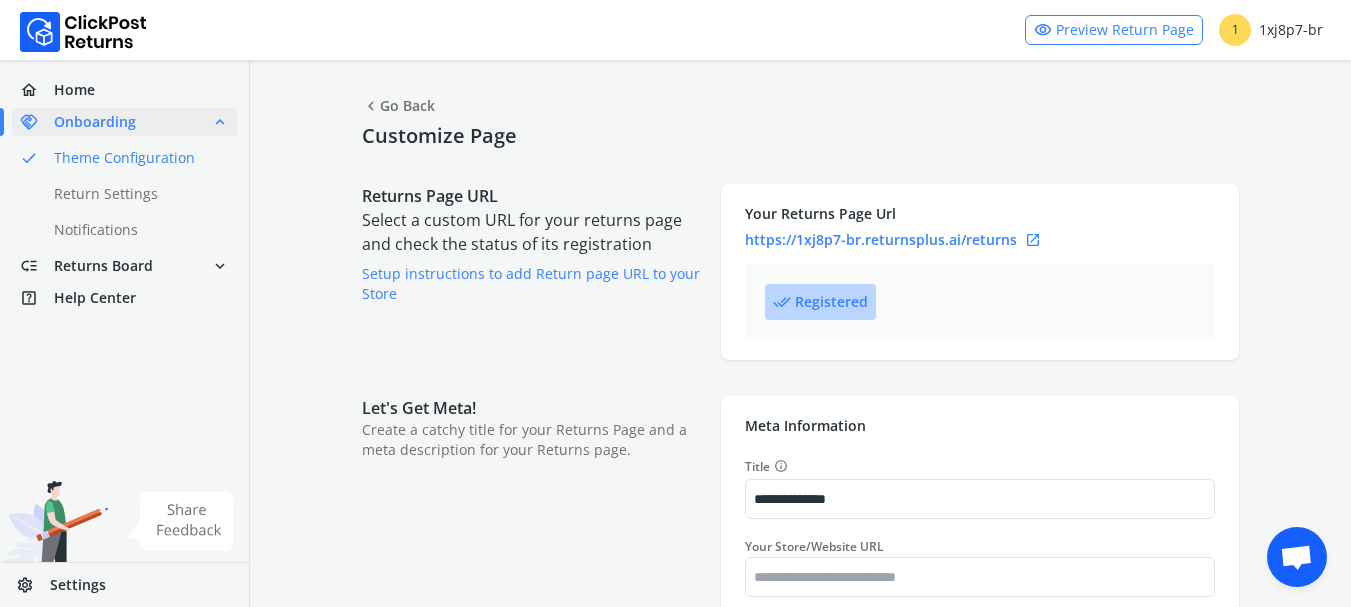 select on "***" 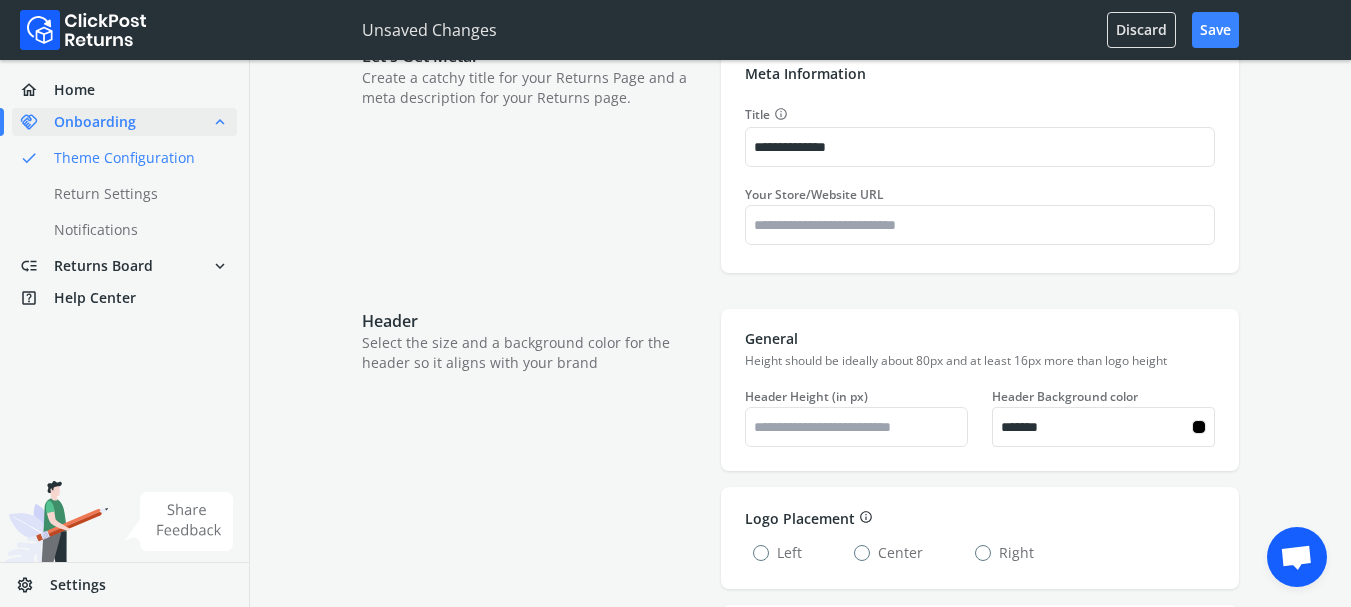 scroll, scrollTop: 333, scrollLeft: 0, axis: vertical 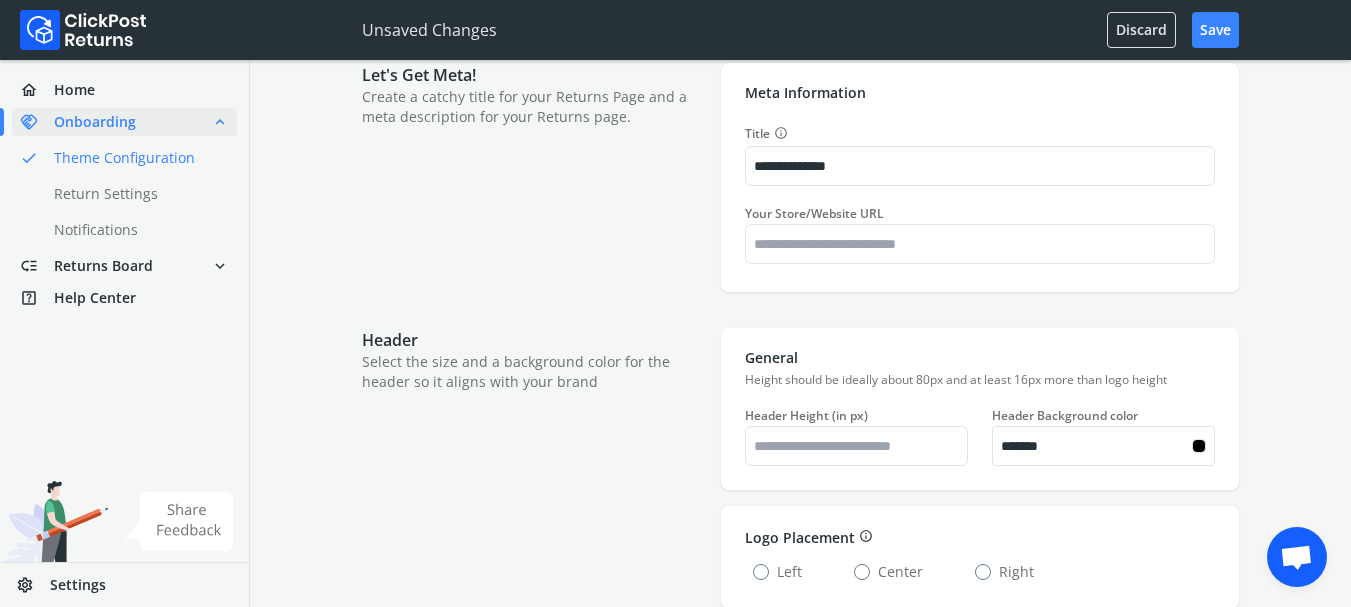 type on "*******" 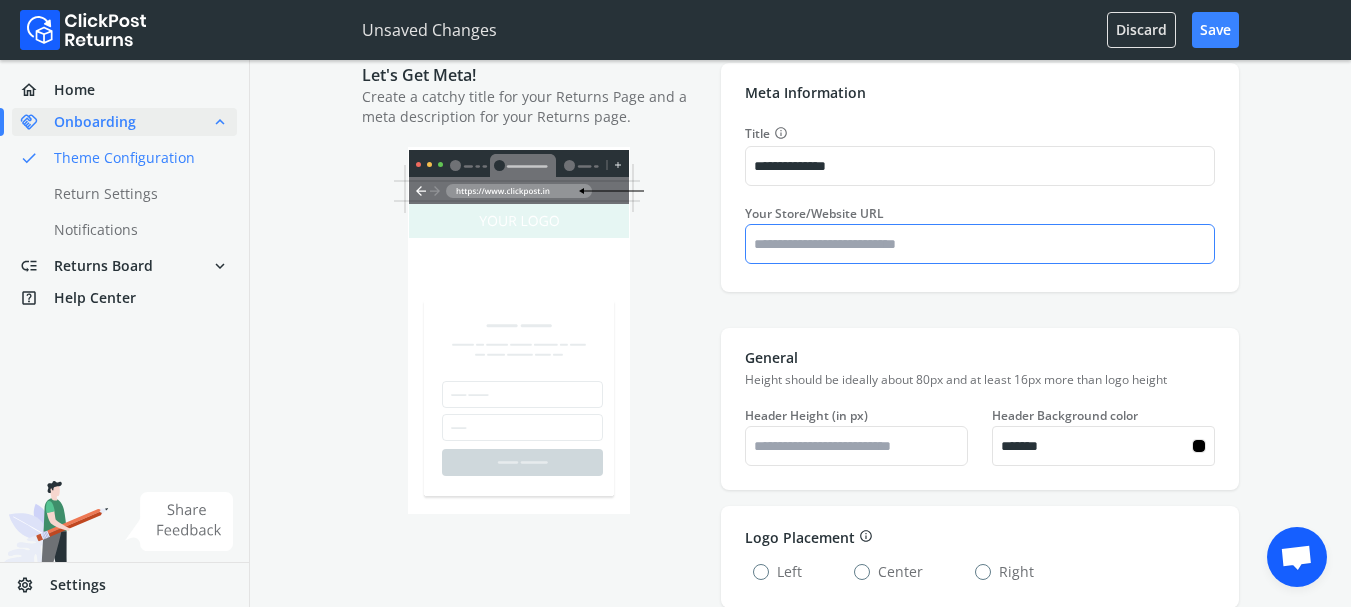 click on "Your Store/Website URL" at bounding box center (980, 244) 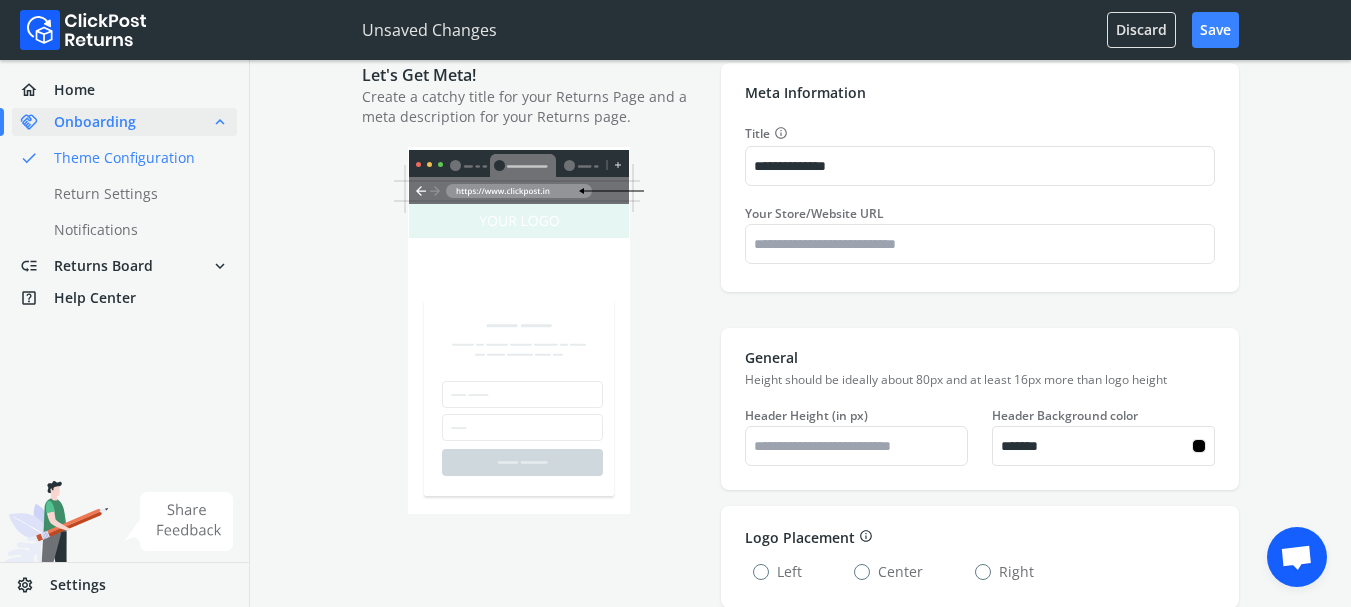 type on "*******" 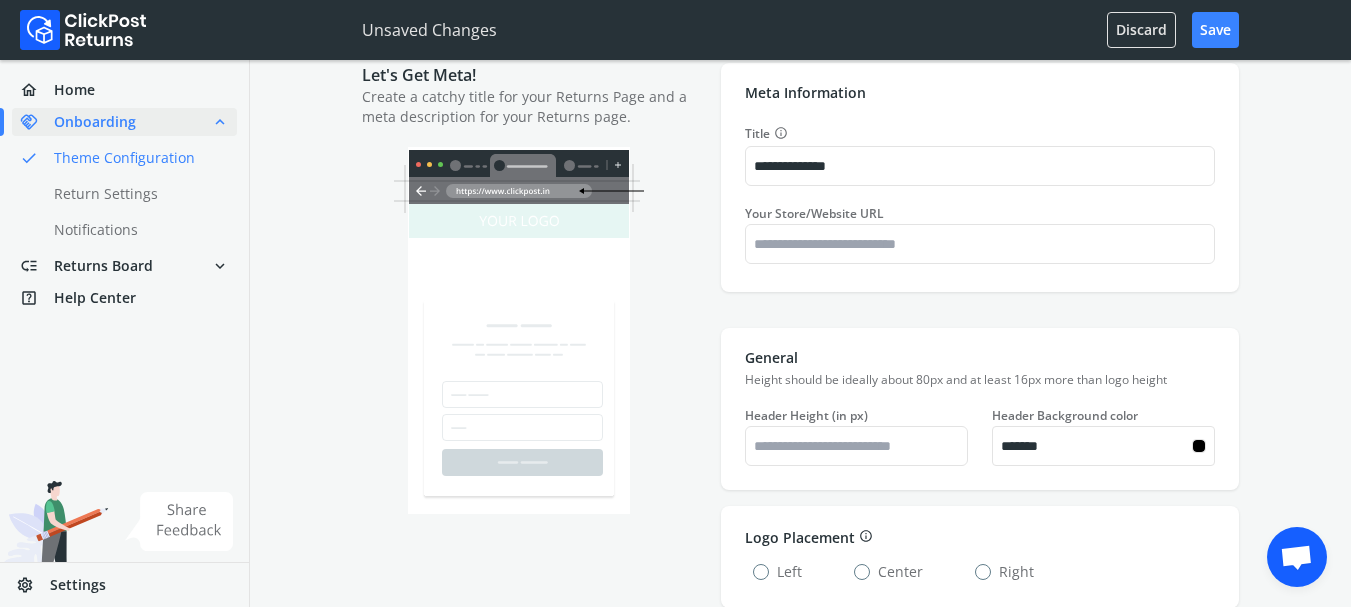 type on "*******" 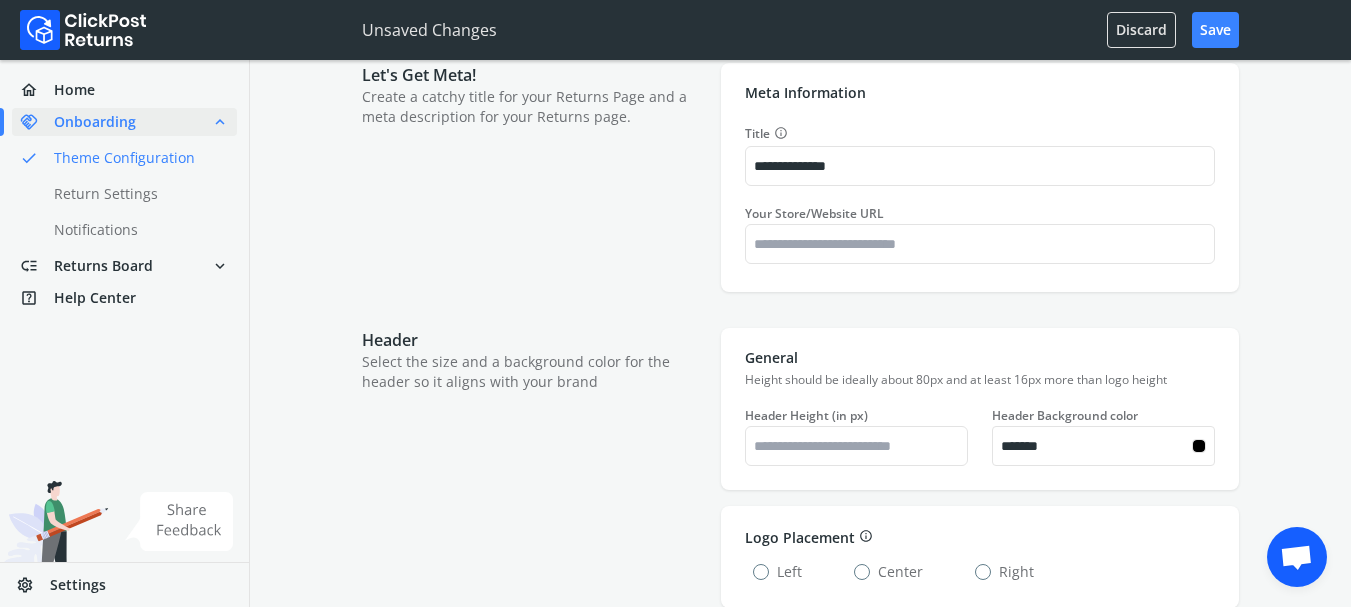 type on "*******" 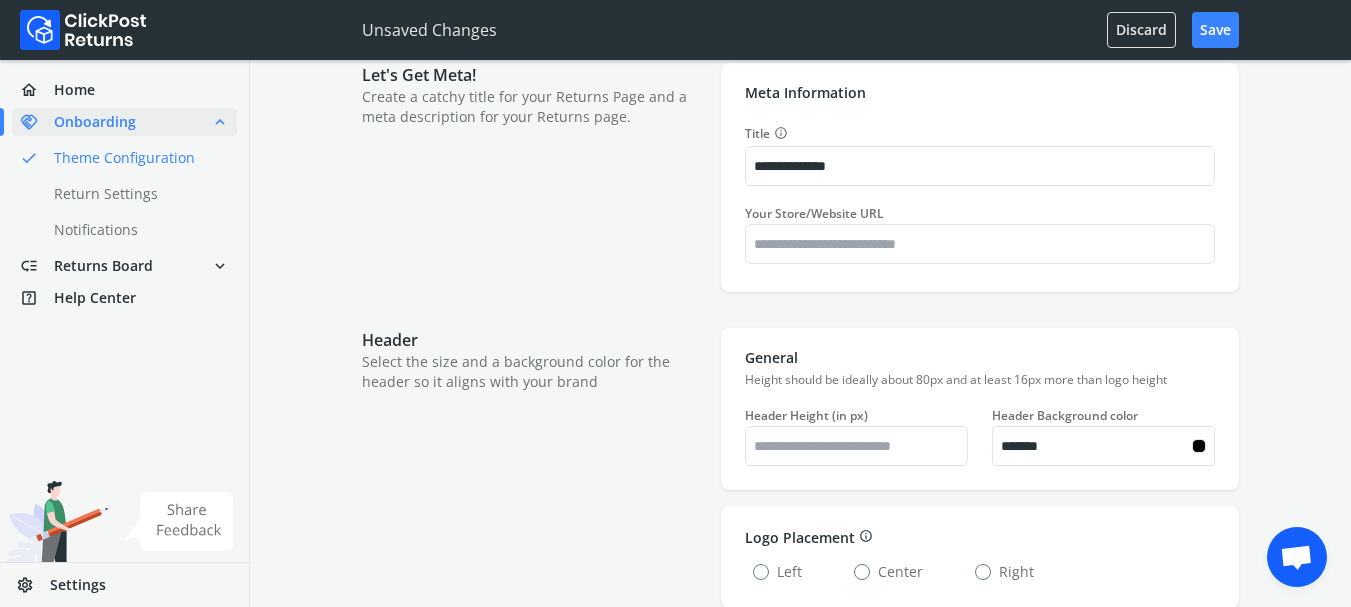 type on "*******" 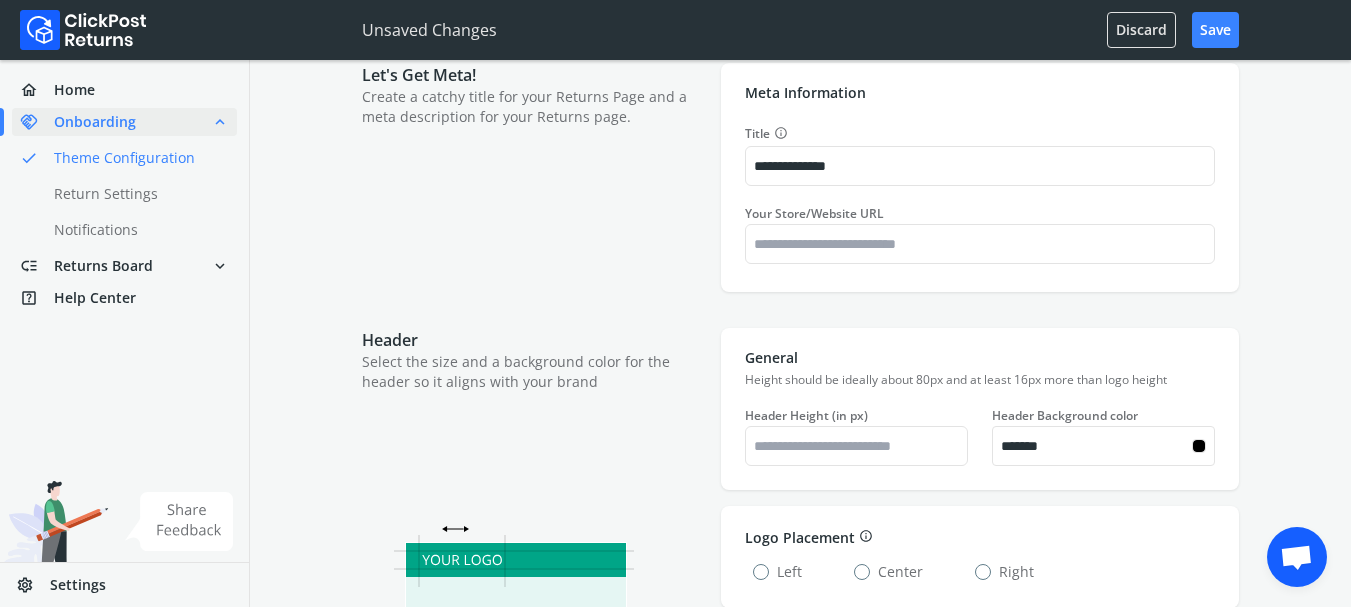 type on "*******" 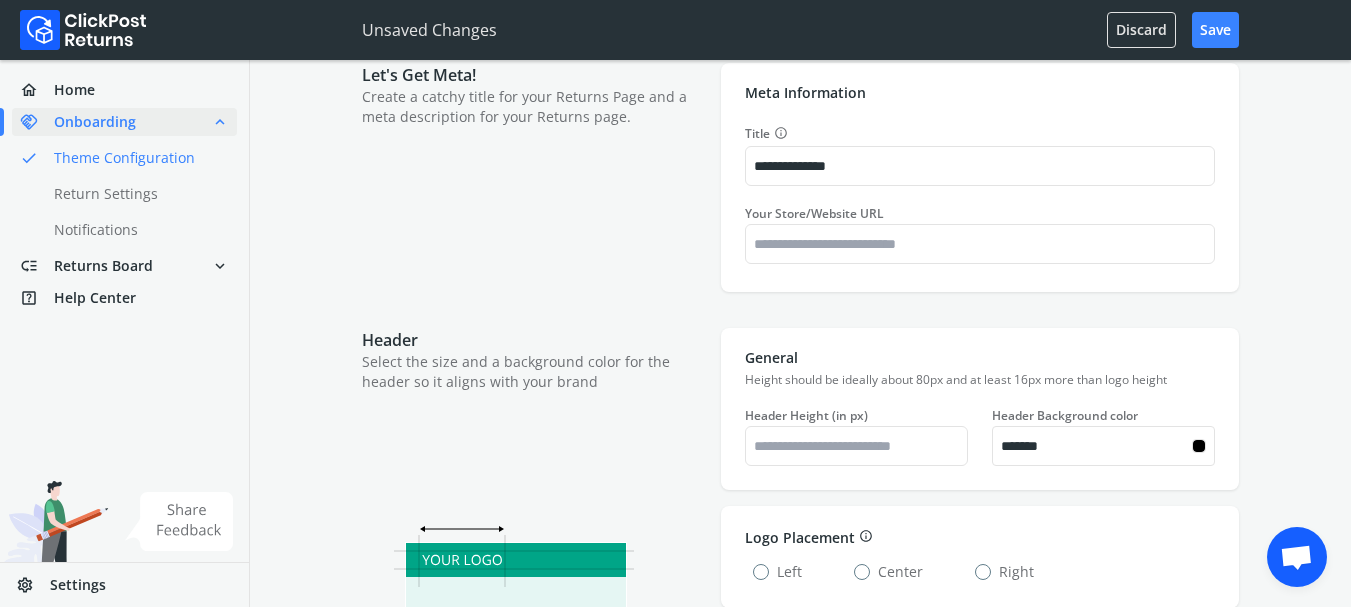 type on "*******" 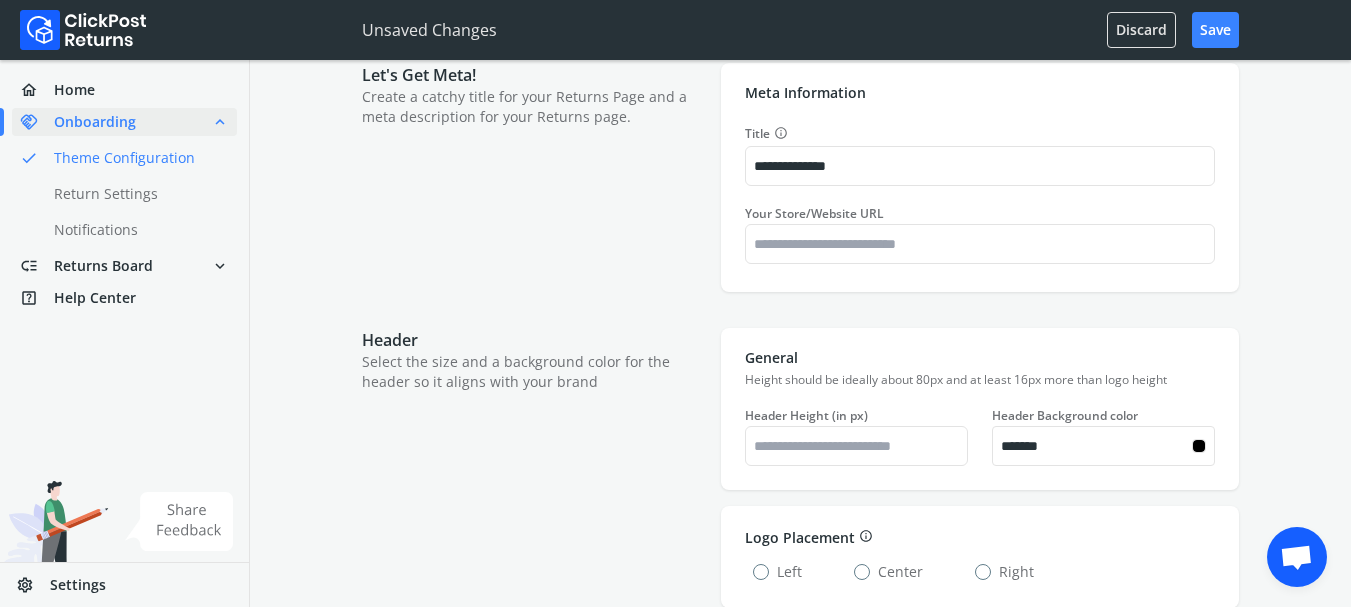 type on "*******" 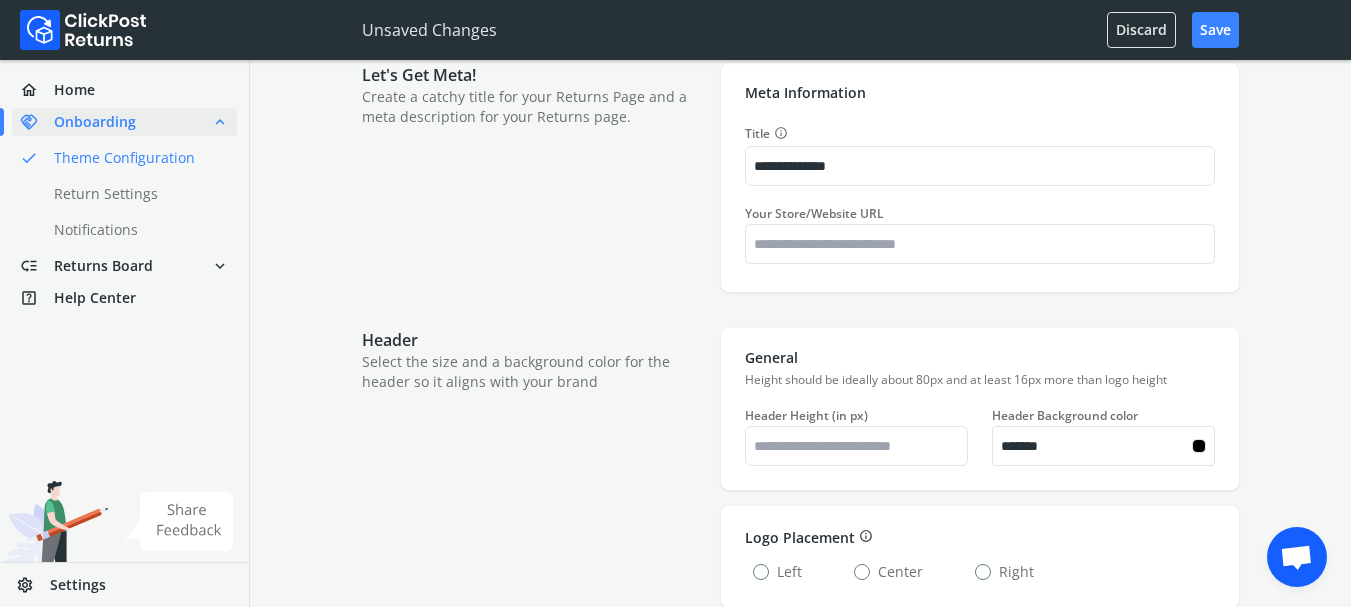 type on "*******" 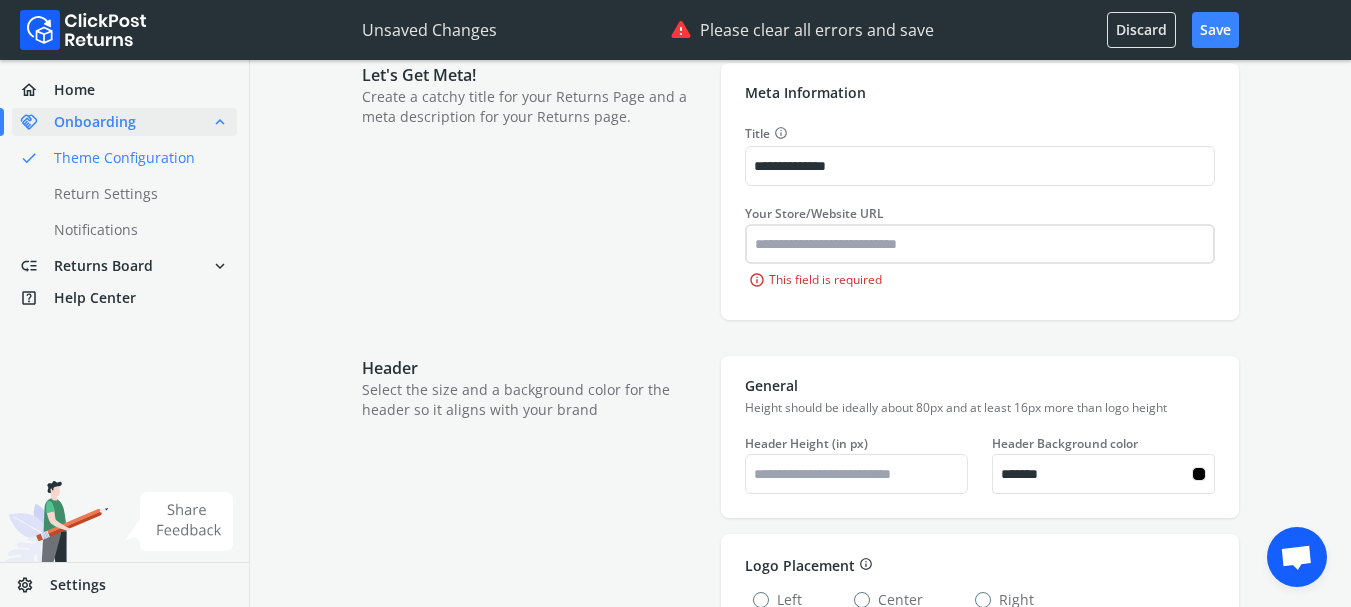 type on "*******" 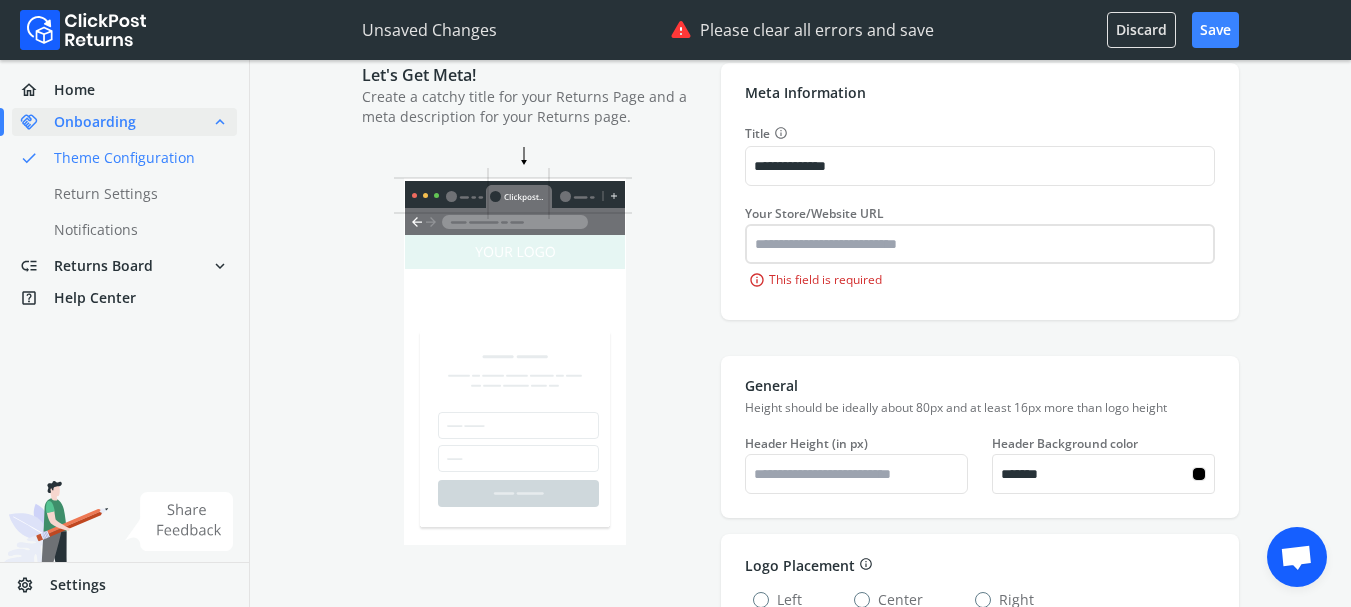 paste on "**********" 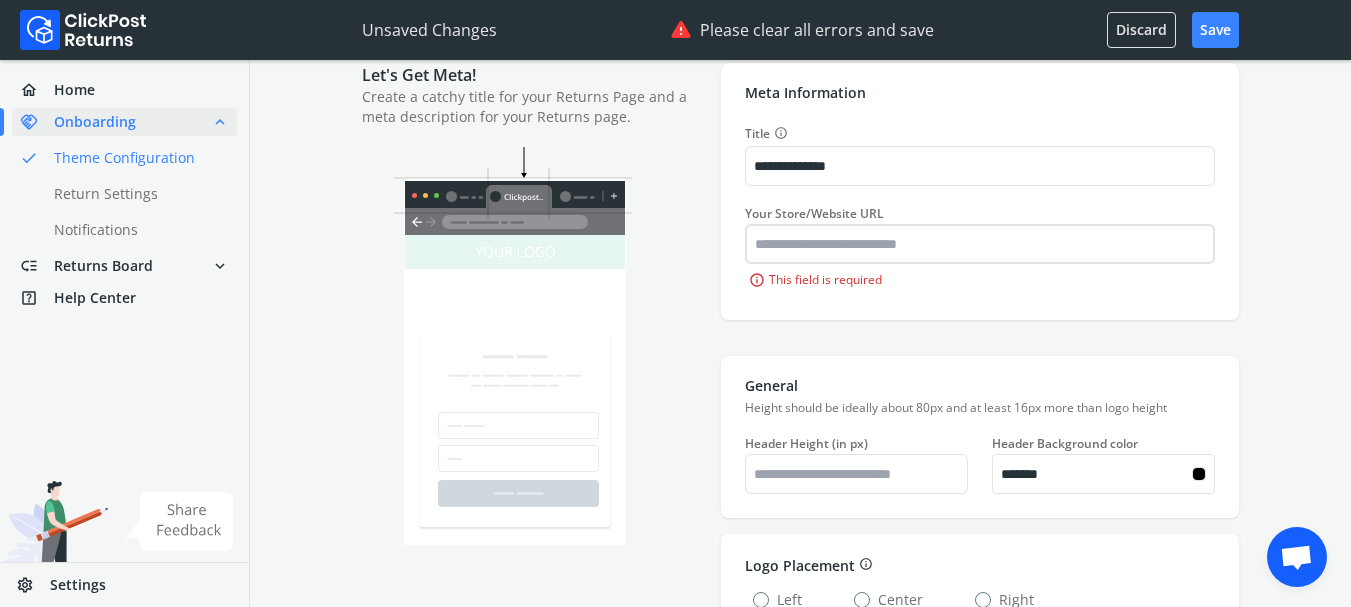 type on "**********" 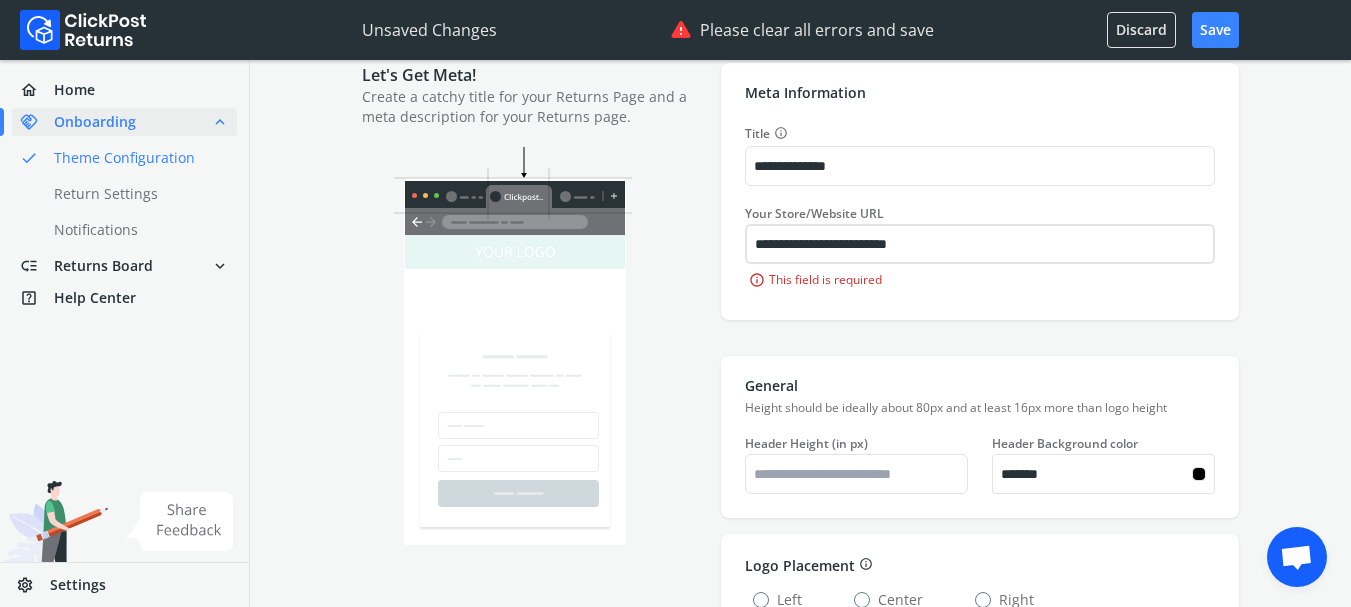 type on "*******" 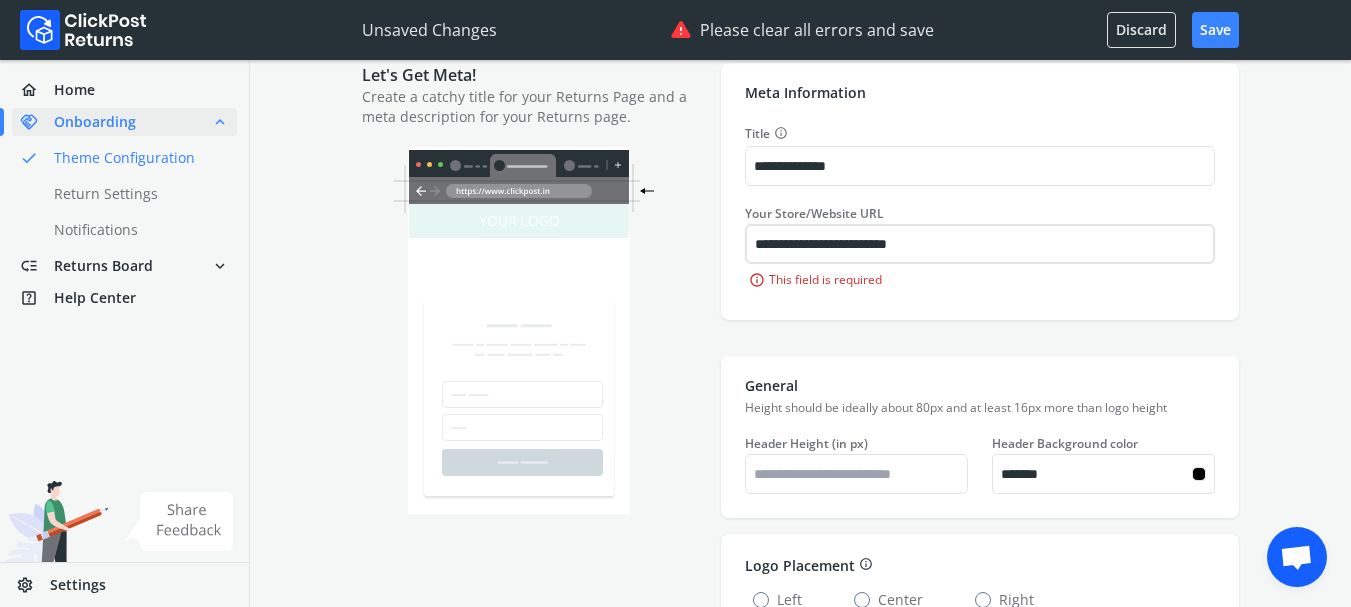 type on "*******" 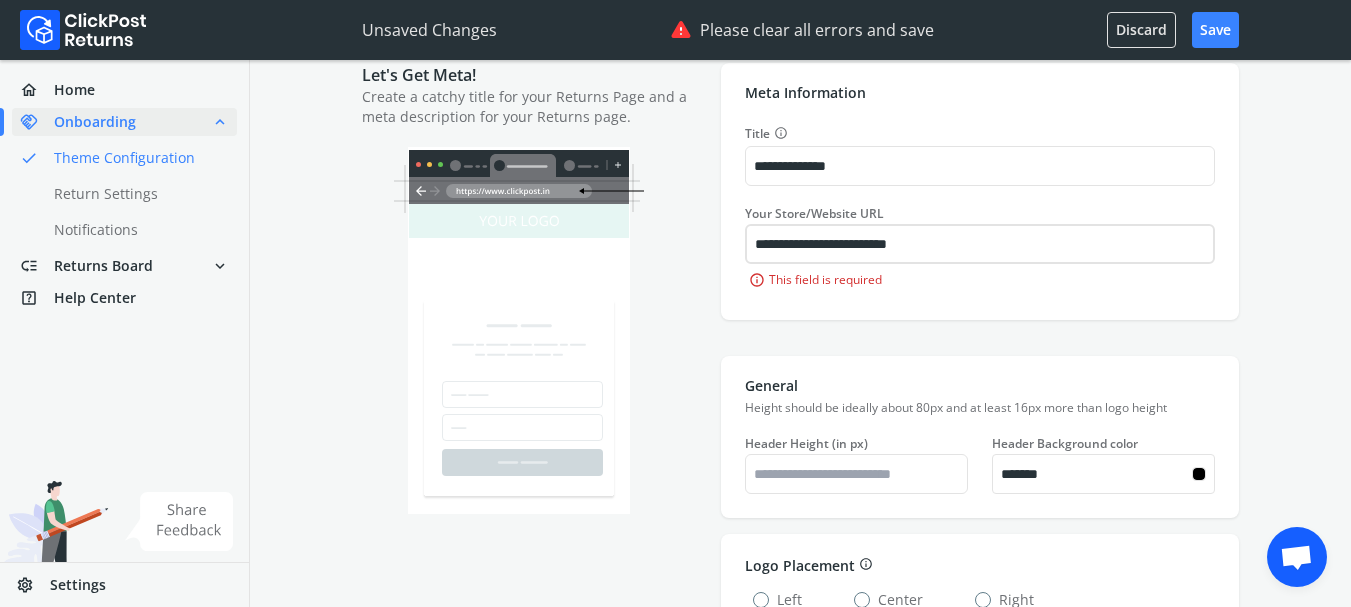 type on "*******" 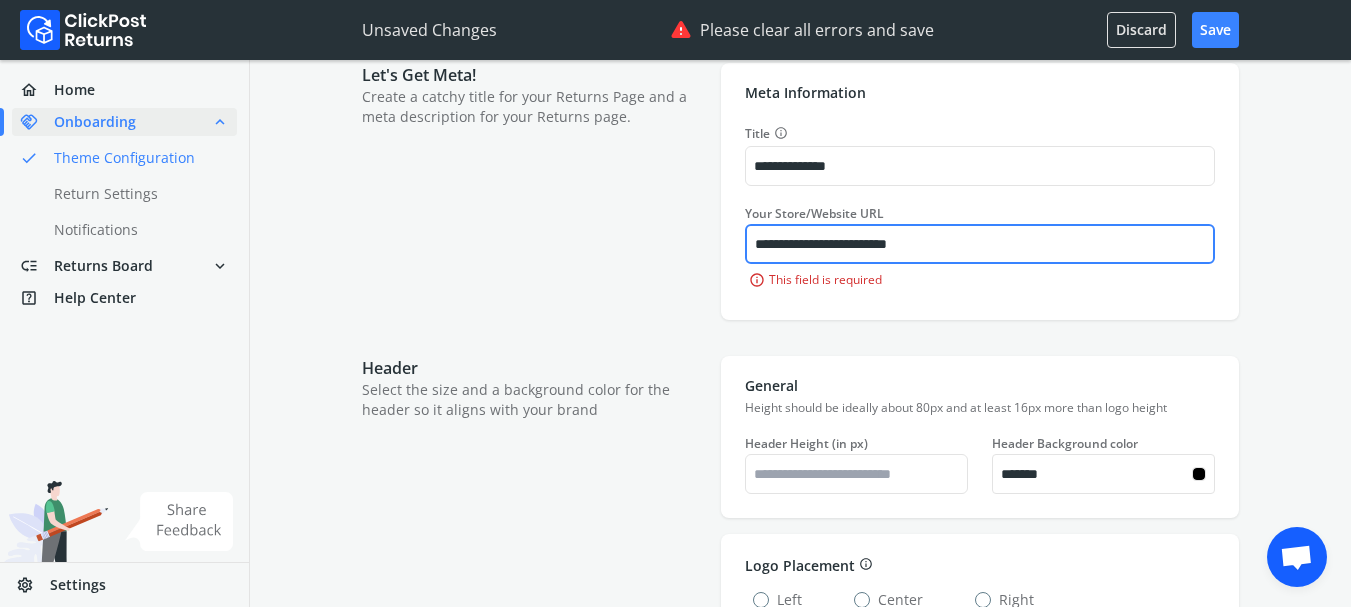 type on "*******" 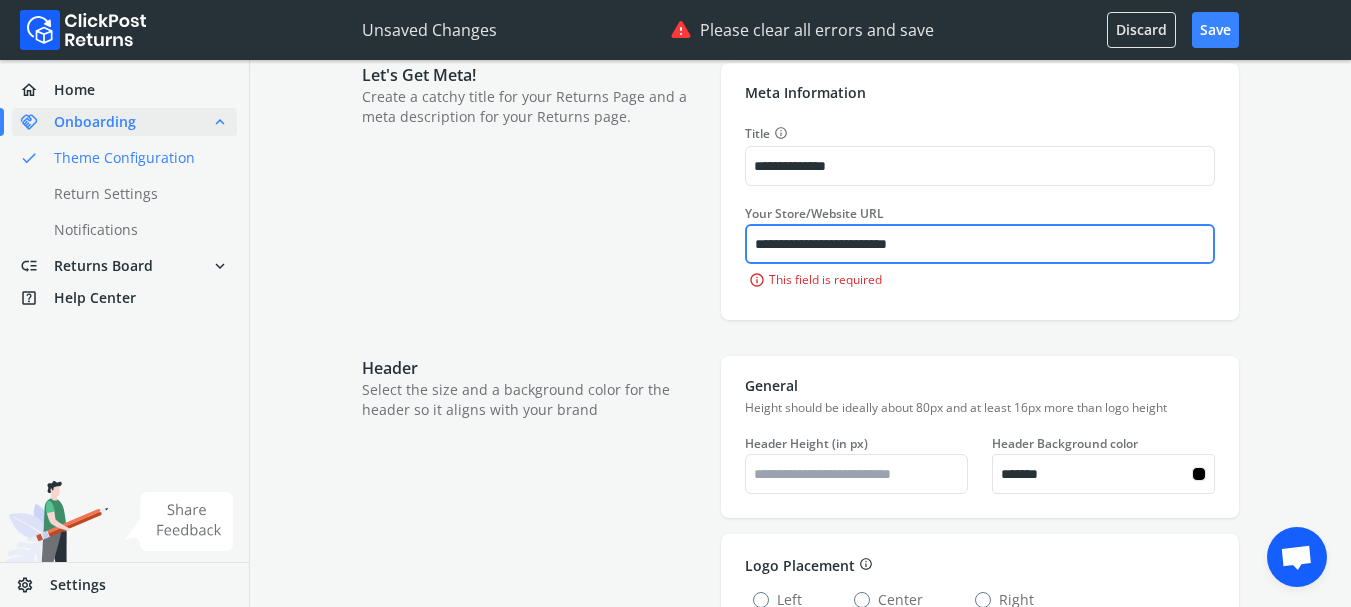 type on "*******" 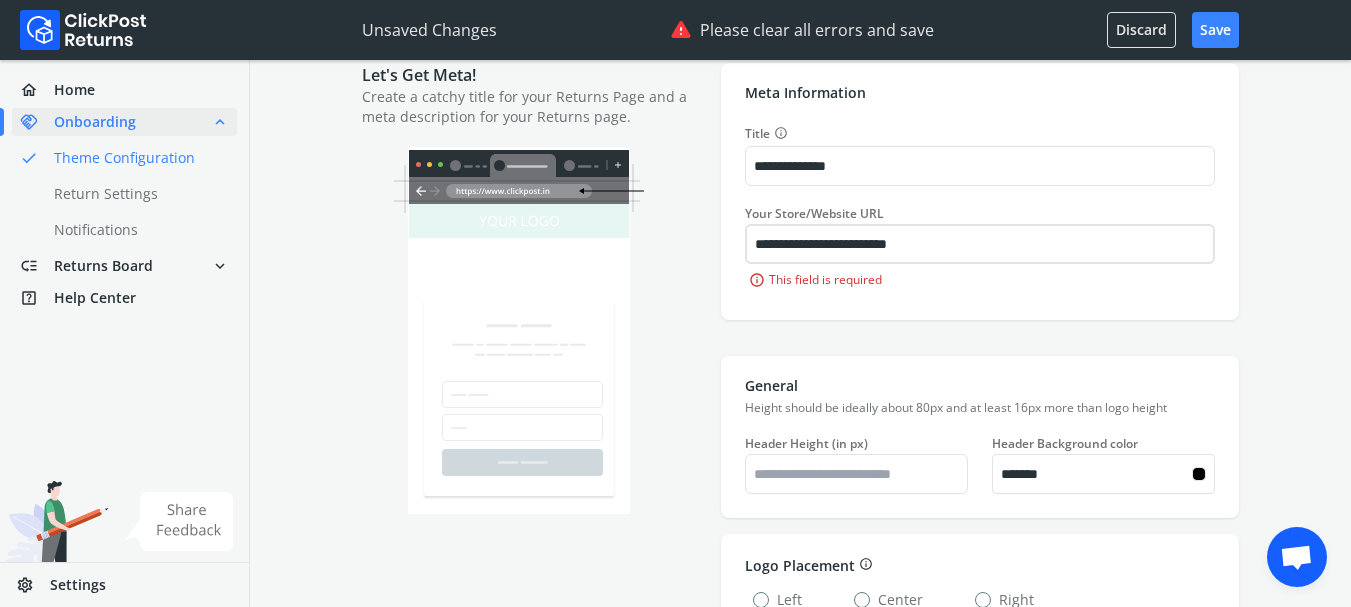 type on "*******" 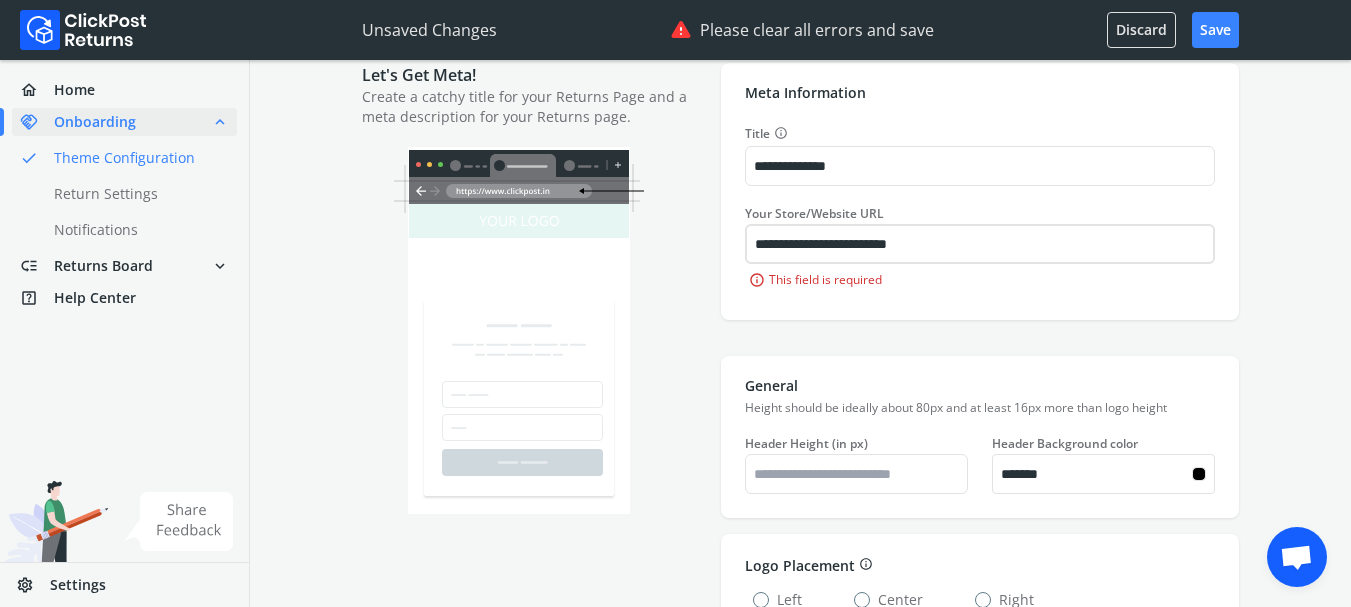 type on "*******" 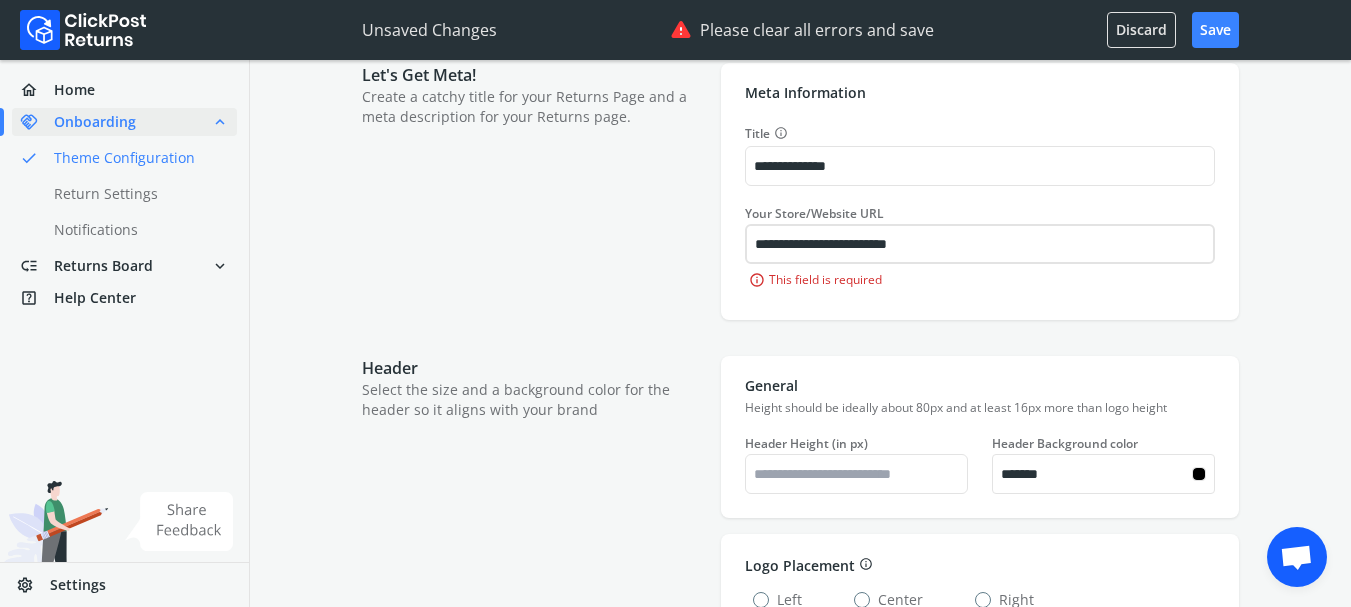 type on "**********" 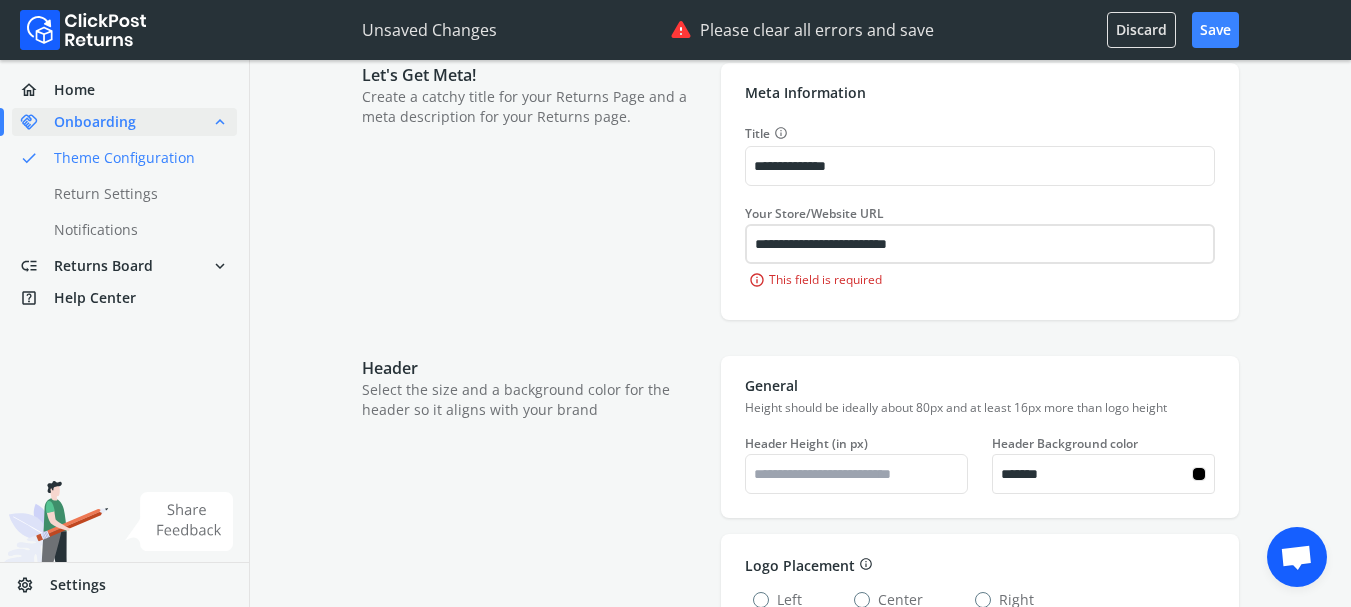 type on "*******" 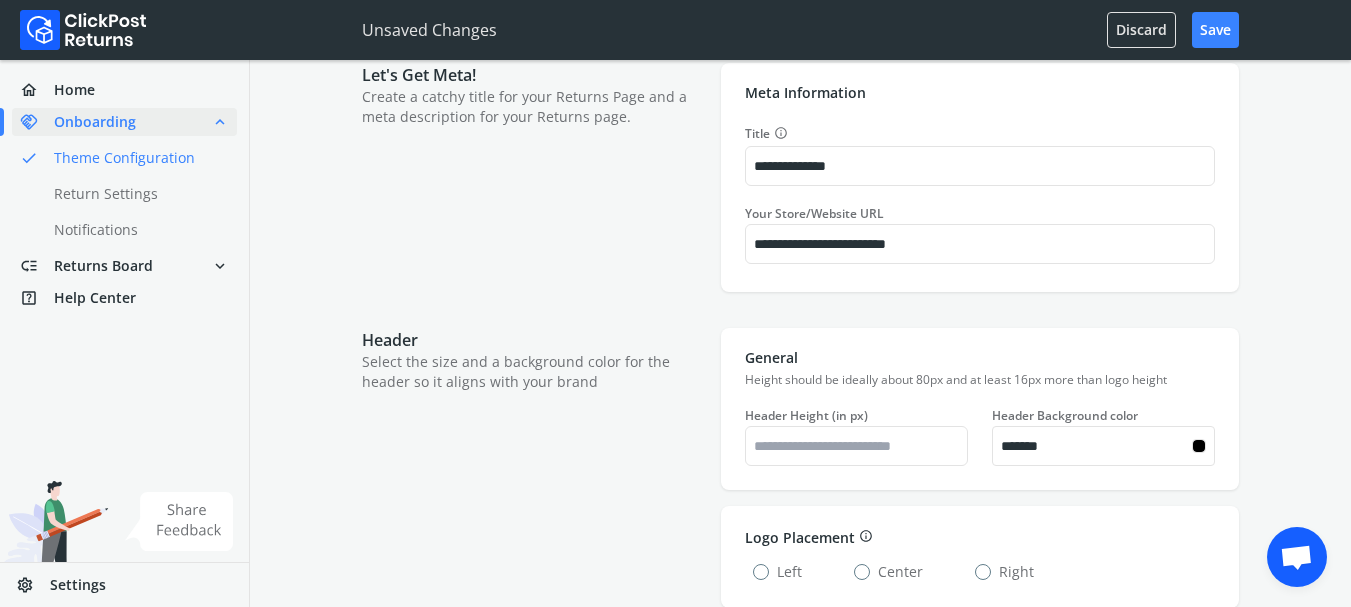 click on "**********" at bounding box center (800, 1757) 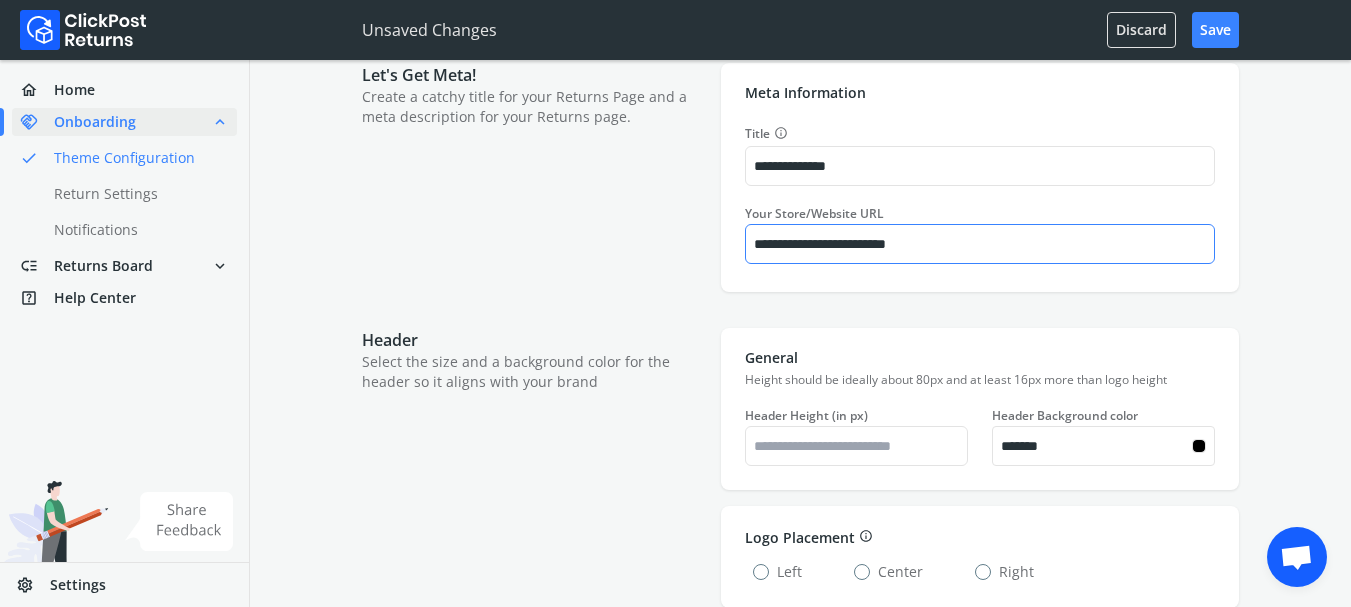 type on "*******" 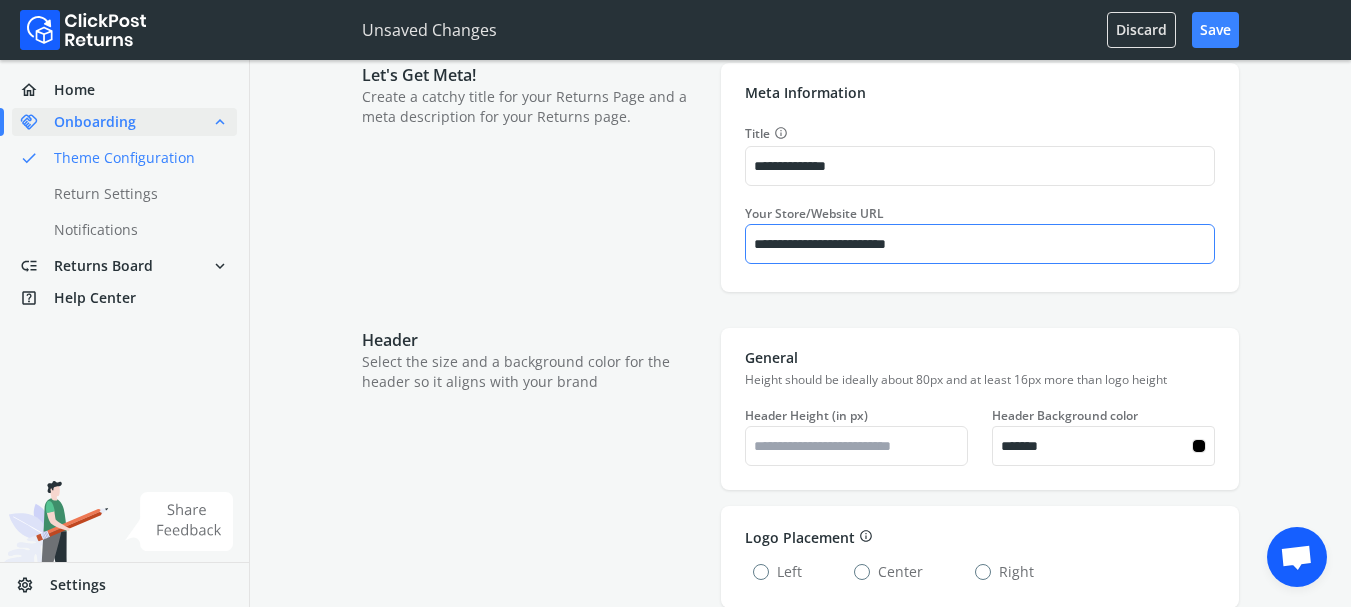 type on "*******" 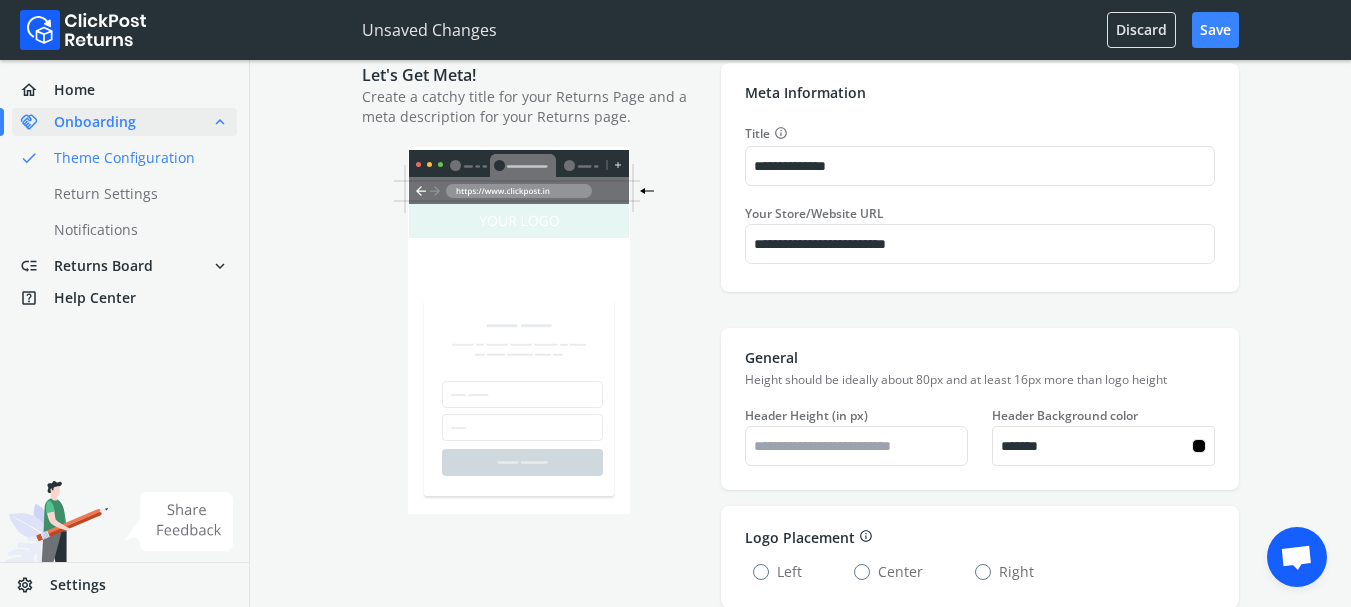 type on "*******" 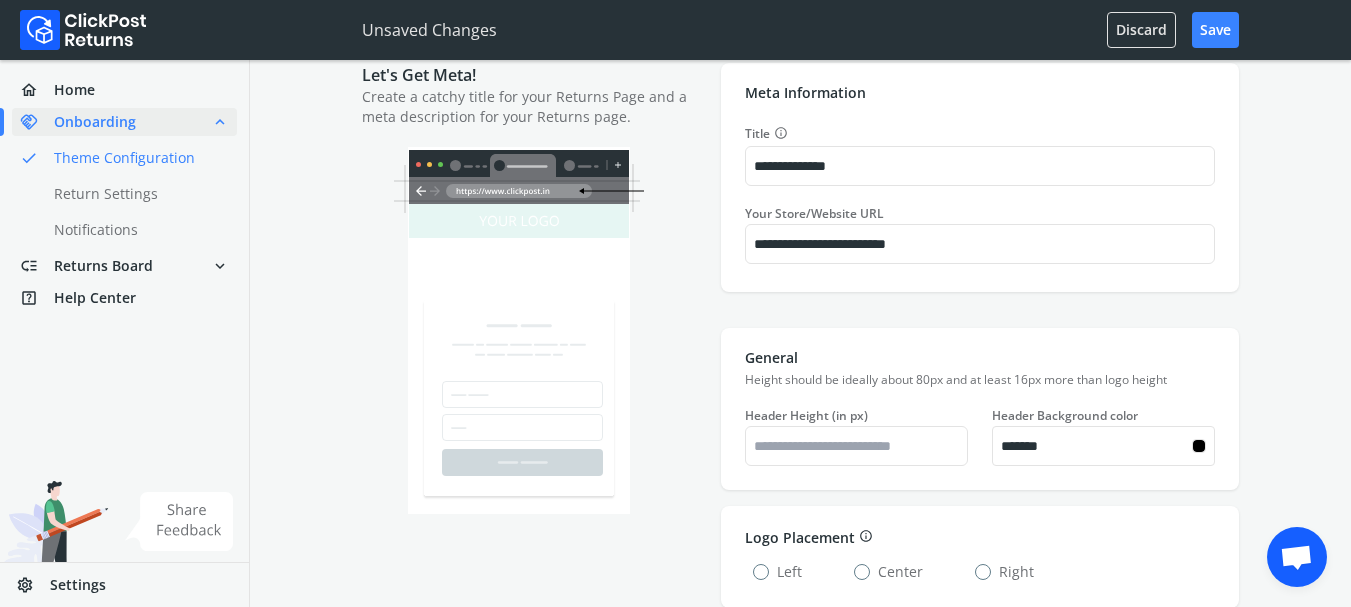 type on "*******" 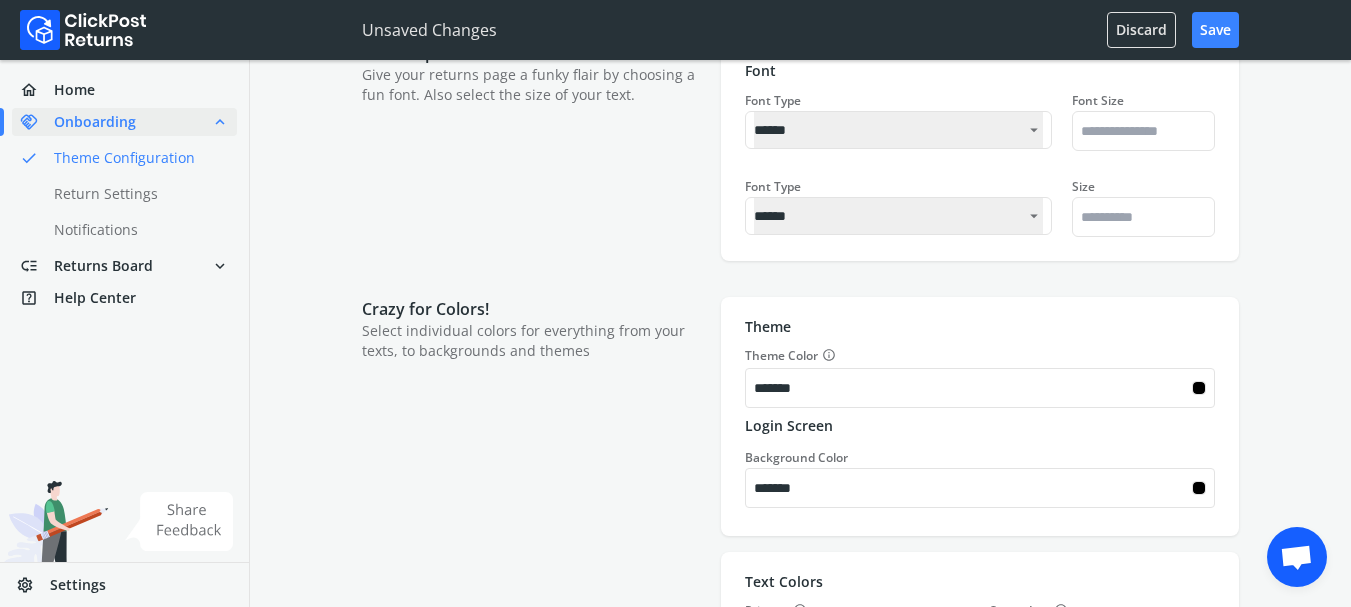 scroll, scrollTop: 1667, scrollLeft: 0, axis: vertical 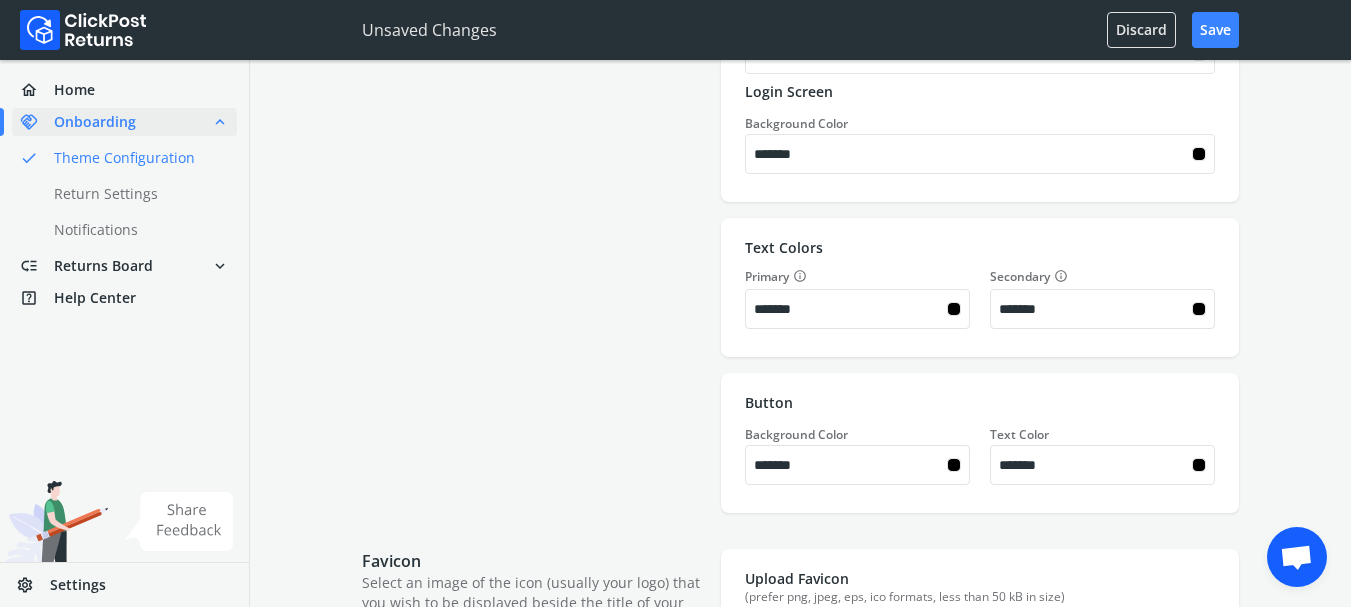 type on "*******" 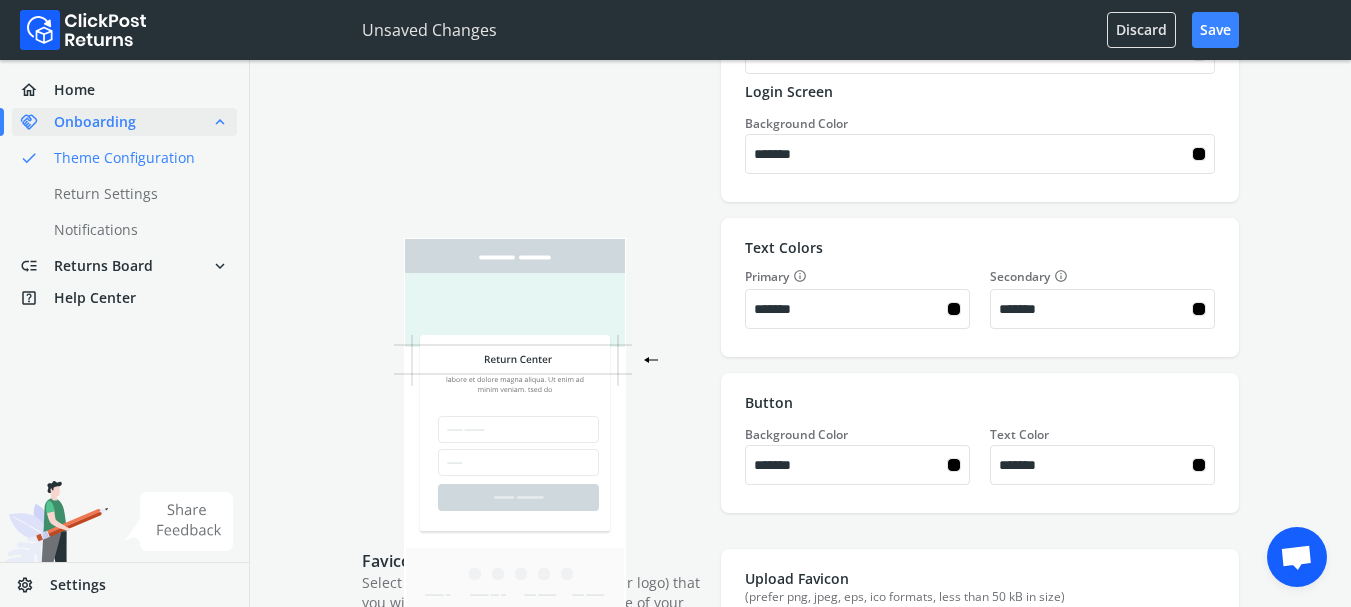 type on "*******" 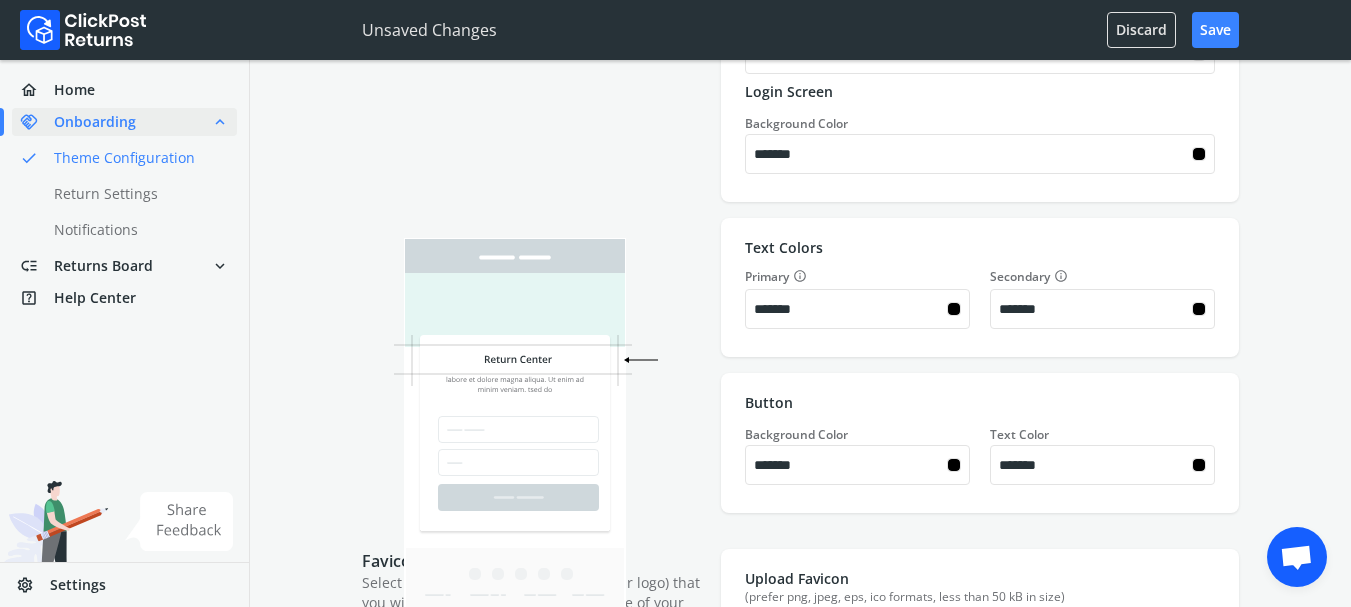 type on "*******" 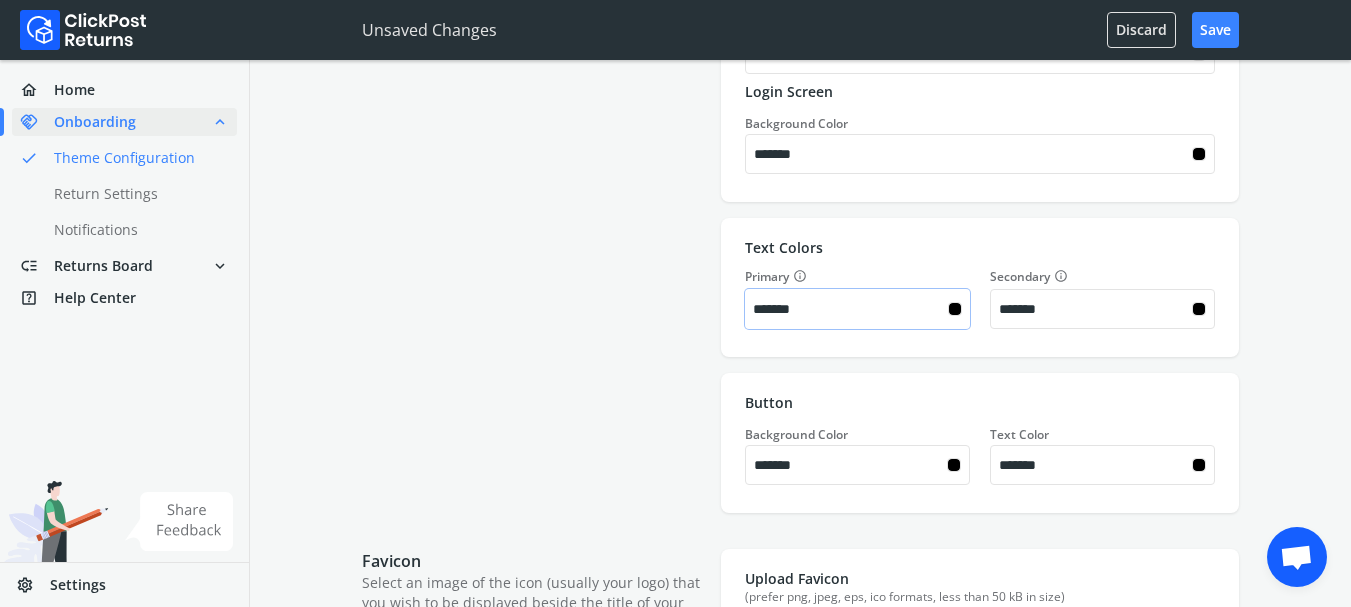 type on "*******" 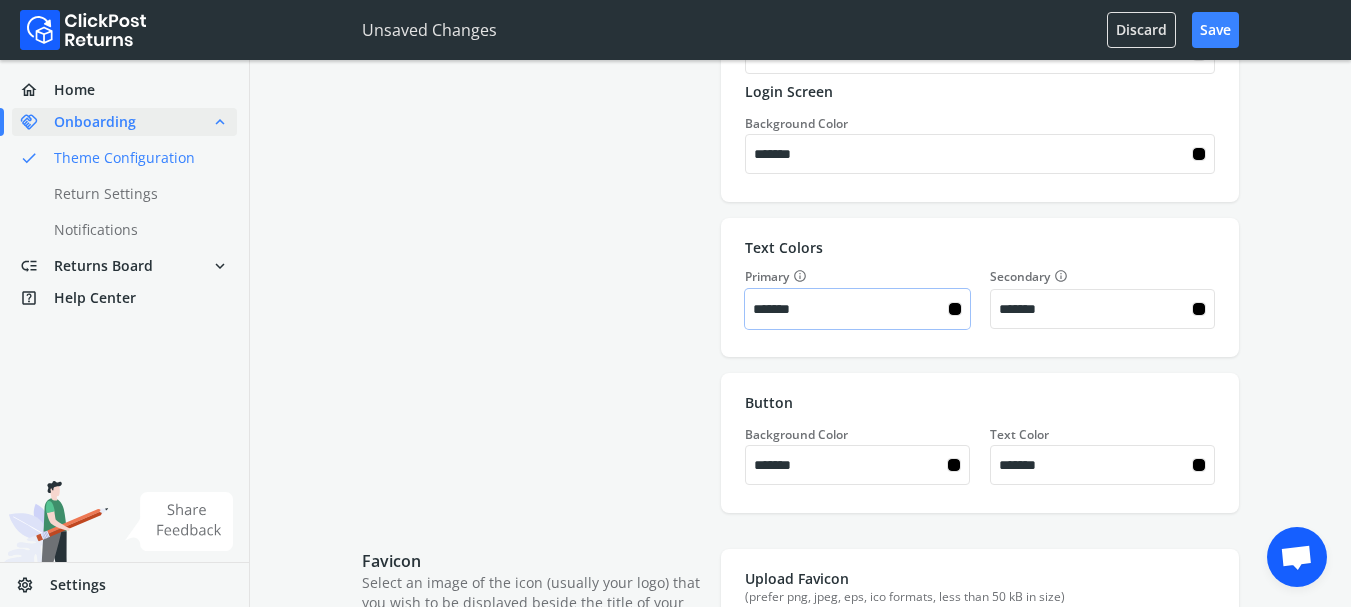 type on "*******" 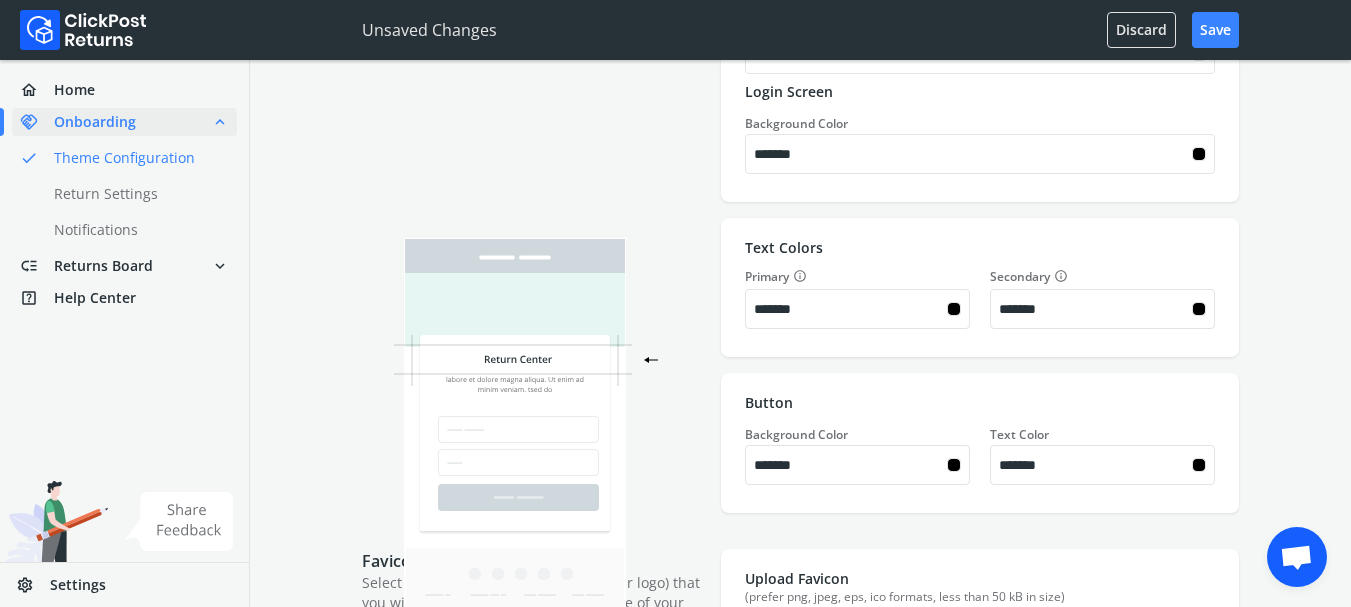 type on "*******" 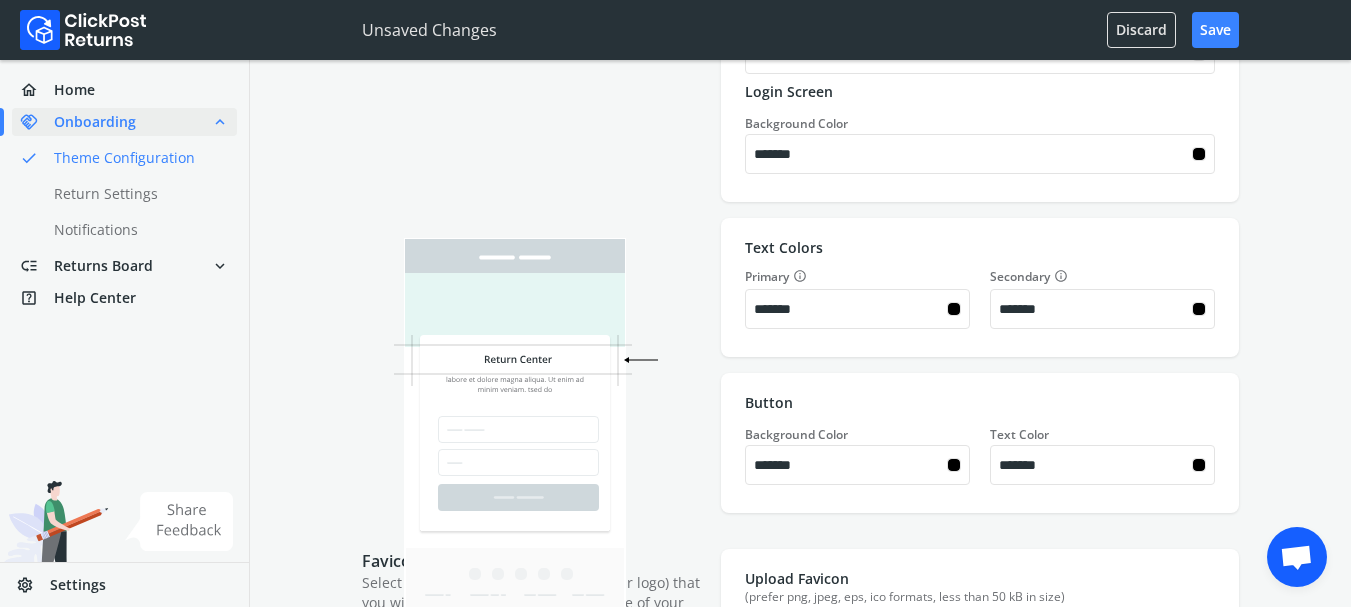 type on "*******" 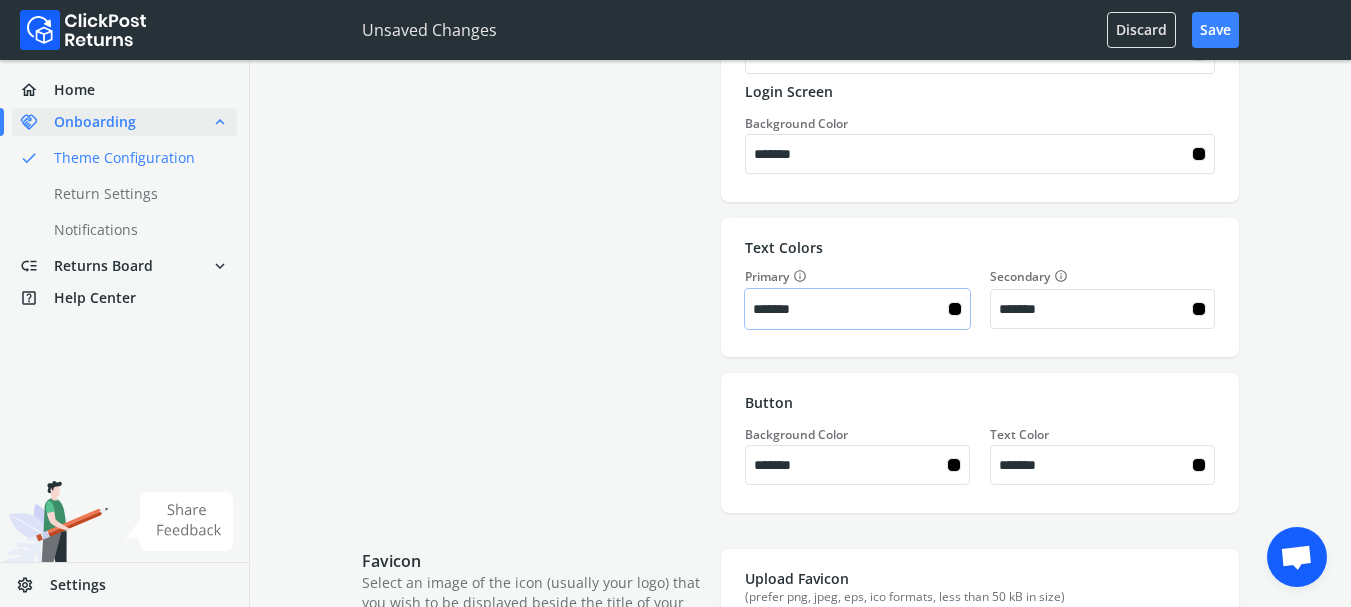 type on "*******" 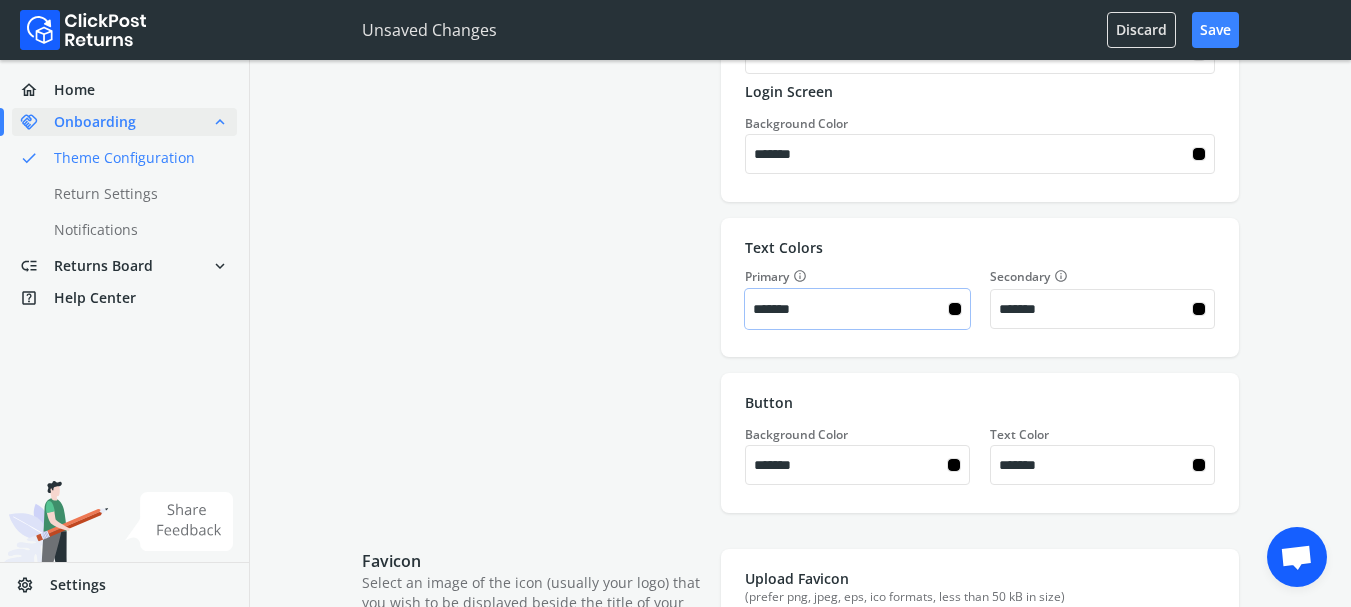 type on "*******" 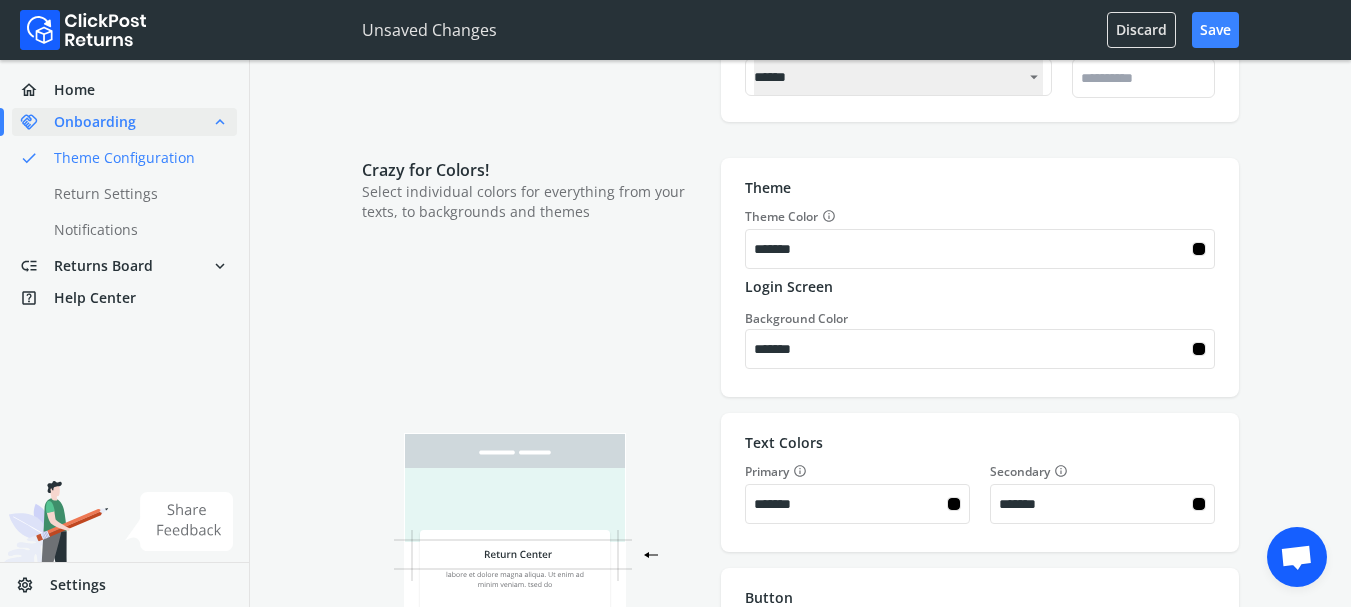 type on "*******" 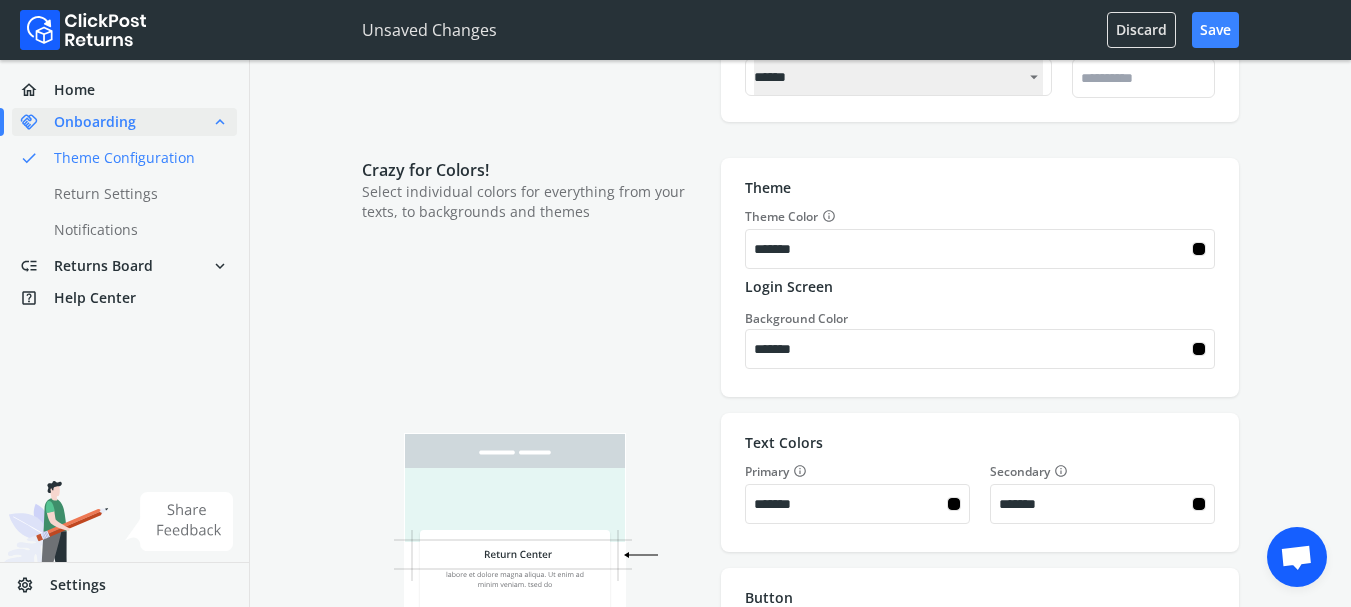 type on "*******" 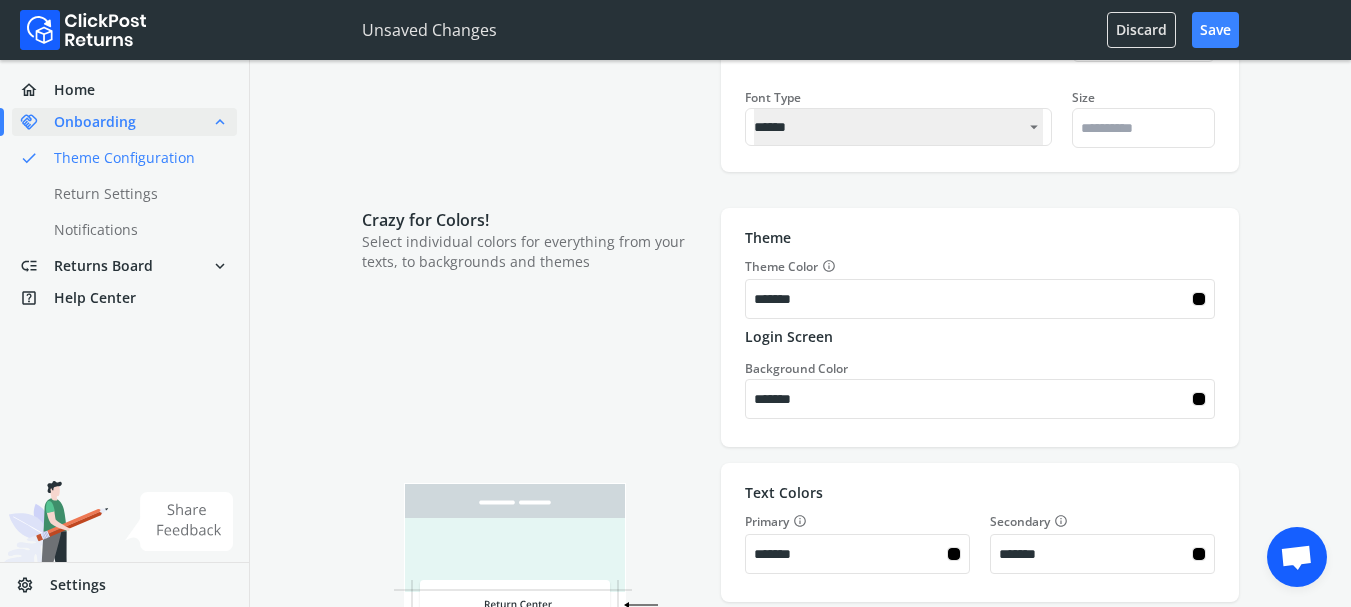 type on "*******" 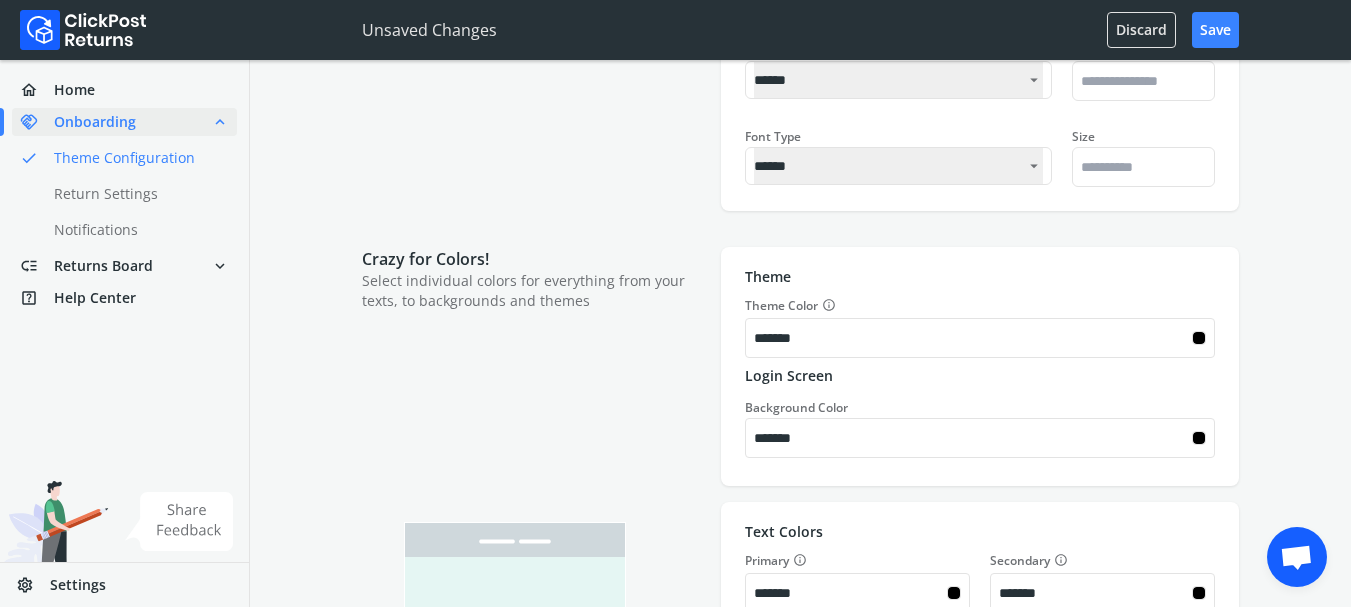 type on "*******" 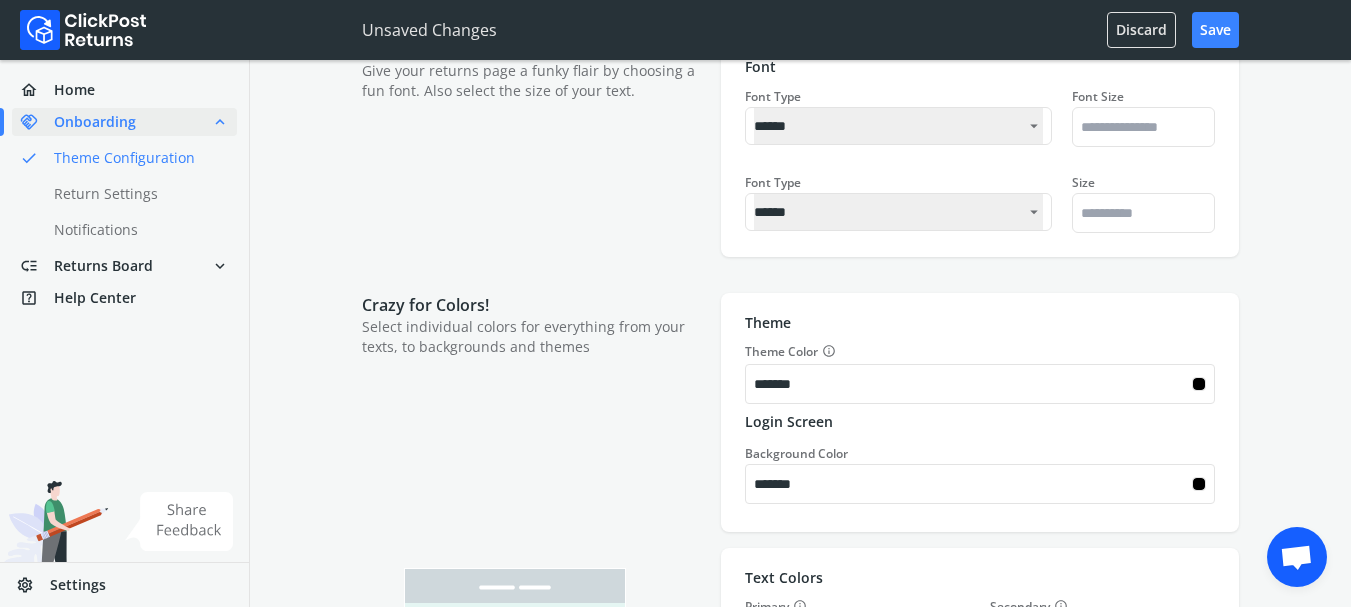 type on "*******" 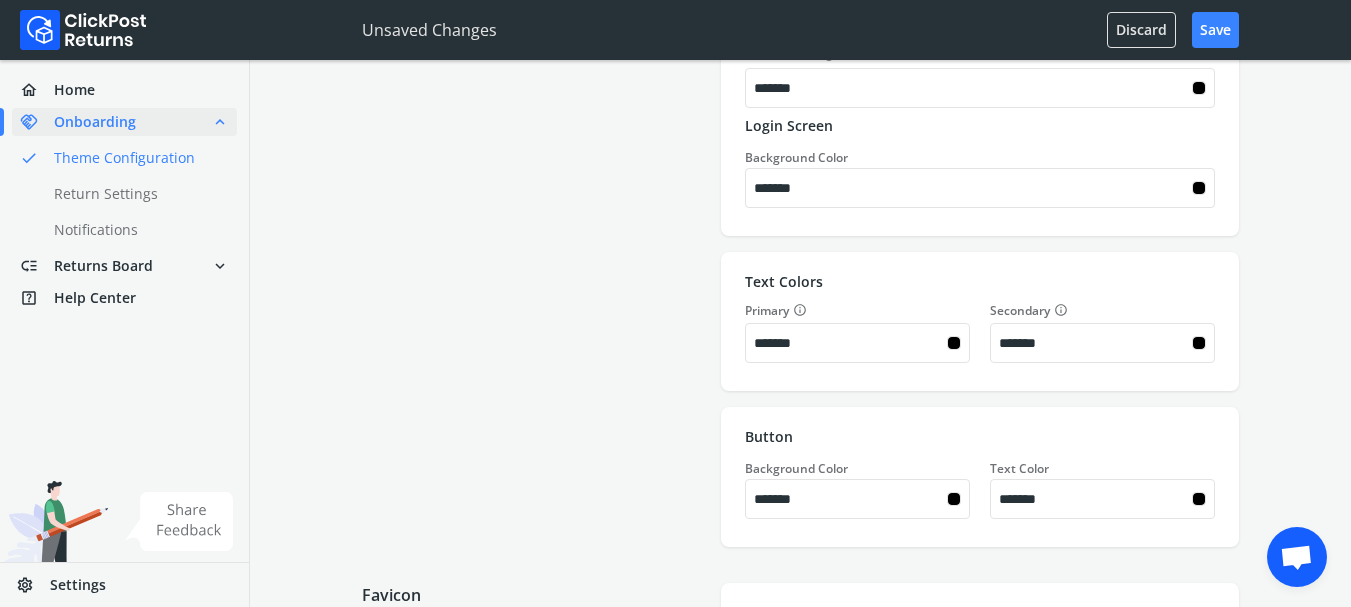 scroll, scrollTop: 1667, scrollLeft: 0, axis: vertical 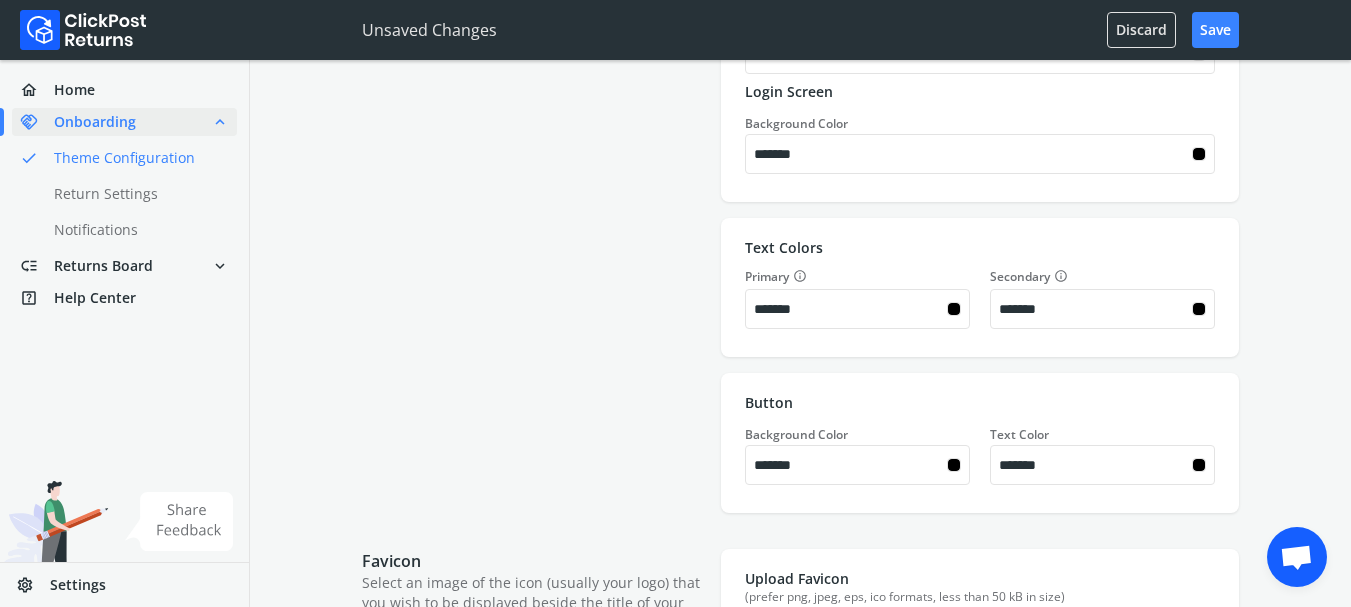 type on "*******" 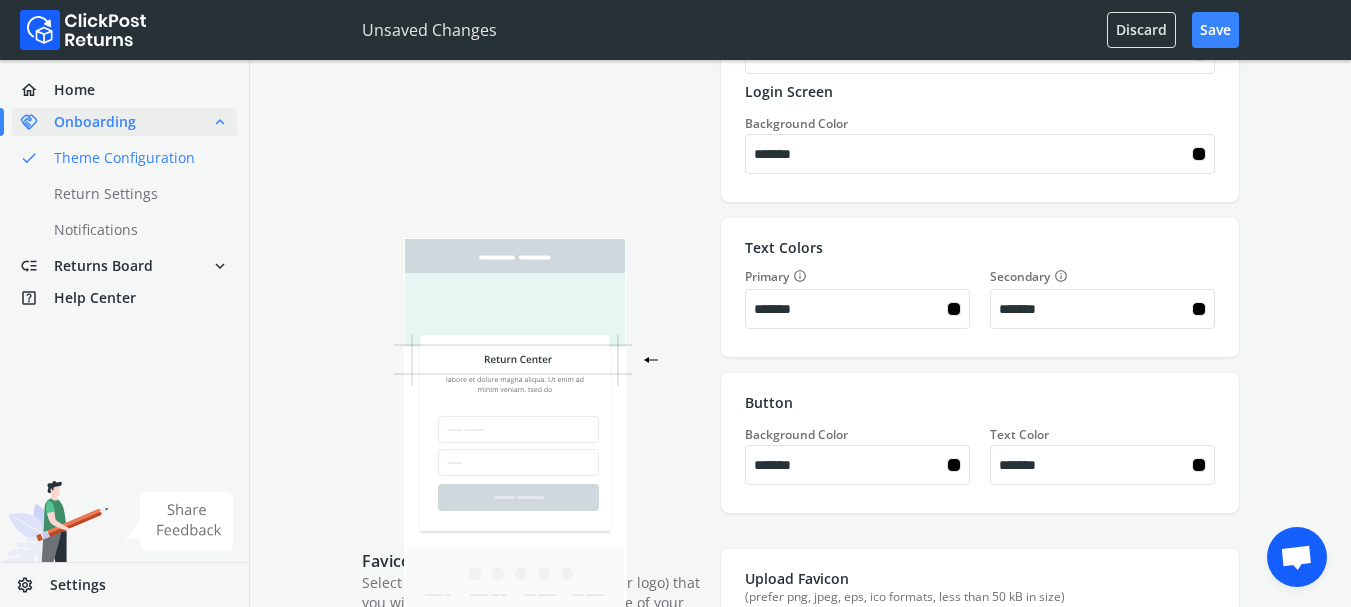 scroll, scrollTop: 2000, scrollLeft: 0, axis: vertical 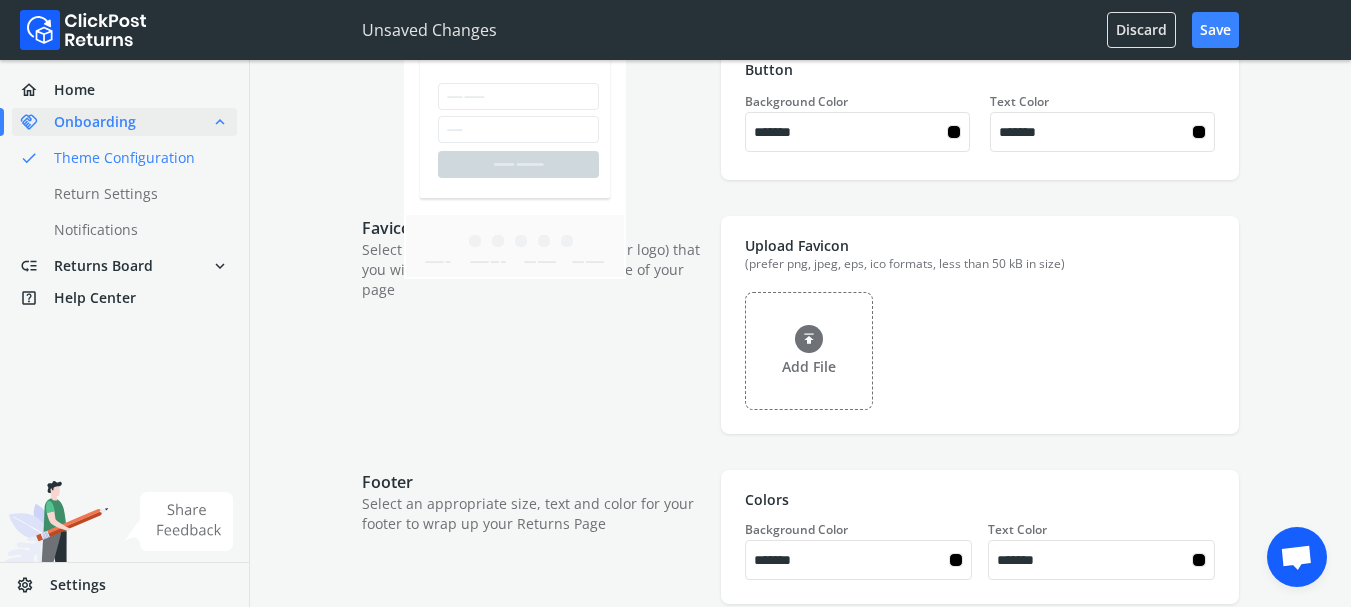 type on "*******" 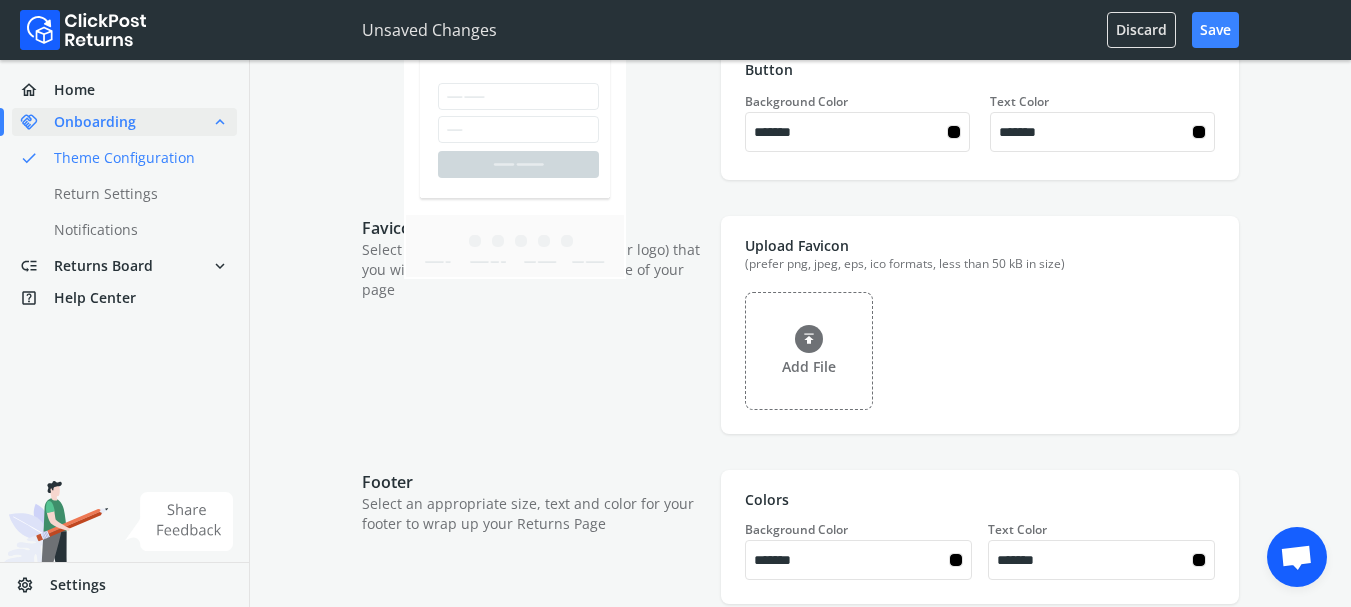 type on "*******" 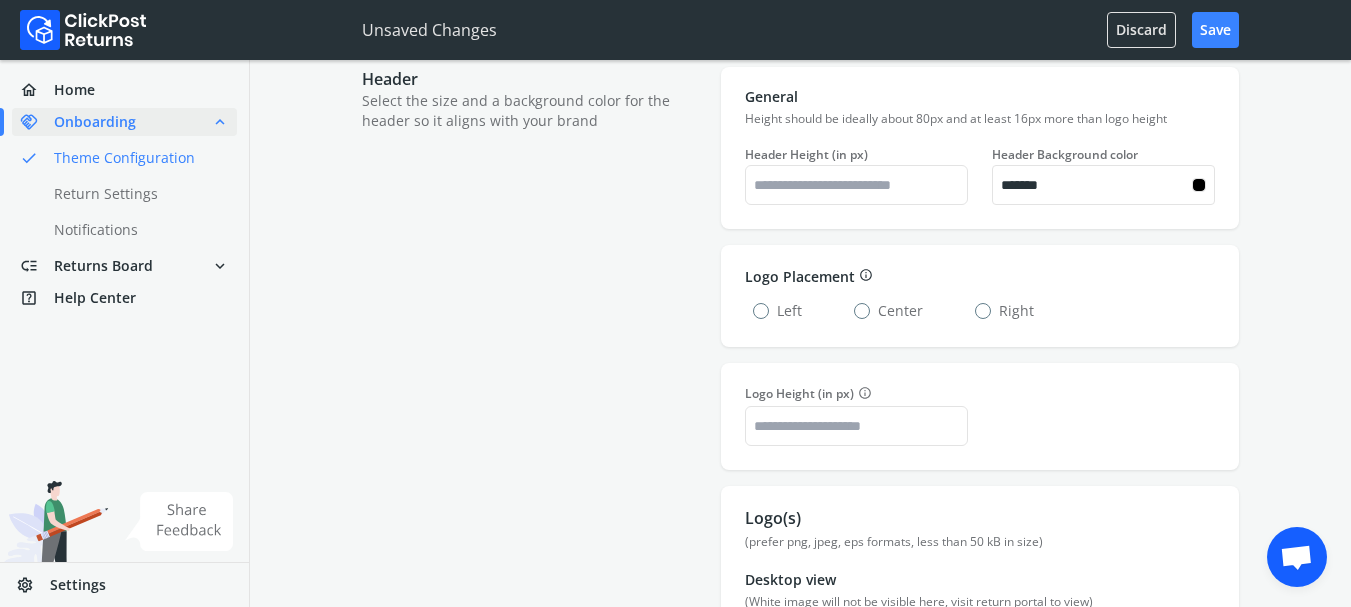 scroll, scrollTop: 333, scrollLeft: 0, axis: vertical 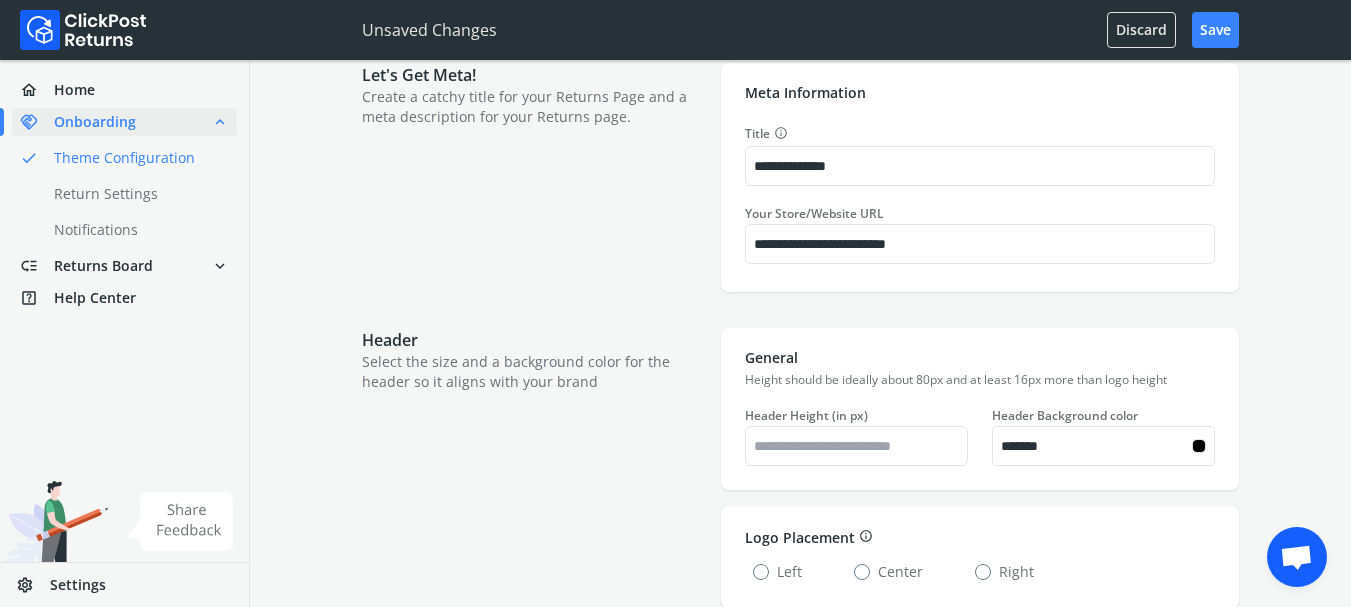 type on "*******" 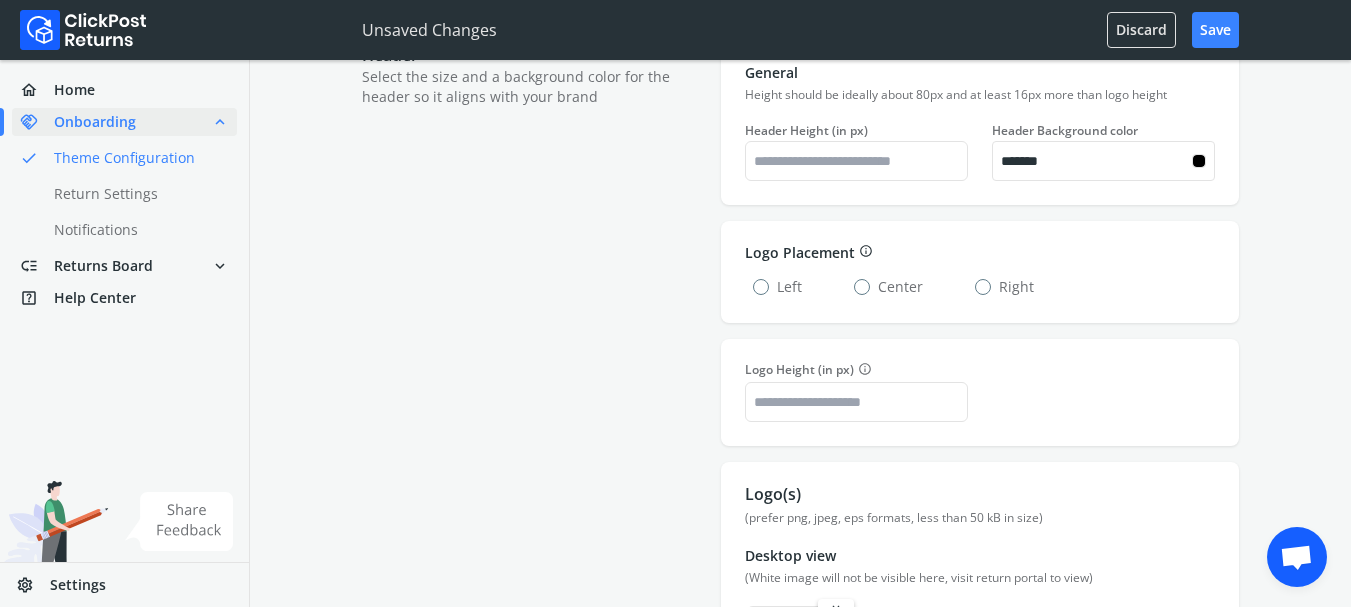 scroll, scrollTop: 667, scrollLeft: 0, axis: vertical 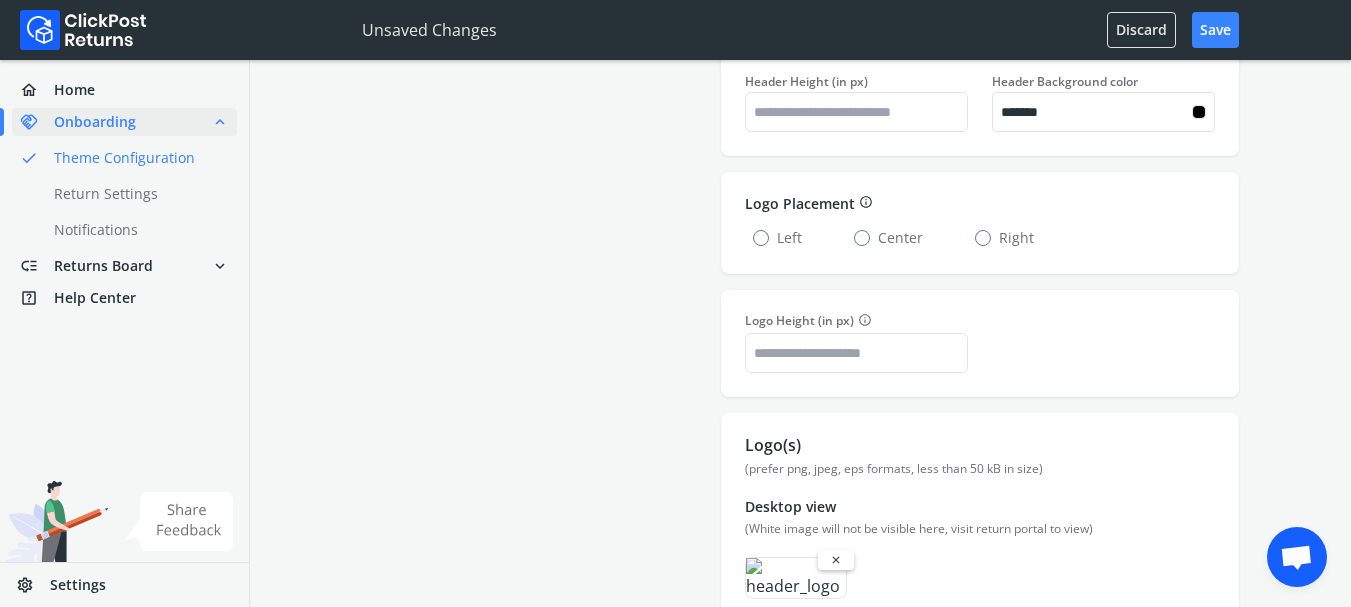 type on "*******" 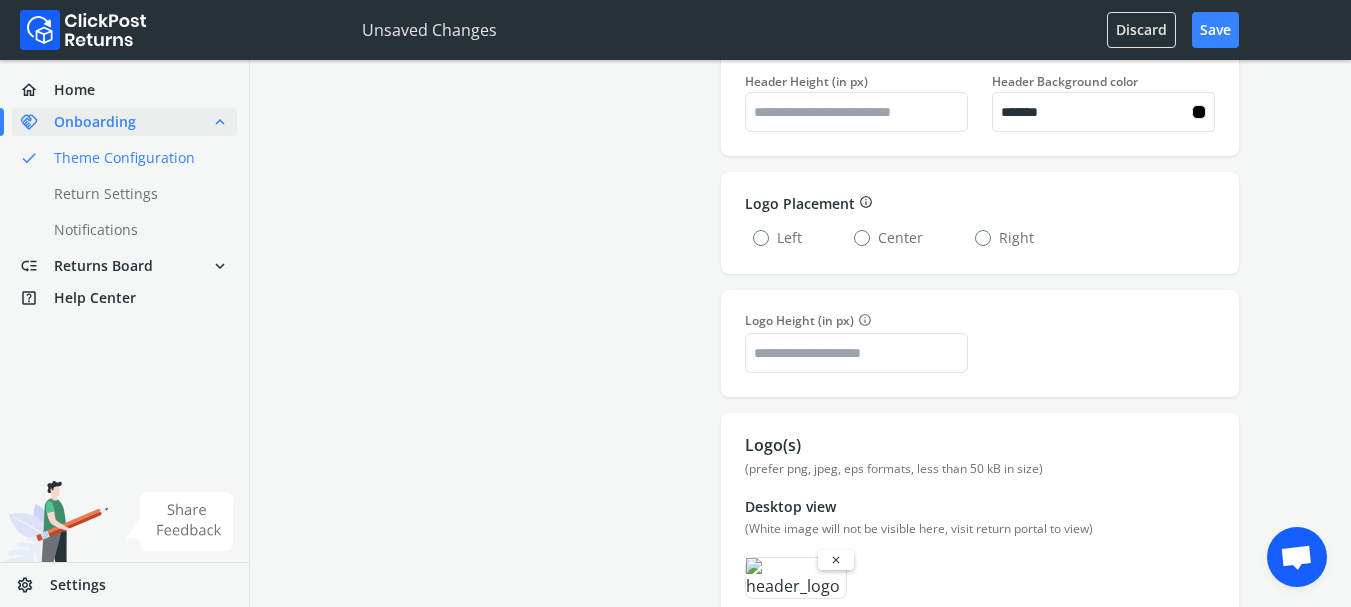 type on "*******" 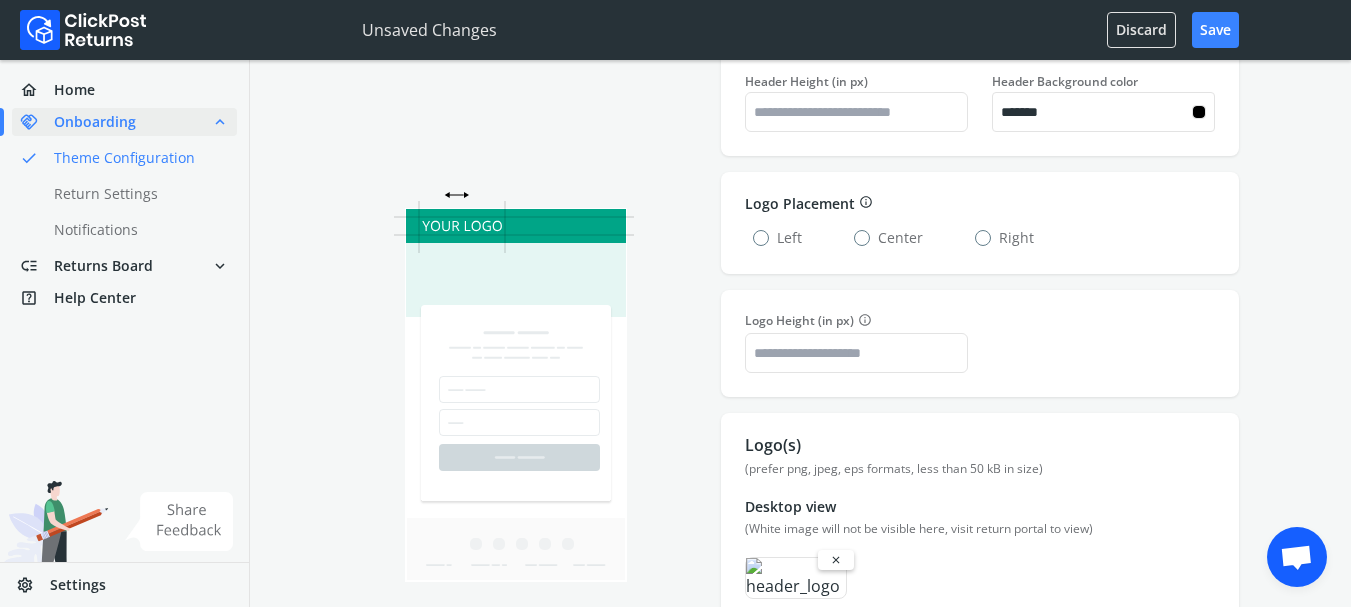 type on "*******" 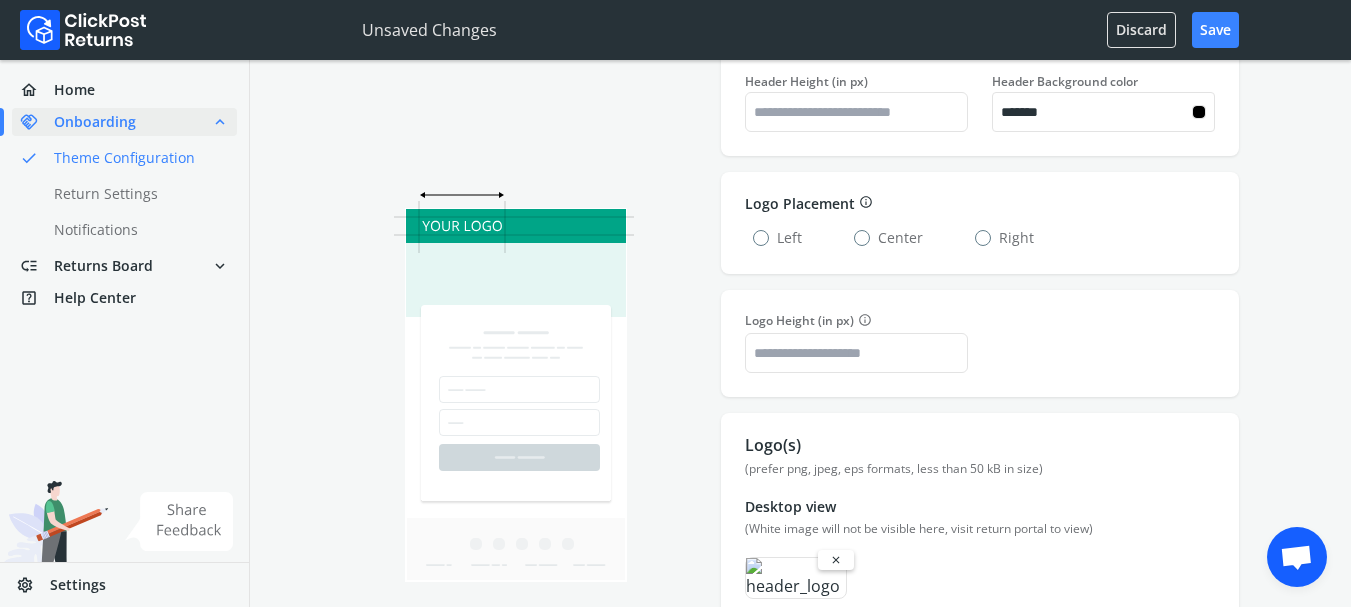 type on "*******" 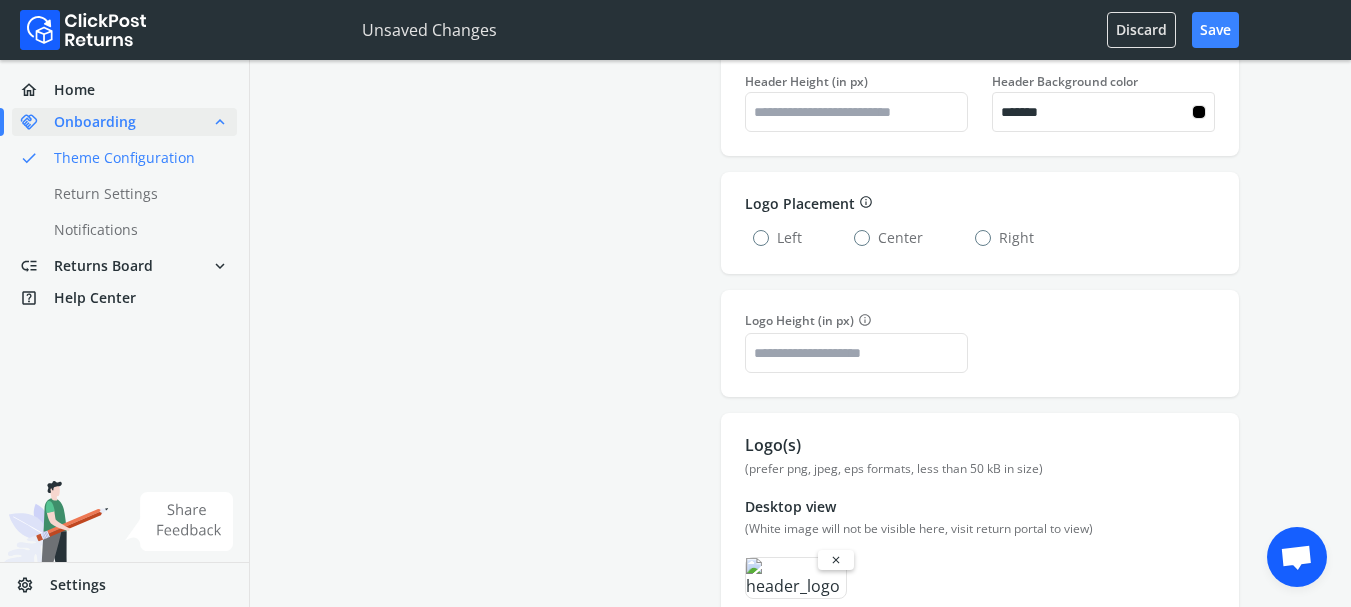 type on "*******" 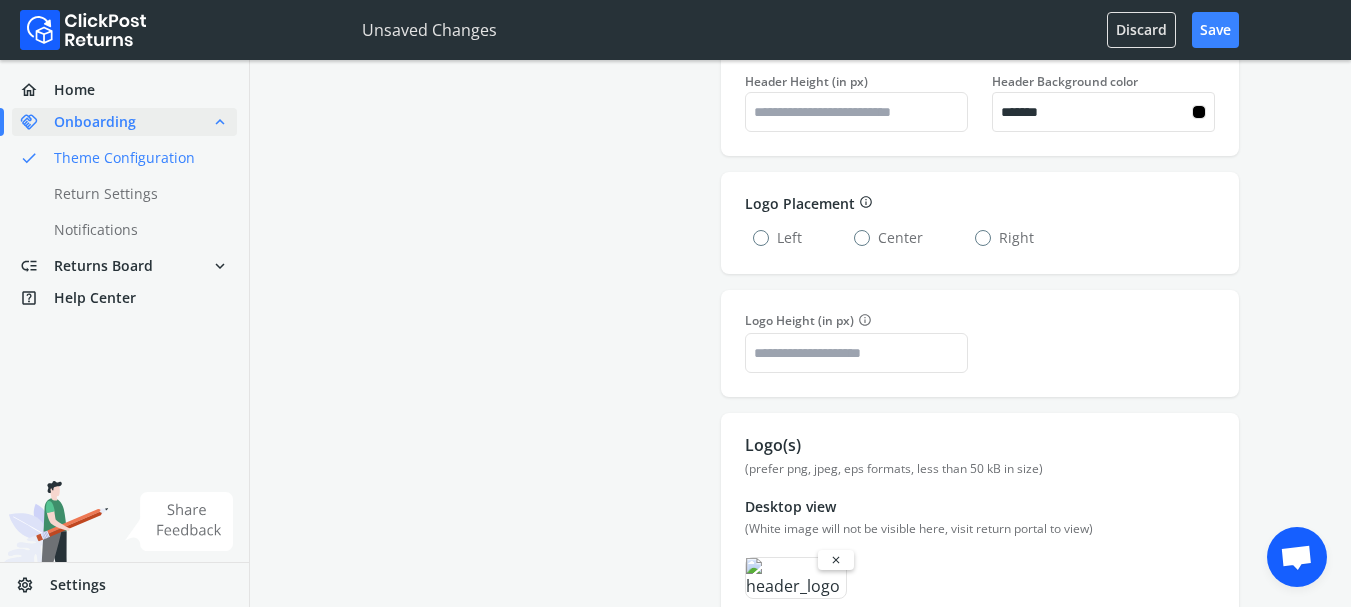 type on "*******" 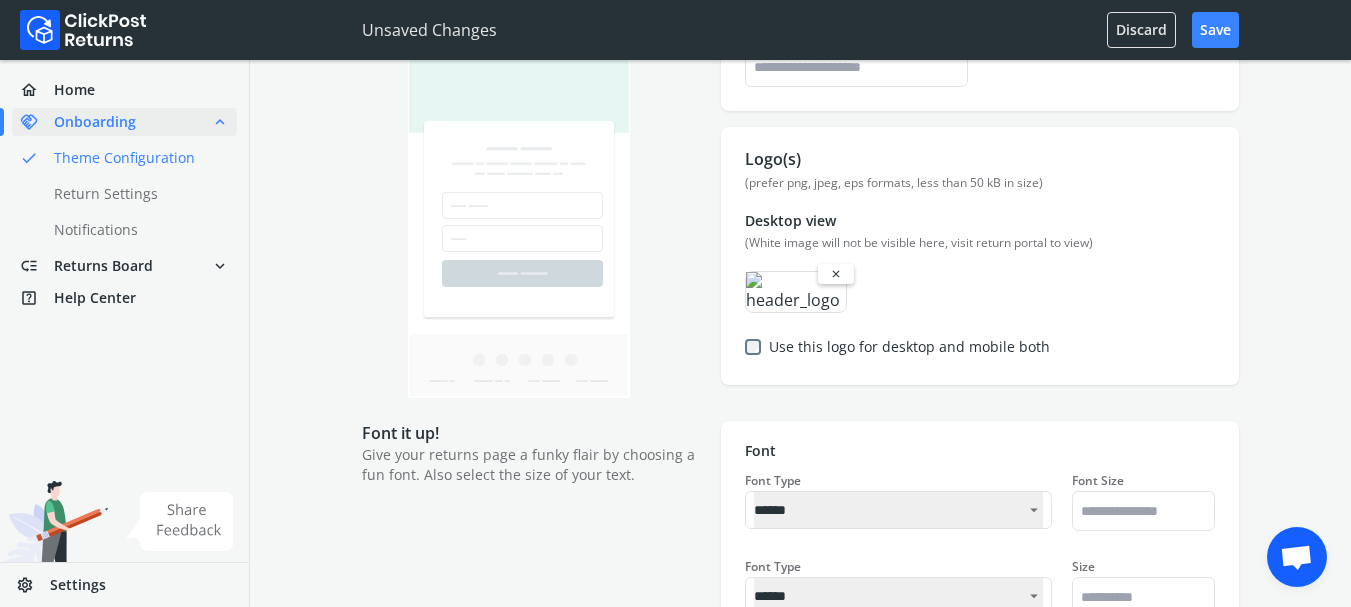 scroll, scrollTop: 1000, scrollLeft: 0, axis: vertical 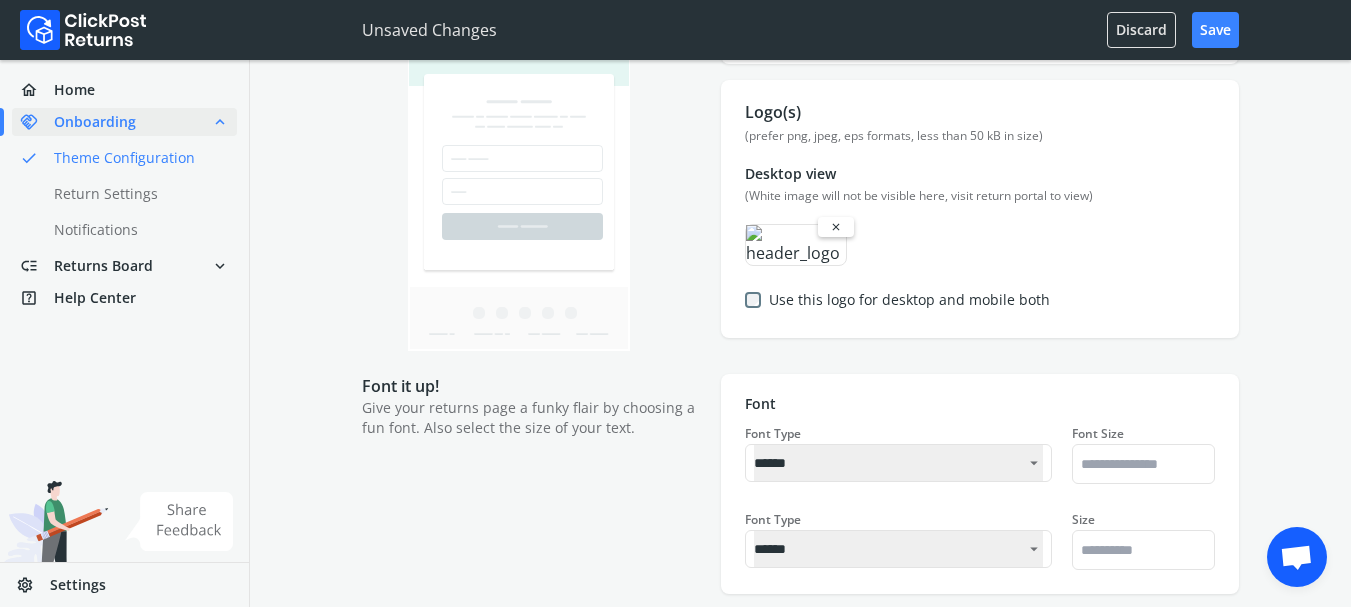 type on "*******" 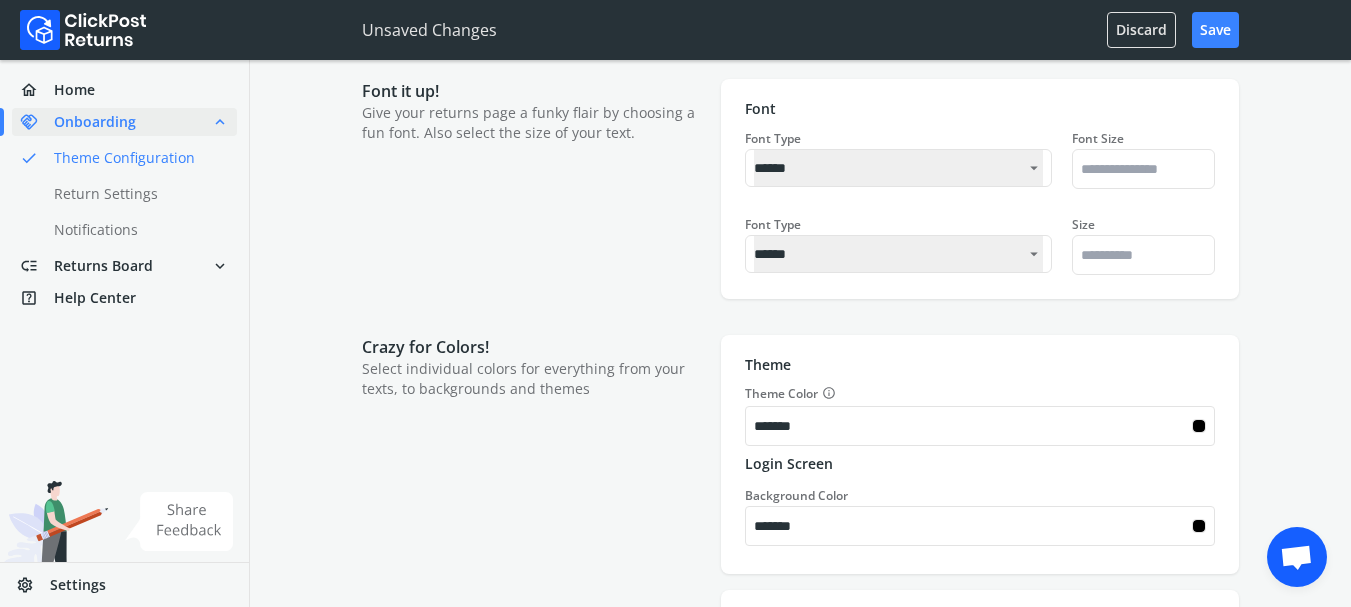 scroll, scrollTop: 1333, scrollLeft: 0, axis: vertical 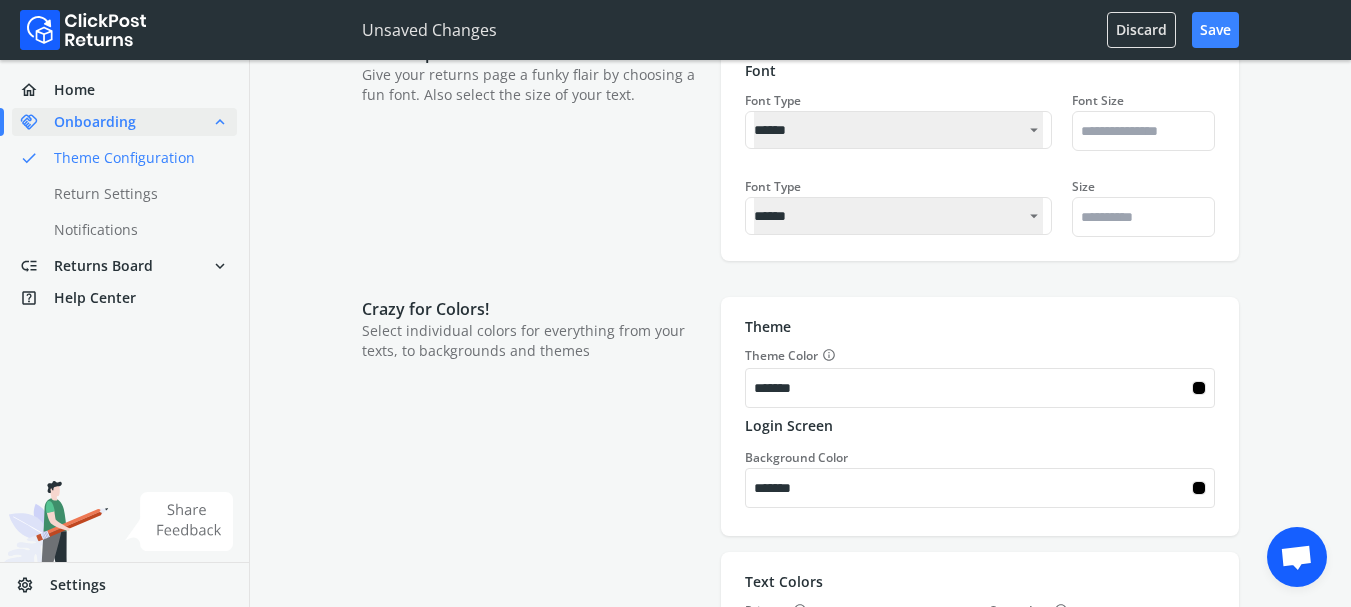 type on "*******" 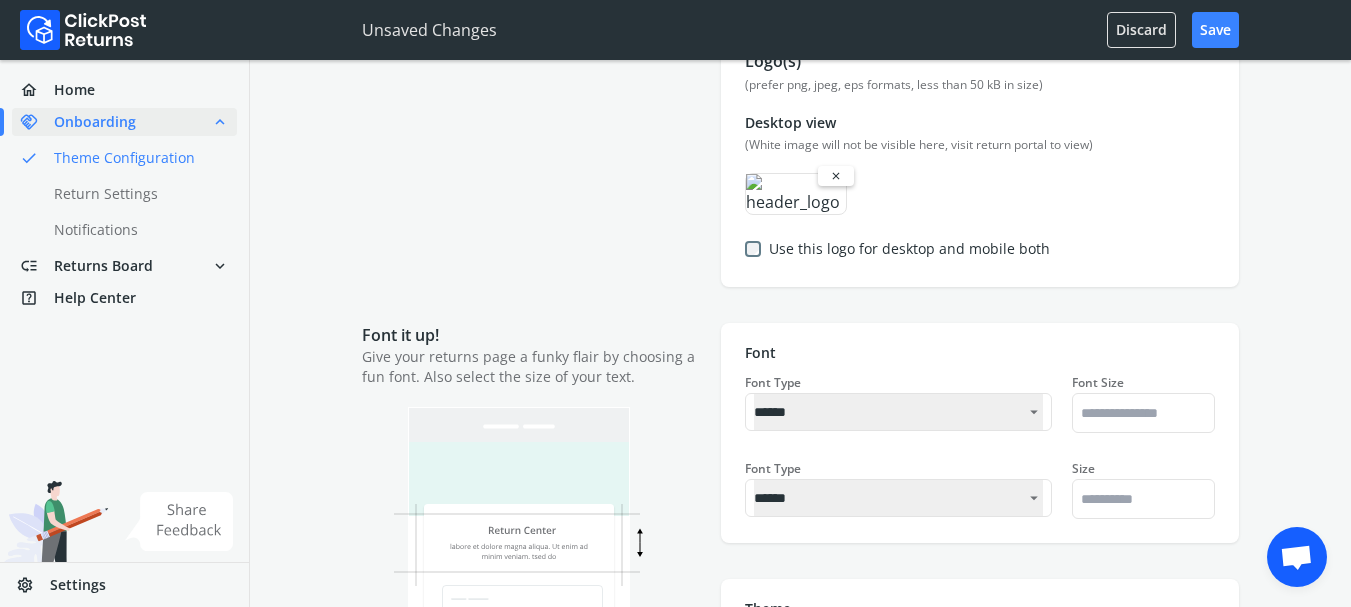 scroll, scrollTop: 1000, scrollLeft: 0, axis: vertical 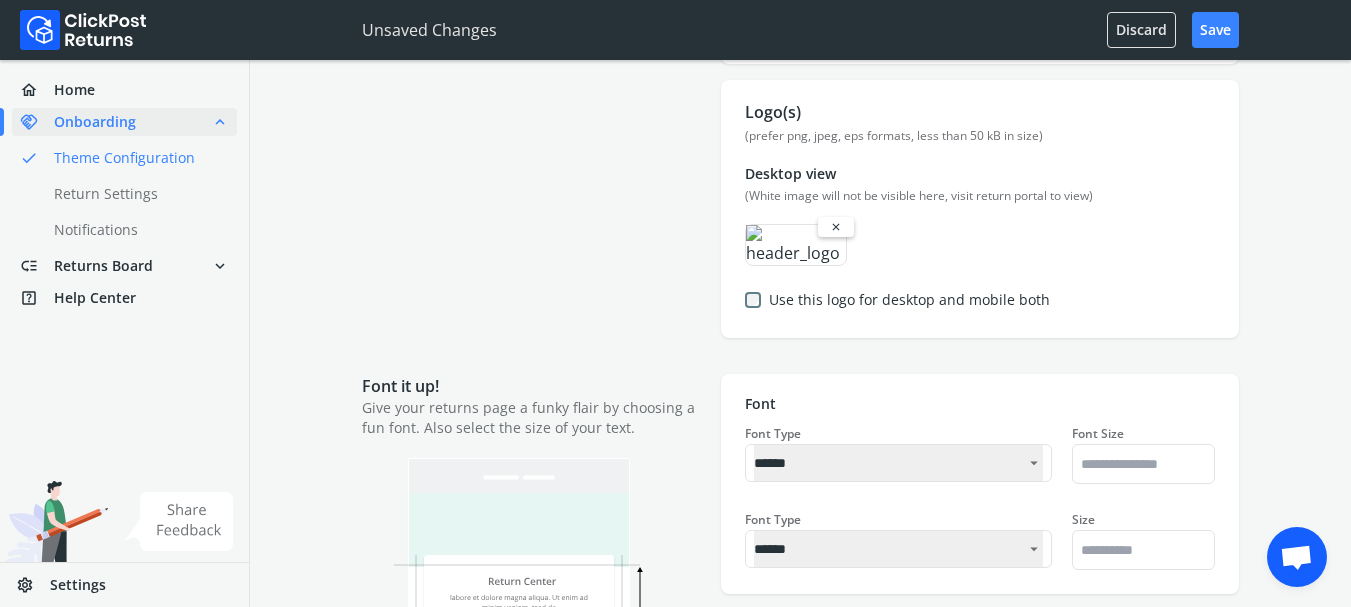 type on "*******" 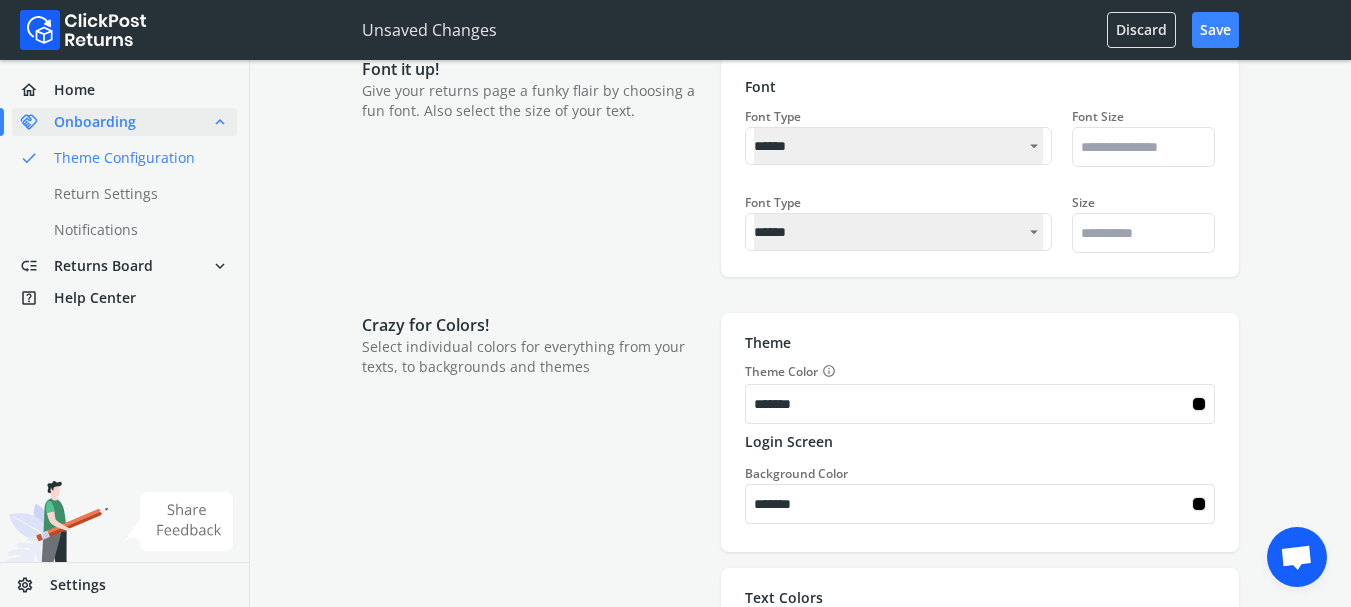 scroll, scrollTop: 1333, scrollLeft: 0, axis: vertical 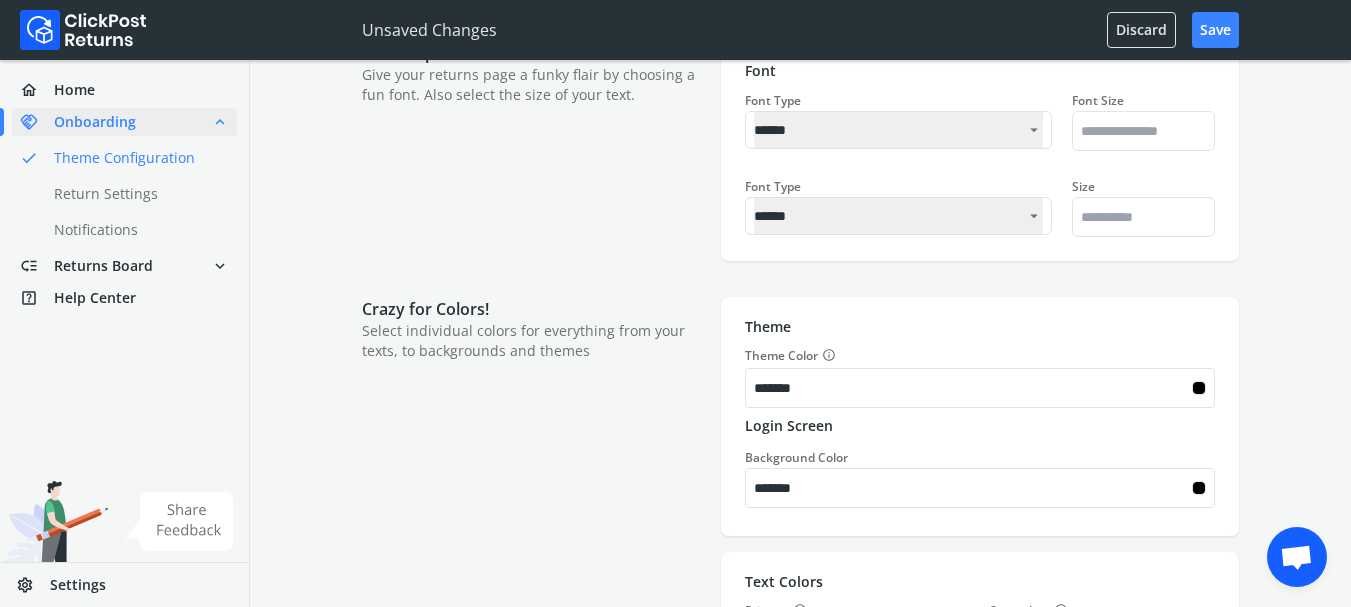 type on "*******" 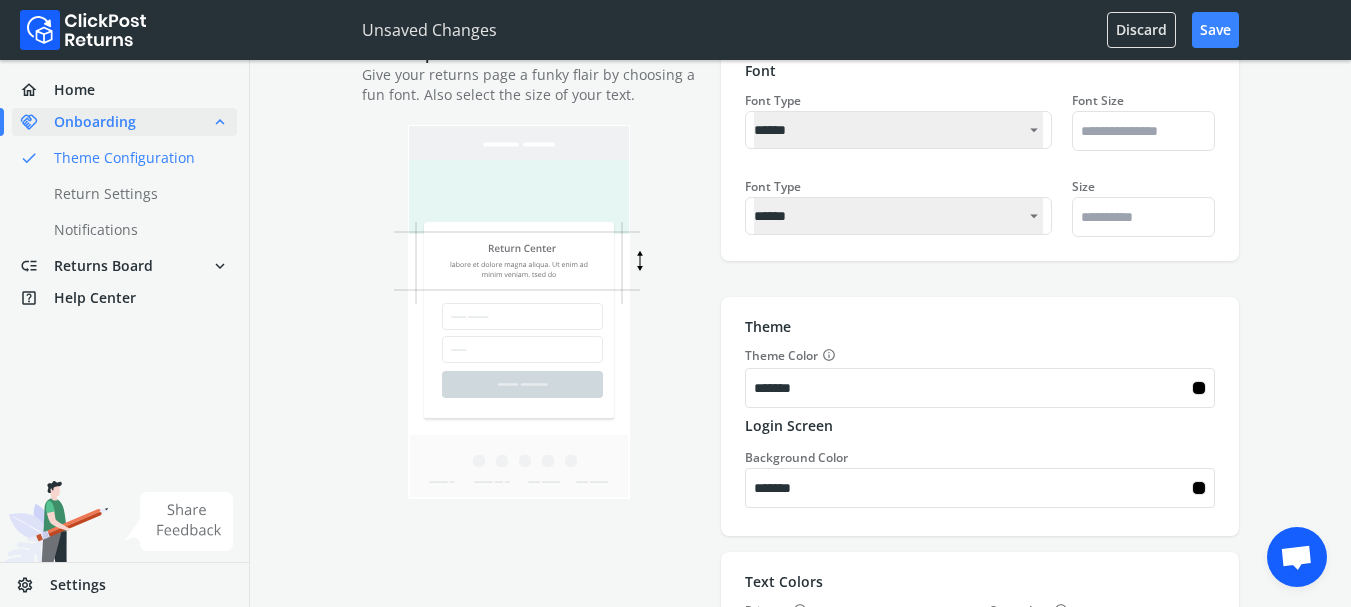 type on "*******" 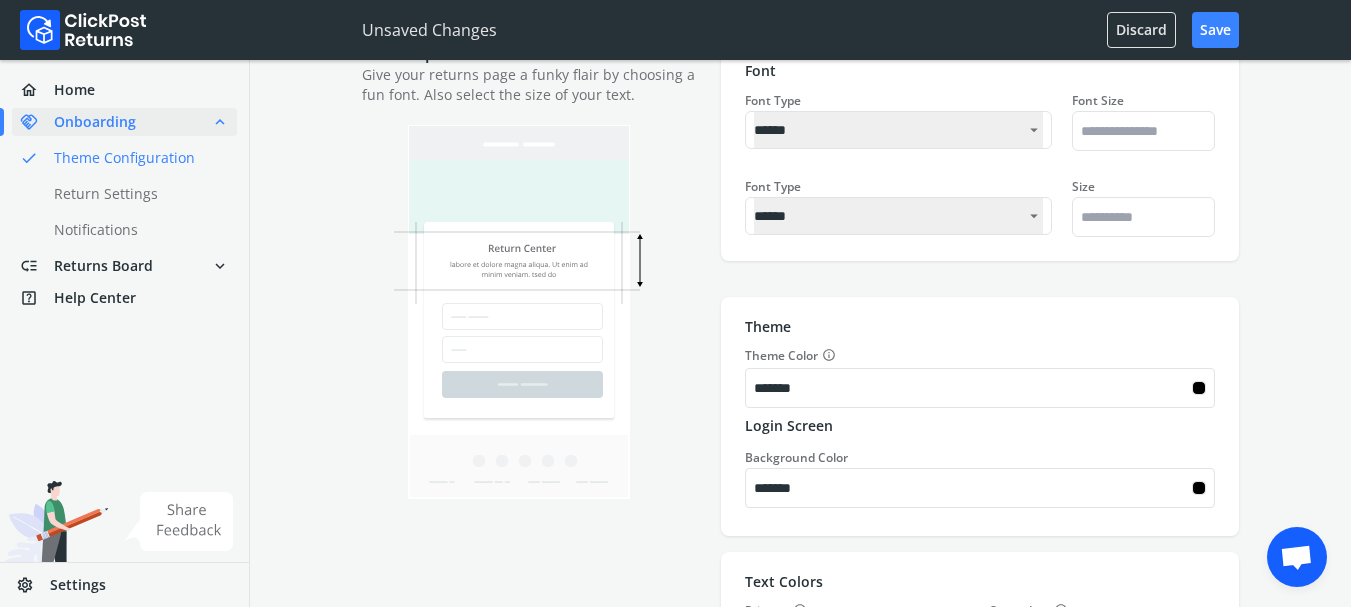type on "*******" 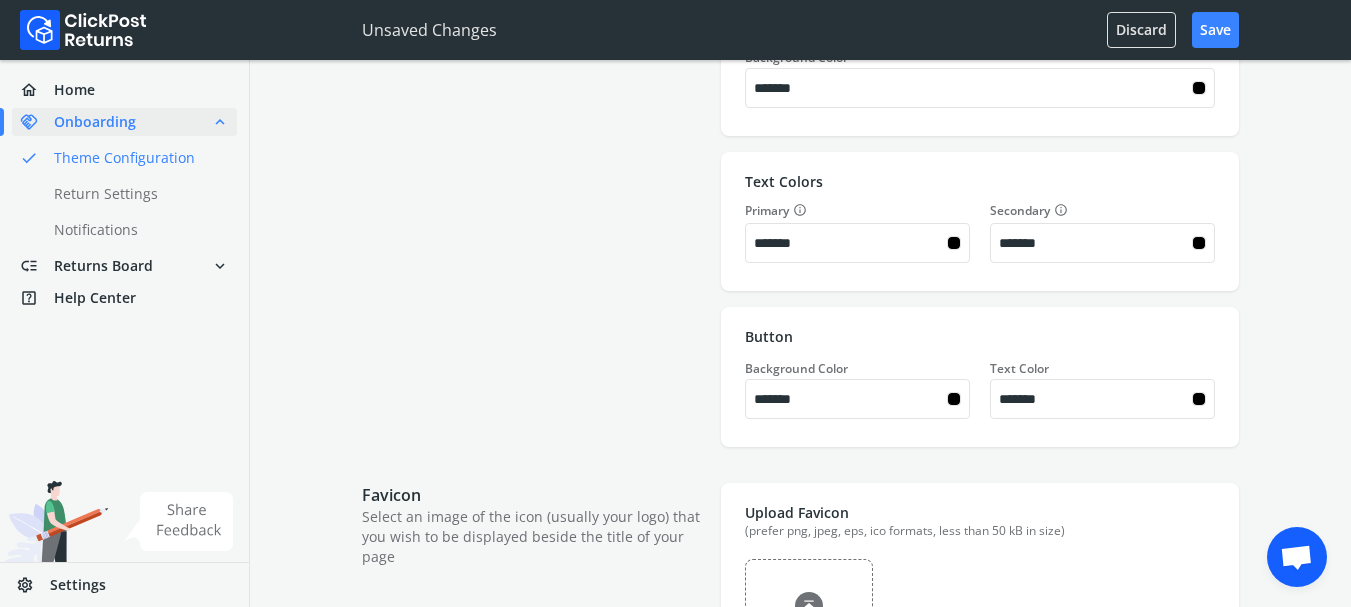 scroll, scrollTop: 2000, scrollLeft: 0, axis: vertical 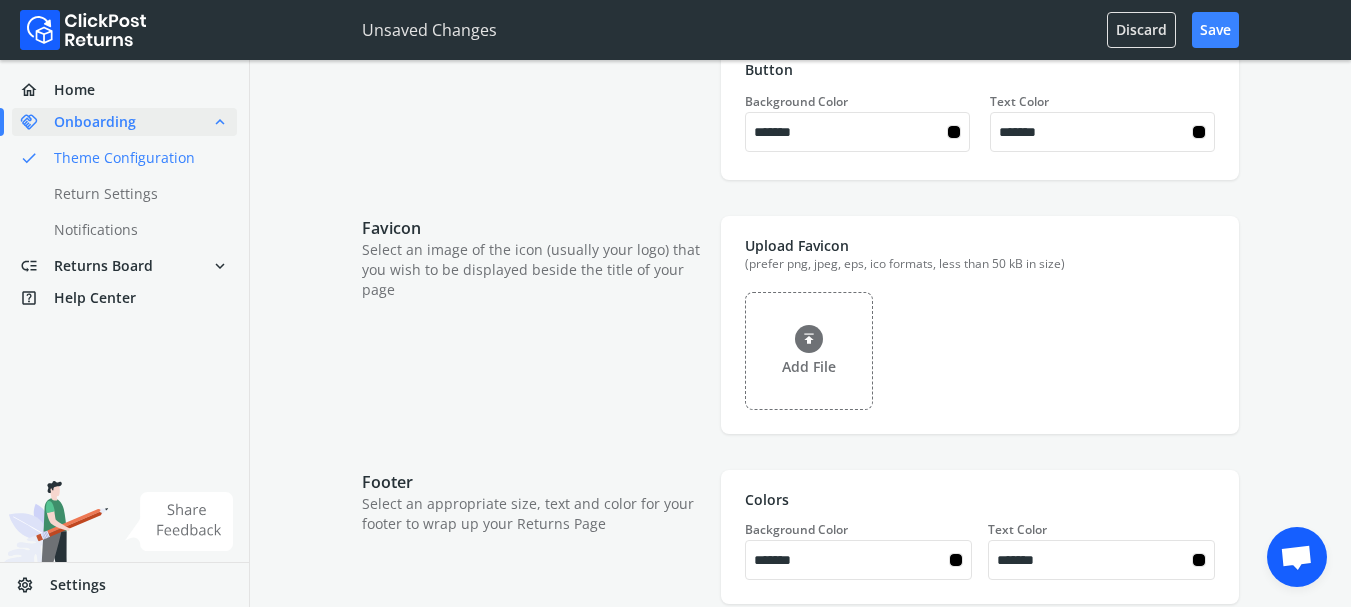 type on "*******" 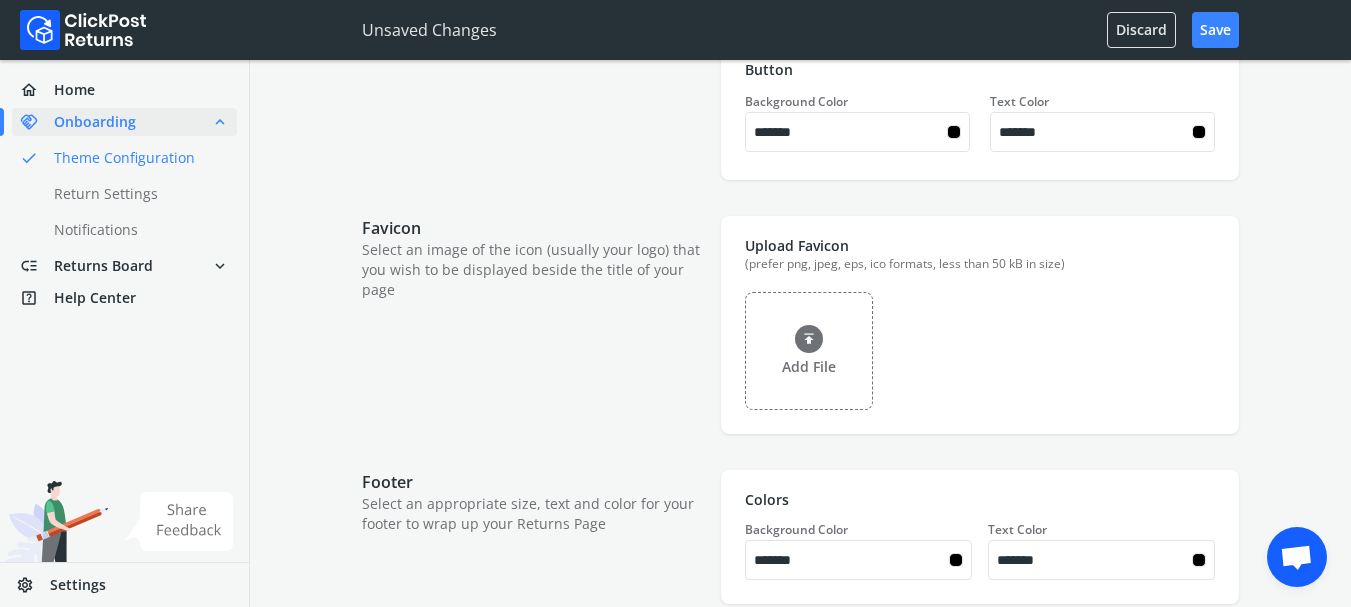 type on "*******" 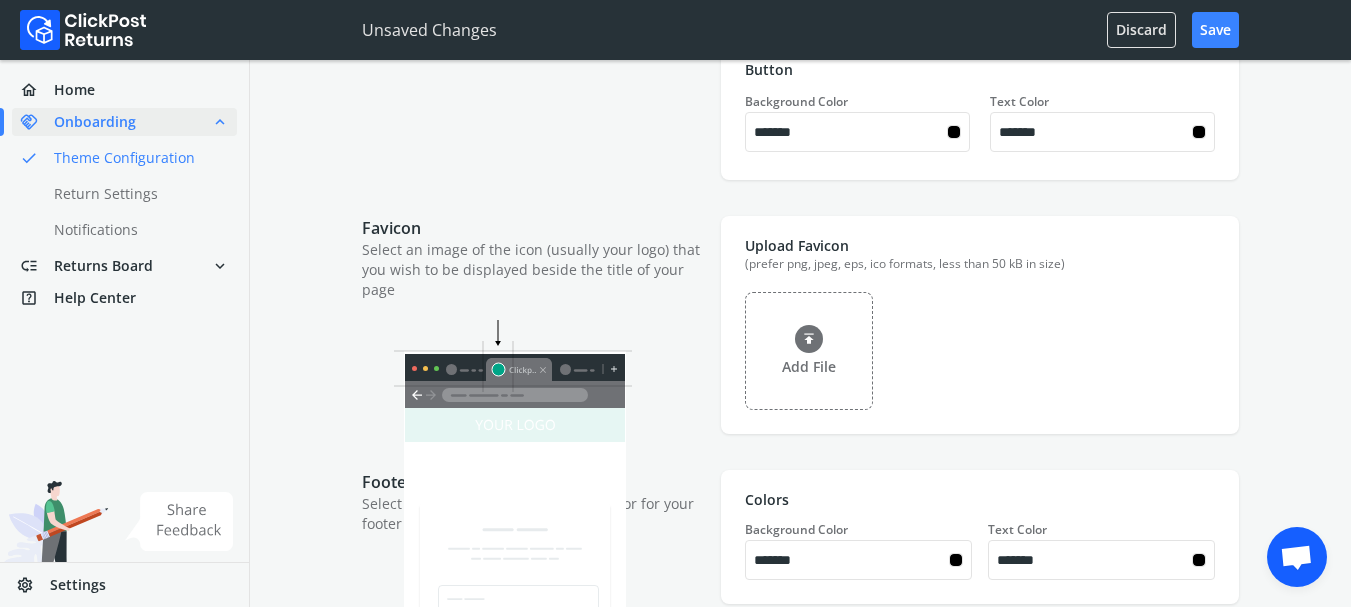 type on "*******" 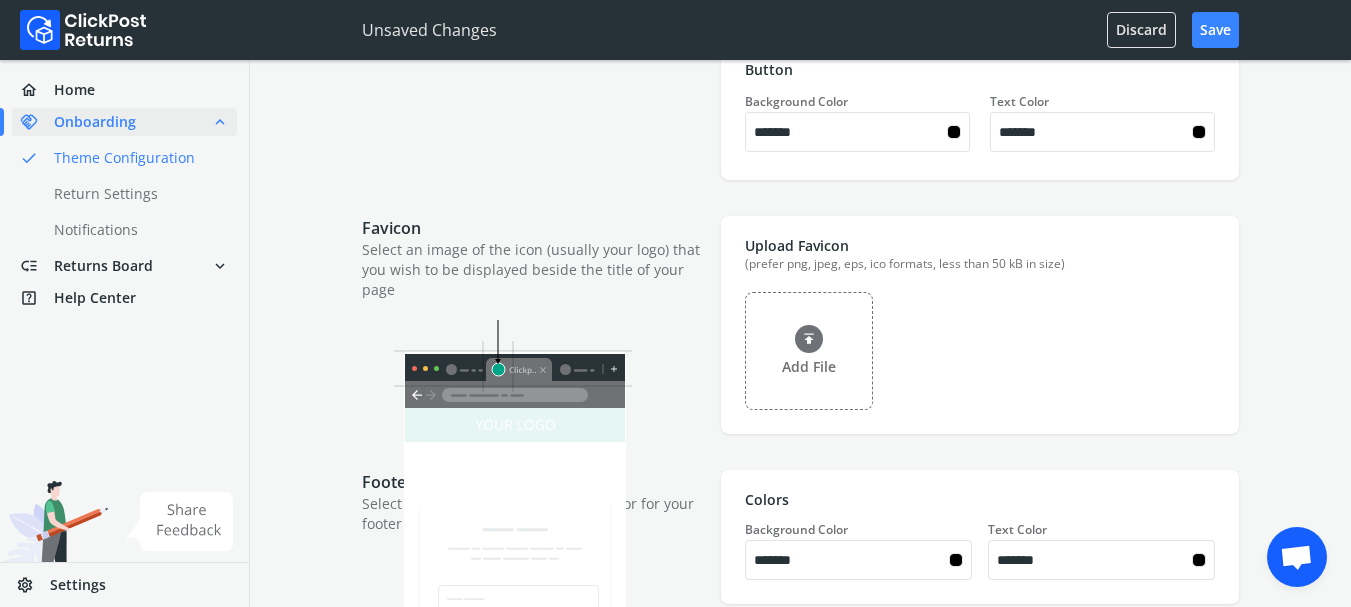 type on "*******" 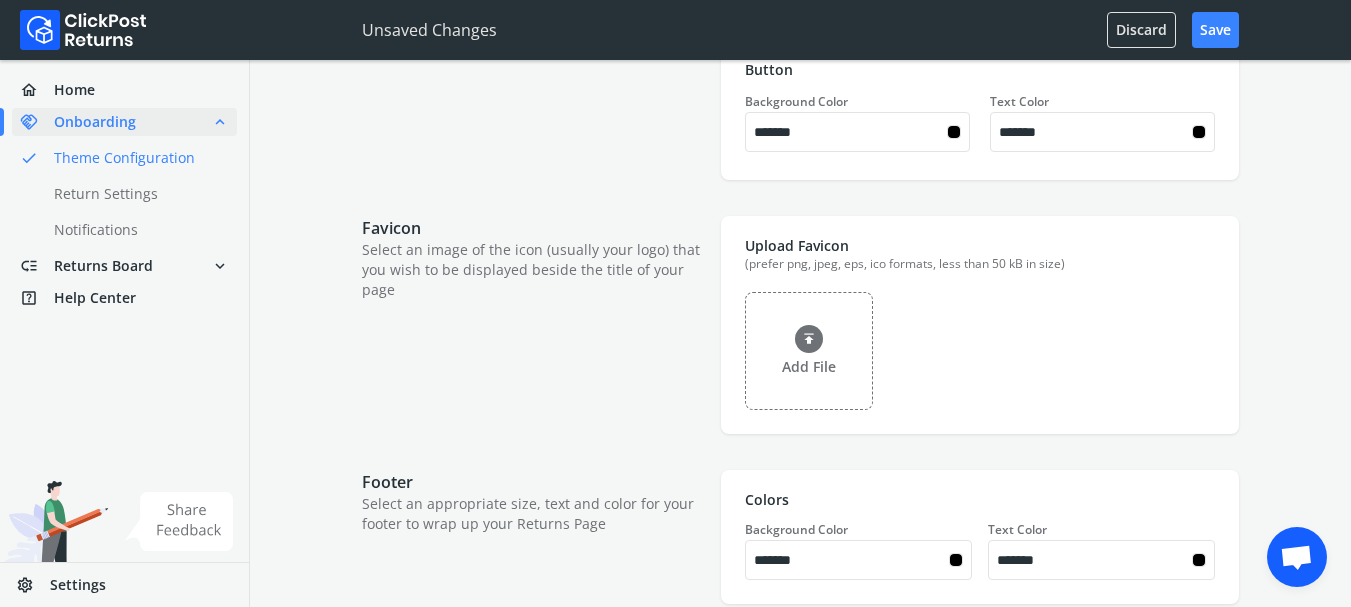 type on "*******" 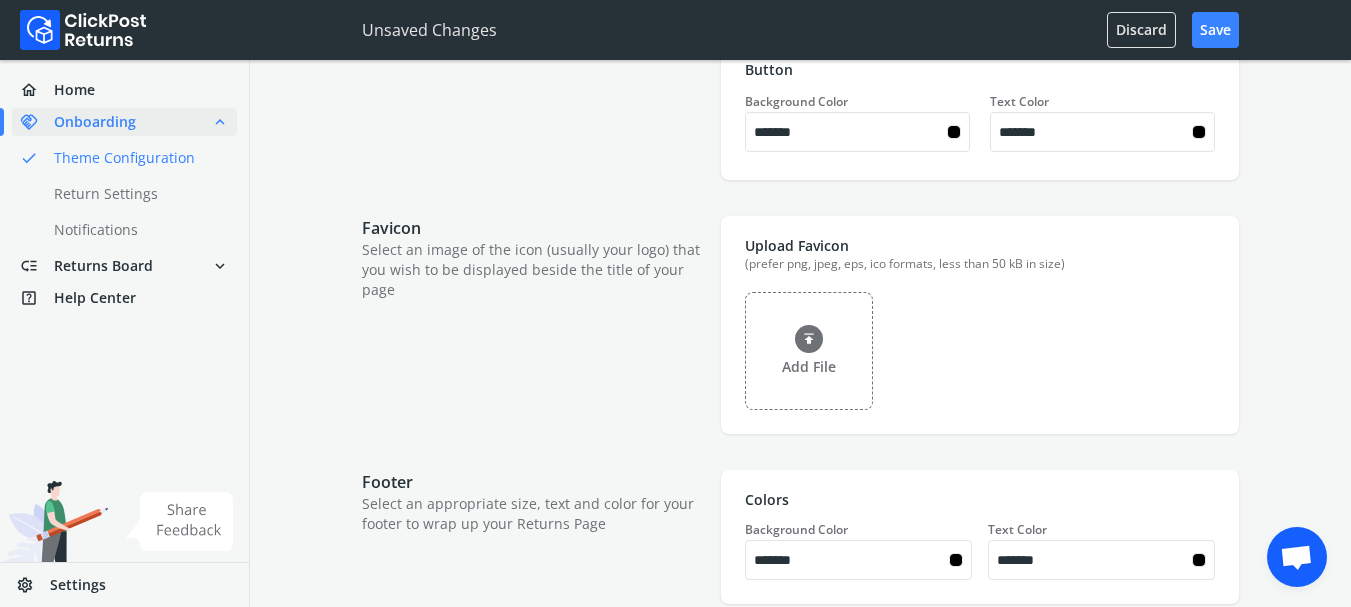type on "*******" 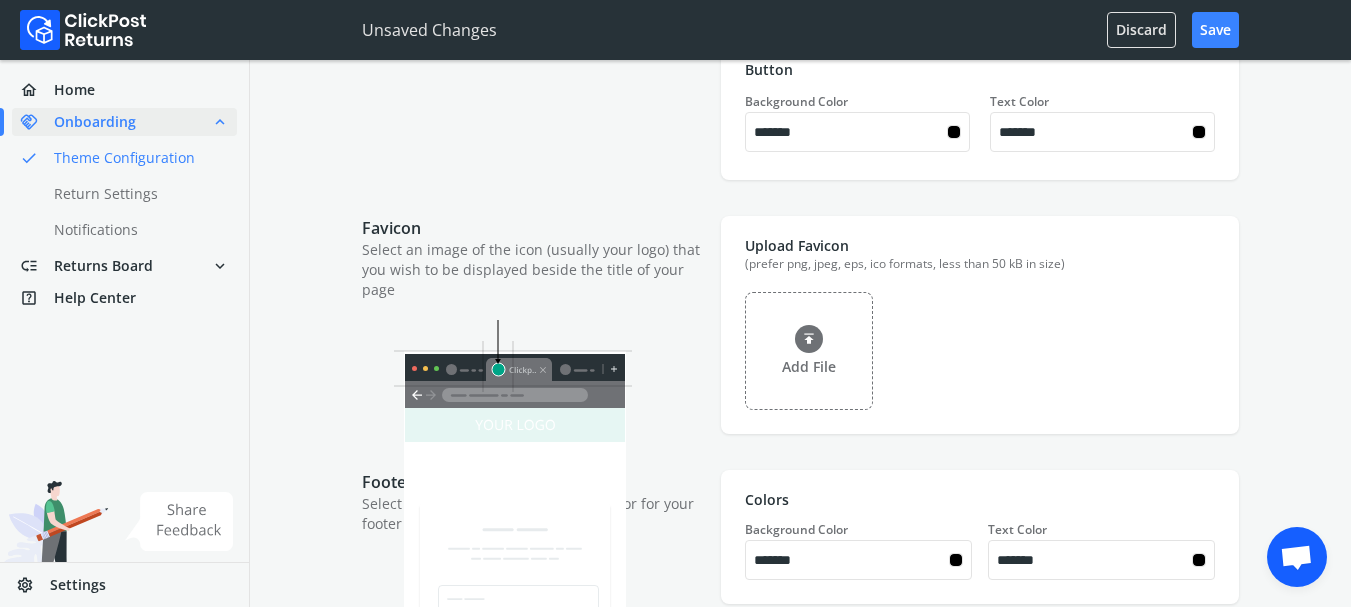 click at bounding box center (809, 339) 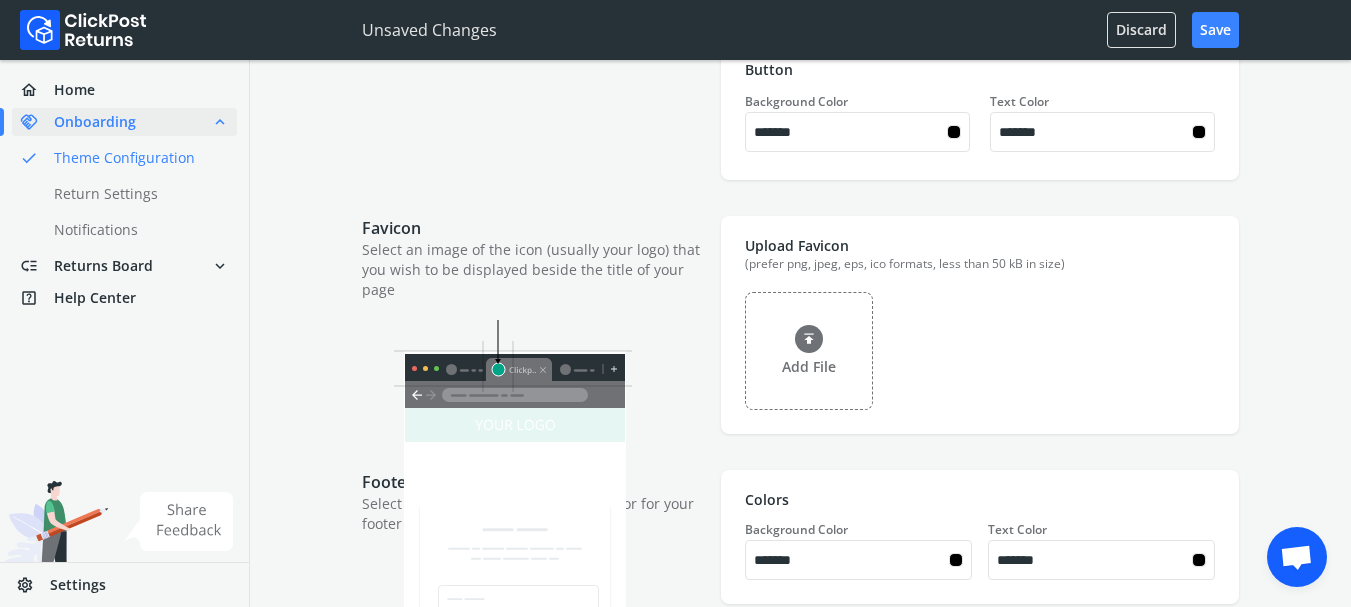 type on "*******" 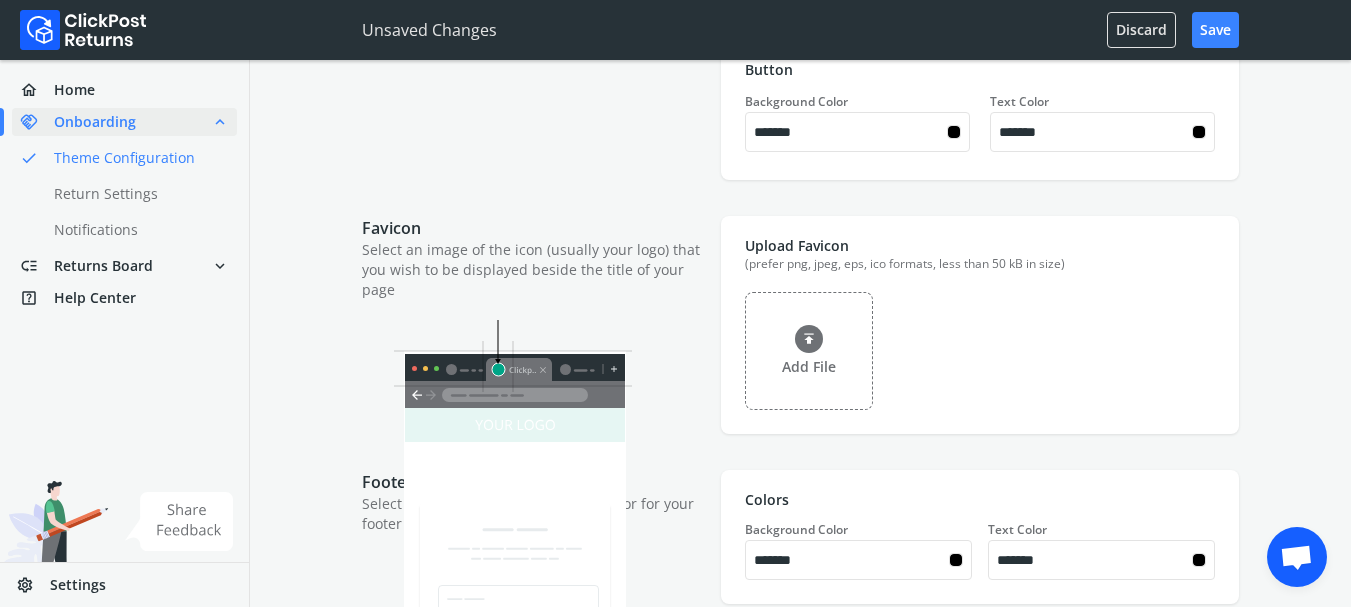 type on "*******" 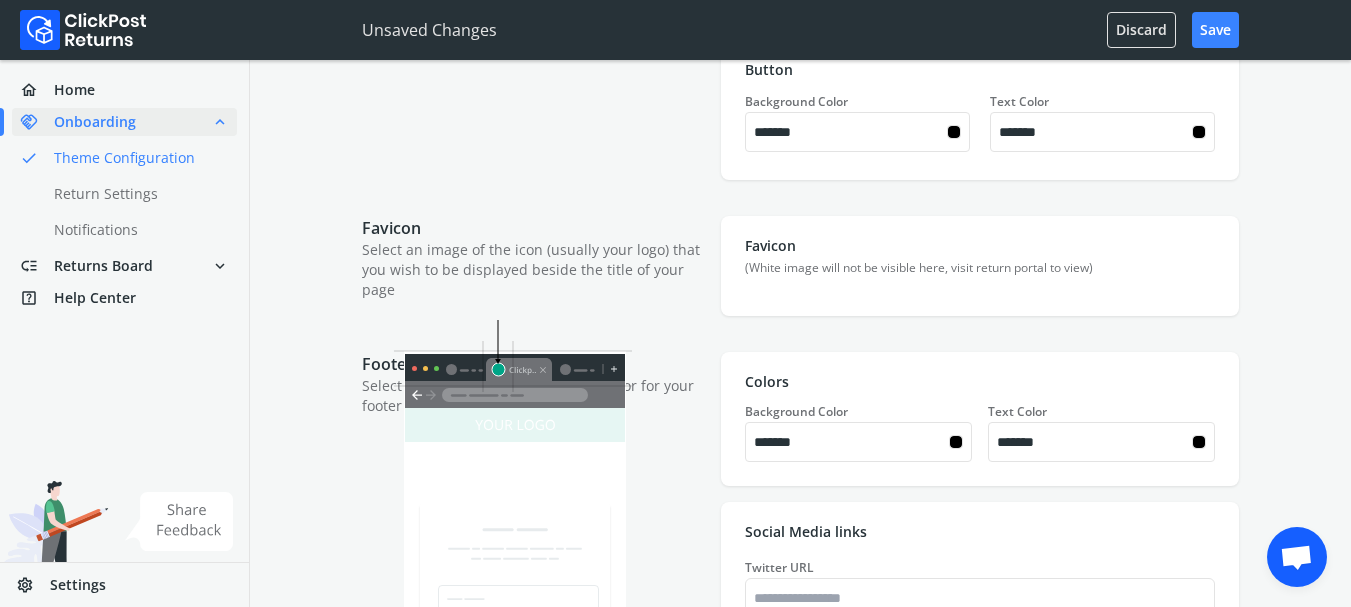 type on "*******" 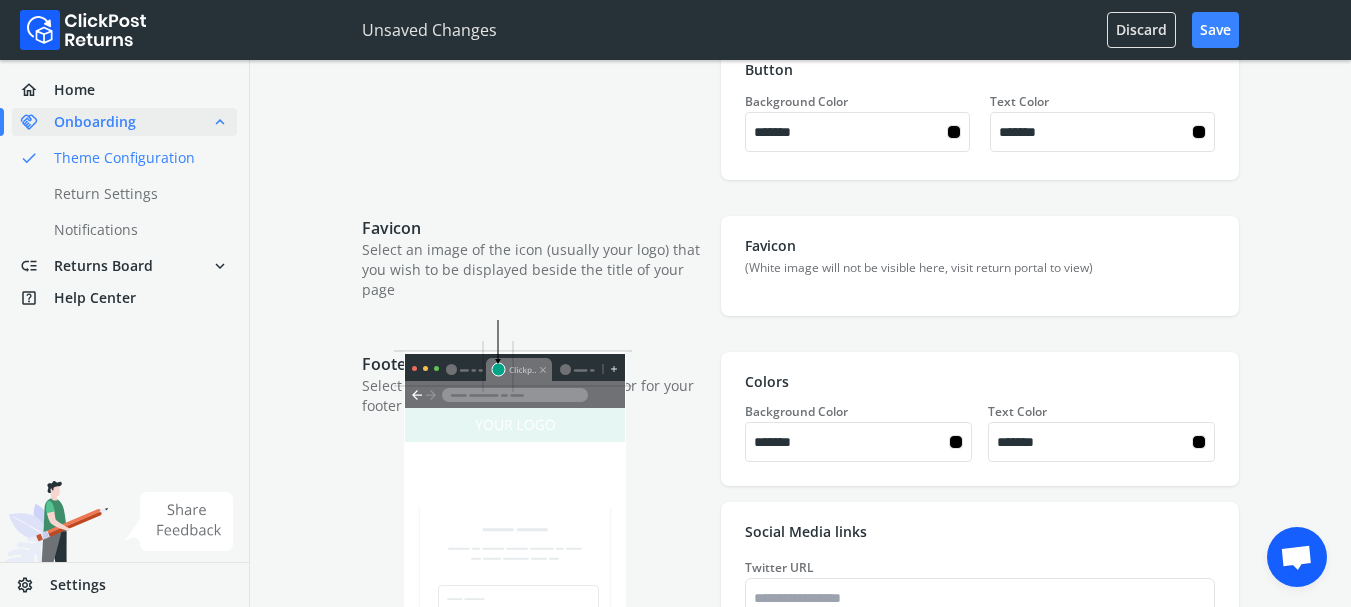 type on "*******" 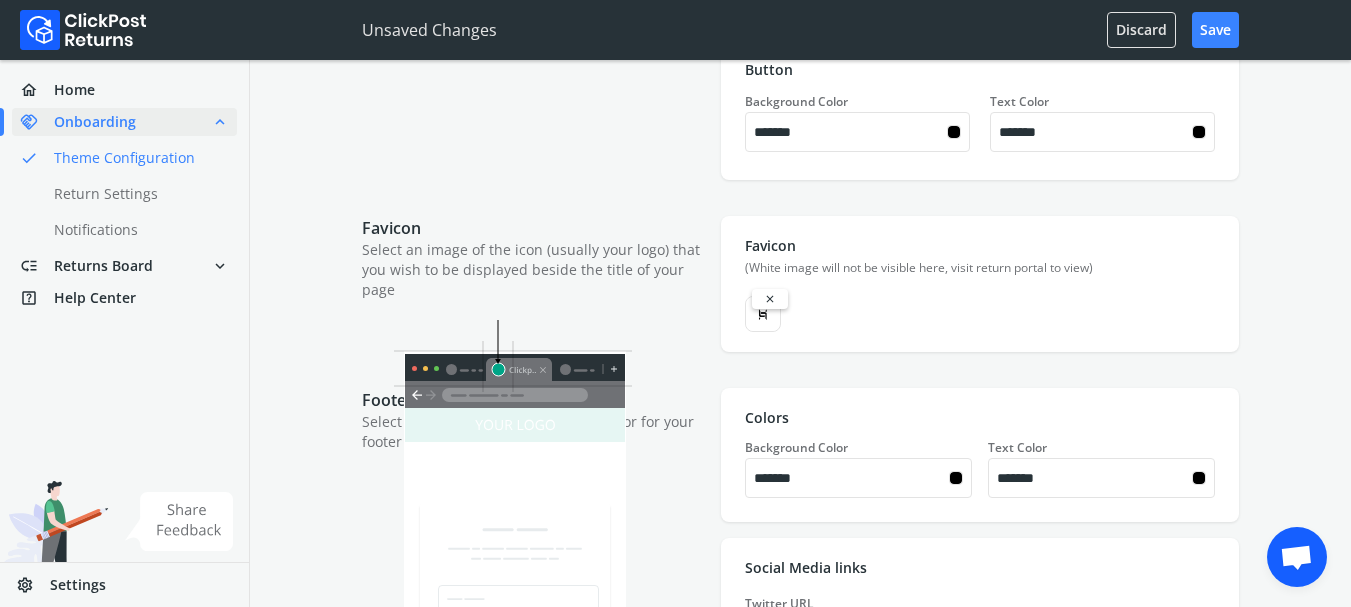 type on "*******" 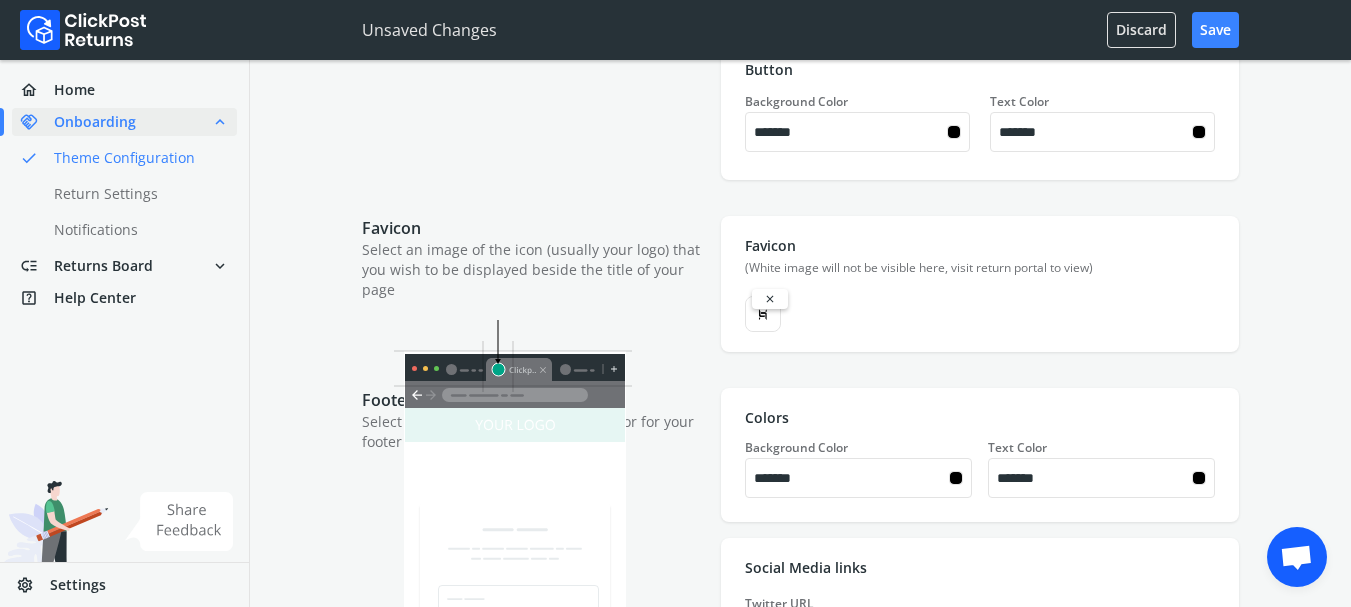 type on "*******" 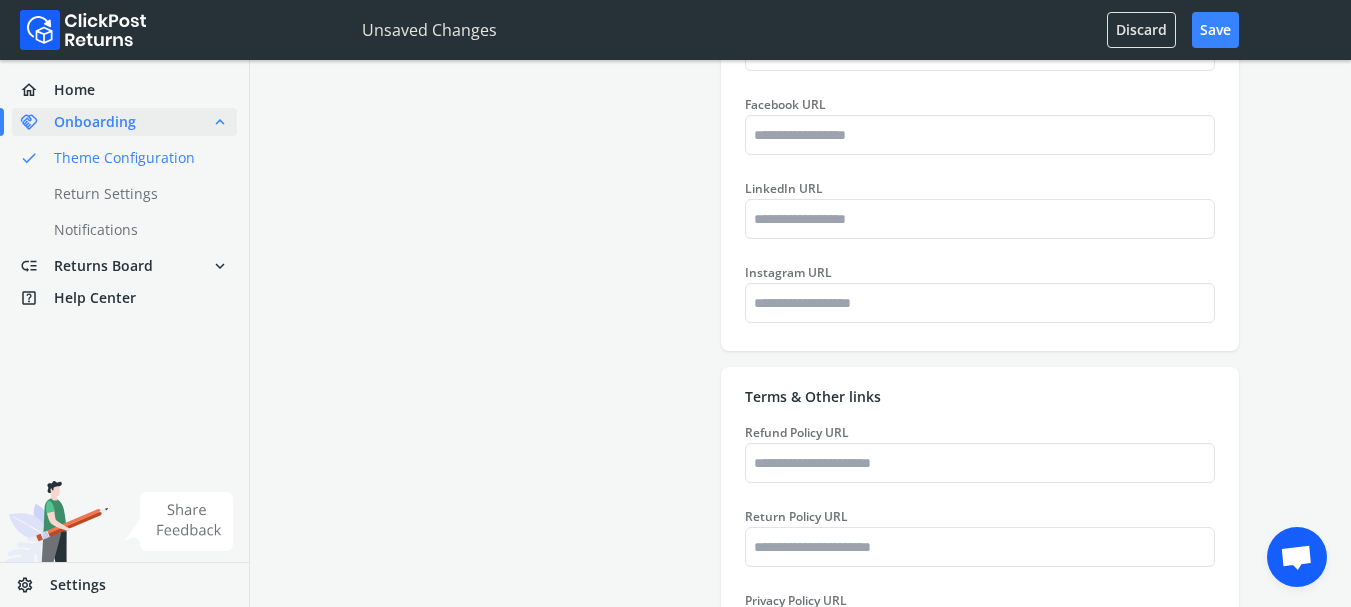 type on "*******" 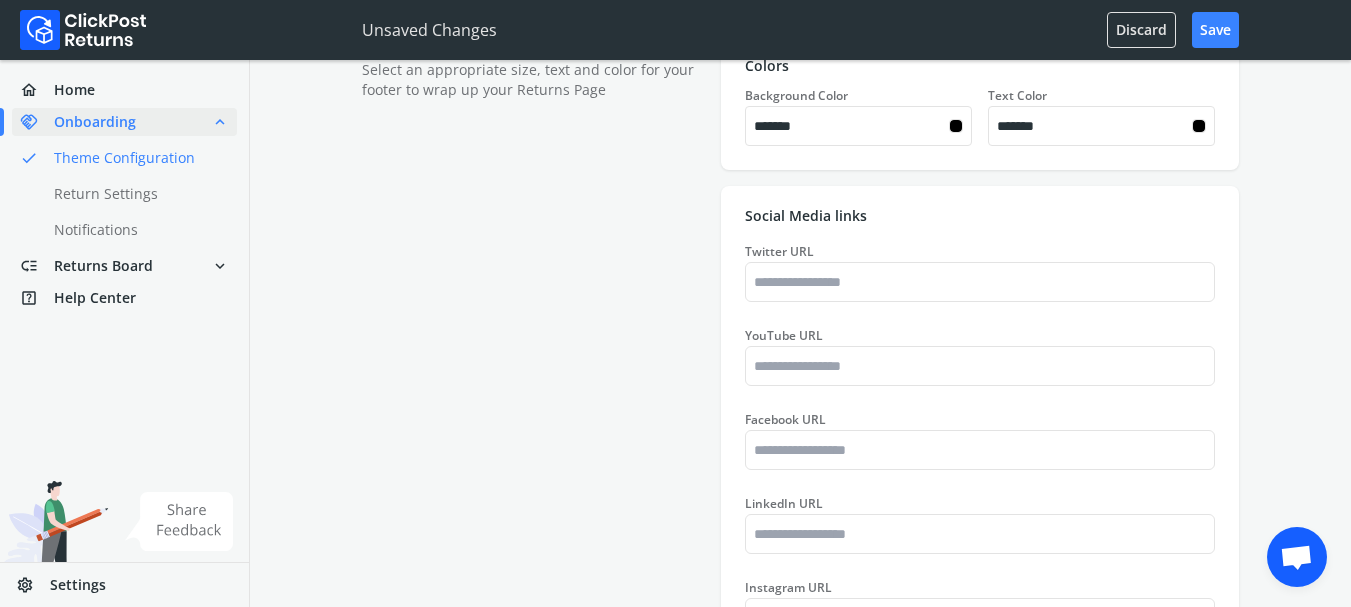 type on "*******" 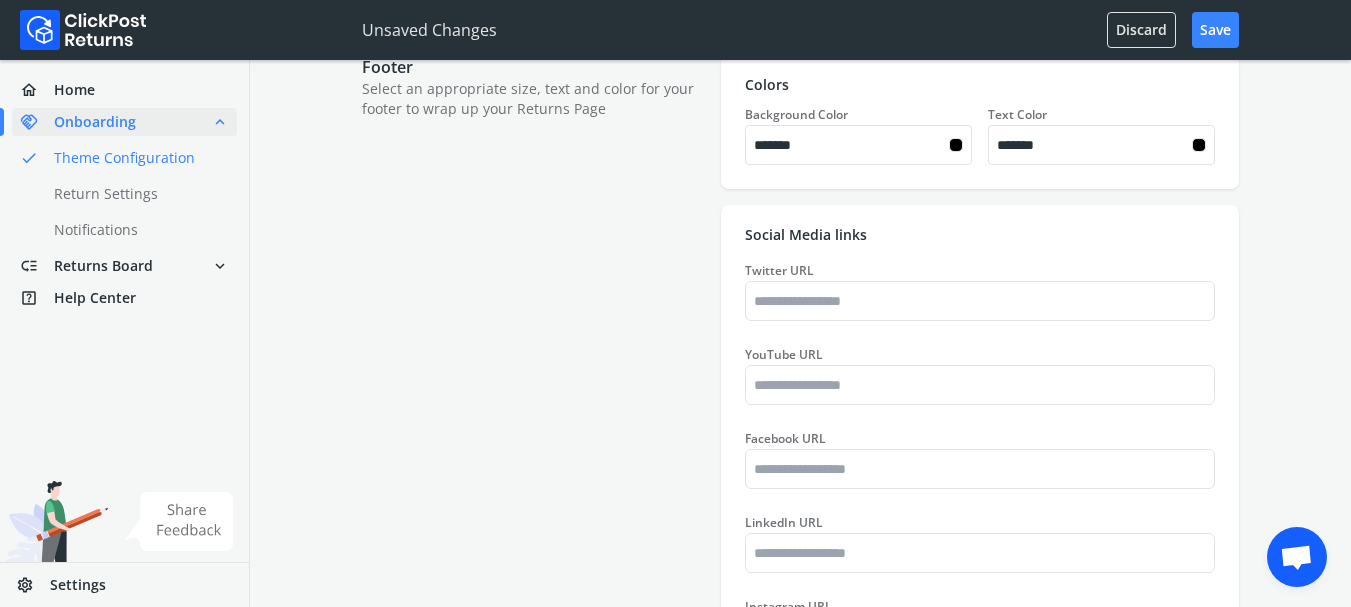 type on "*******" 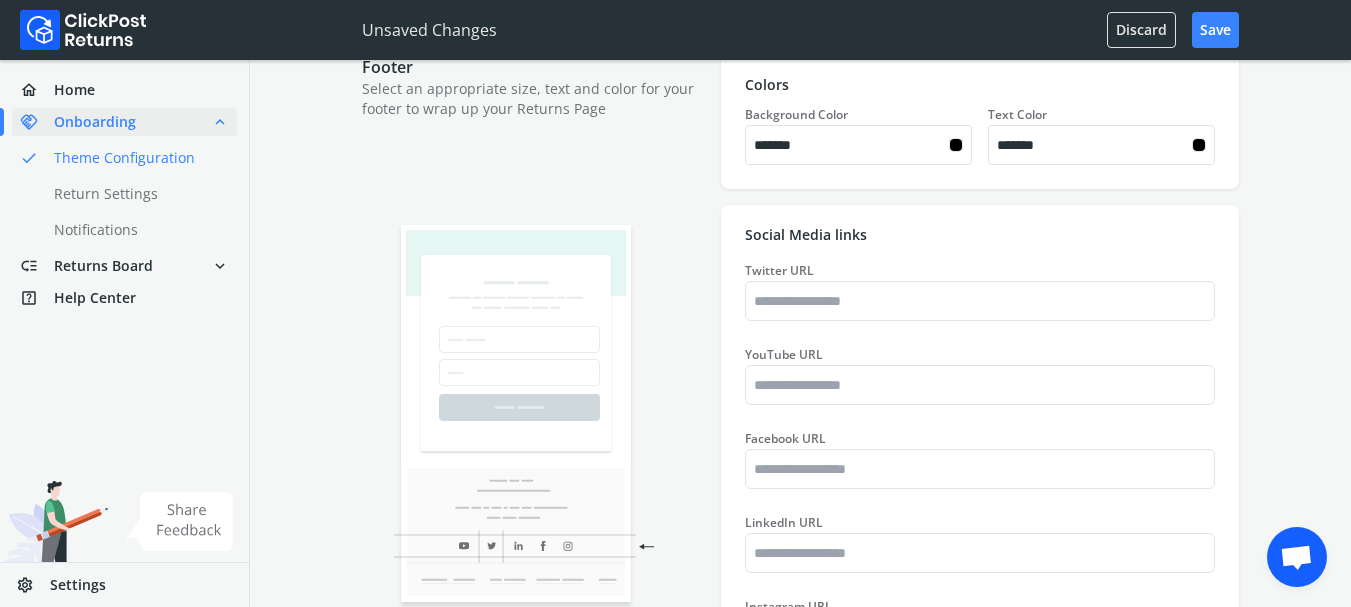 type on "*******" 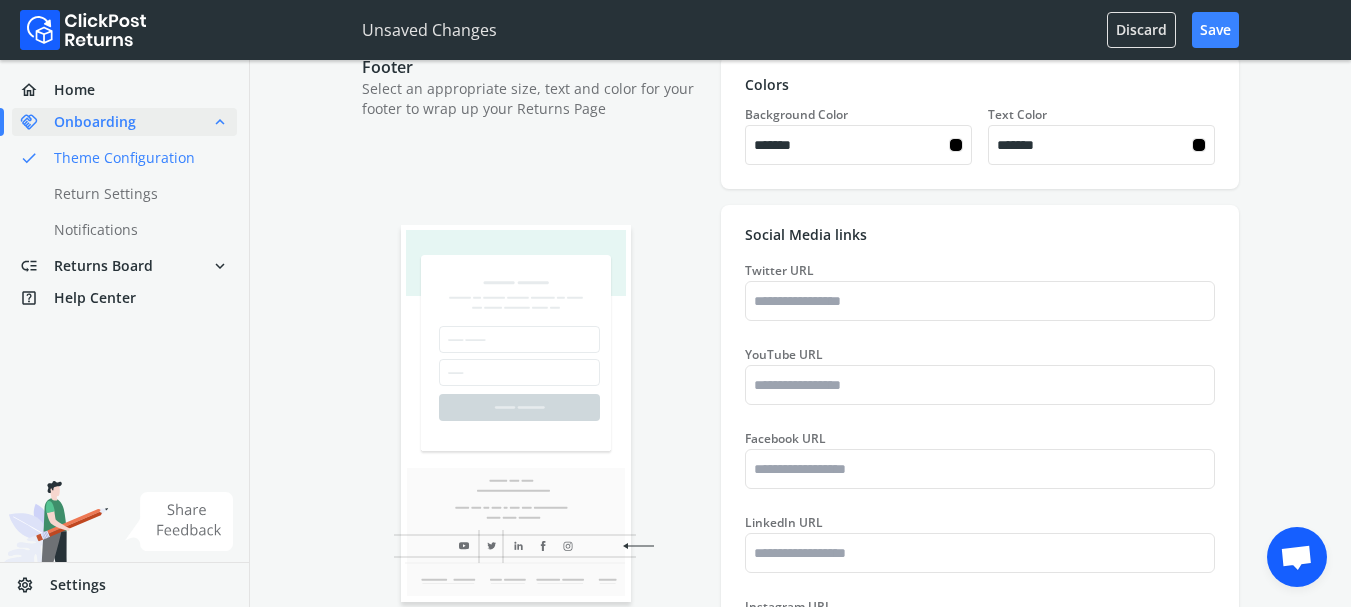 type on "*******" 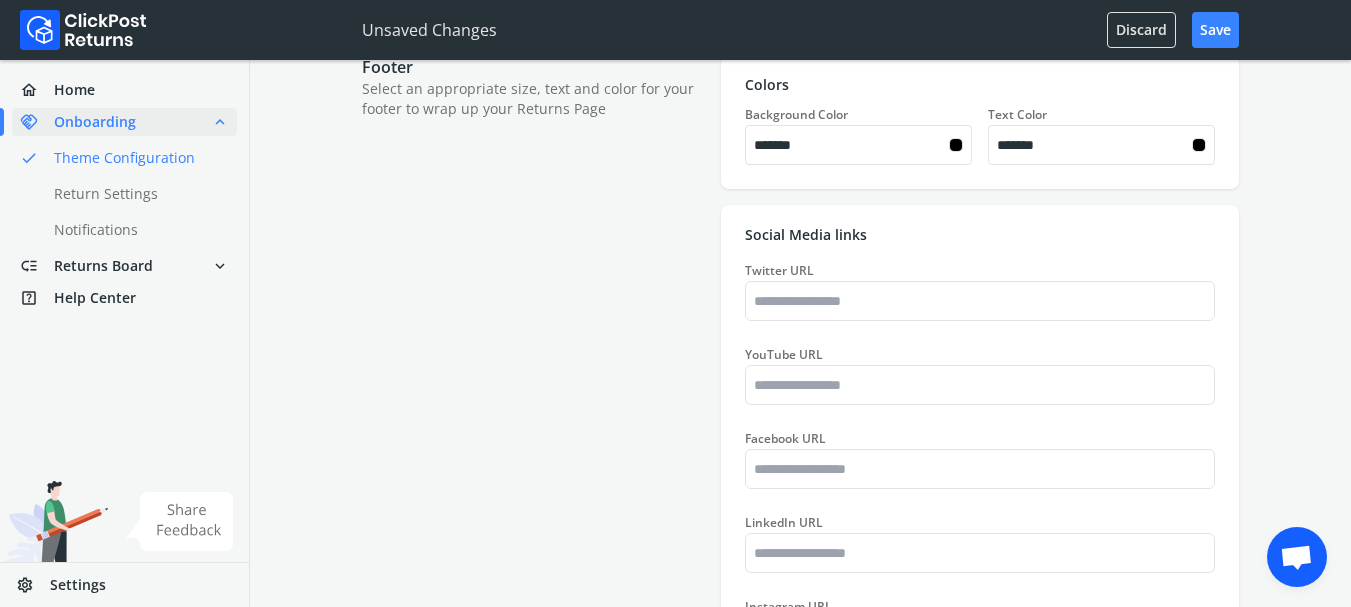 type on "*******" 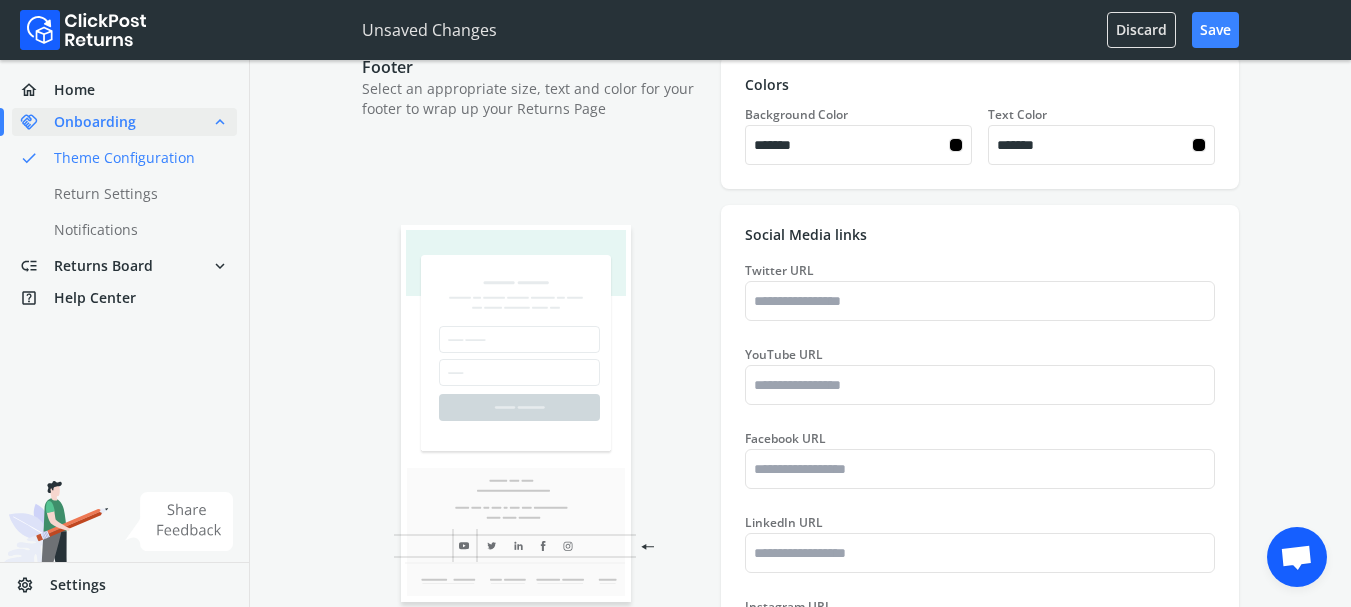type 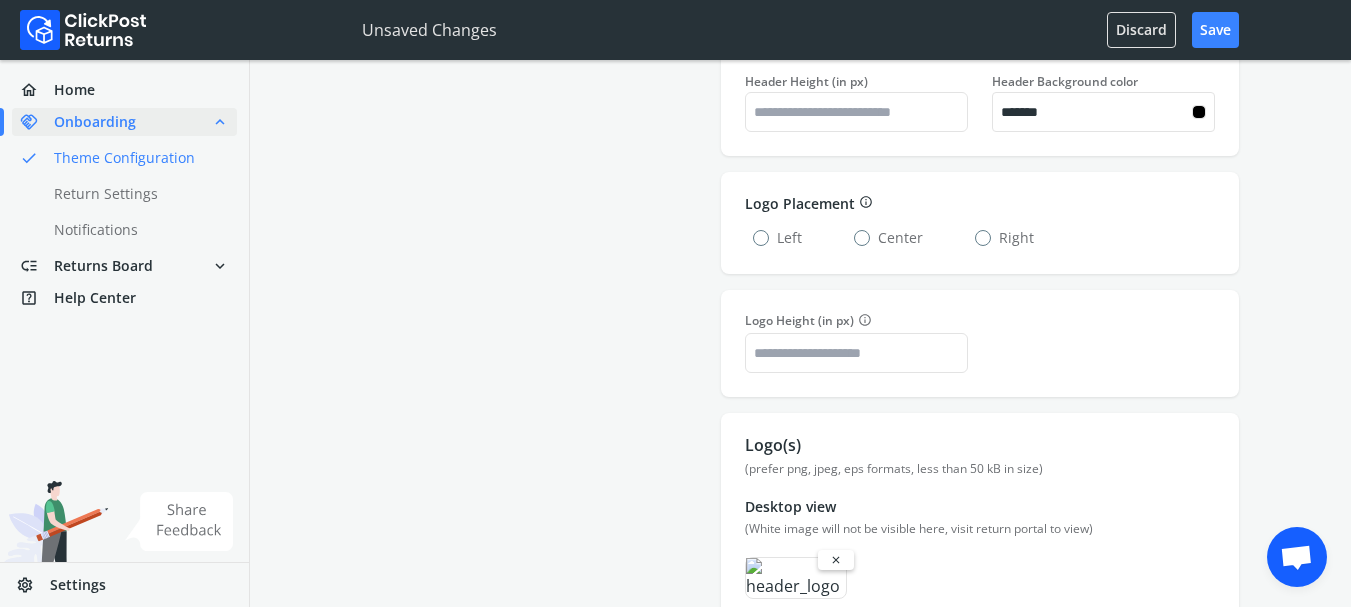 scroll, scrollTop: 1000, scrollLeft: 0, axis: vertical 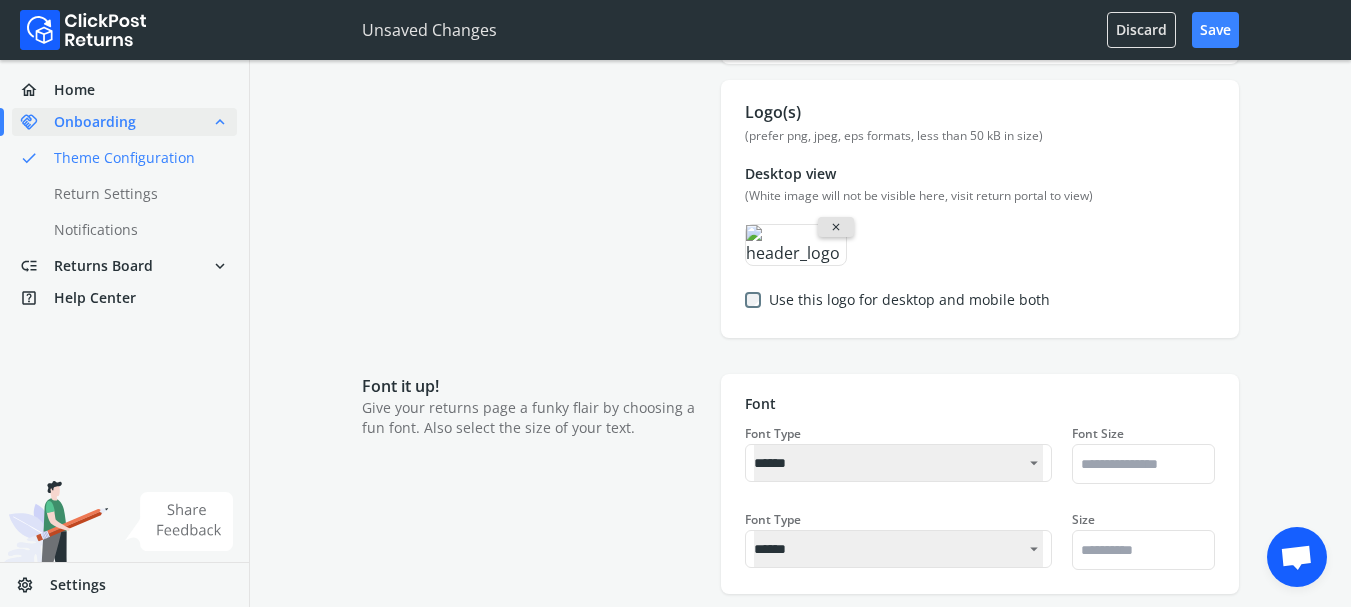 click on "close" at bounding box center [836, 227] 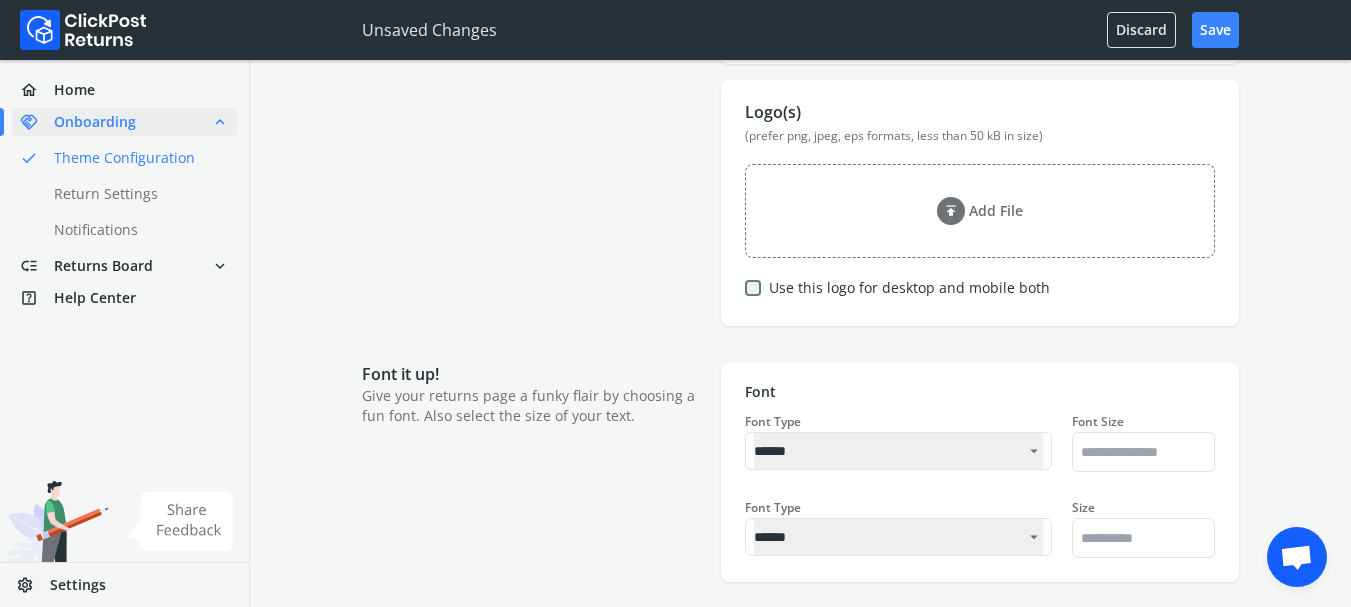 click on "Add File" at bounding box center [980, 211] 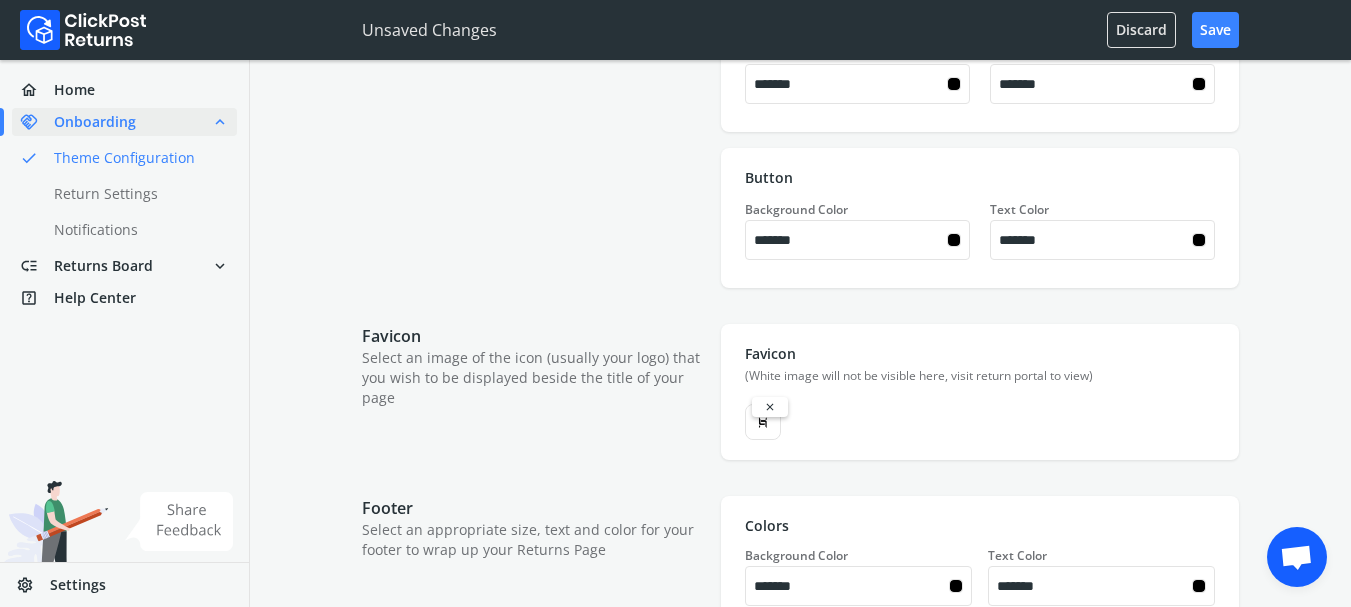scroll, scrollTop: 2000, scrollLeft: 0, axis: vertical 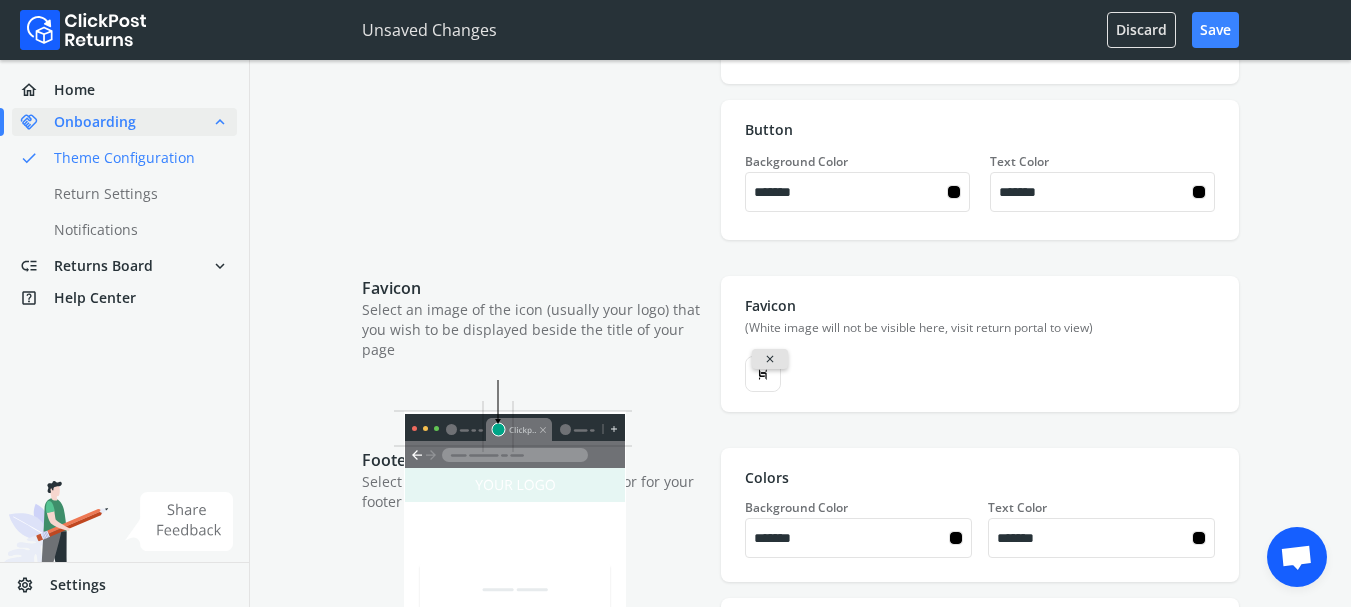 click on "close" at bounding box center [770, 359] 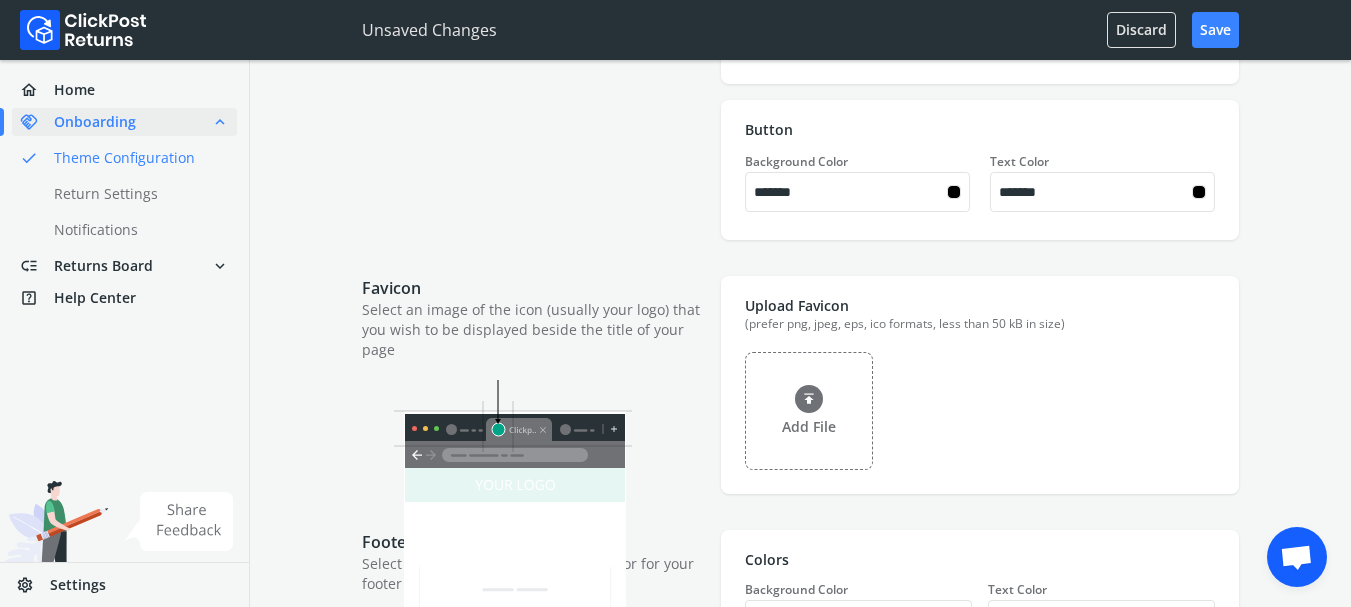 click on "Add File" at bounding box center (809, 411) 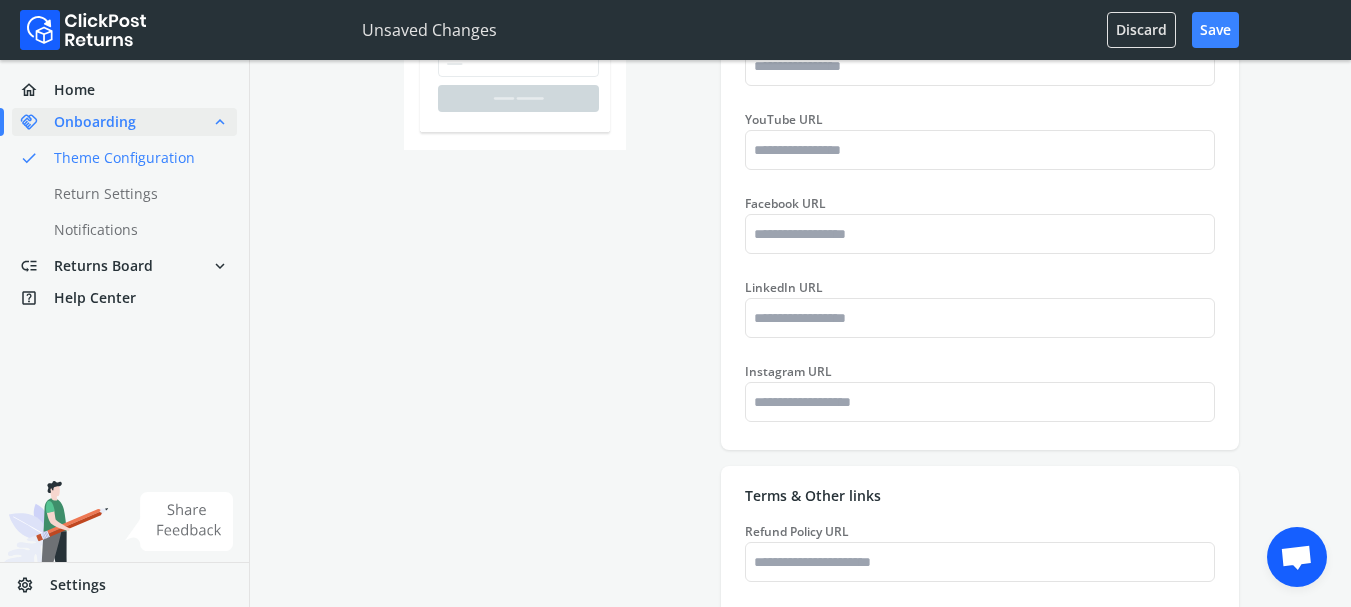 scroll, scrollTop: 2667, scrollLeft: 0, axis: vertical 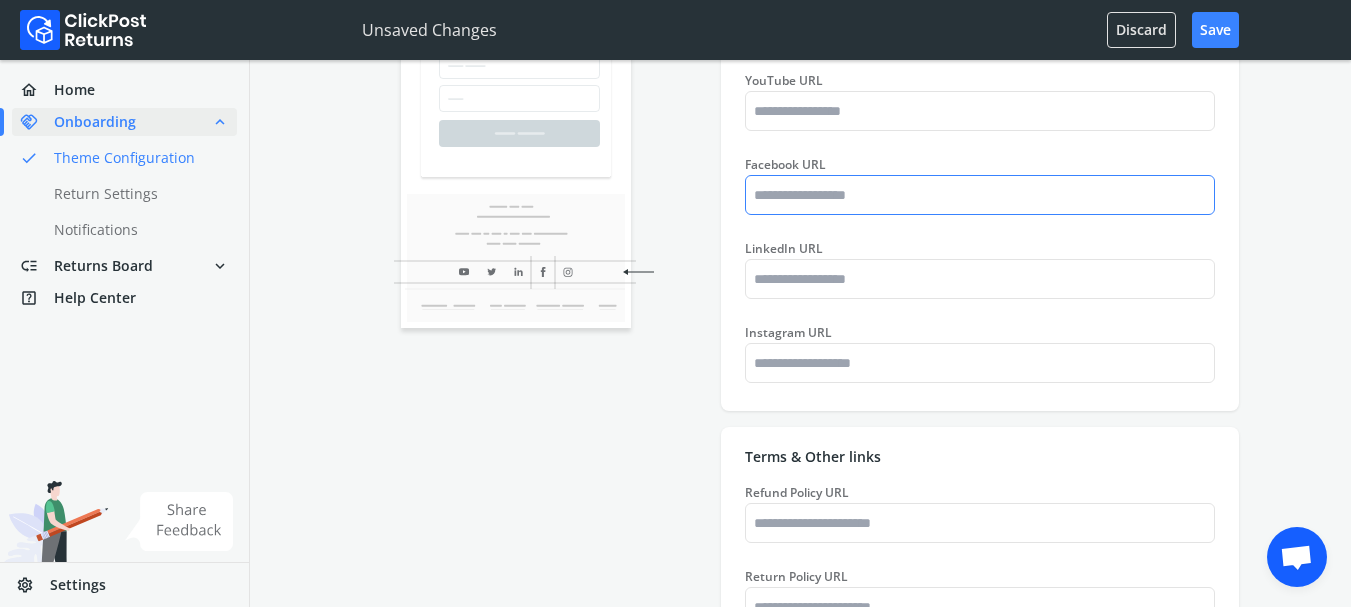 click on "Facebook URL" at bounding box center [980, 195] 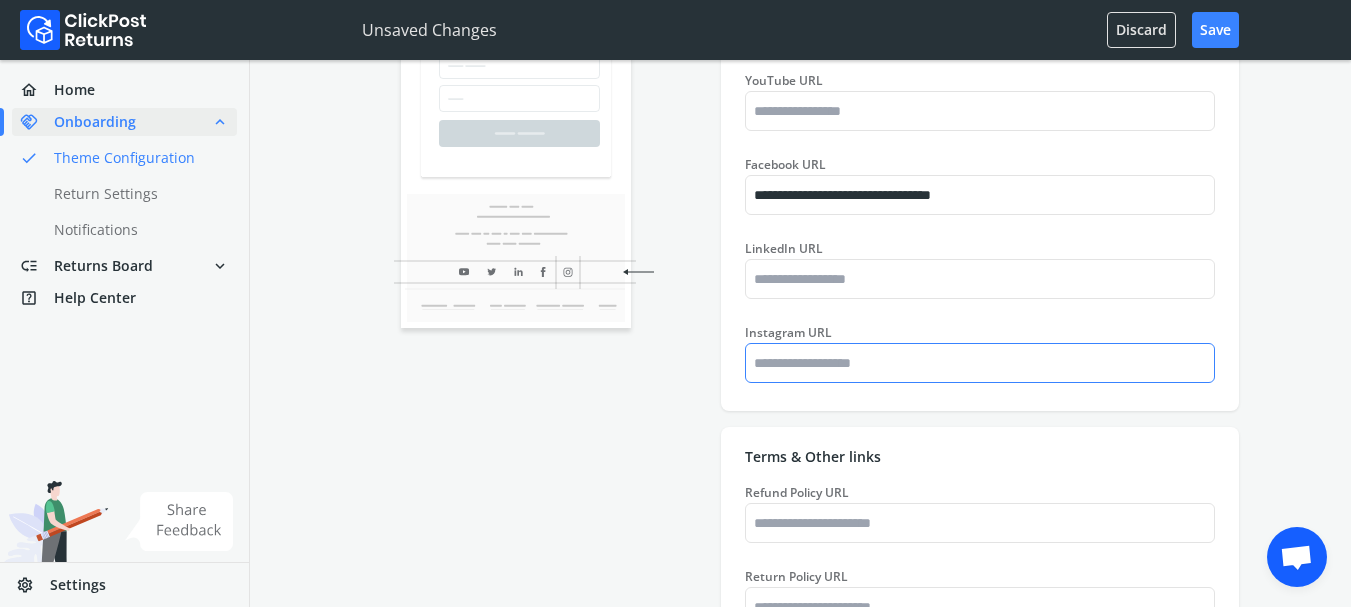 click on "Instagram URL" at bounding box center (980, 363) 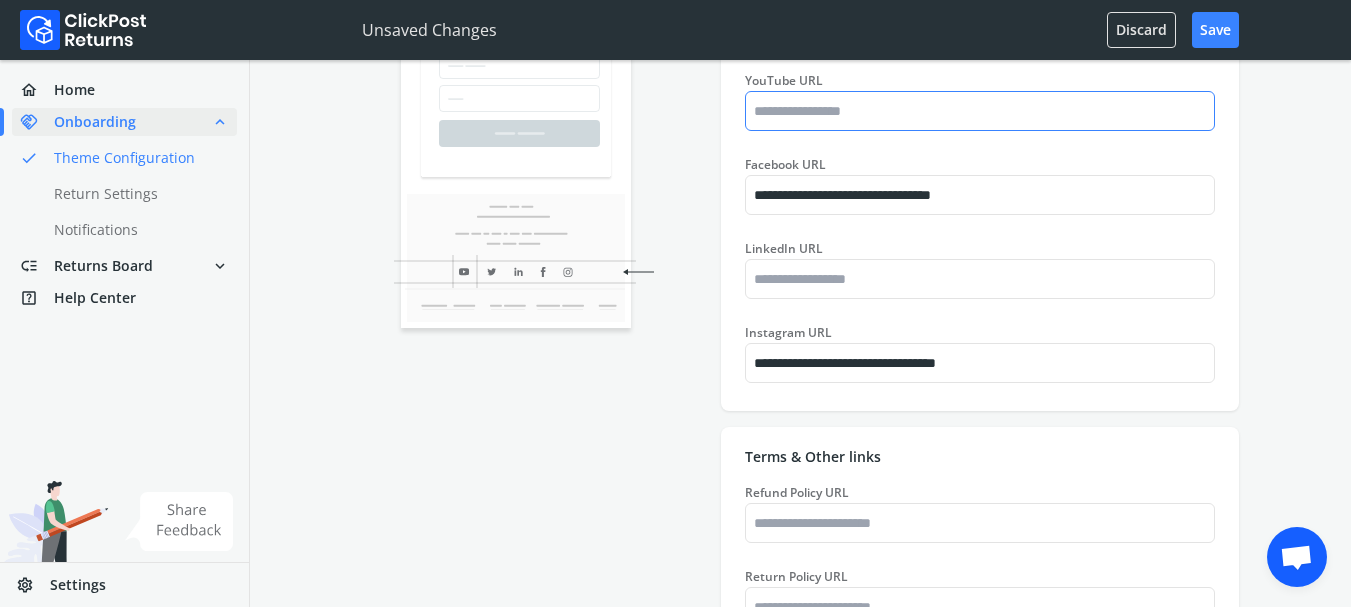 click on "YouTube URL" at bounding box center [980, 111] 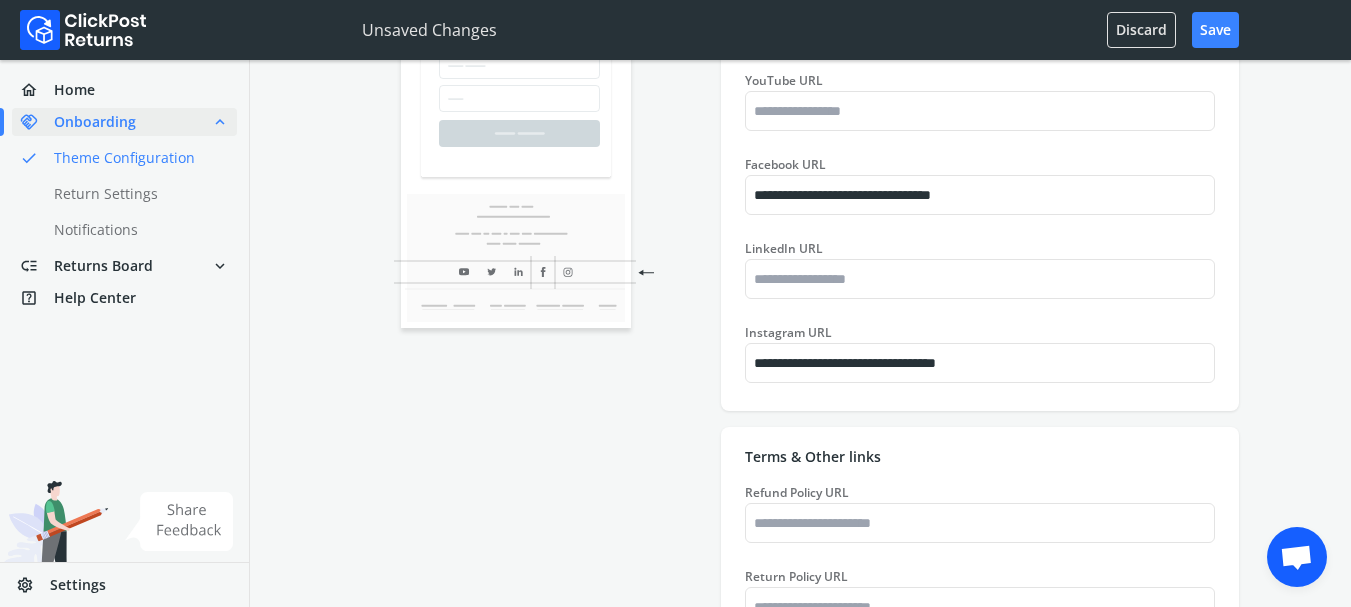 paste on "**********" 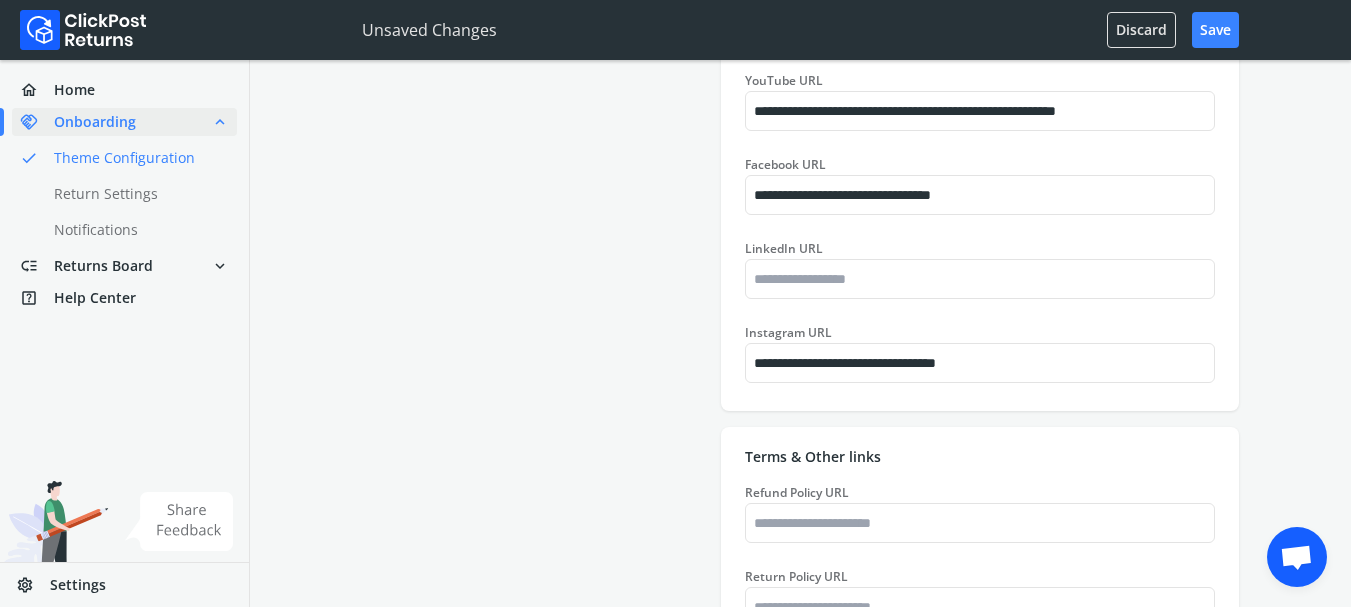 click on "**********" at bounding box center [800, -588] 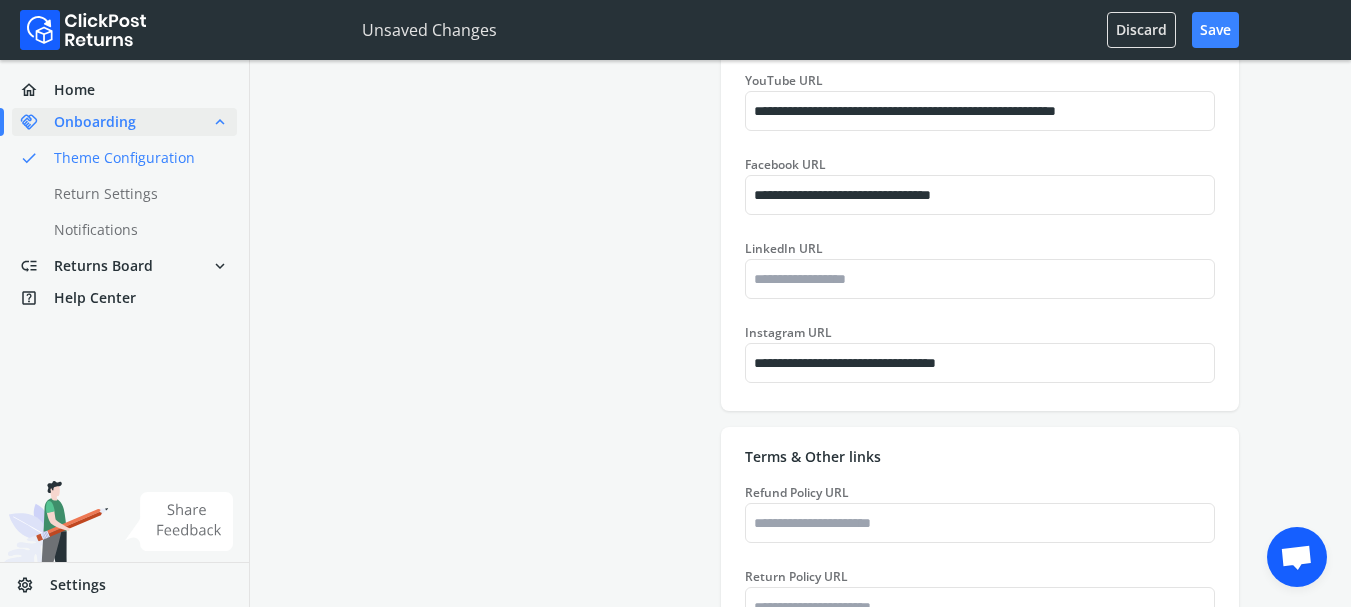 scroll, scrollTop: 3000, scrollLeft: 0, axis: vertical 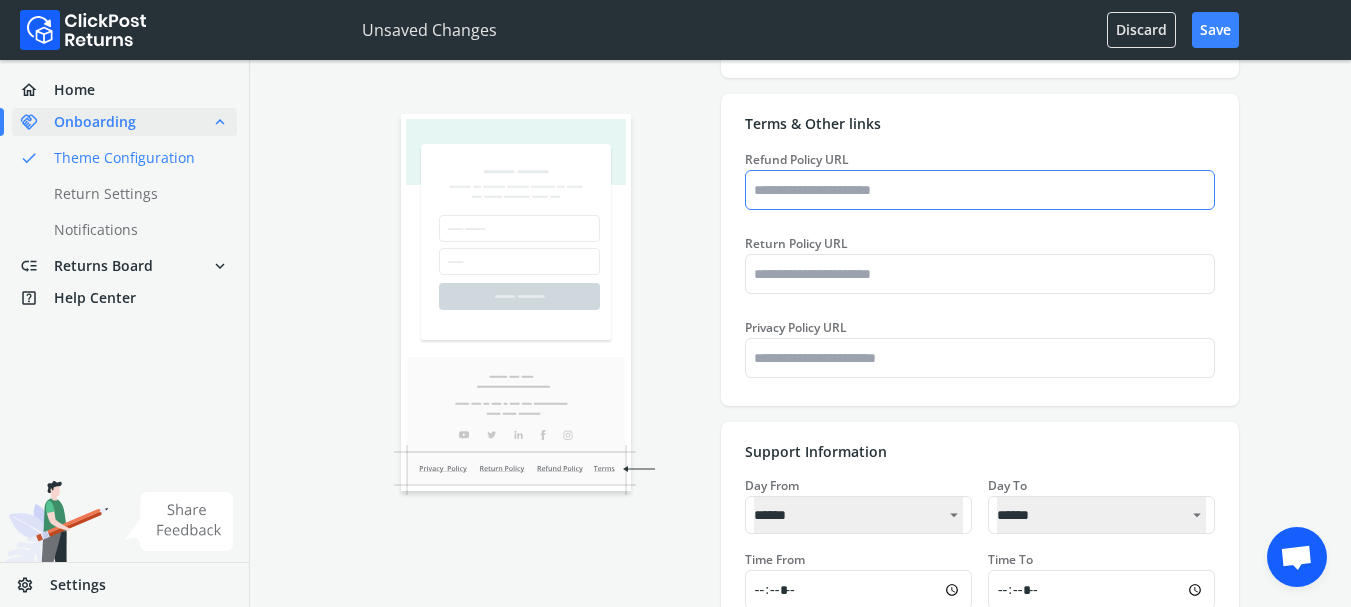 click on "Refund Policy URL" at bounding box center [980, 190] 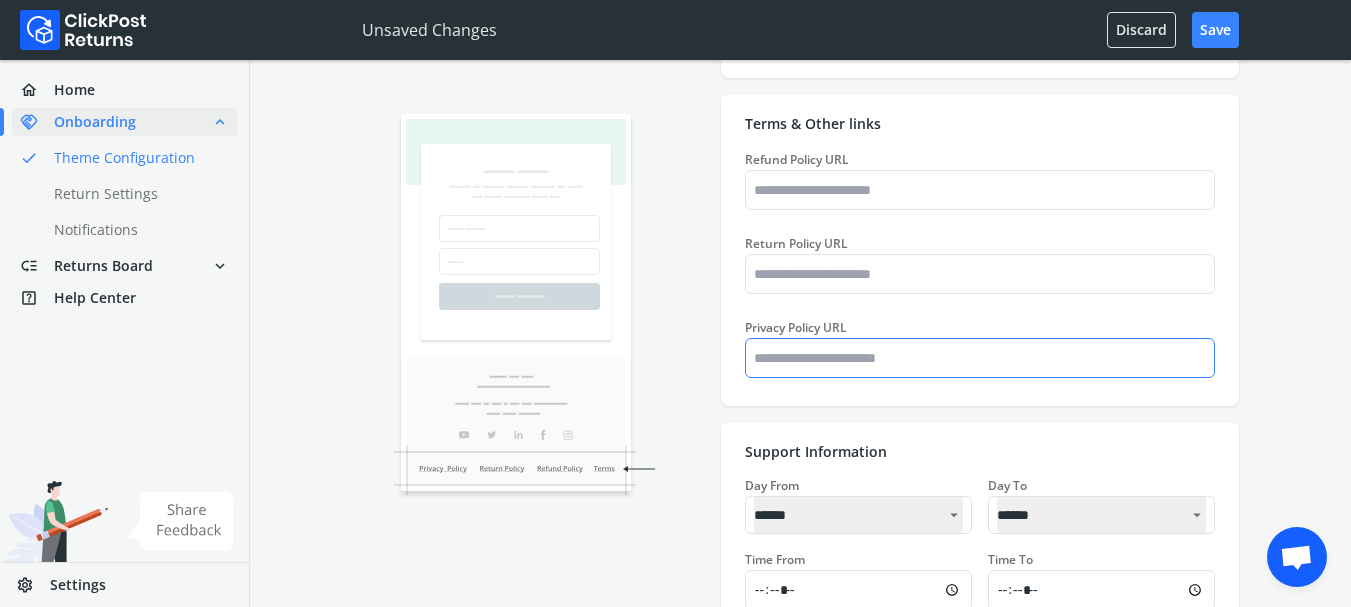 click on "Privacy Policy URL" at bounding box center (980, 358) 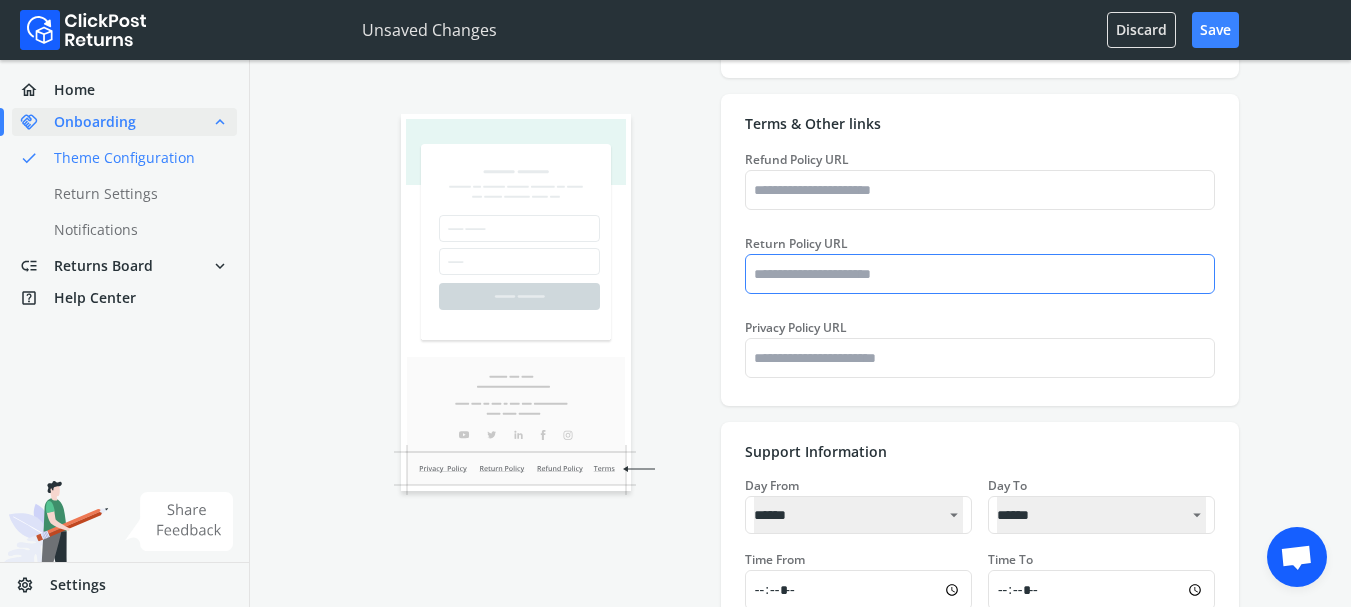 paste on "**********" 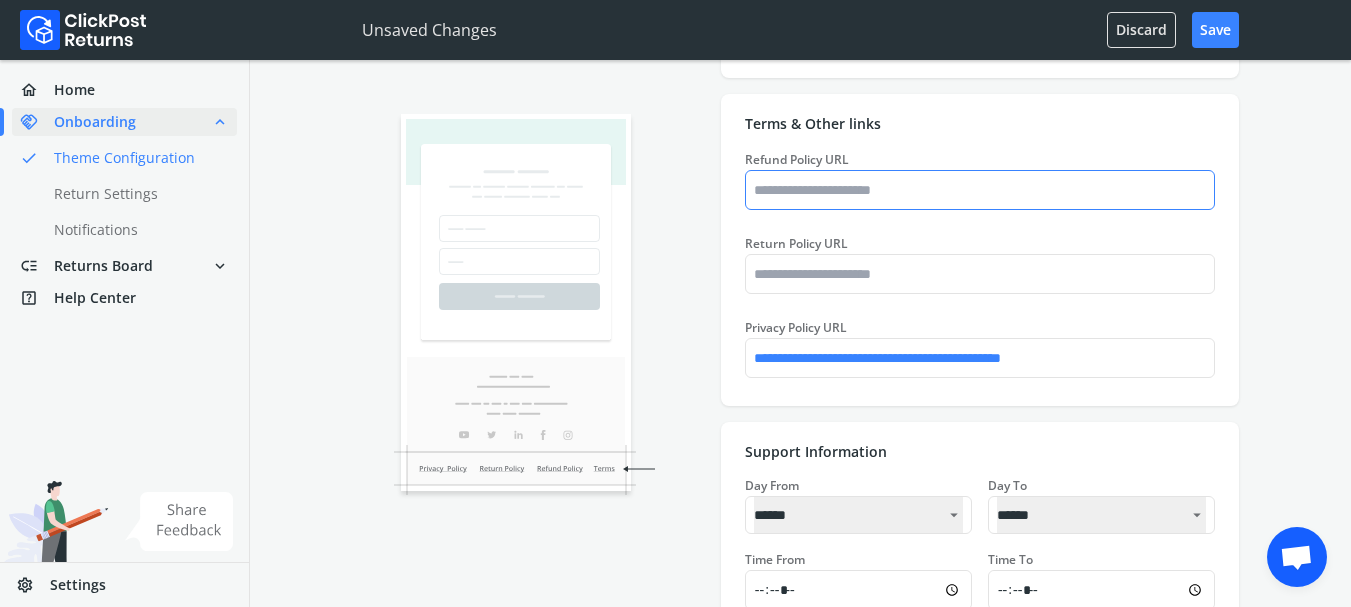 click on "Refund Policy URL" at bounding box center [980, 190] 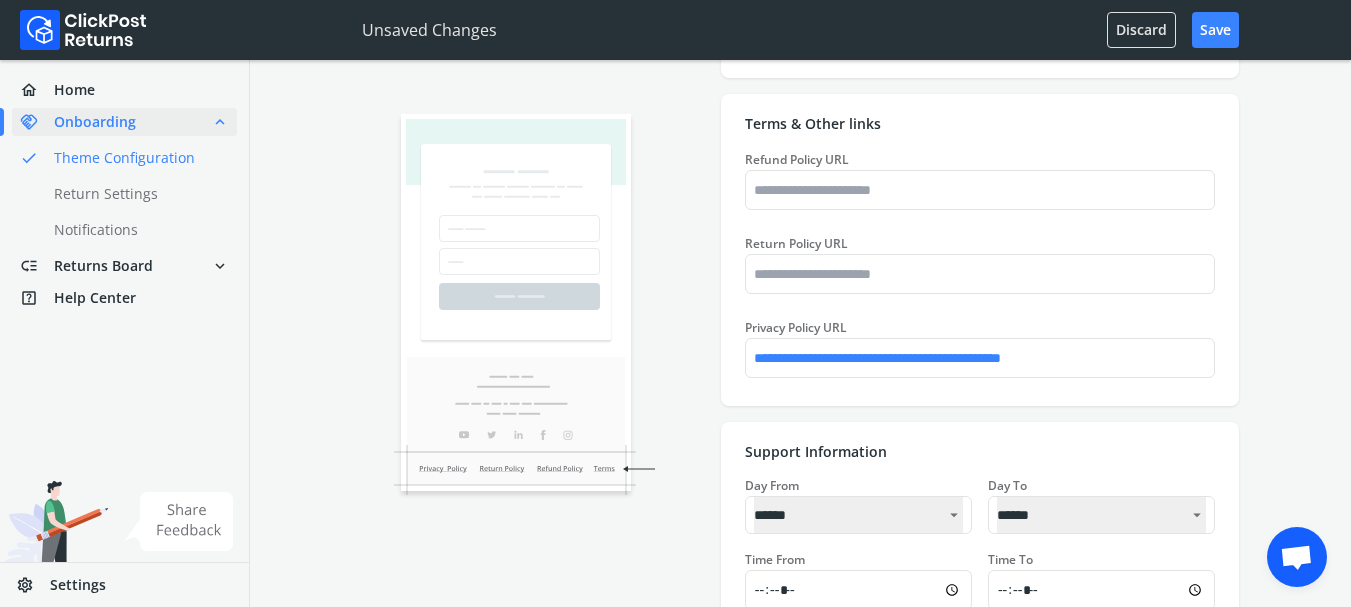 click on "**********" at bounding box center (980, 346) 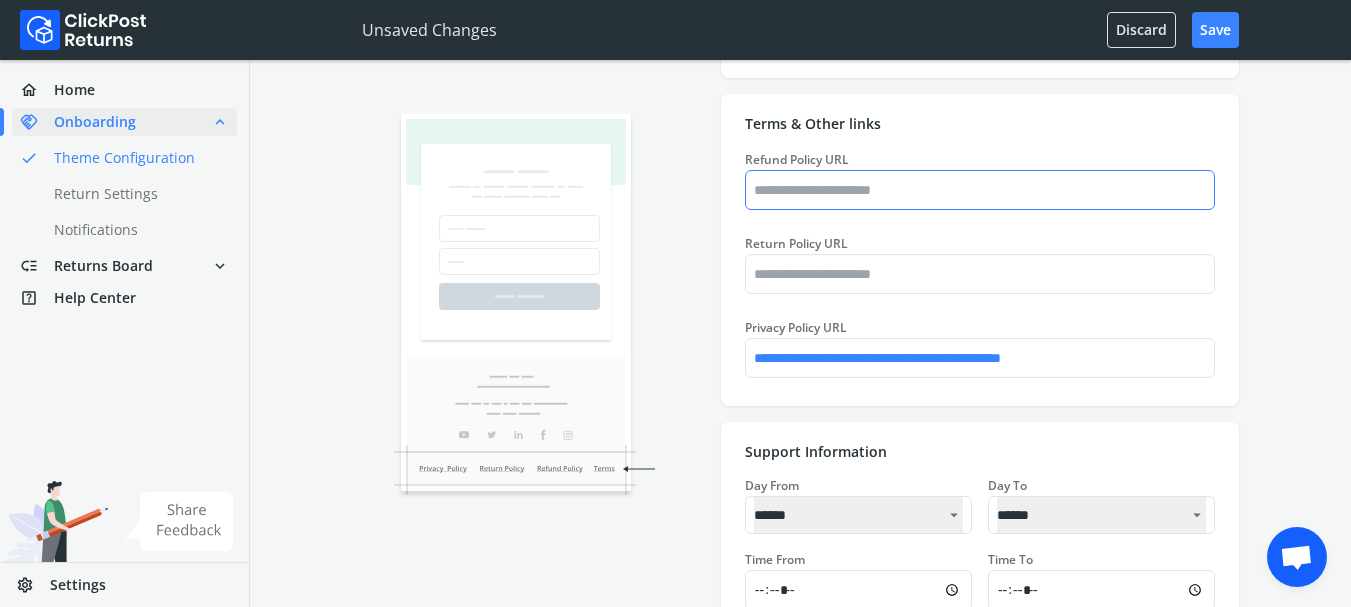 click on "Refund Policy URL" at bounding box center [980, 190] 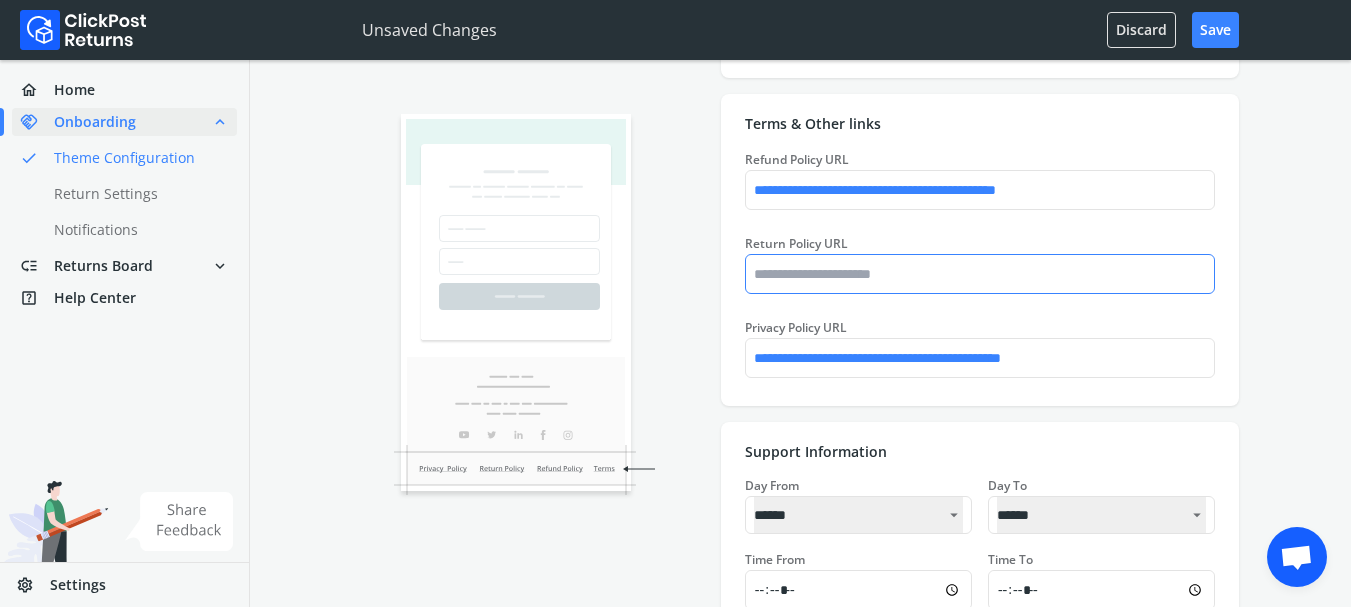 click on "Return Policy URL" at bounding box center [980, 274] 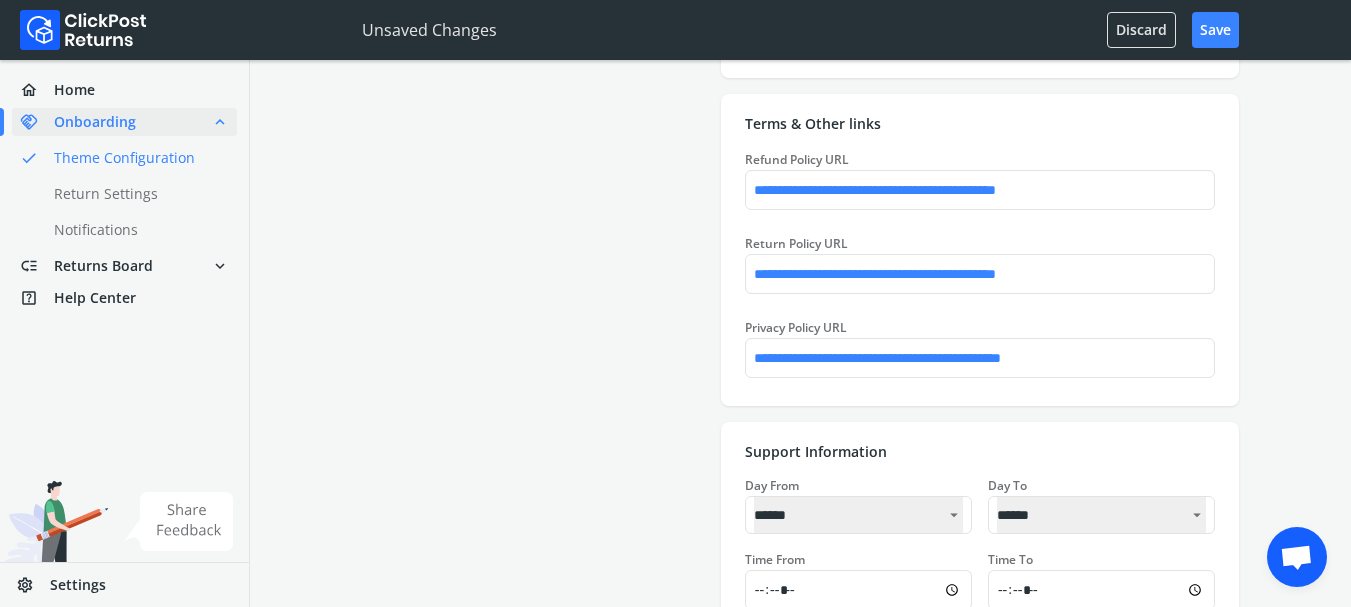 click on "**********" at bounding box center [800, -921] 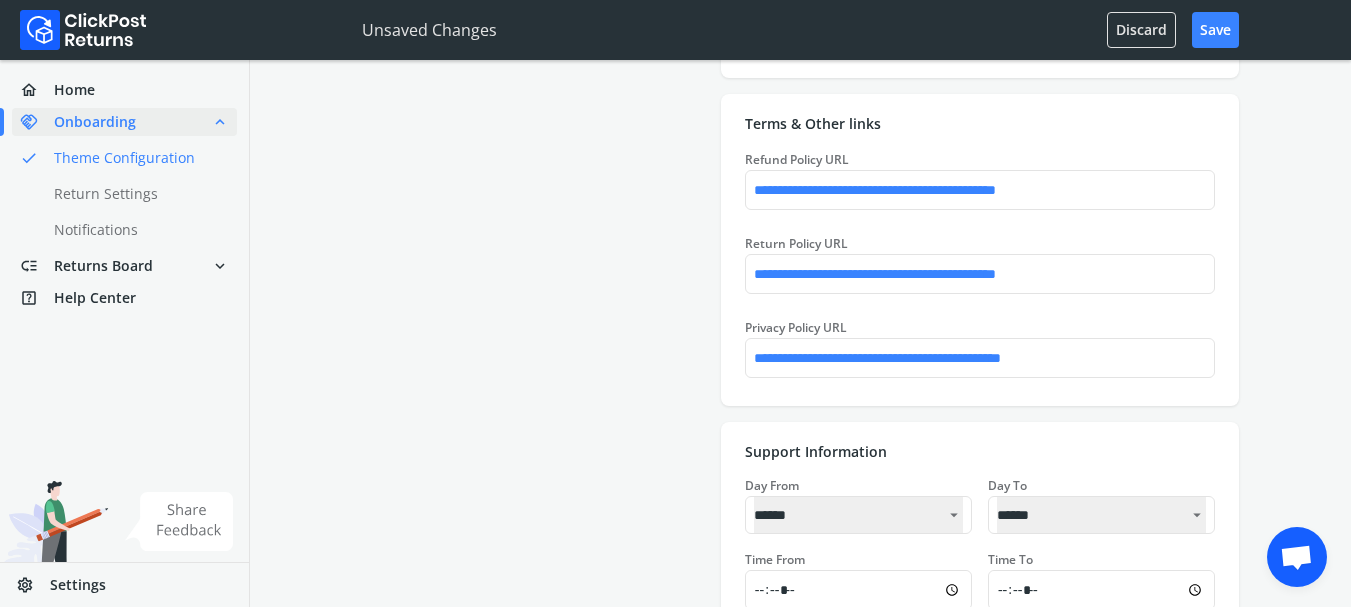 scroll, scrollTop: 3333, scrollLeft: 0, axis: vertical 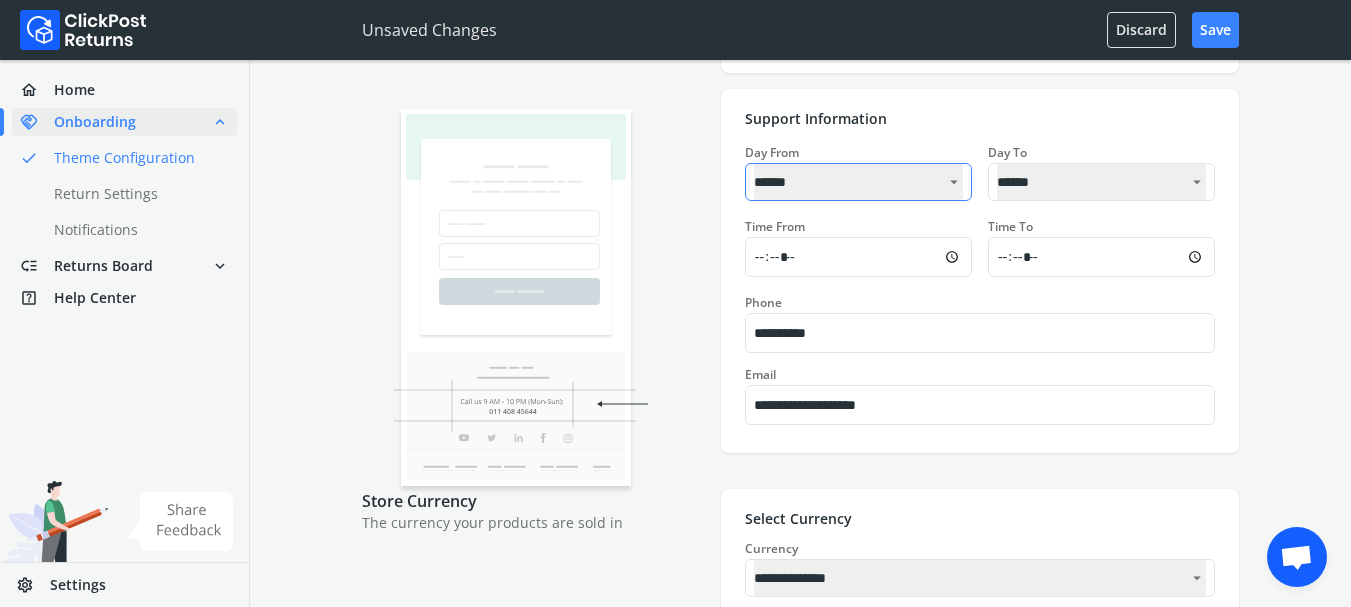click on "**********" at bounding box center (858, 182) 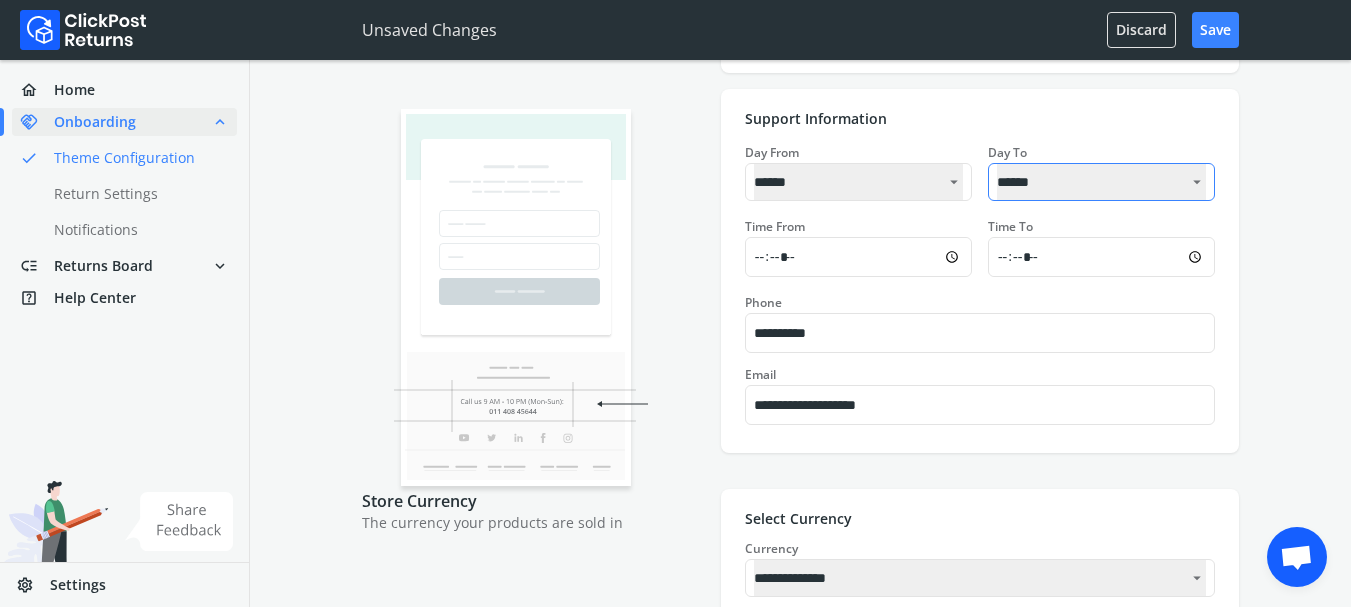 click on "**********" at bounding box center [1101, 182] 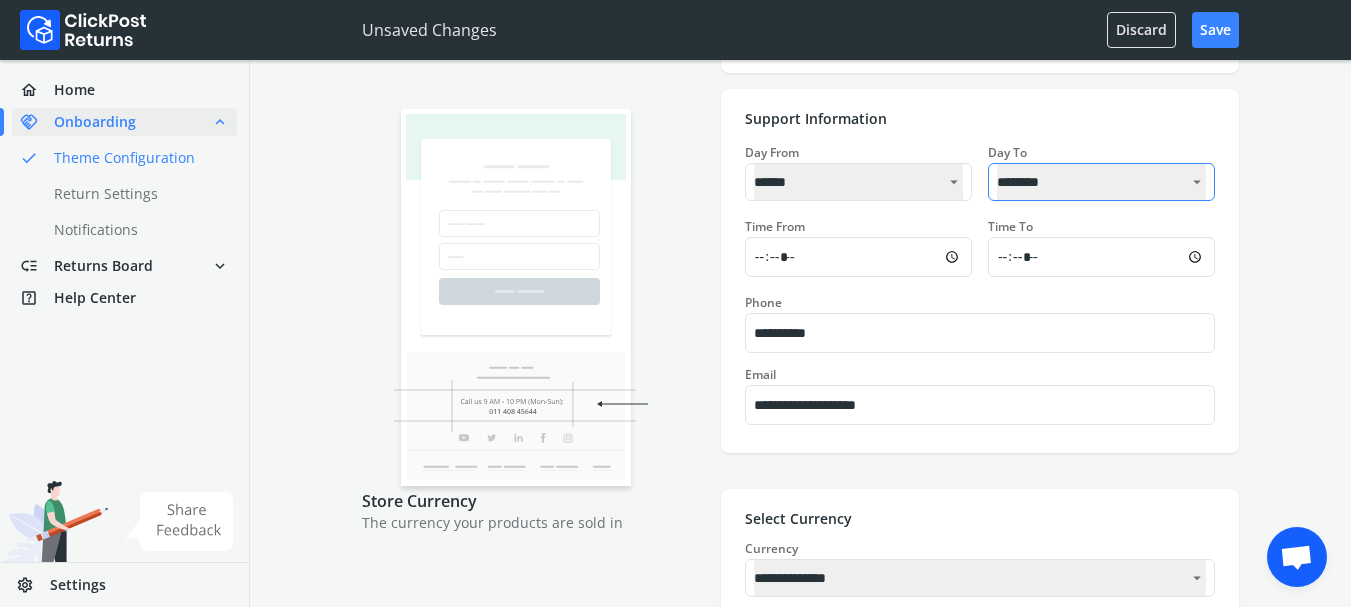 click on "**********" at bounding box center (1101, 182) 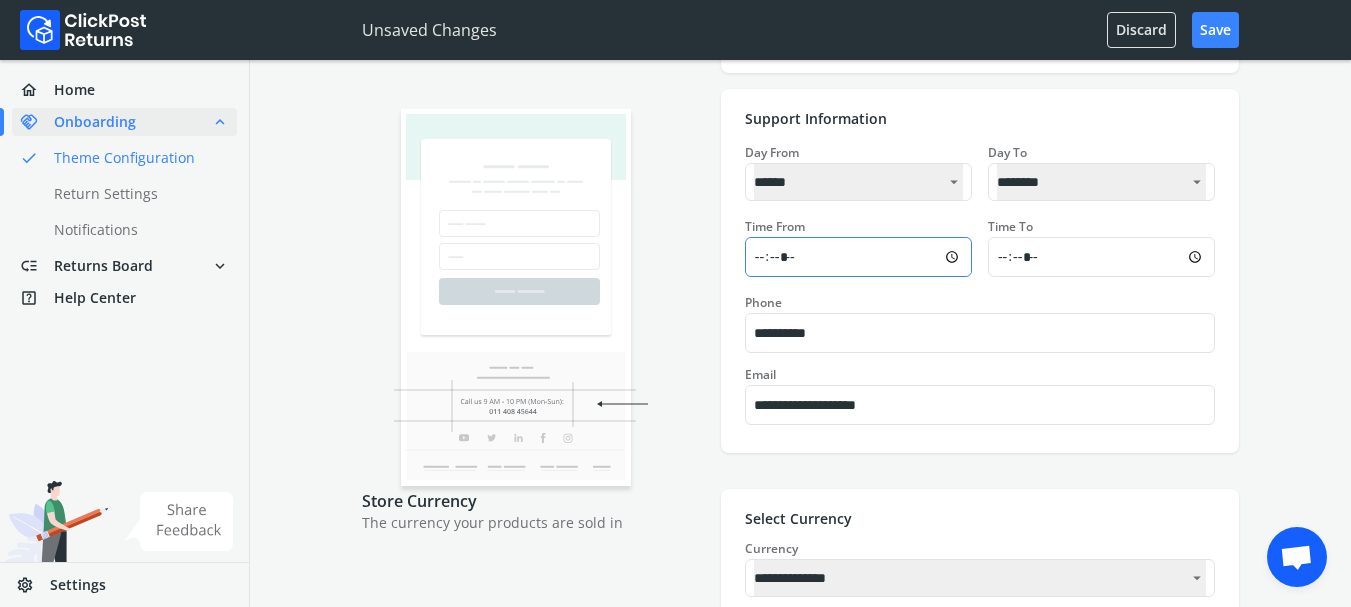 click on "*****" at bounding box center (858, 257) 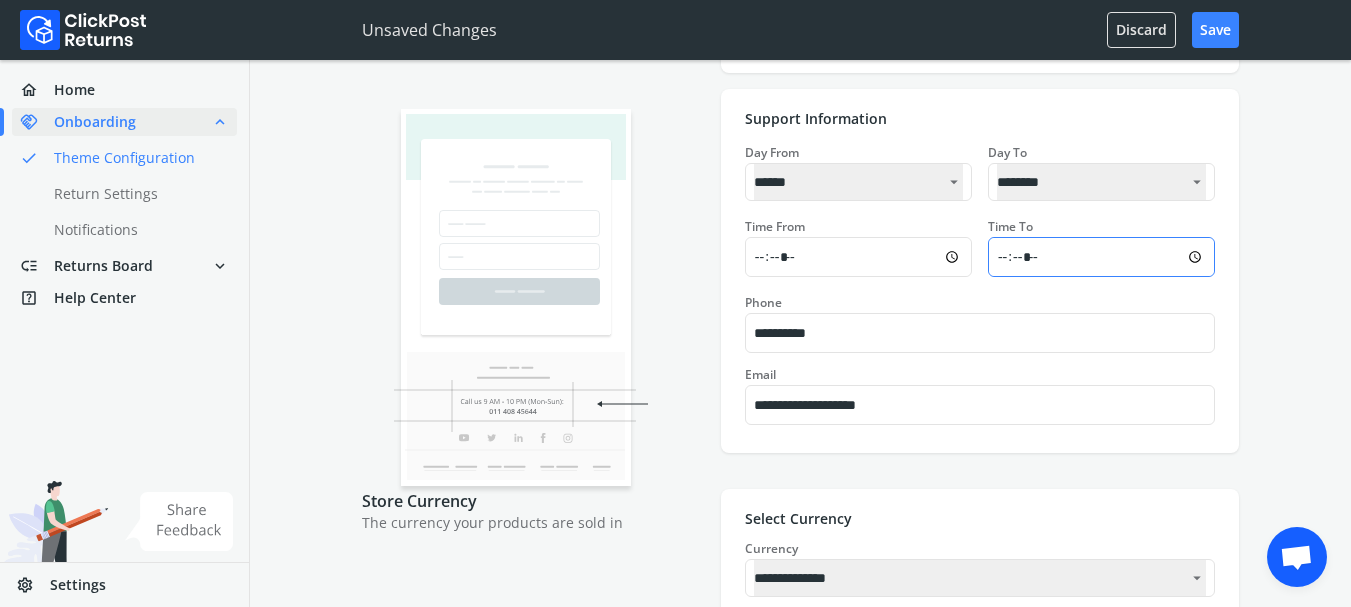 click on "*****" at bounding box center (1101, 257) 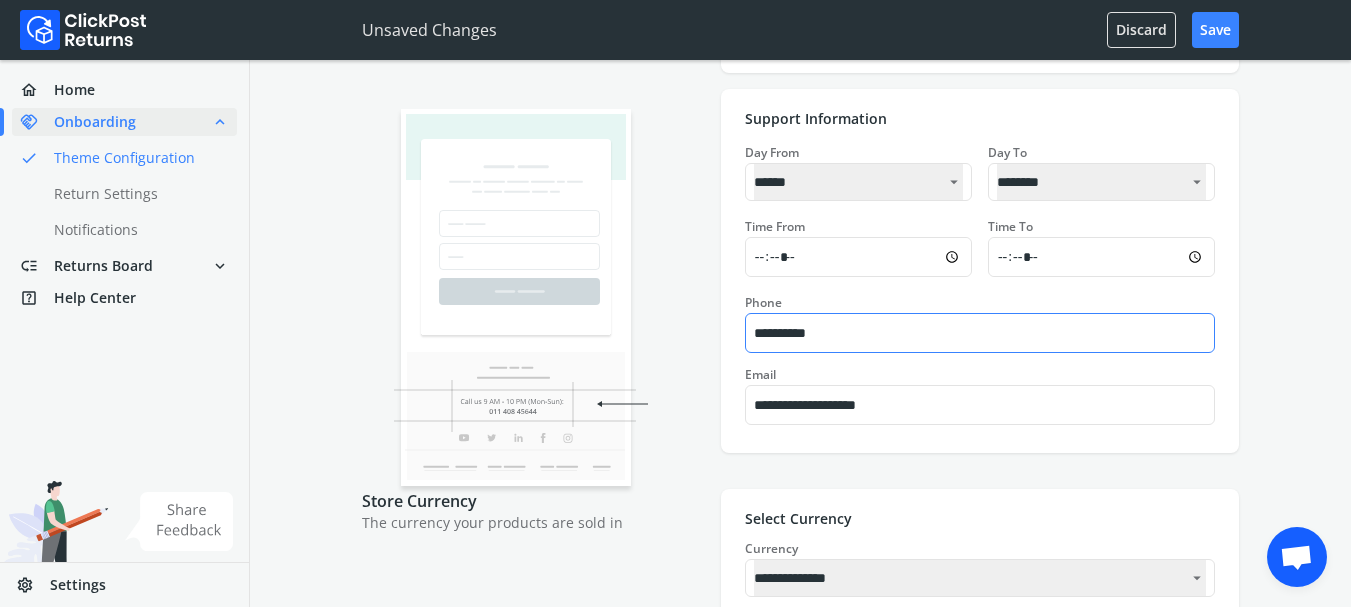 drag, startPoint x: 849, startPoint y: 327, endPoint x: 762, endPoint y: 329, distance: 87.02299 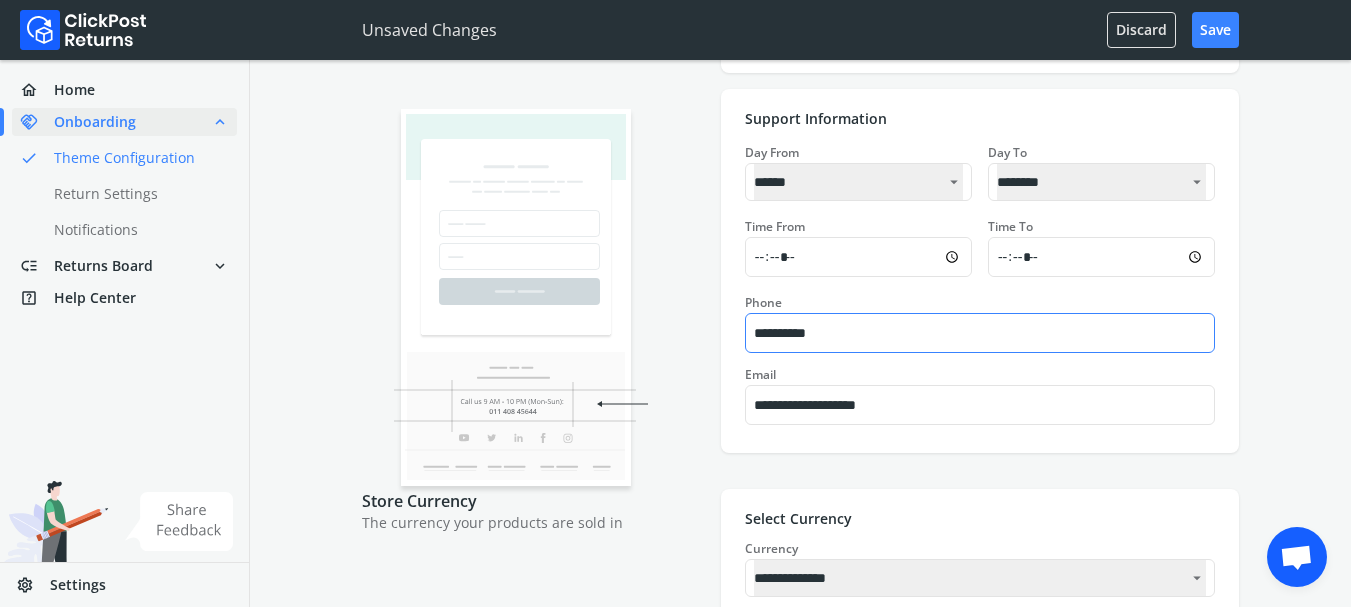 click on "**********" at bounding box center [980, 333] 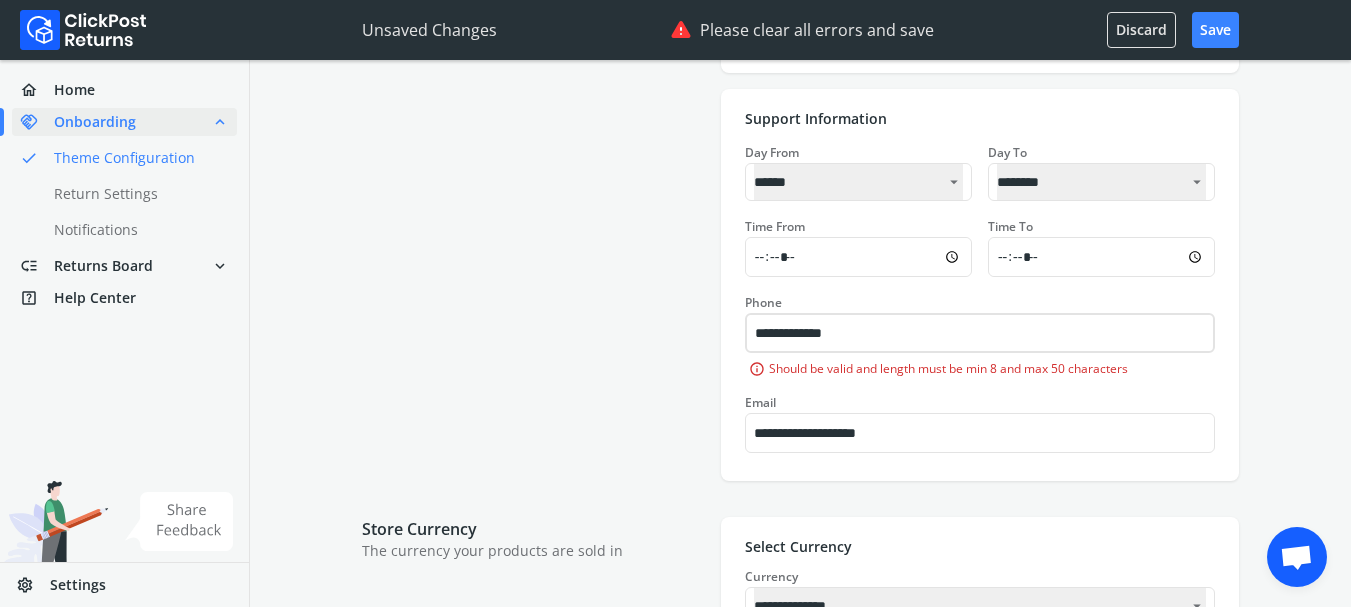 drag, startPoint x: 917, startPoint y: 411, endPoint x: 729, endPoint y: 411, distance: 188 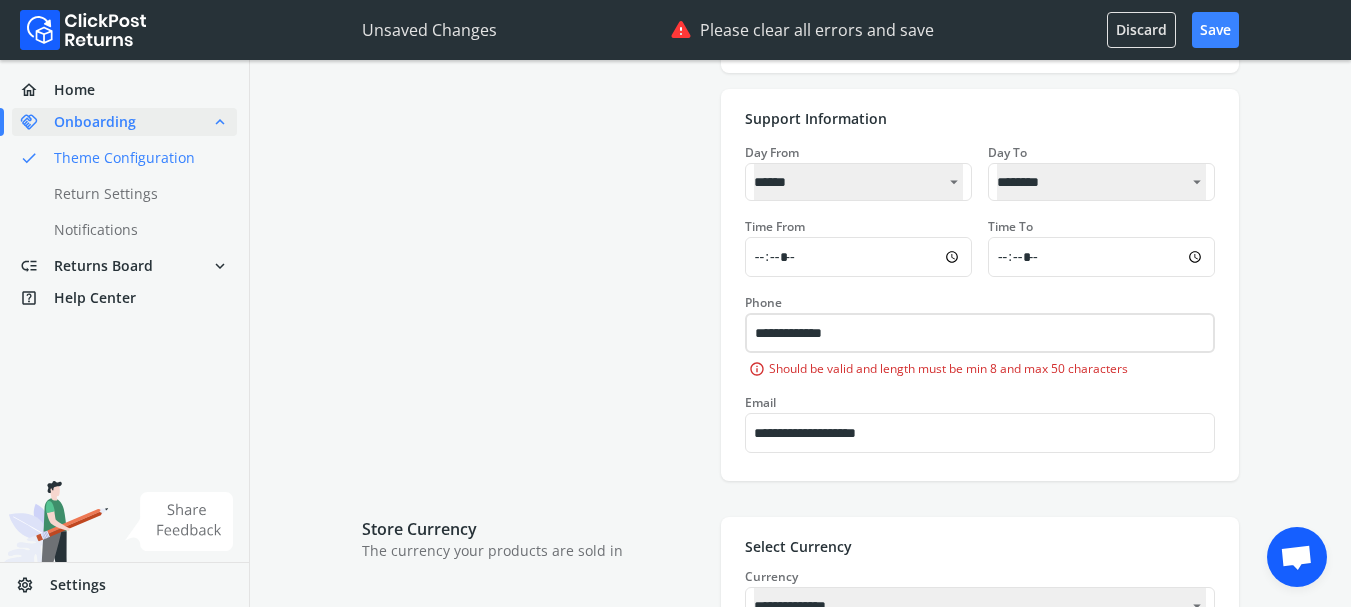 click on "Support Information Day From [DATE] Day To [DATE] Time From [TIME] Time To [TIME] Phone [PHONE] info Should be valid and length must be min 8 and max 50 characters Email [EMAIL]" at bounding box center (980, 285) 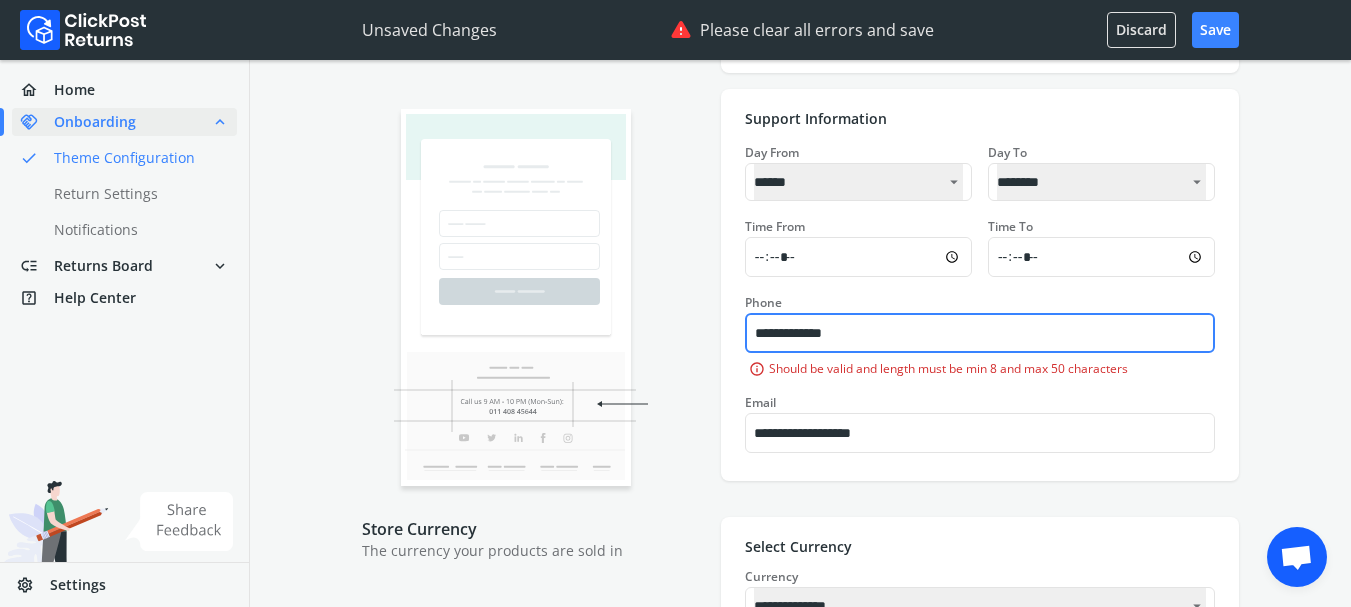 click on "**********" at bounding box center (980, 333) 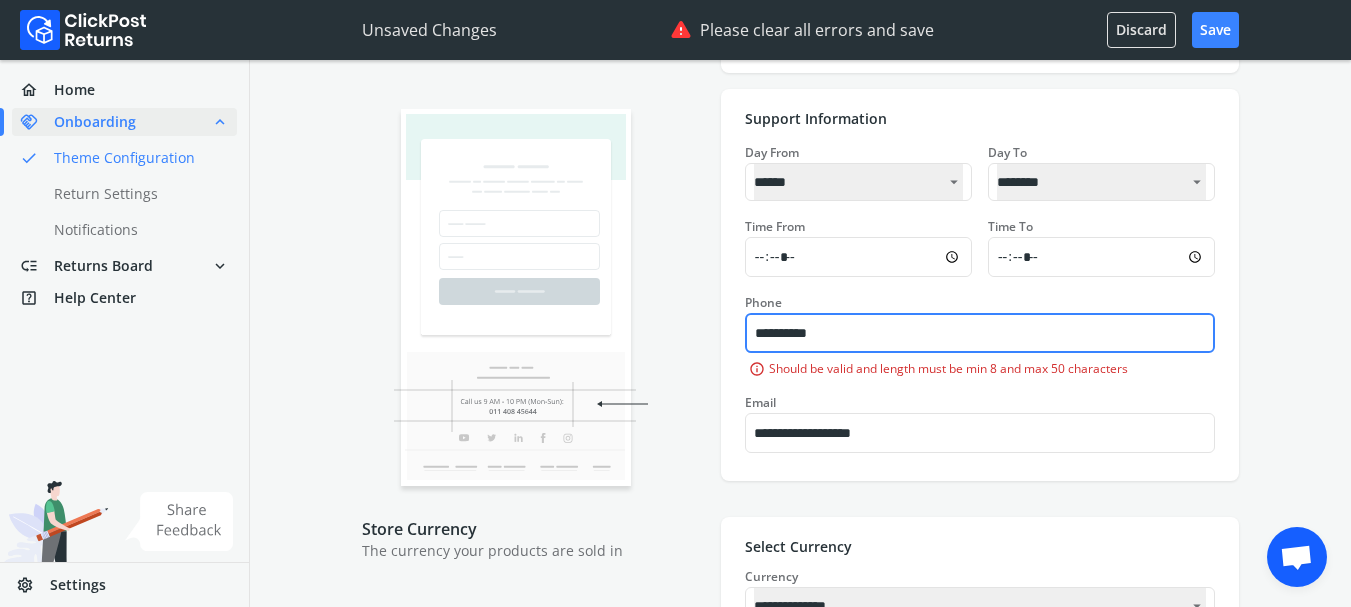click on "**********" at bounding box center (980, 333) 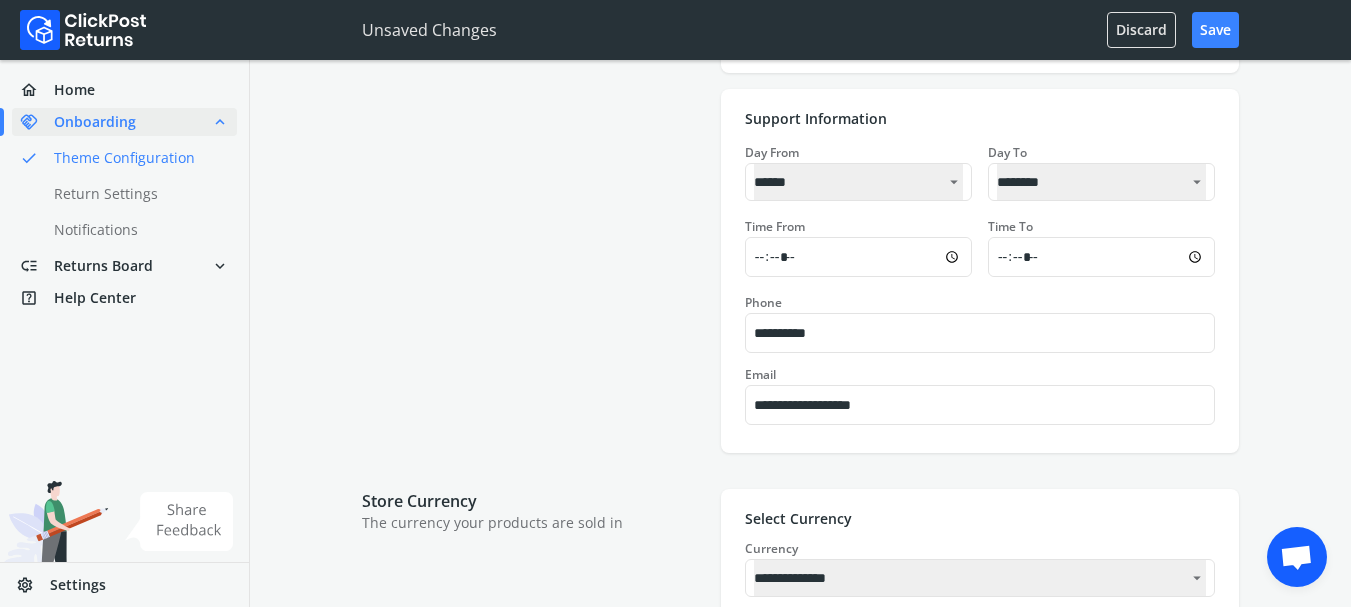 click on "**********" at bounding box center [800, -1254] 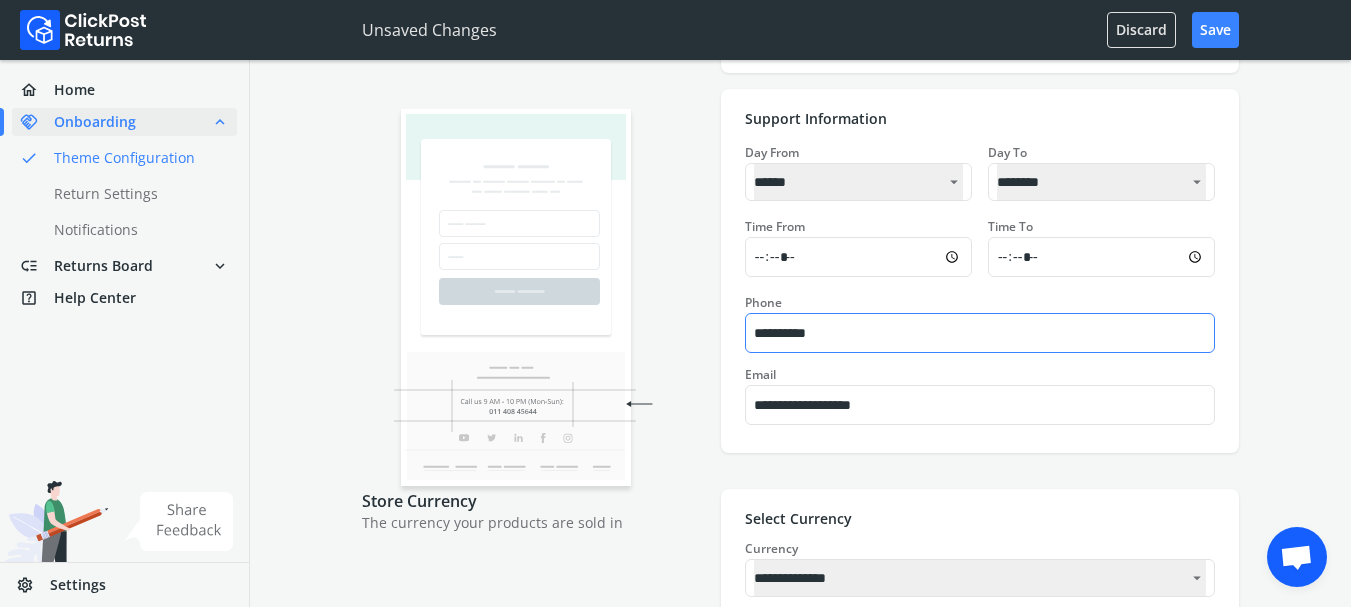 scroll, scrollTop: 3491, scrollLeft: 0, axis: vertical 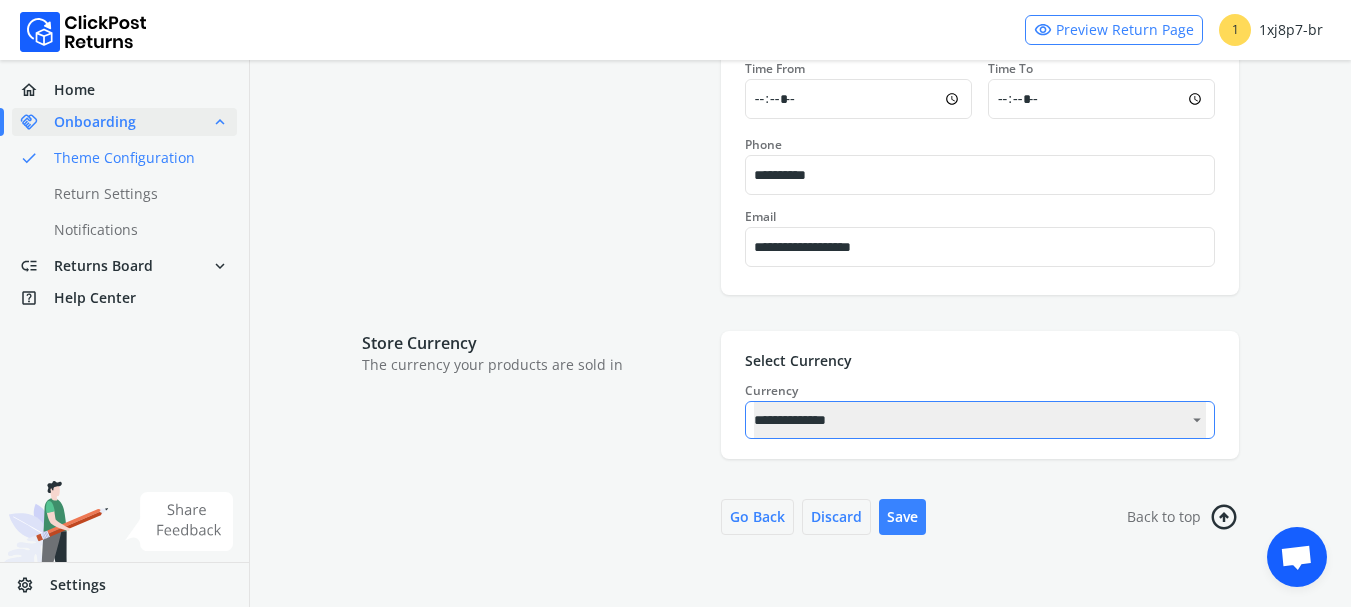 click on "**********" at bounding box center (980, 420) 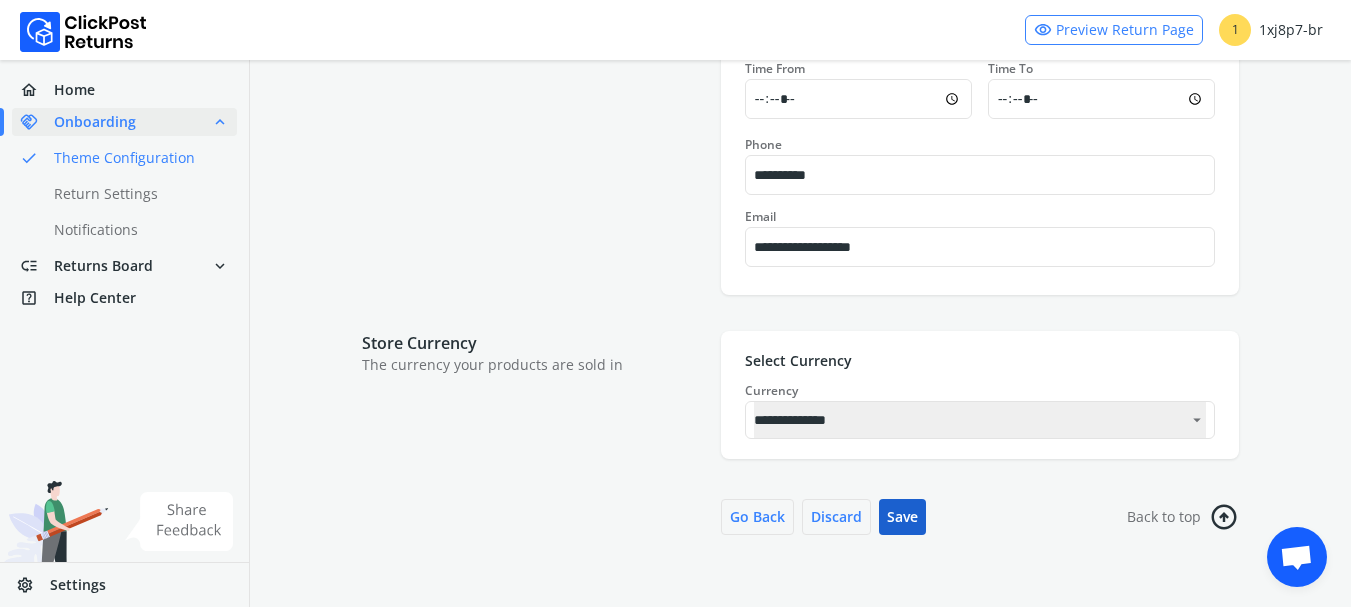 click on "Save" at bounding box center [902, 517] 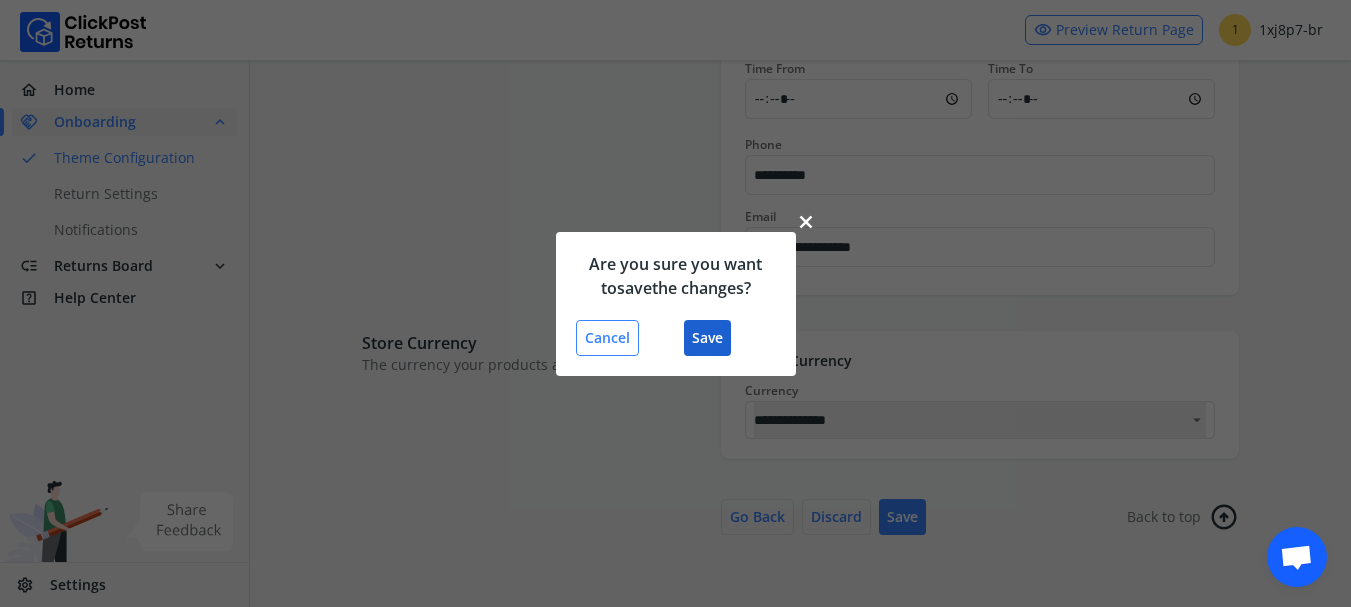 click on "Save" at bounding box center (707, 338) 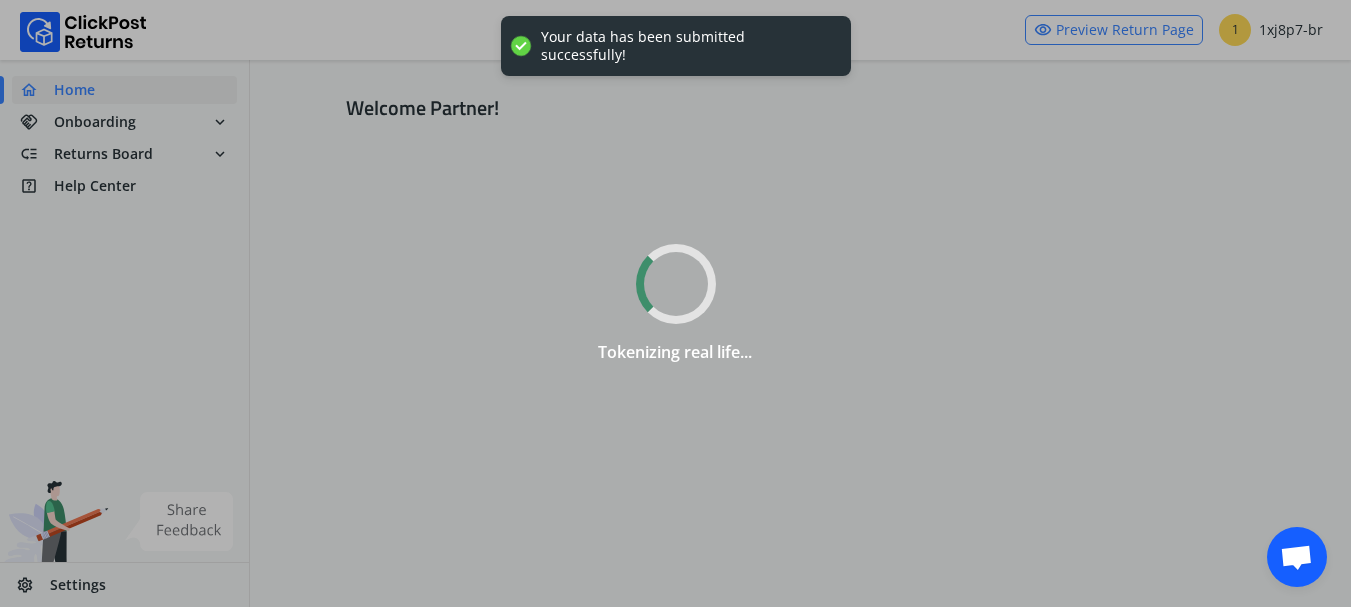 scroll, scrollTop: 0, scrollLeft: 0, axis: both 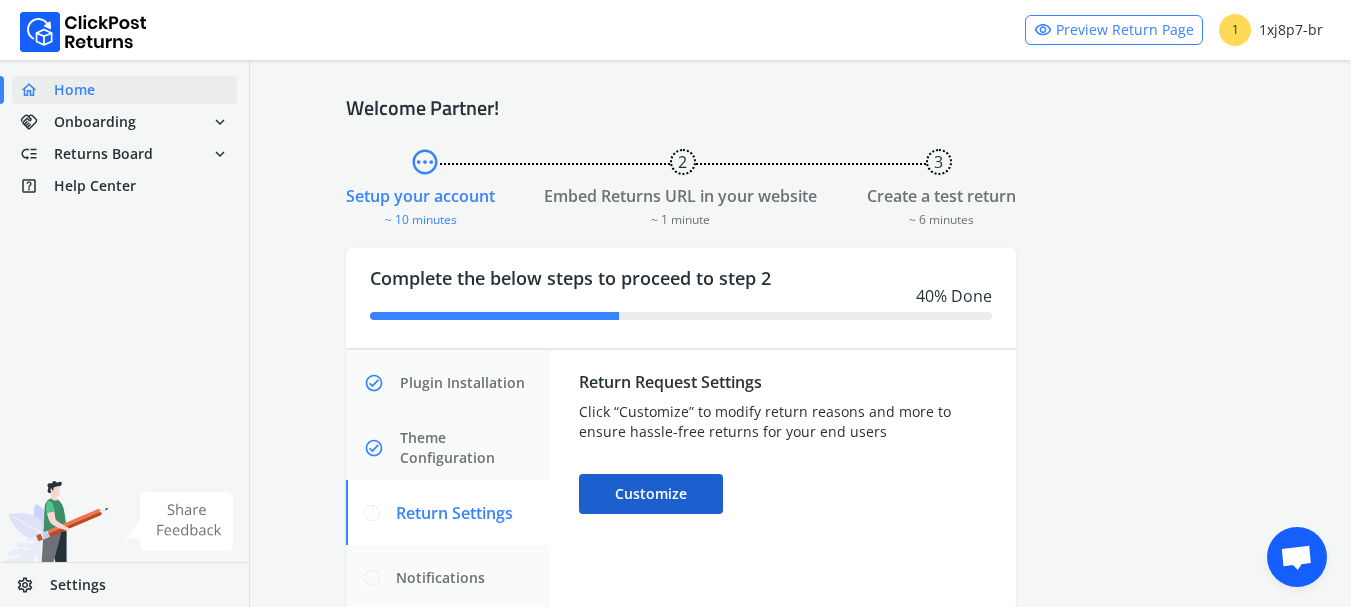 click on "Customize" at bounding box center [651, 494] 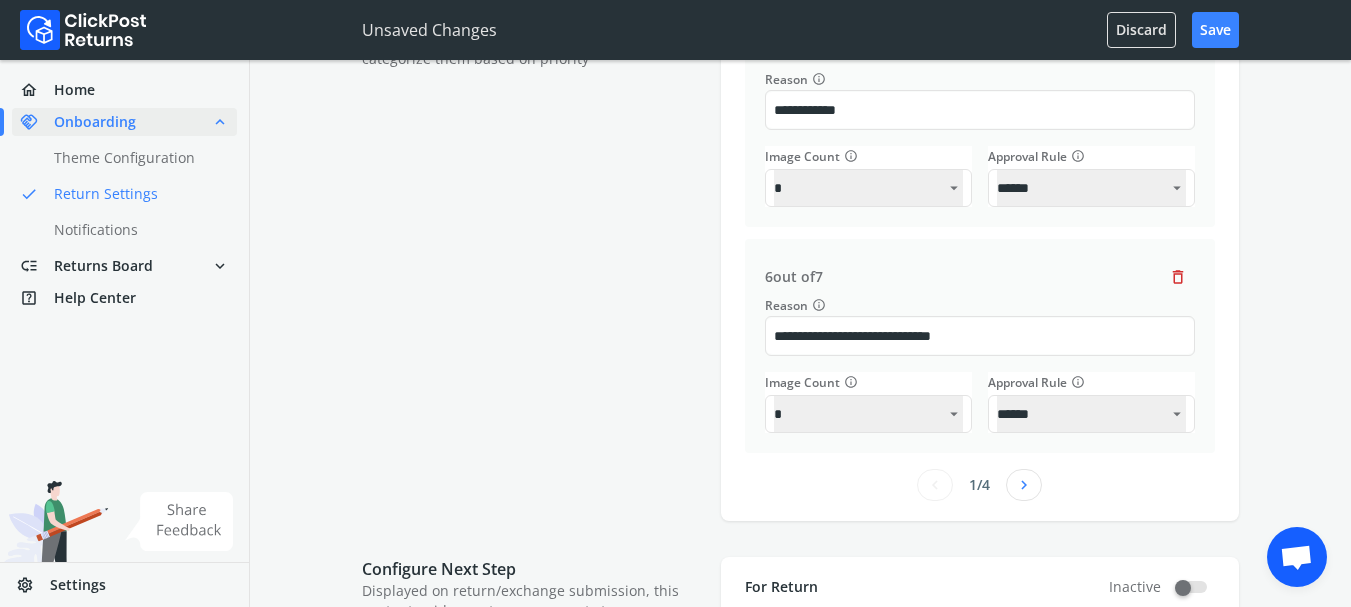 scroll, scrollTop: 0, scrollLeft: 0, axis: both 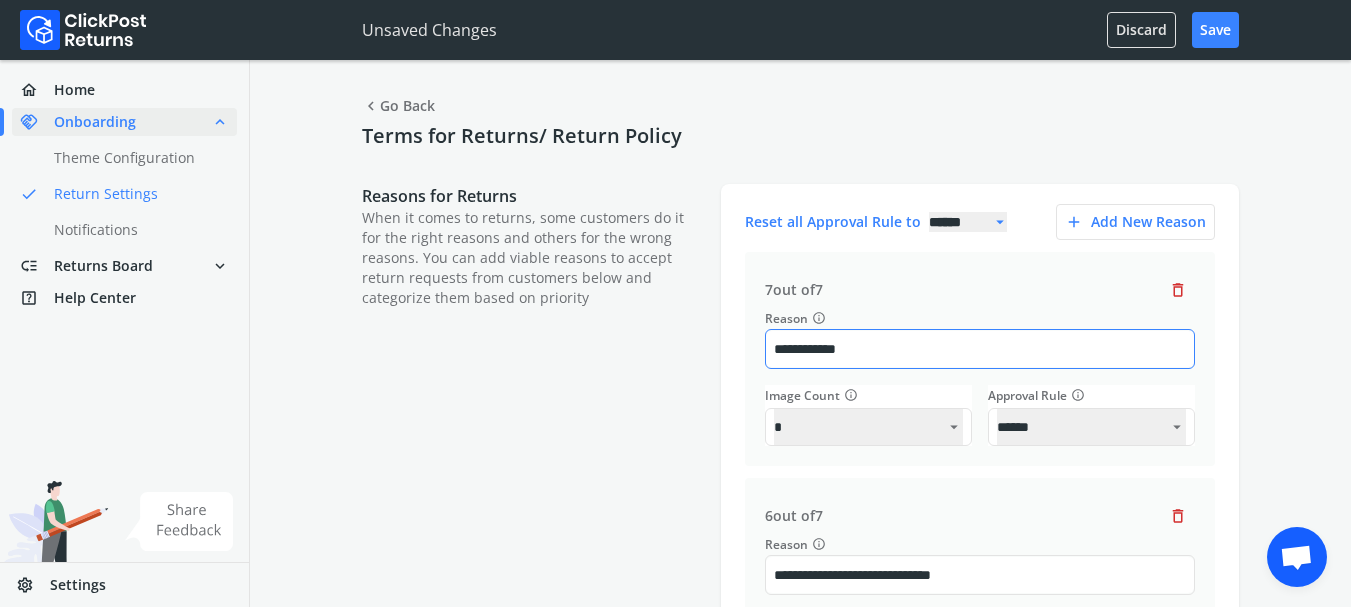 click on "**********" at bounding box center (980, 349) 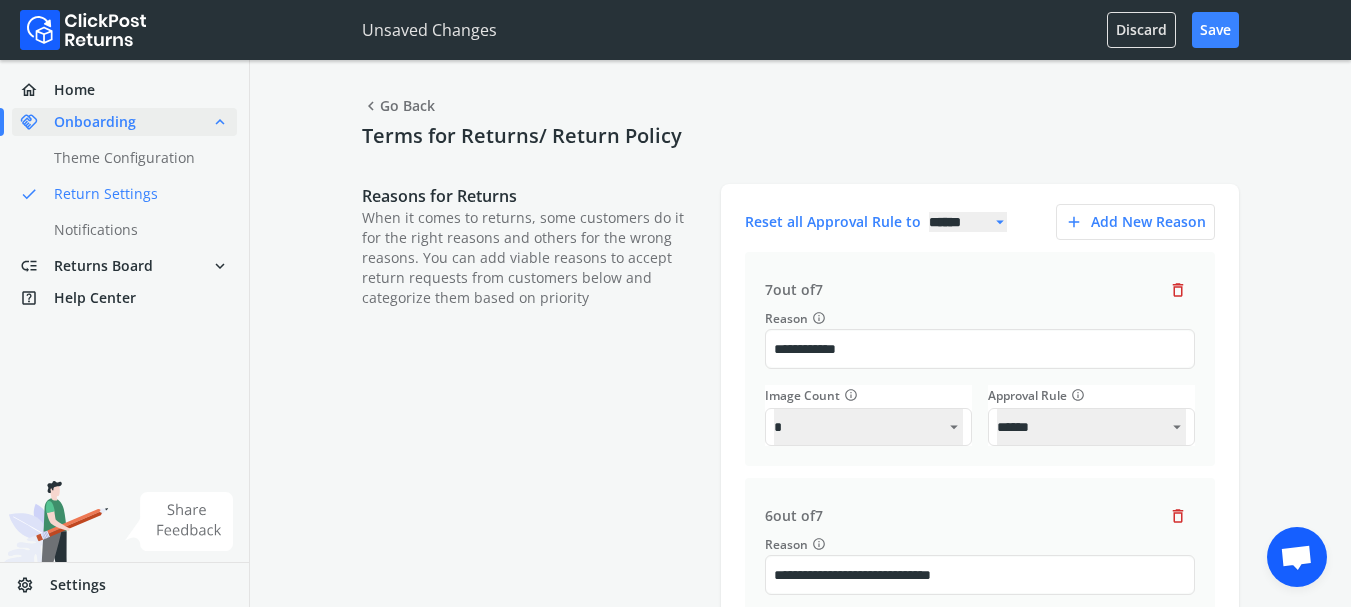 scroll, scrollTop: 333, scrollLeft: 0, axis: vertical 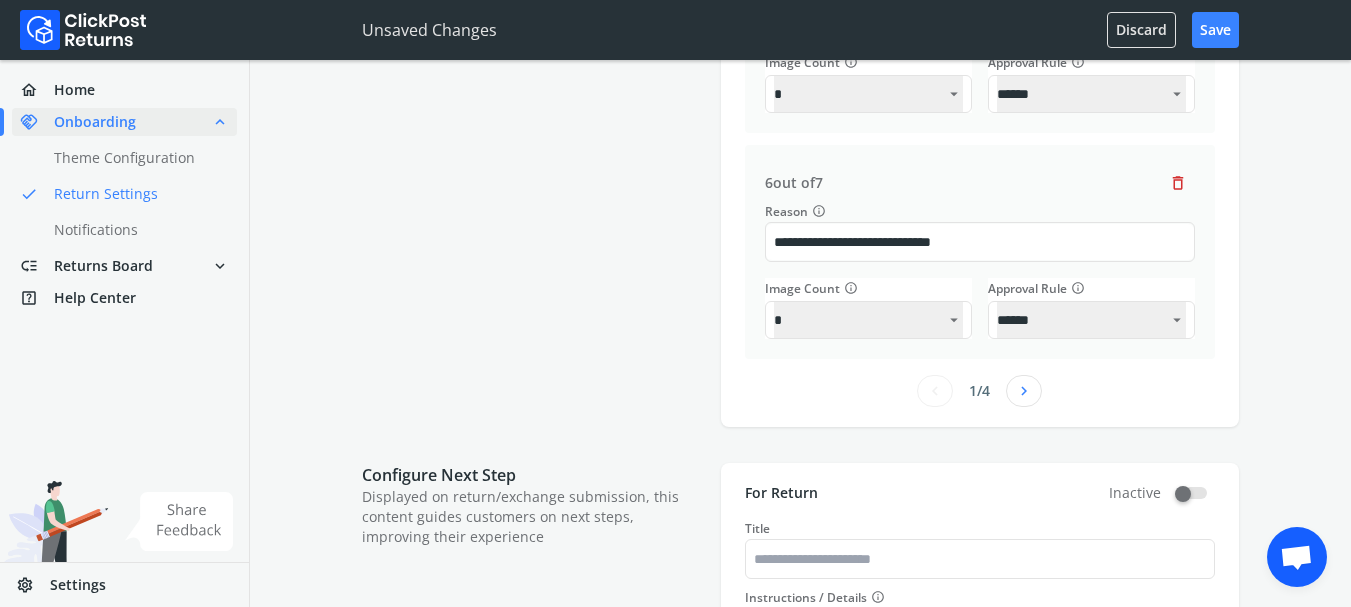 click on "**********" at bounding box center (800, 453) 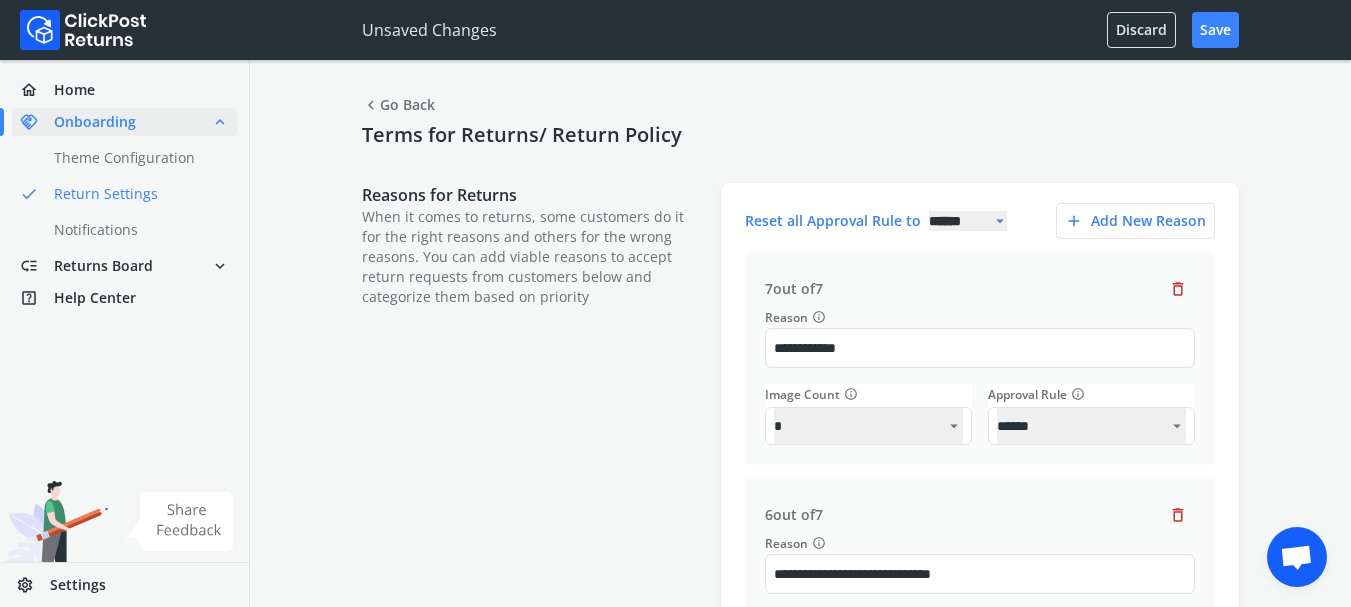scroll, scrollTop: 0, scrollLeft: 0, axis: both 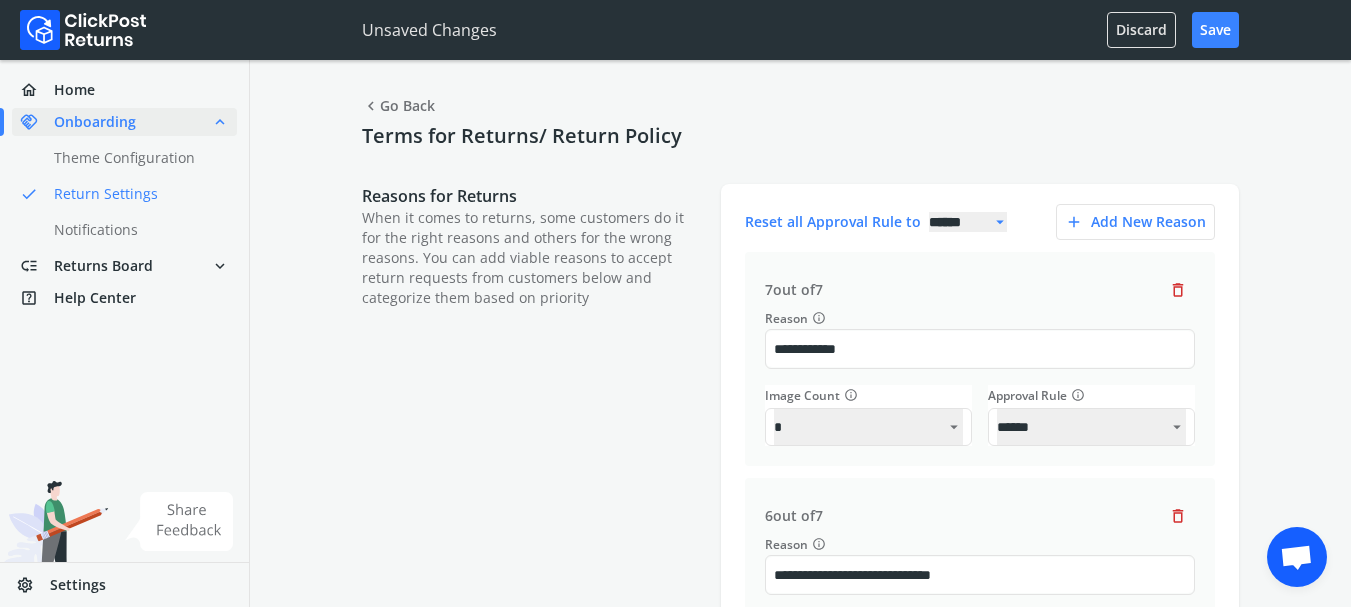 drag, startPoint x: 908, startPoint y: 345, endPoint x: 747, endPoint y: 345, distance: 161 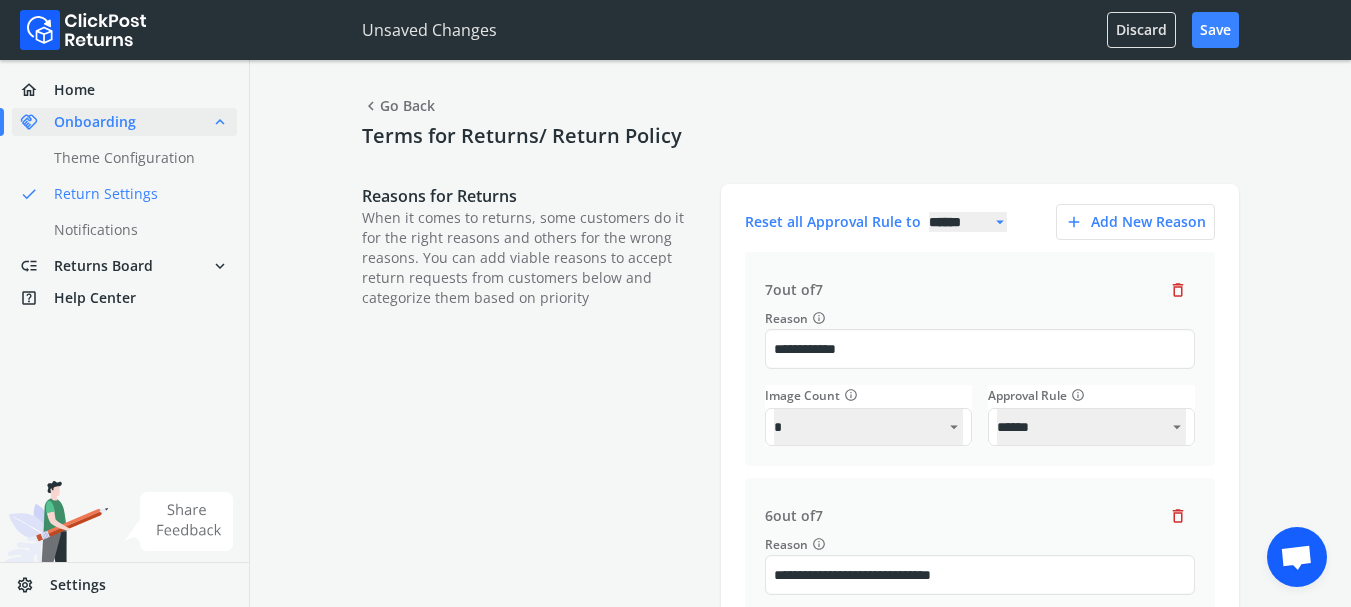 click on "**********" at bounding box center [980, 359] 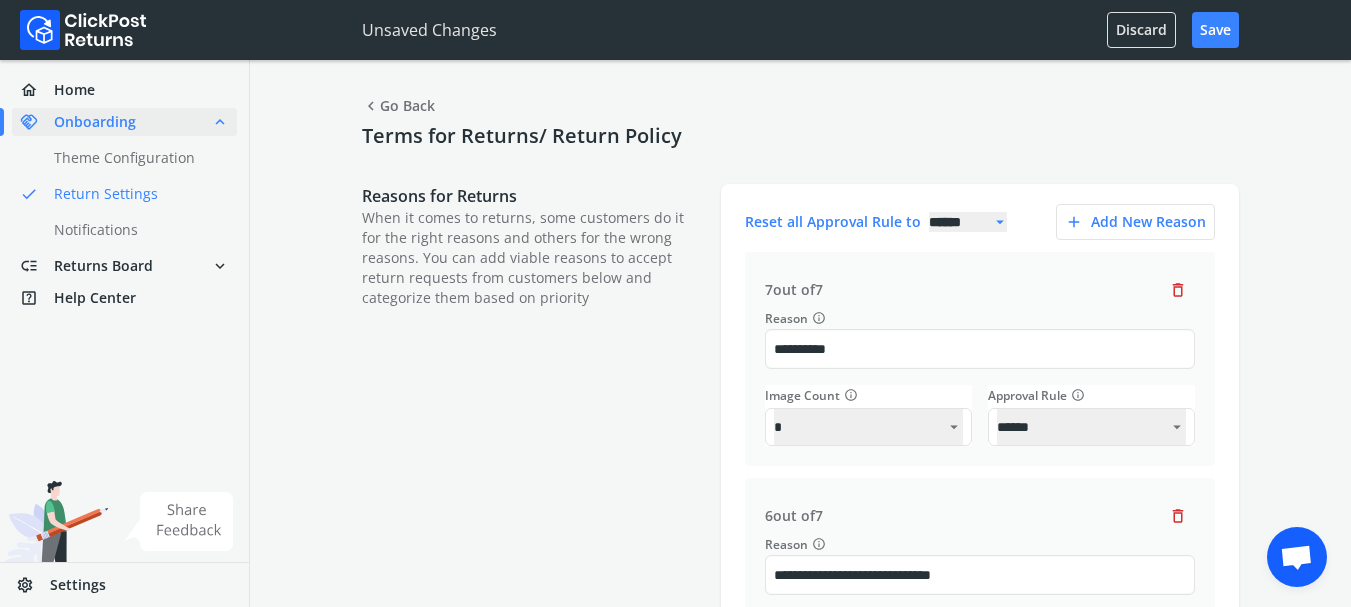 click on "**********" at bounding box center [800, 786] 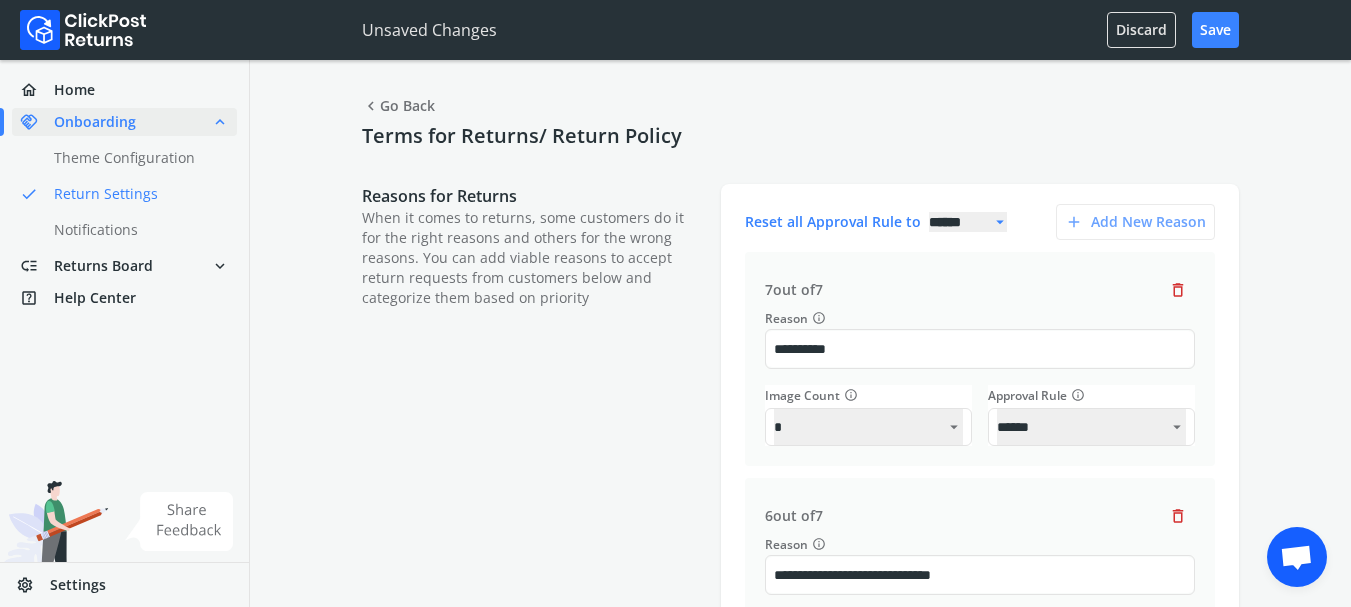 click on "add Add new reason" at bounding box center (1135, 222) 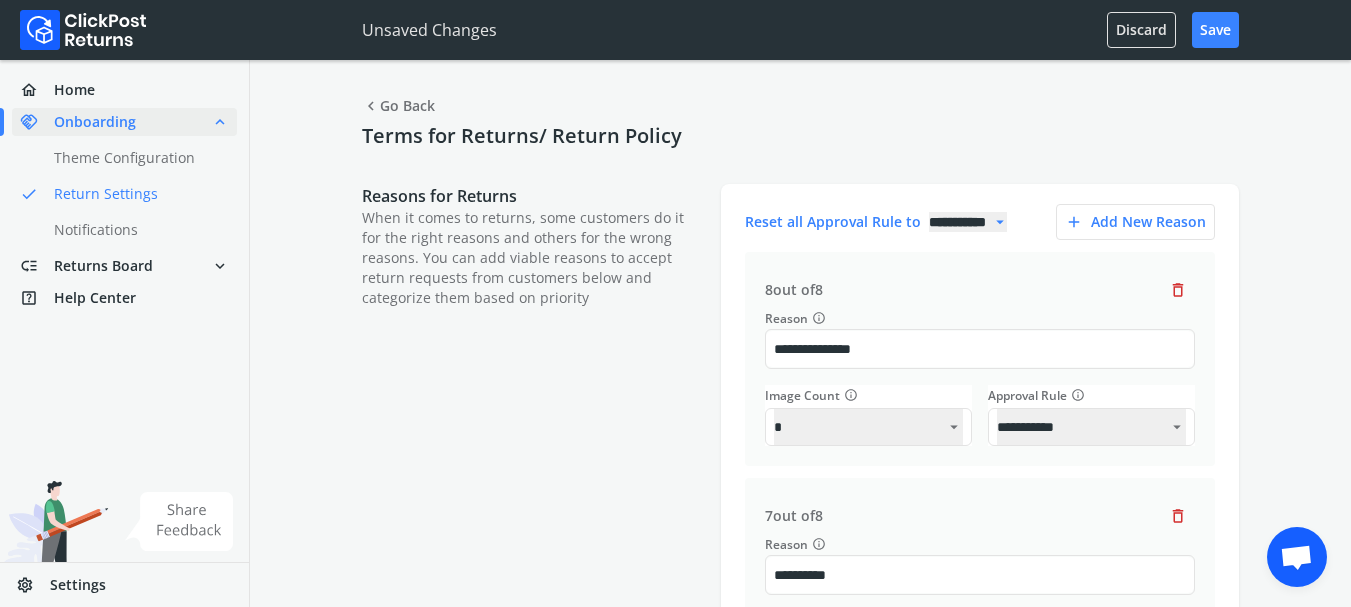 click on "**********" at bounding box center [800, 786] 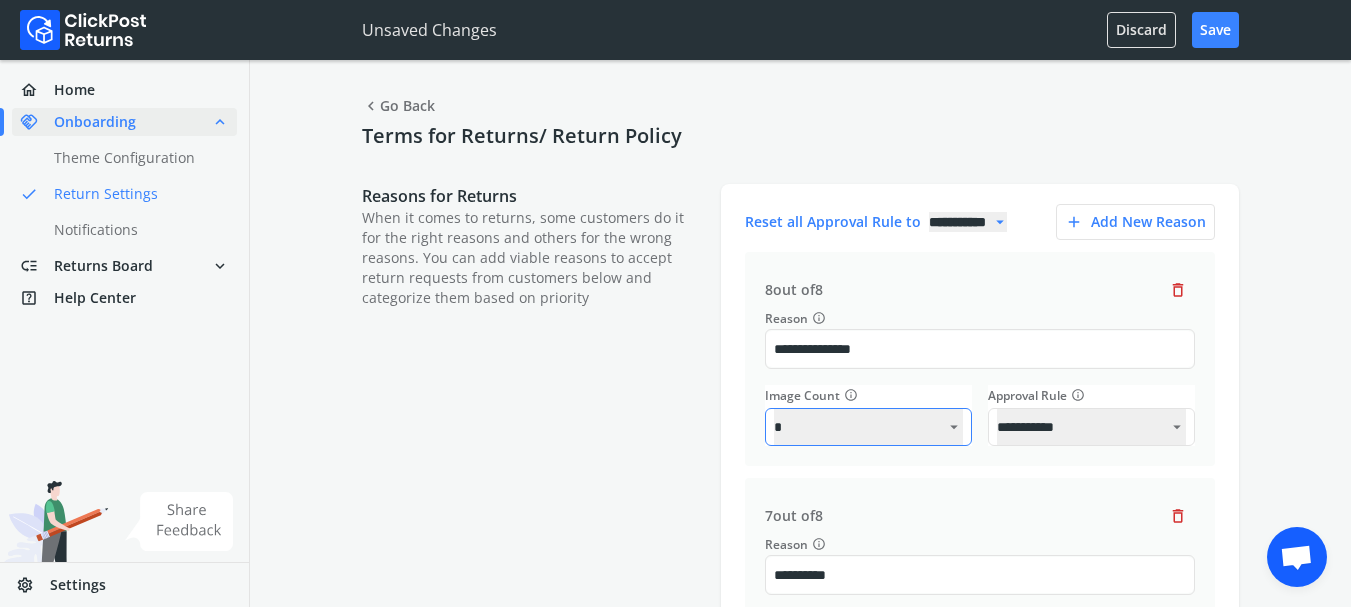 click on "* * * *" at bounding box center (868, 427) 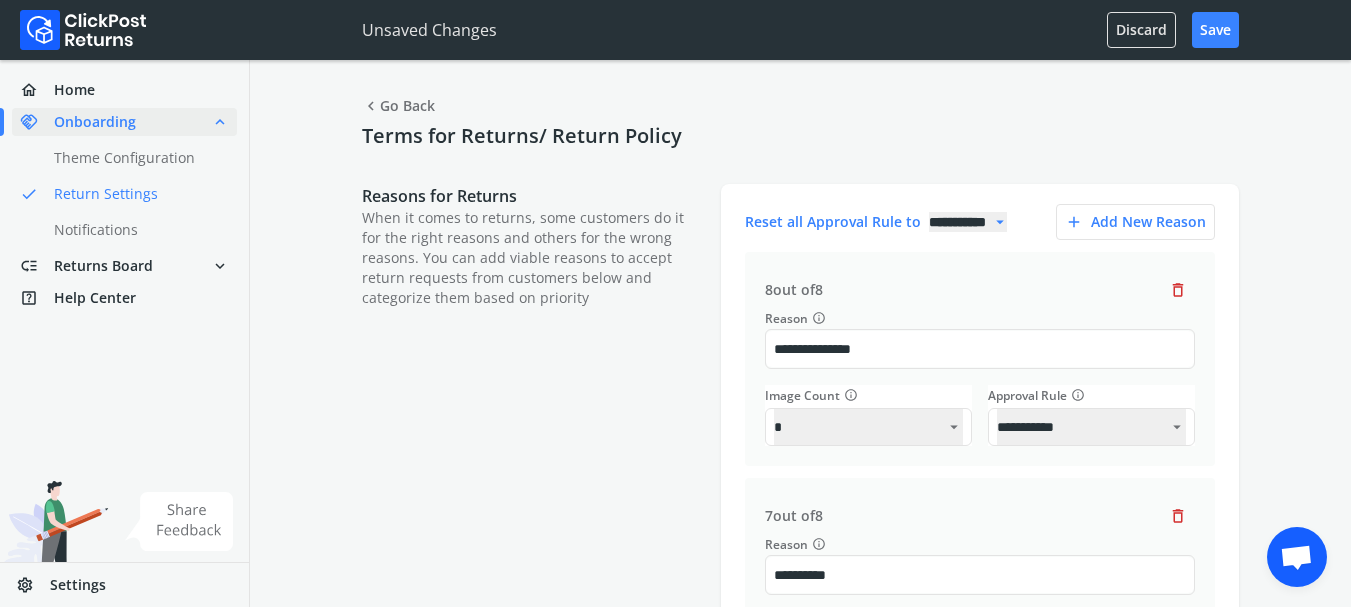click on "* * * *" at bounding box center (868, 427) 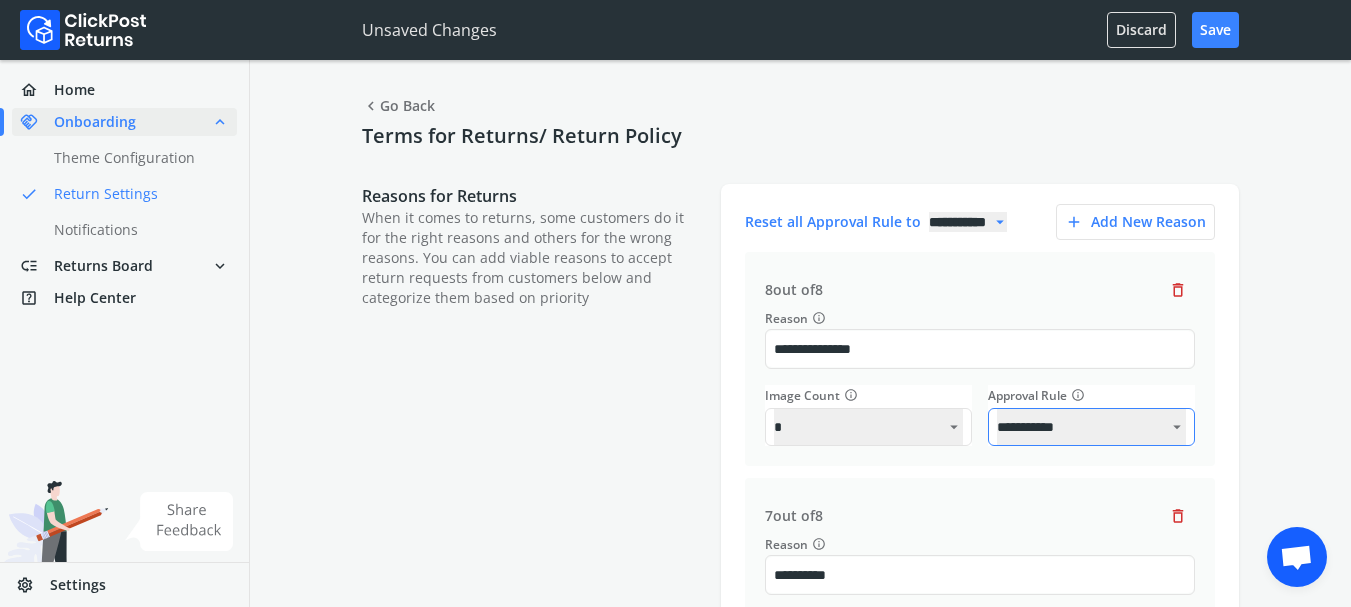 click on "**********" at bounding box center [1091, 427] 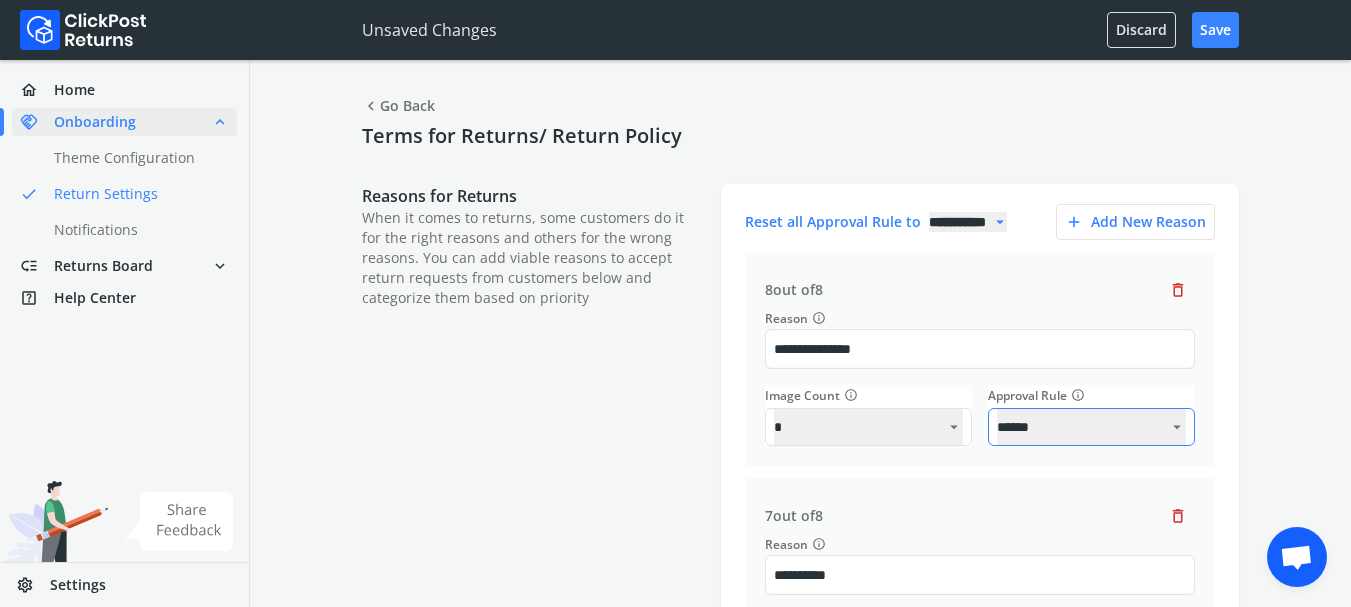 click on "**********" at bounding box center (1091, 427) 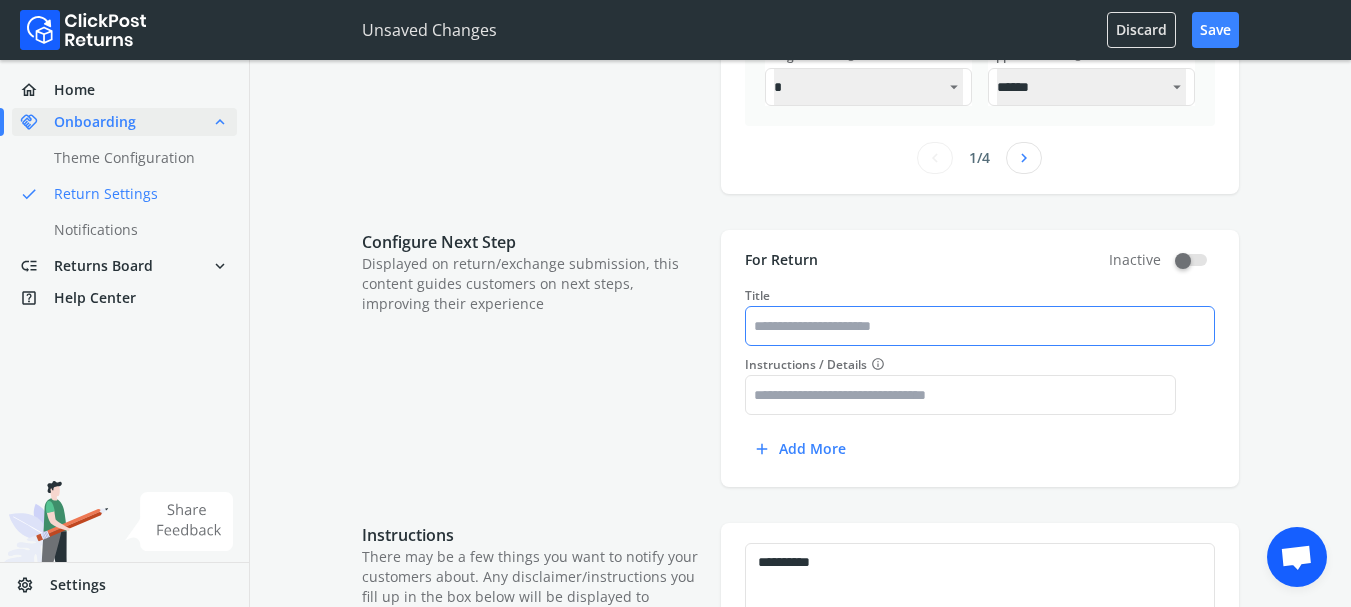 scroll, scrollTop: 333, scrollLeft: 0, axis: vertical 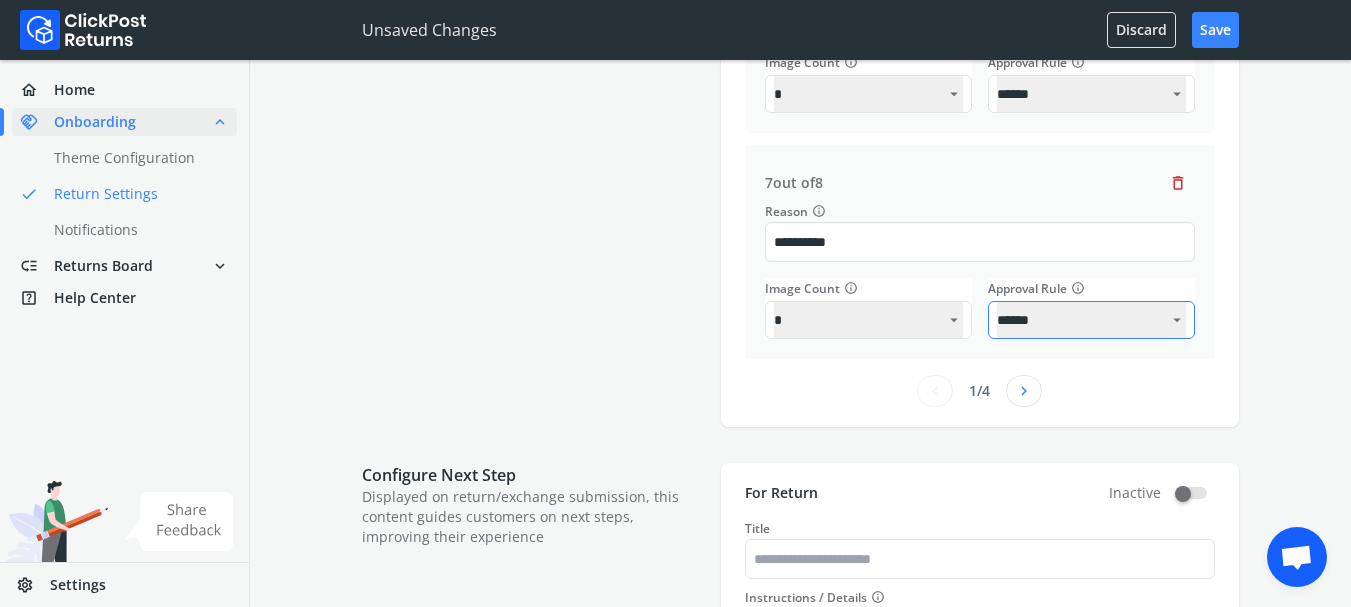 click on "**********" at bounding box center [1091, 320] 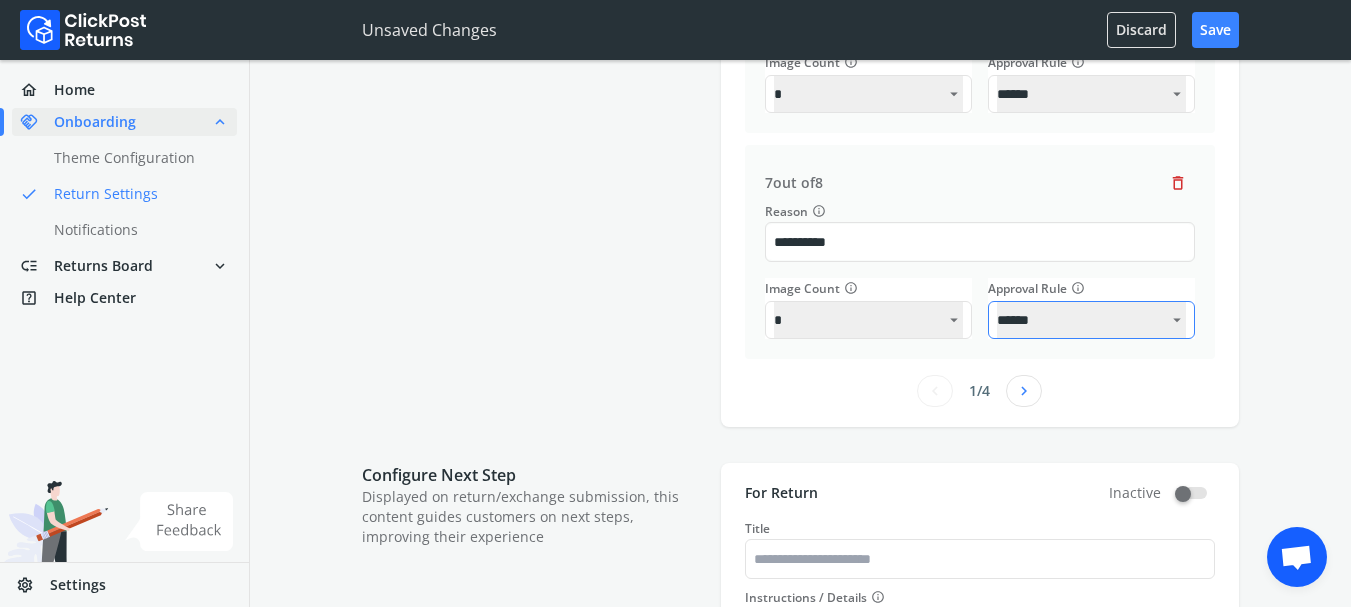 click on "**********" at bounding box center (1091, 320) 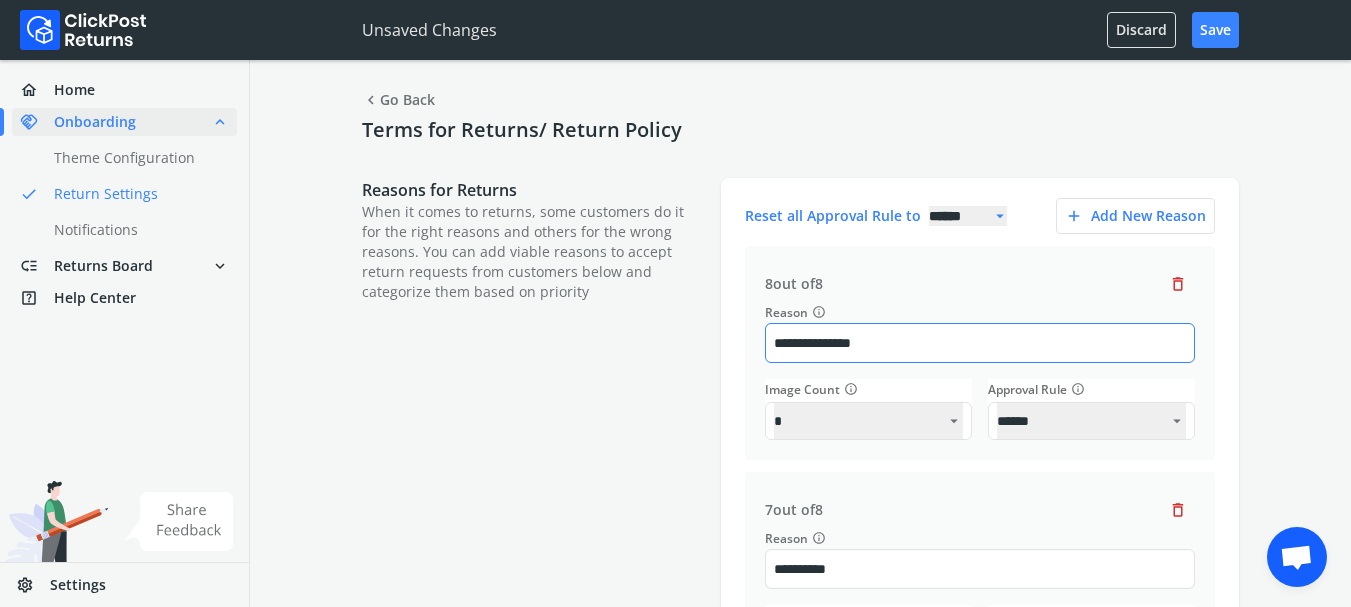 scroll, scrollTop: 0, scrollLeft: 0, axis: both 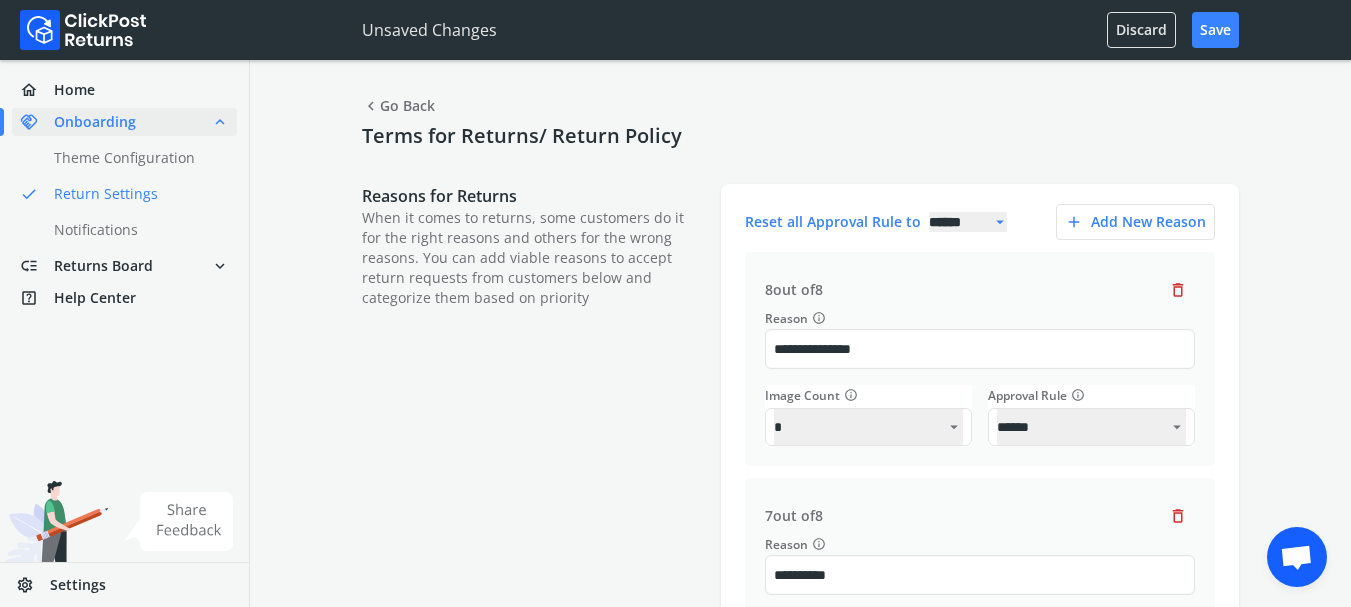 click on "**********" at bounding box center [800, 786] 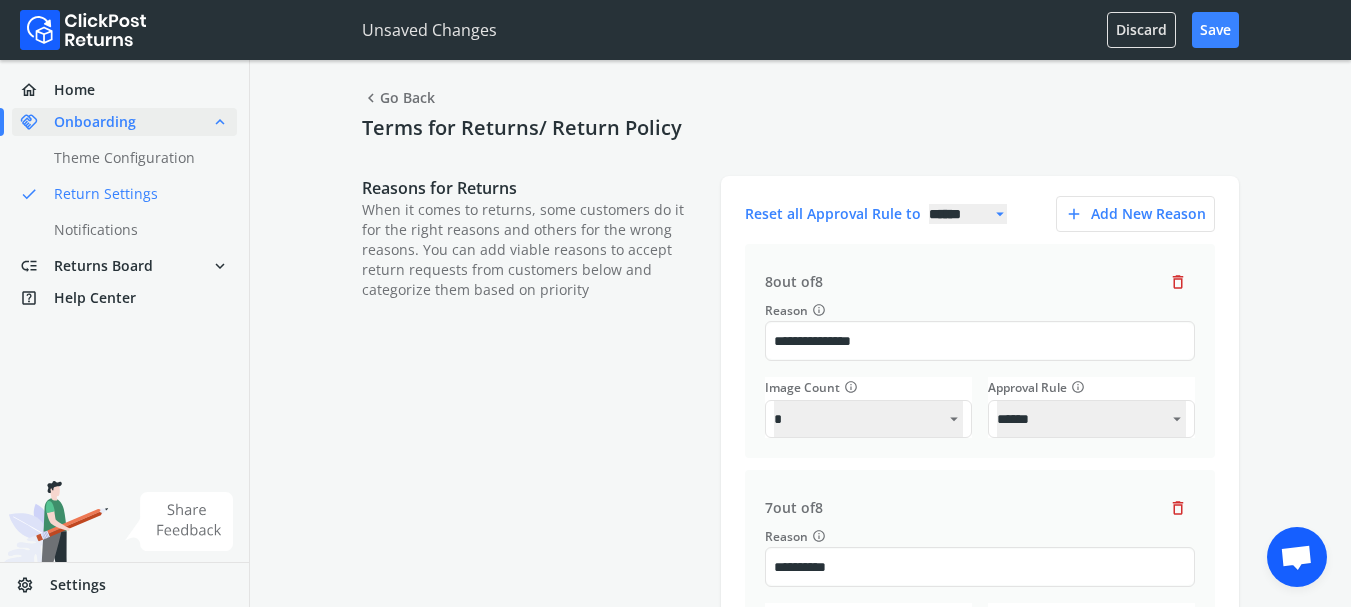 scroll, scrollTop: 0, scrollLeft: 0, axis: both 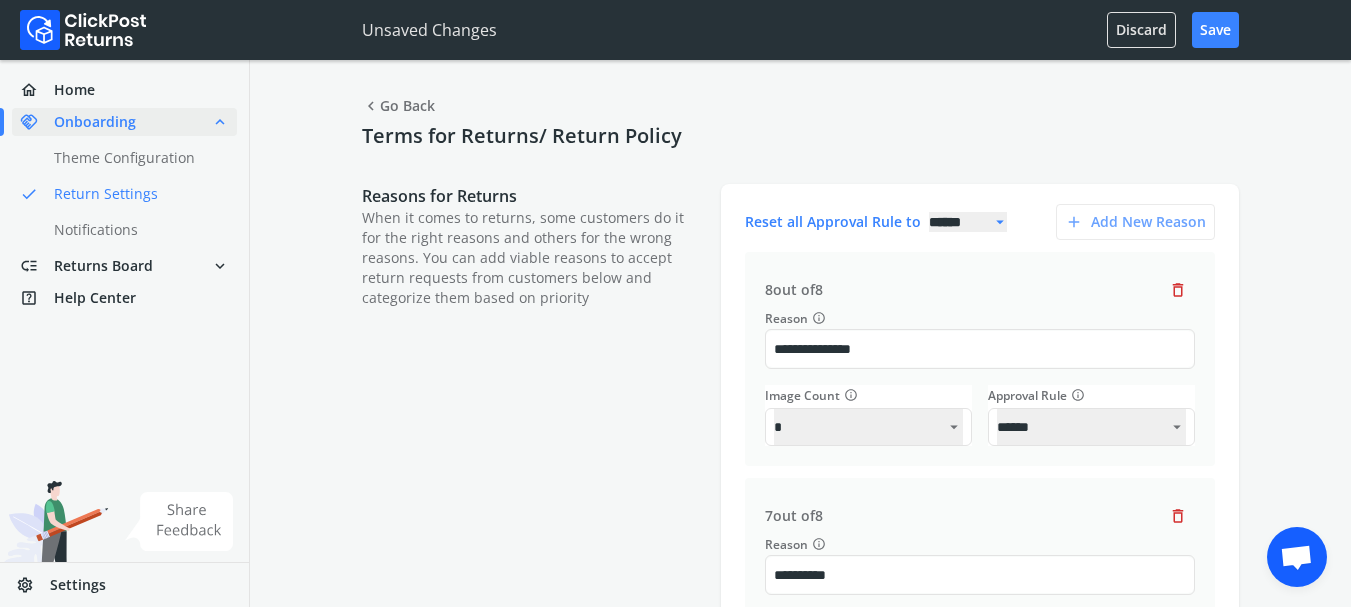 click on "add Add new reason" at bounding box center (1135, 222) 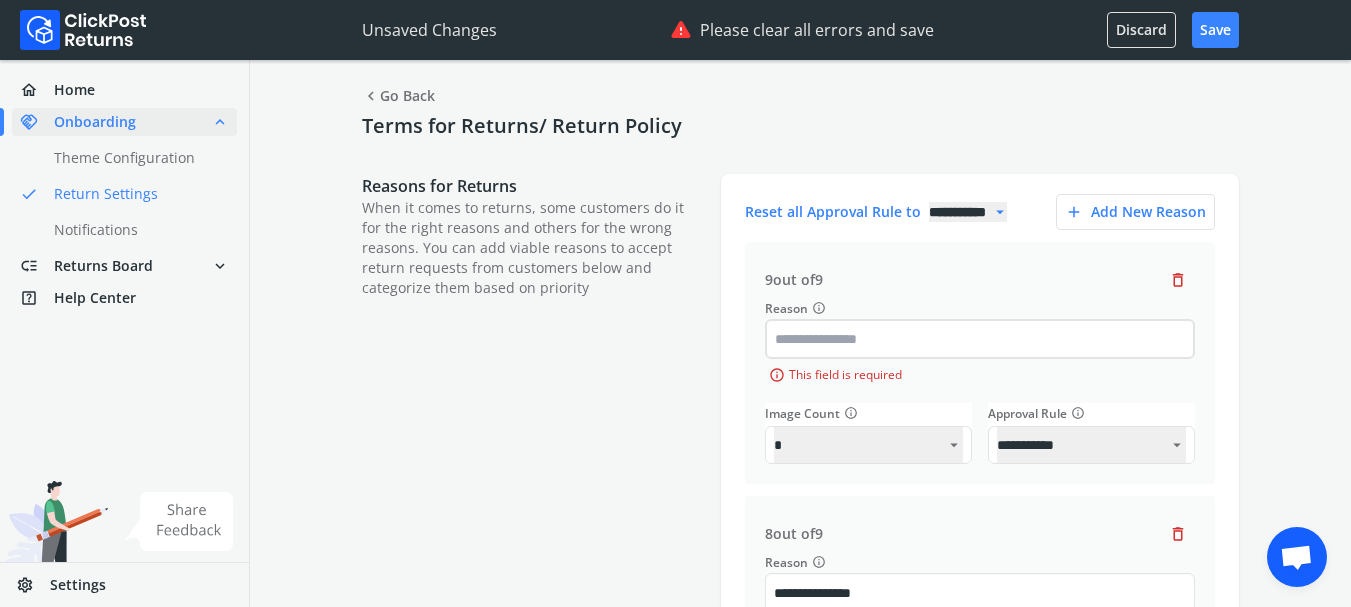 scroll, scrollTop: 0, scrollLeft: 0, axis: both 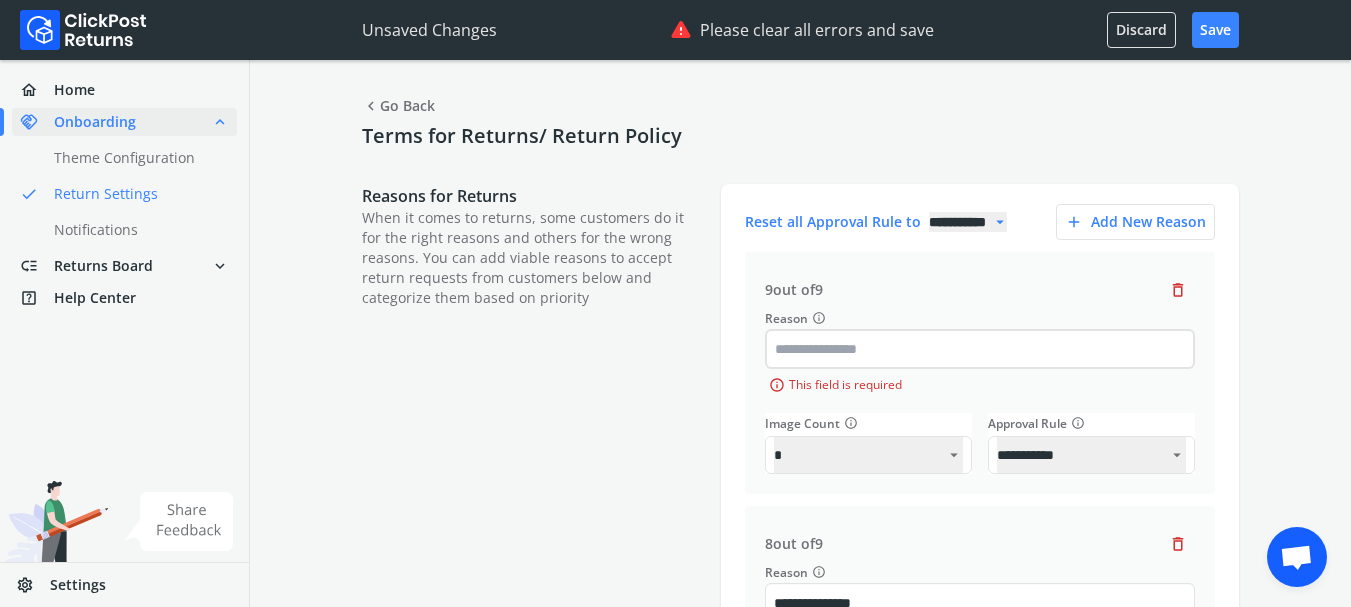 click on "Reset all Approval Rule to" at bounding box center [833, 222] 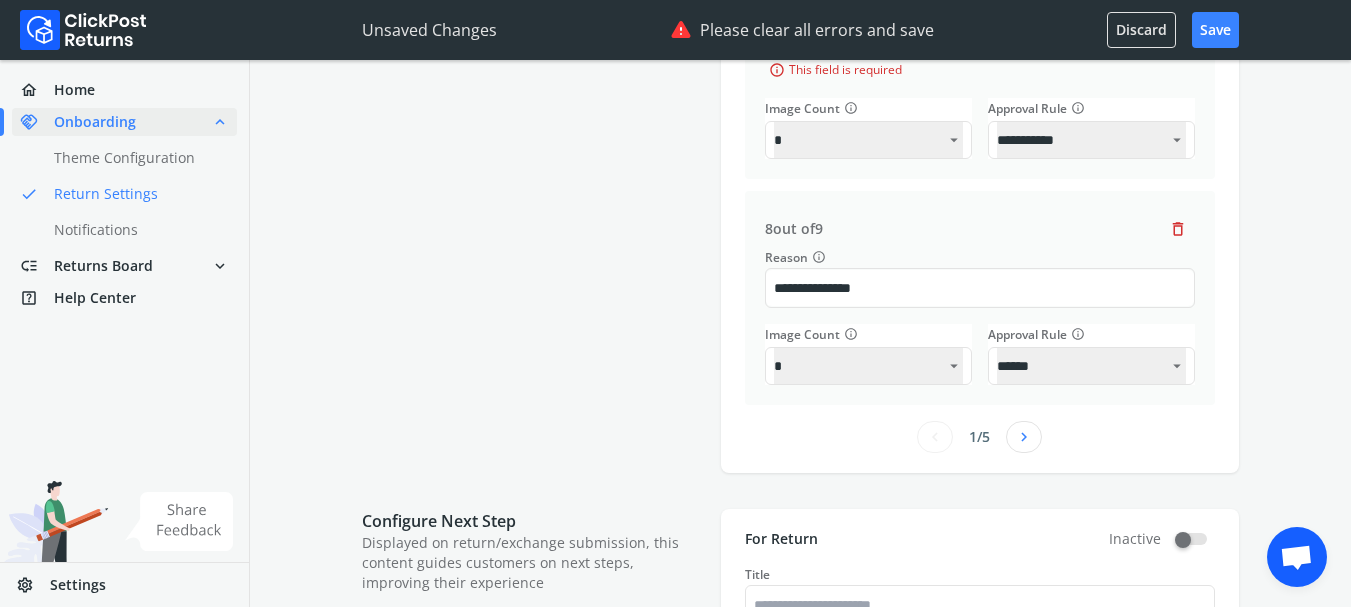 scroll, scrollTop: 333, scrollLeft: 0, axis: vertical 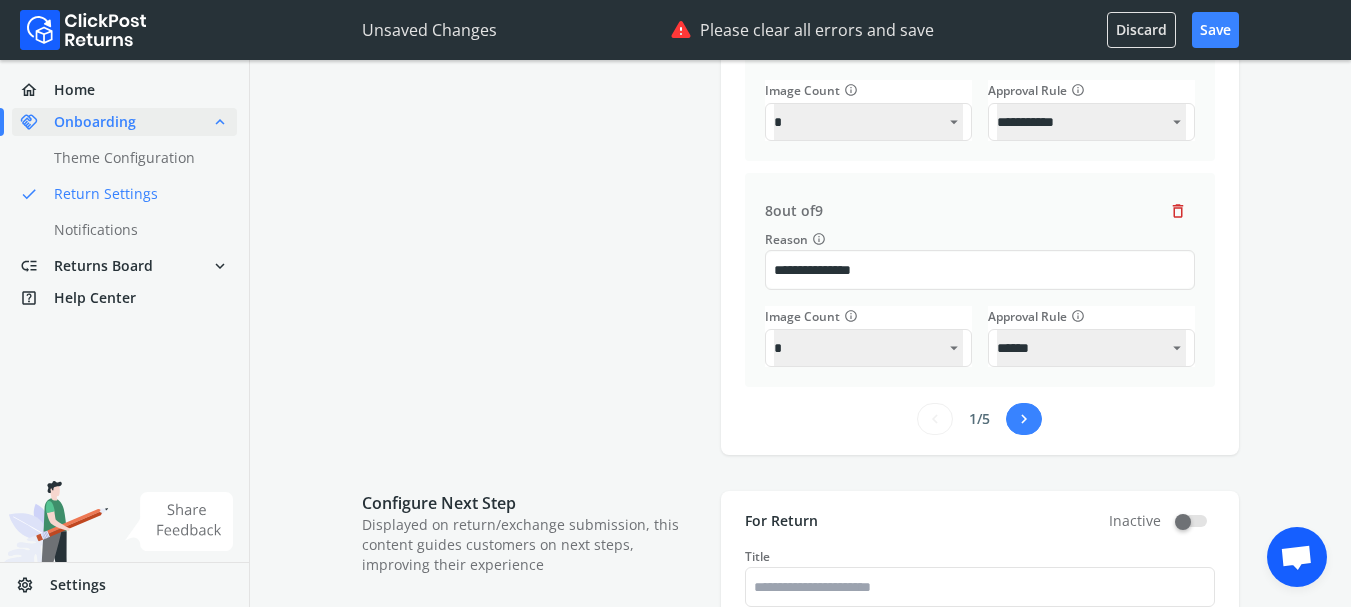 click on "chevron_right" at bounding box center (1024, 419) 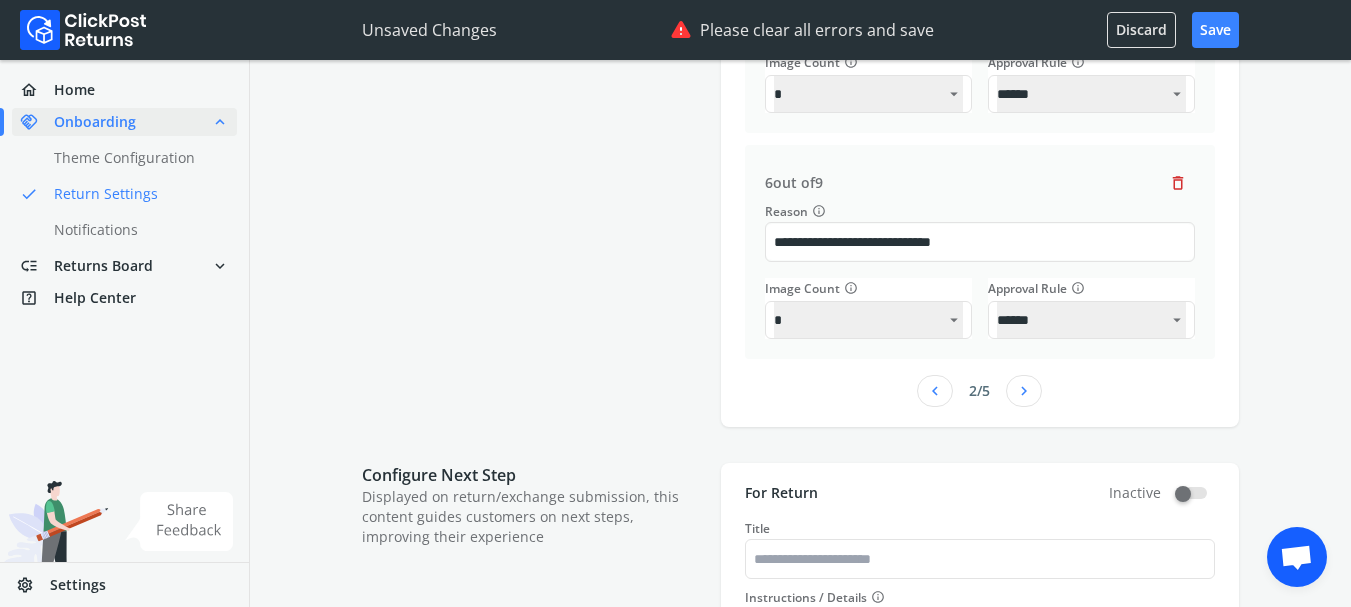 click on "Reset all Approval Rule to [STATE] [STATE] [STATE] add Add new reason 7  out of  9 delete Reason info [STATE] Image Count info * * * * arrow_drop_down Approval Rule info [STATE] [STATE] add Add new reason 3  out of  6 delete Reason info [STATE] Image Count info * * * * arrow_drop_down Approval Rule info [STATE] [STATE]" at bounding box center (980, 139) 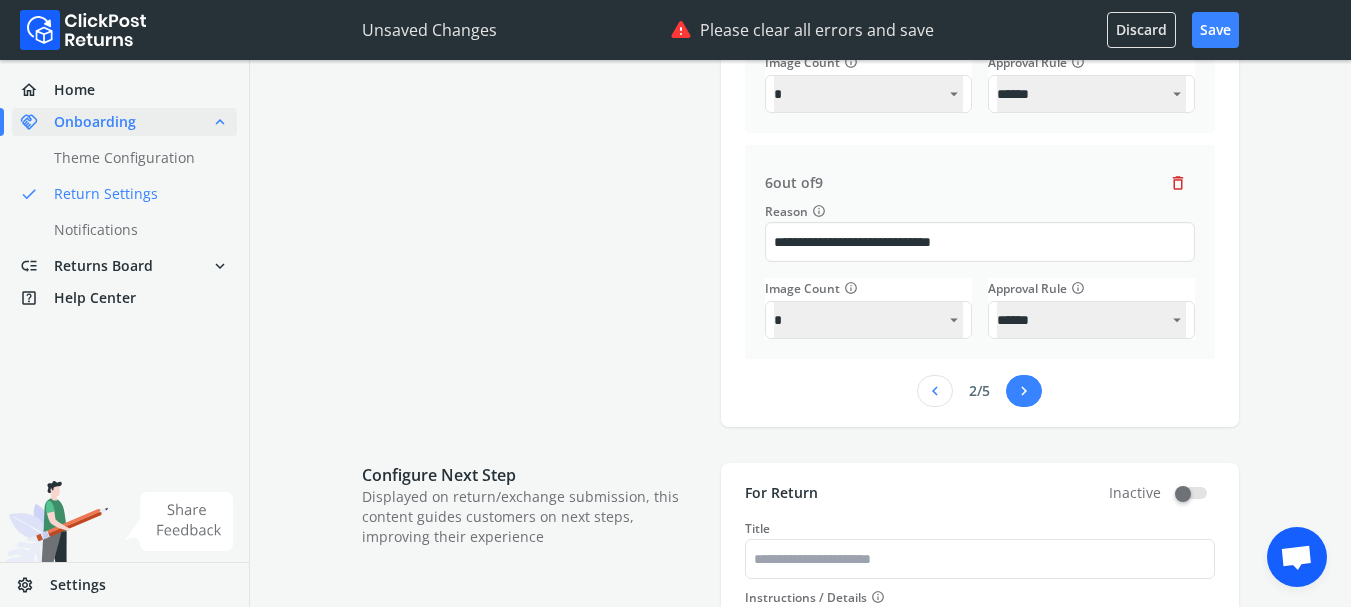 click on "chevron_right" at bounding box center [1024, 391] 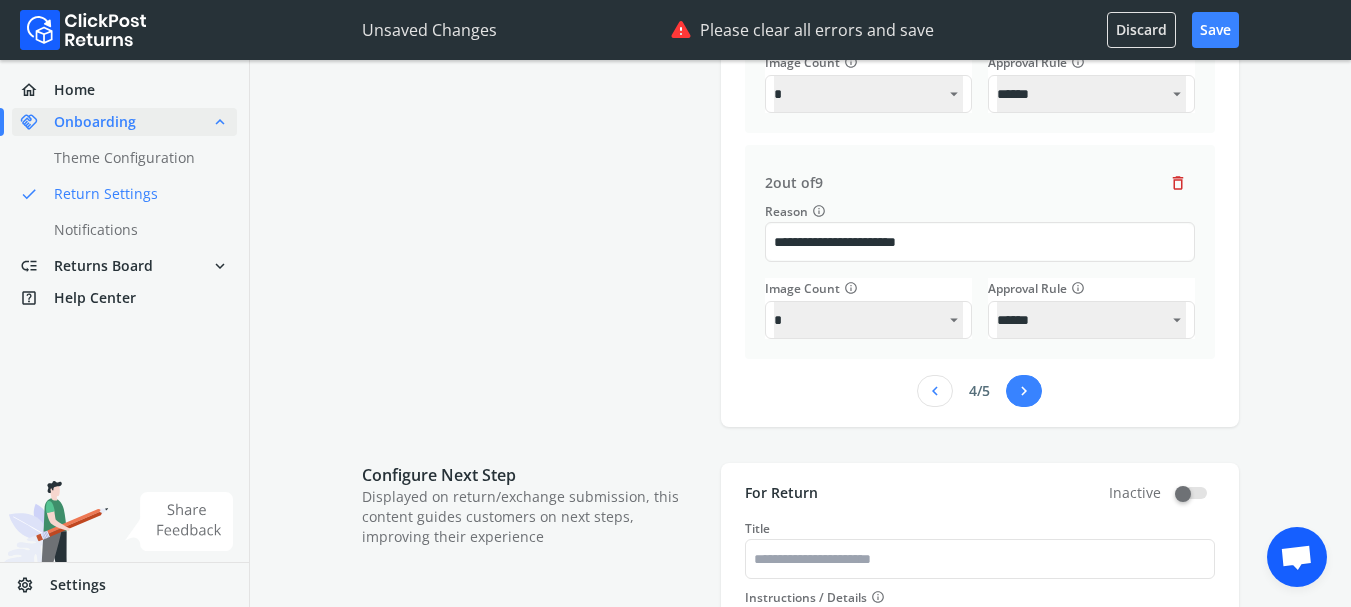 click on "chevron_right" at bounding box center [1024, 391] 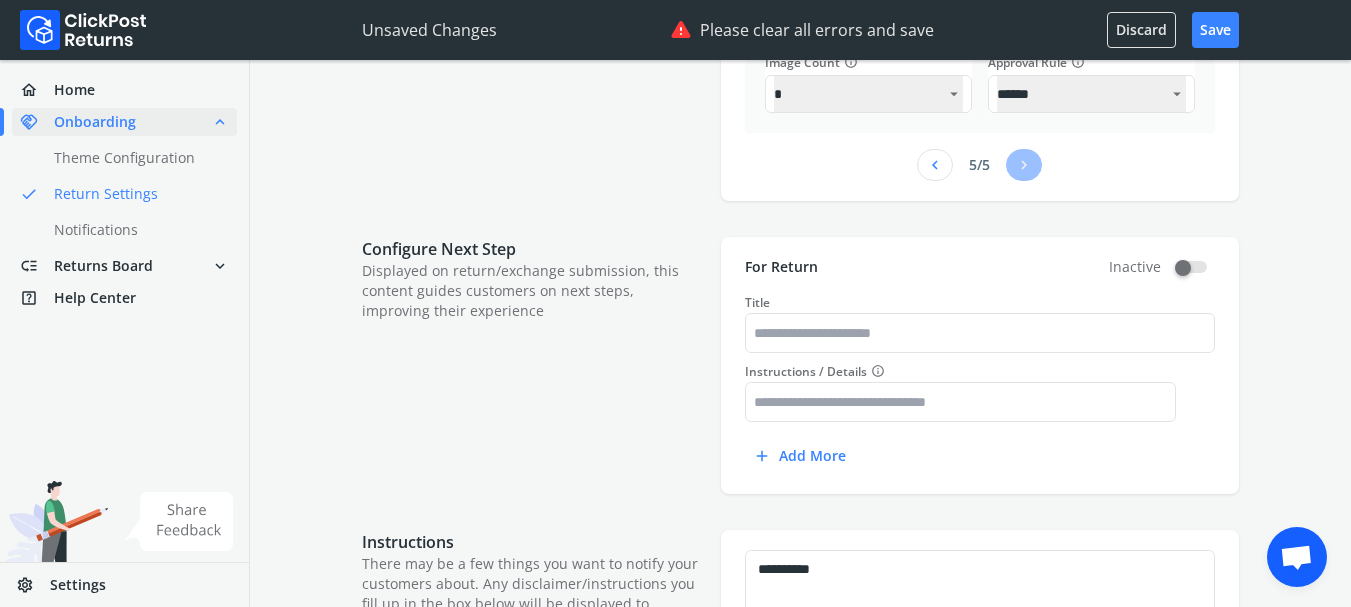 click on "Instructions / Details info" at bounding box center (960, 402) 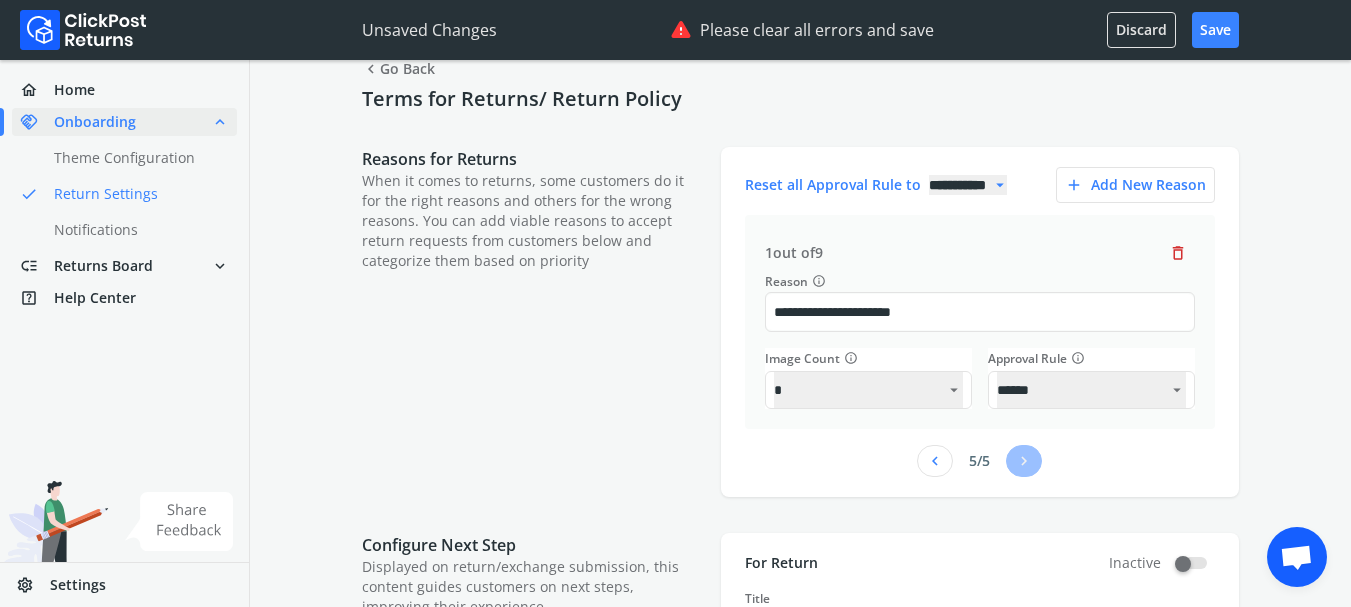 scroll, scrollTop: 0, scrollLeft: 0, axis: both 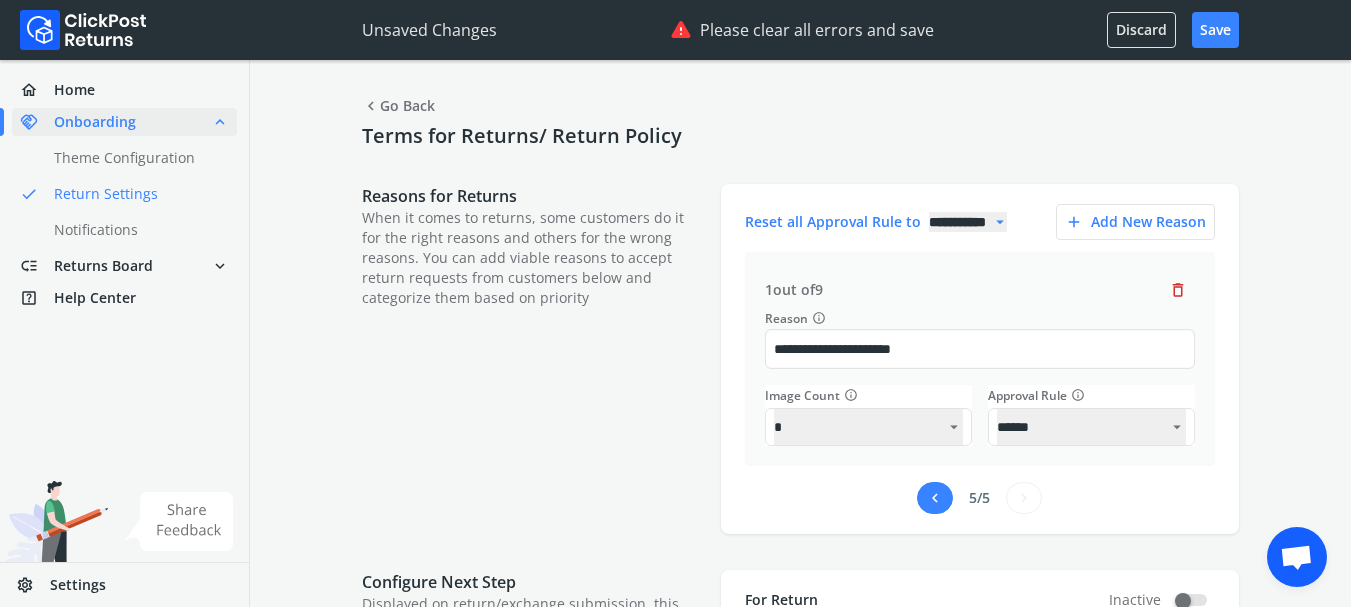 click on "chevron_left" at bounding box center (935, 498) 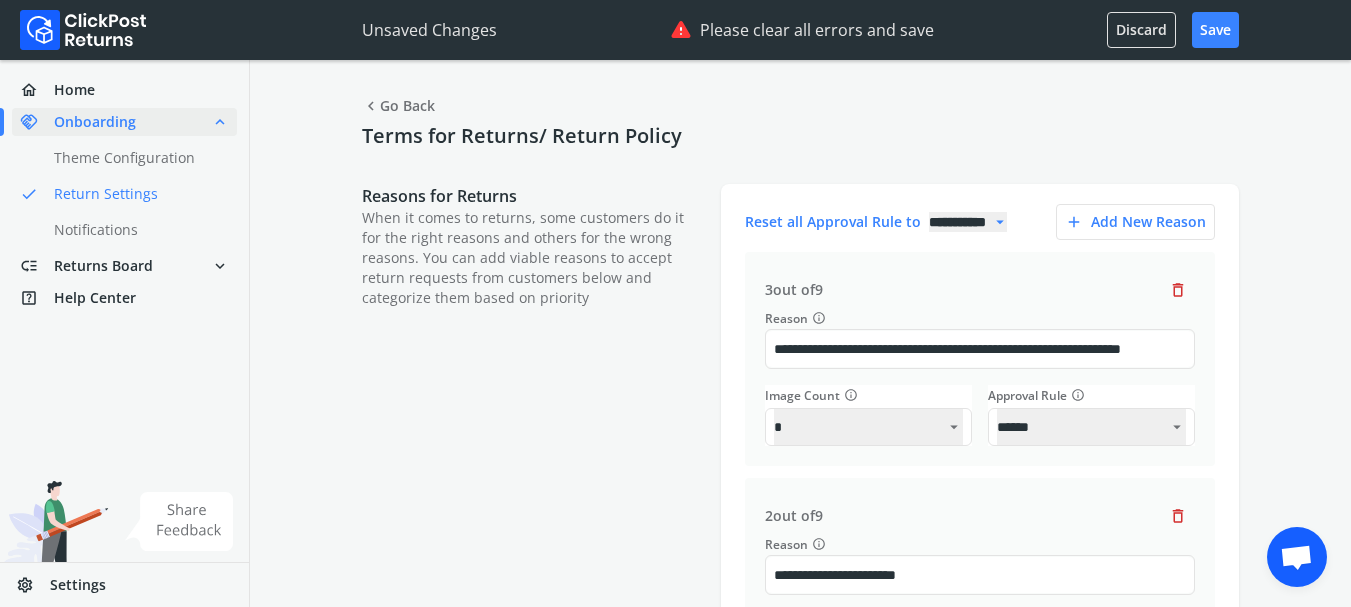 click on "delete" at bounding box center (1178, 290) 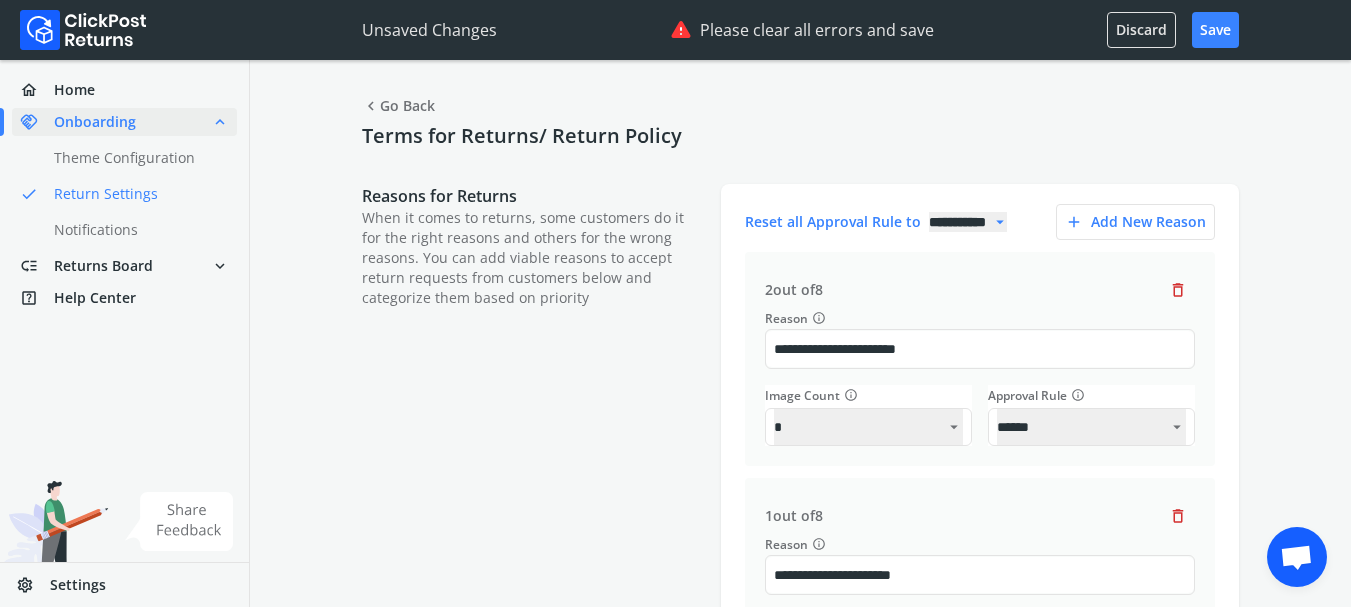 click on "delete" at bounding box center [1178, 290] 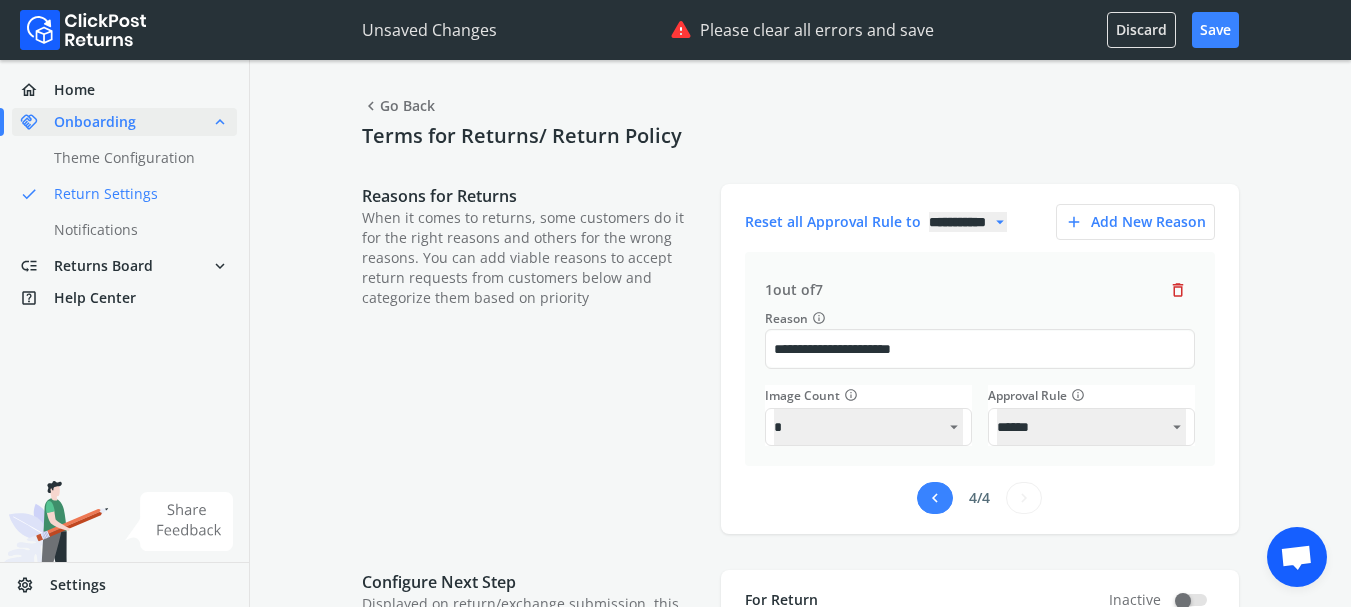 click on "chevron_left" at bounding box center [935, 498] 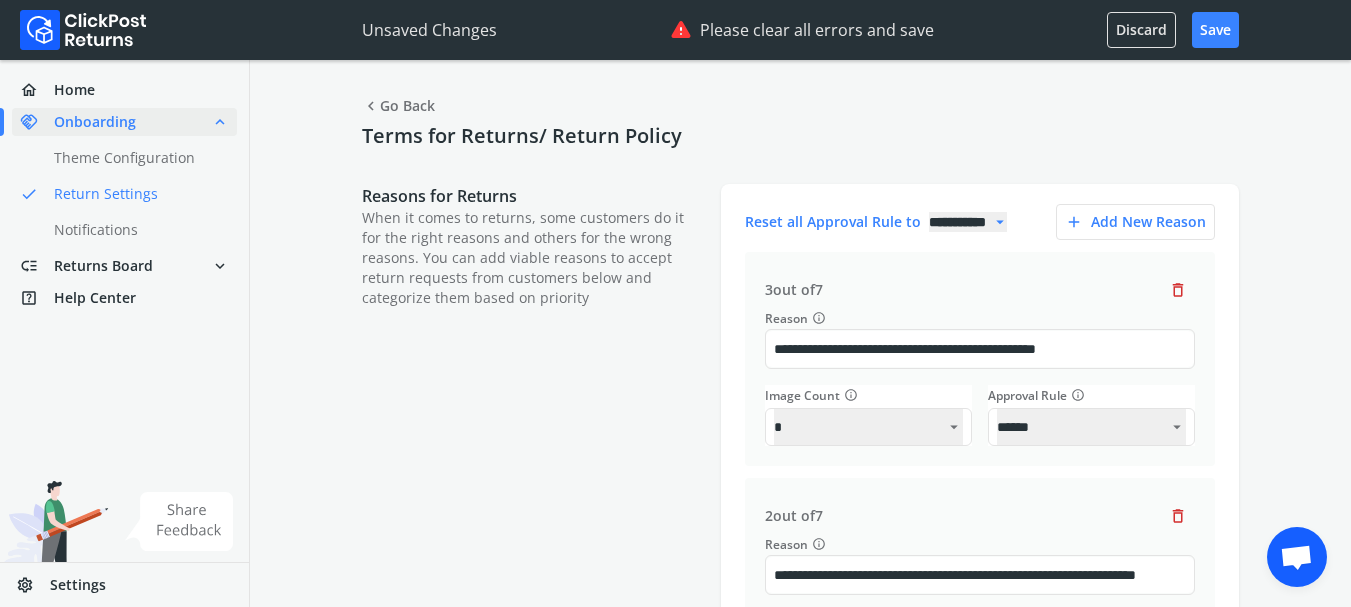 scroll, scrollTop: 333, scrollLeft: 0, axis: vertical 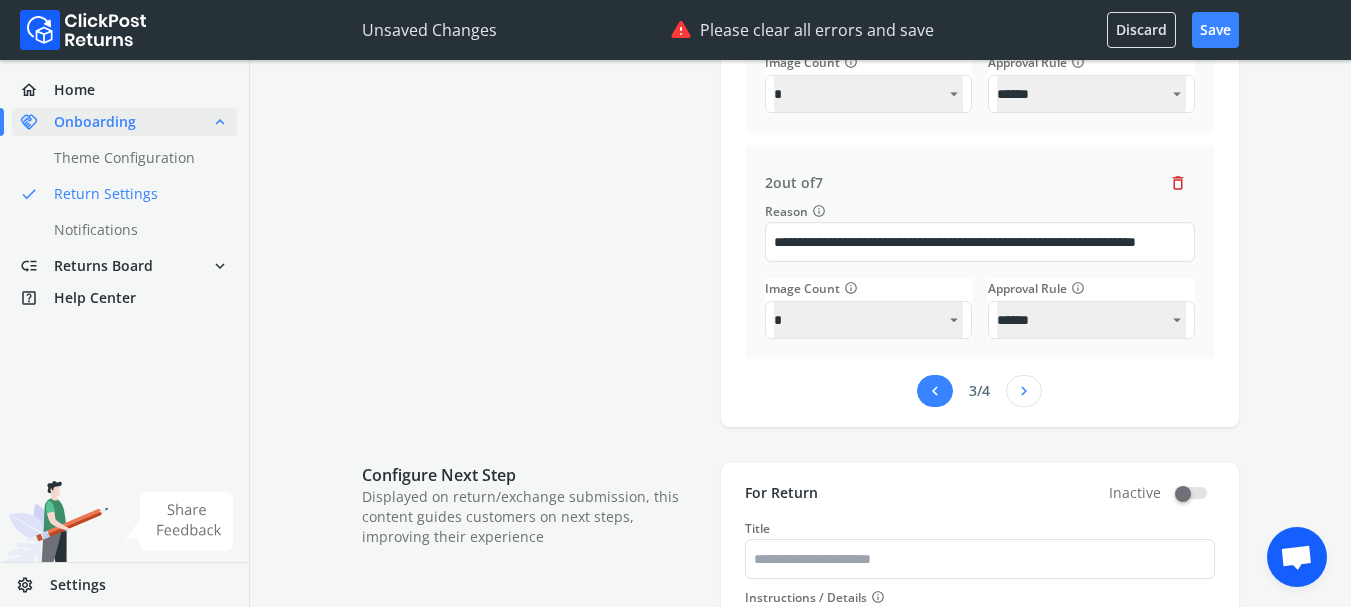click on "chevron_left" at bounding box center [935, 391] 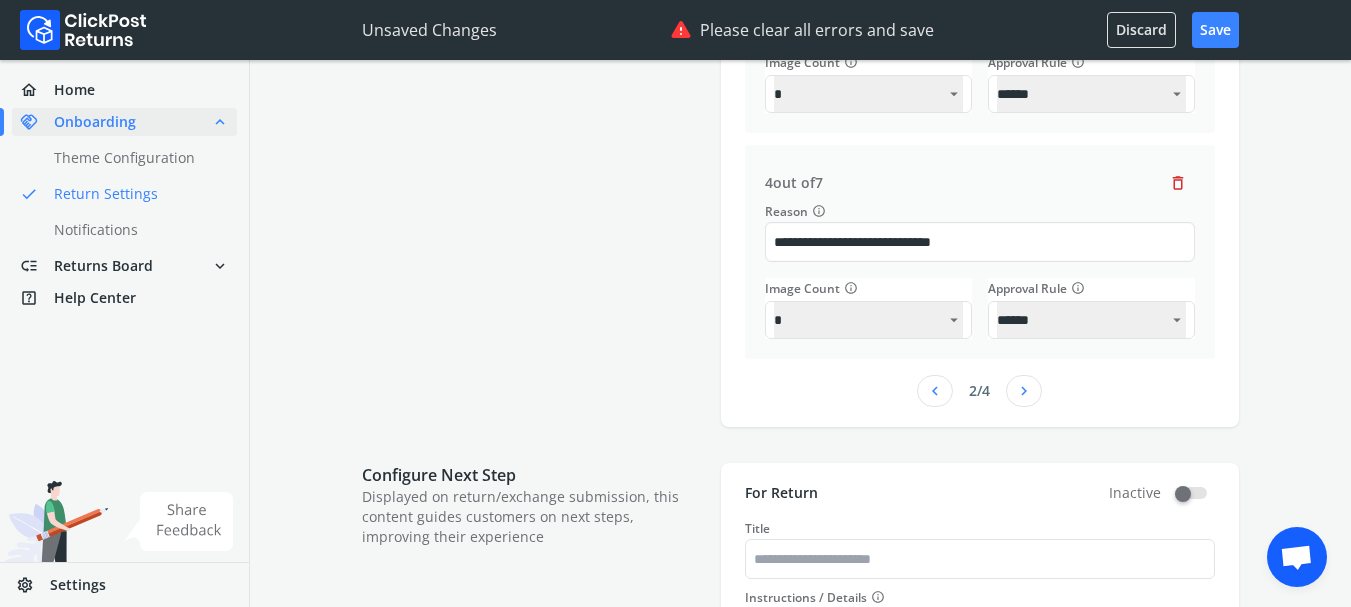 scroll, scrollTop: 0, scrollLeft: 0, axis: both 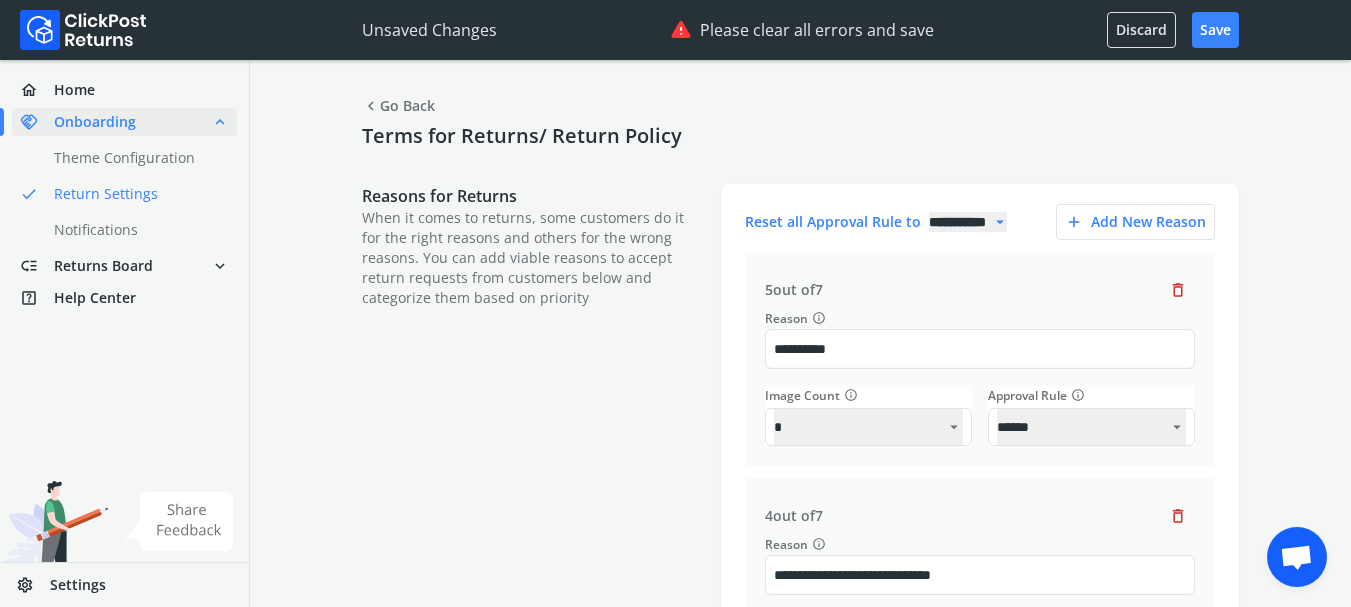 click on "delete" at bounding box center [1178, 290] 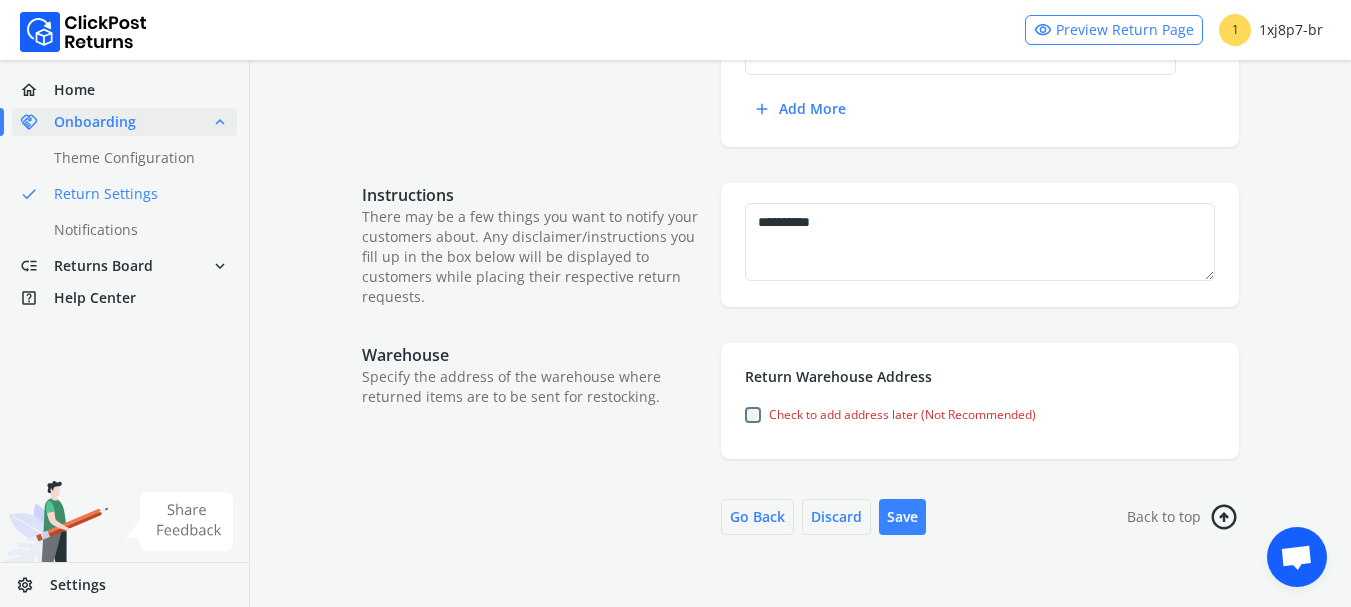 scroll, scrollTop: 573, scrollLeft: 0, axis: vertical 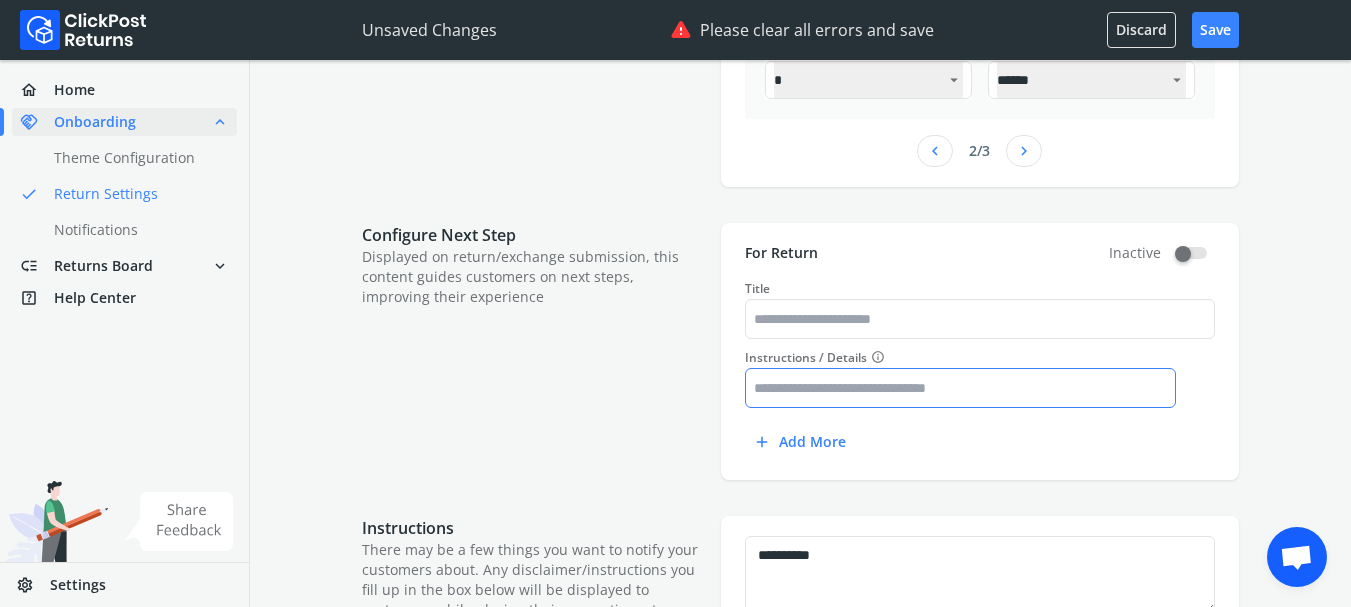 click on "Instructions / Details info" at bounding box center (960, 388) 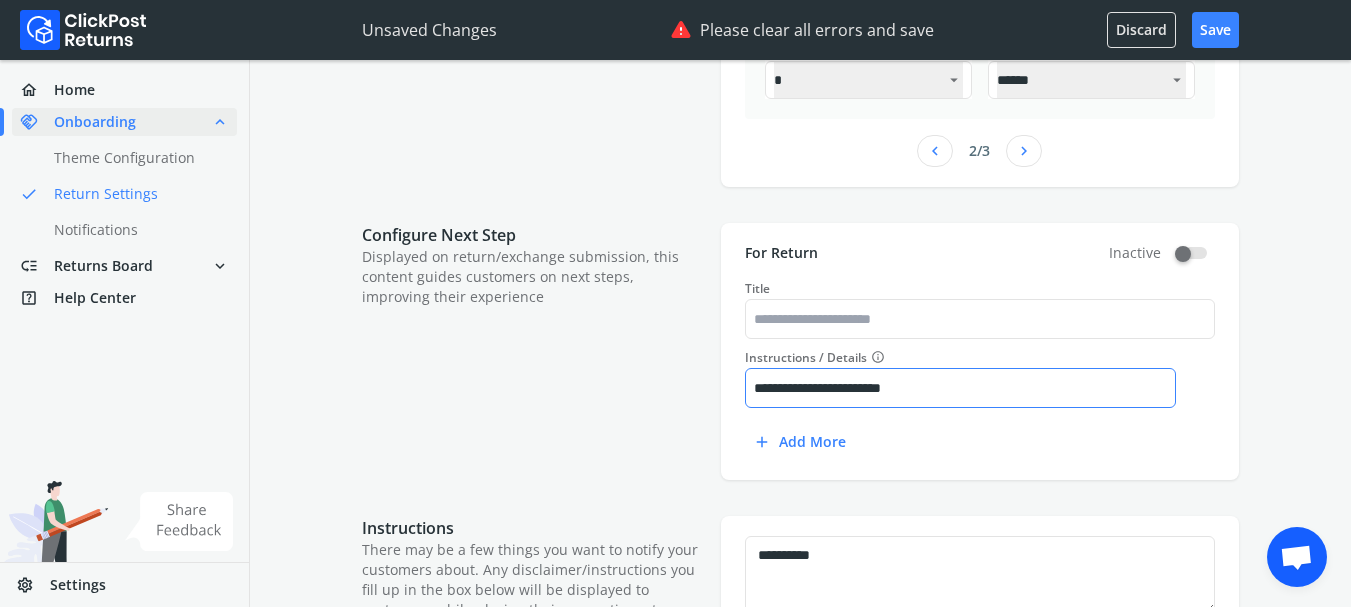 drag, startPoint x: 961, startPoint y: 382, endPoint x: 745, endPoint y: 396, distance: 216.45323 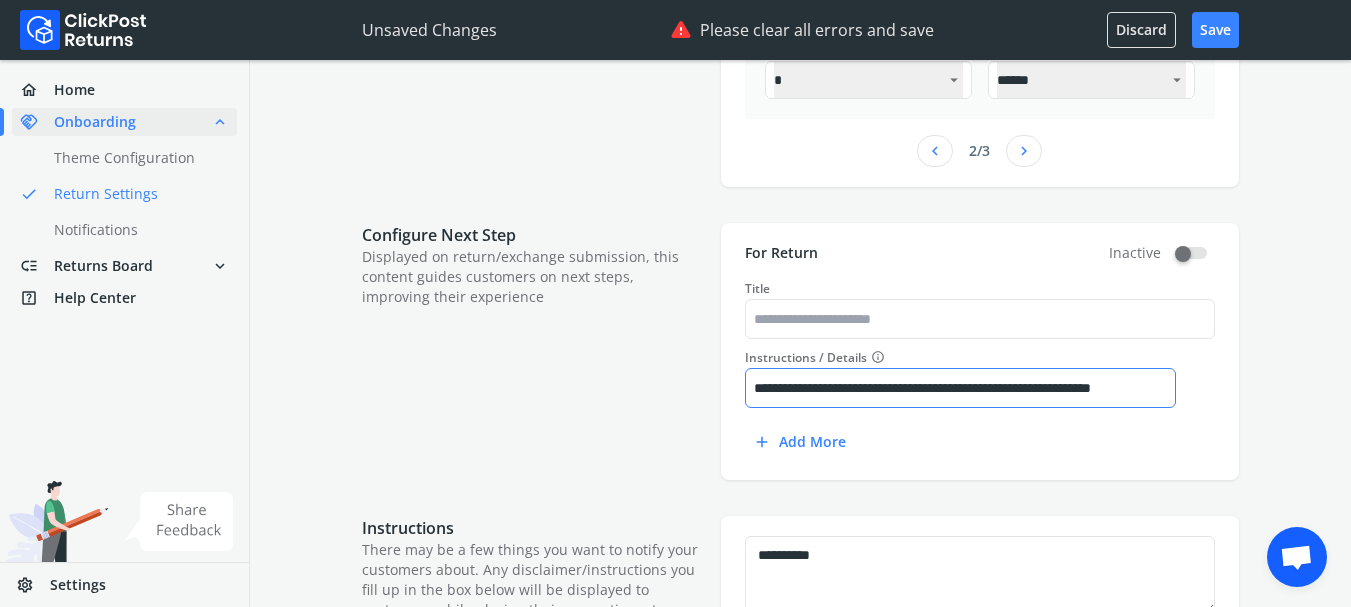 scroll, scrollTop: 0, scrollLeft: 41, axis: horizontal 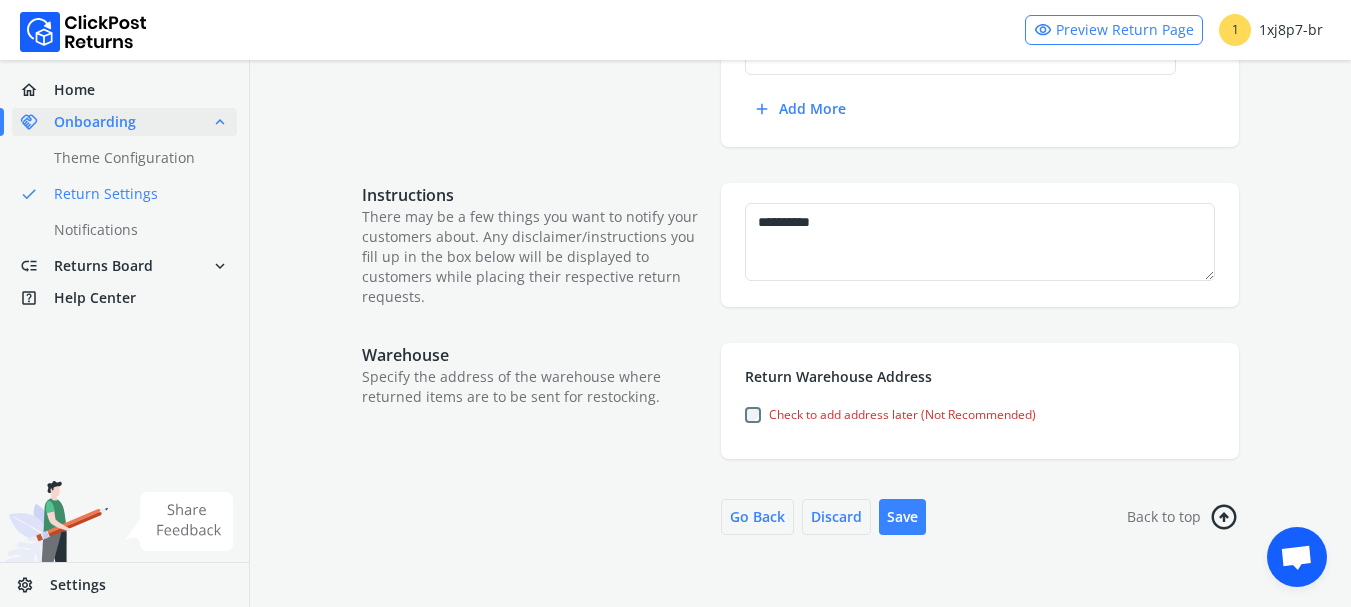 click on "**********" at bounding box center (800, -120) 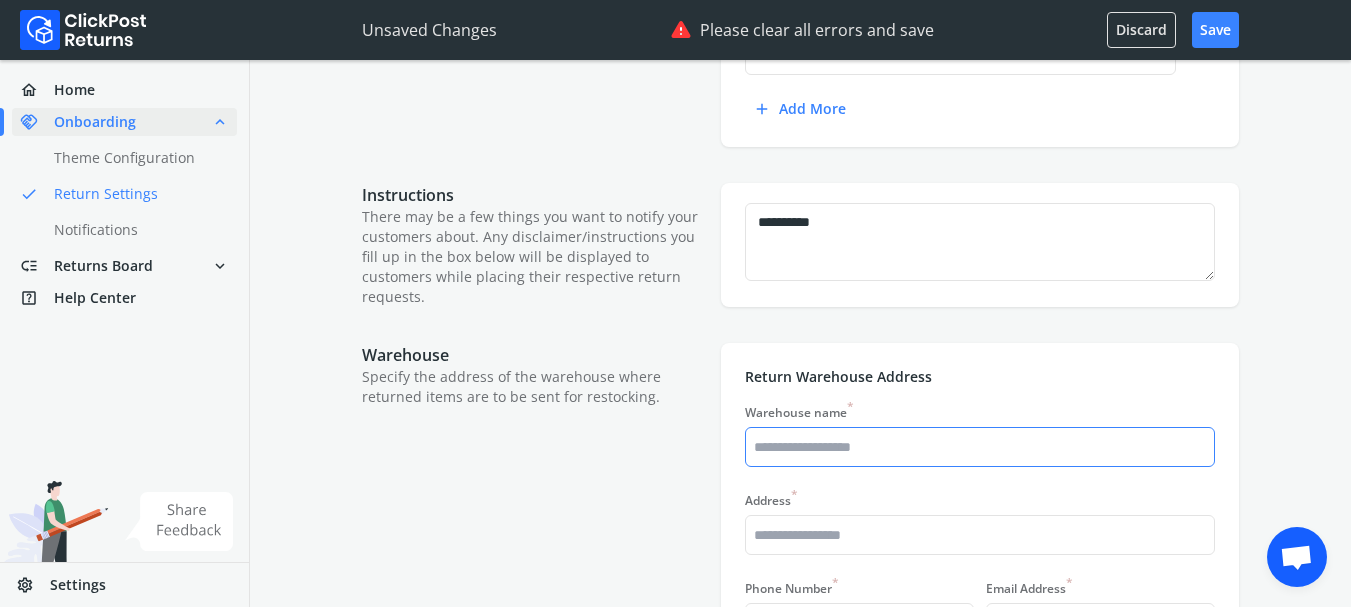 click on "Warehouse name *" at bounding box center (980, 447) 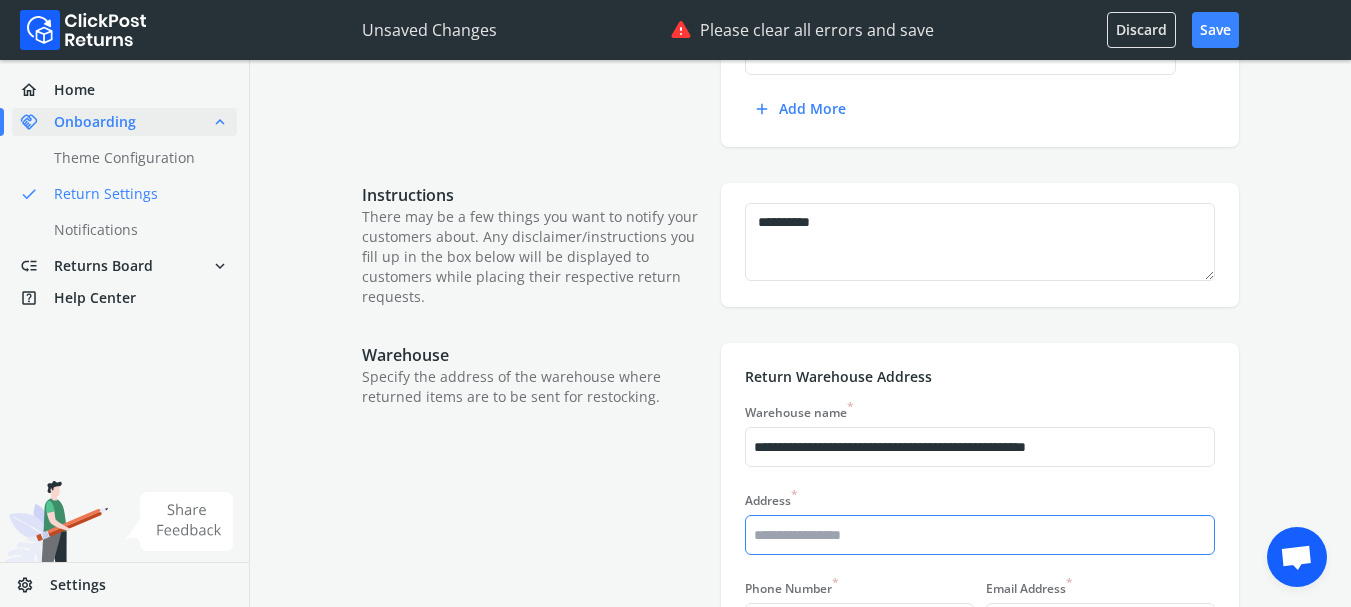 click on "Address *" at bounding box center [980, 535] 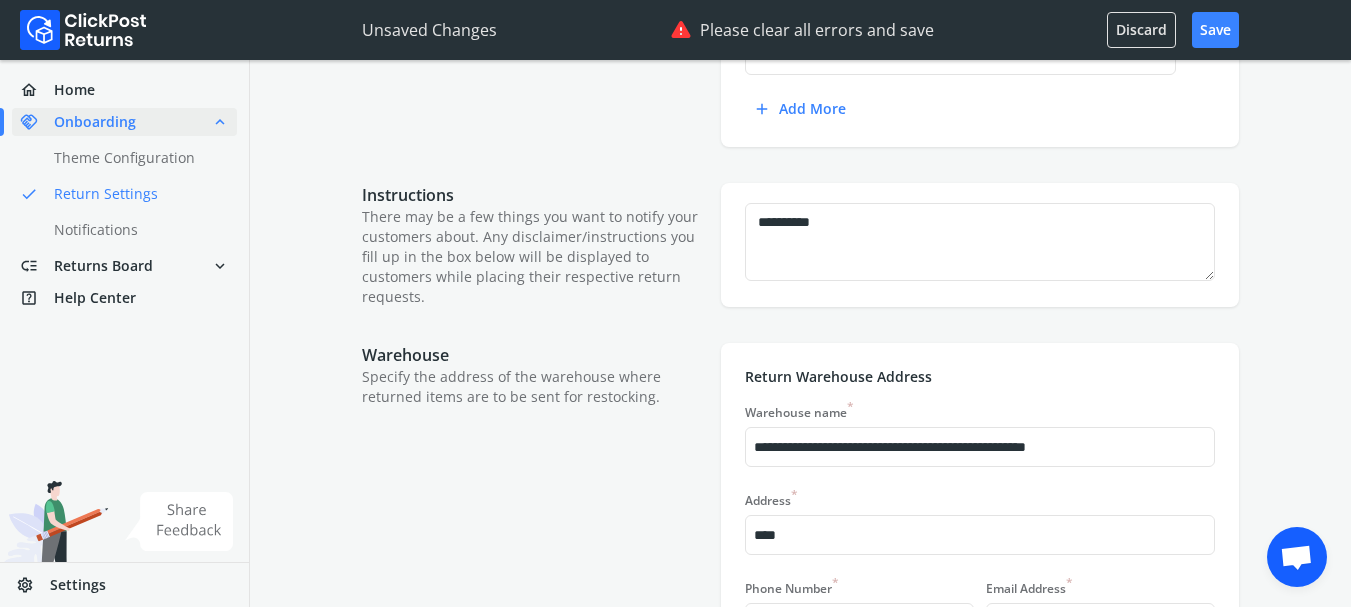 click on "Unsaved Changes Please clear all errors and save Discard Save   chevron_left Go Back Terms for Returns/ Return Policy Reasons for Returns When it comes to returns, some customers do it for the right reasons and others for the wrong reasons. You can add viable reasons to accept return requests from customers below and categorize them based on priority Reset all Approval Rule to [STATE] [STATE] [STATE] add Add new reason 4  out of  6 delete Reason info [STATE] Image Count info * * * * arrow_drop_down Approval Rule info [STATE] [STATE] add Add new reason 3  out of  6 delete Reason info [STATE] Image Count info * * * * arrow_drop_down Approval Rule info [STATE] [STATE] chevron_left 2  /  3 chevron_right Configure Next Step Displayed on return/exchange submission, this content guides customers on next steps, improving their experience For Return Inactive Title info *" at bounding box center (800, 104) 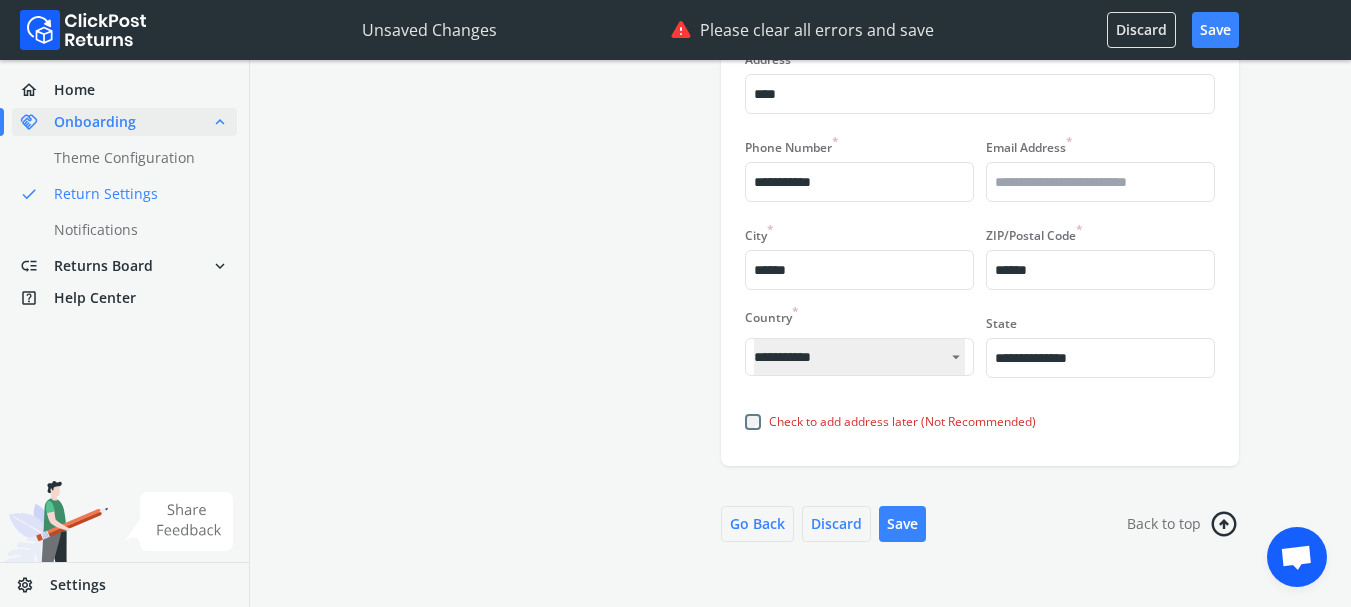 scroll, scrollTop: 1354, scrollLeft: 0, axis: vertical 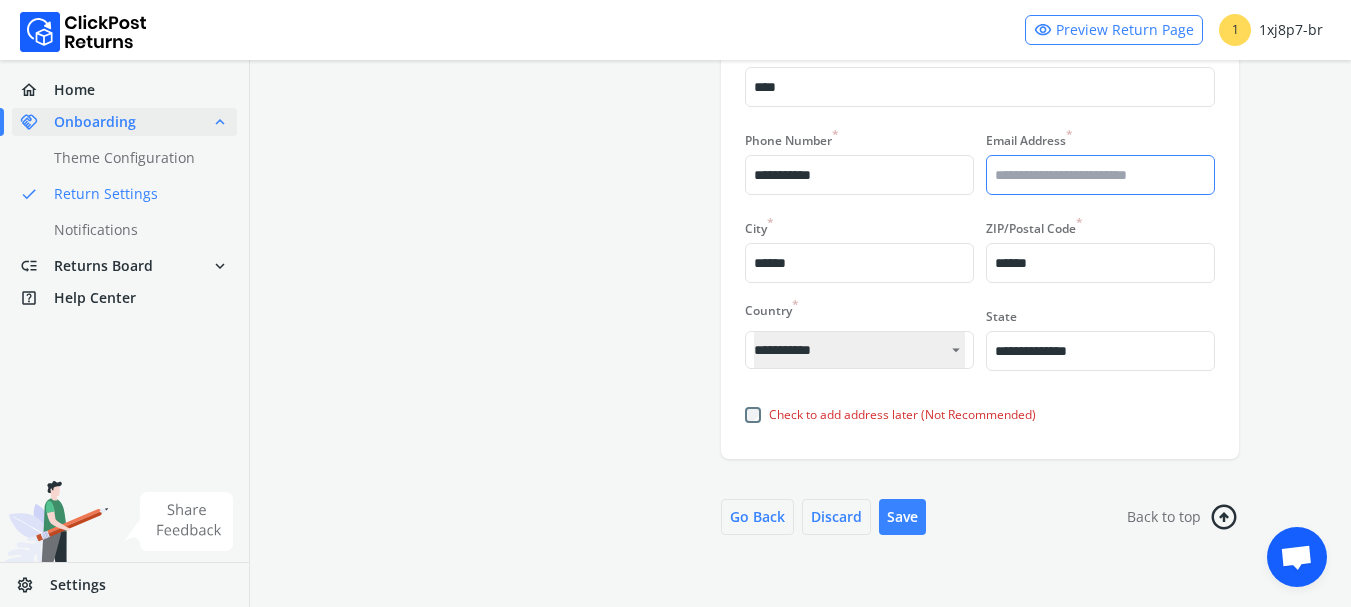 click on "Email Address *" at bounding box center (1100, 175) 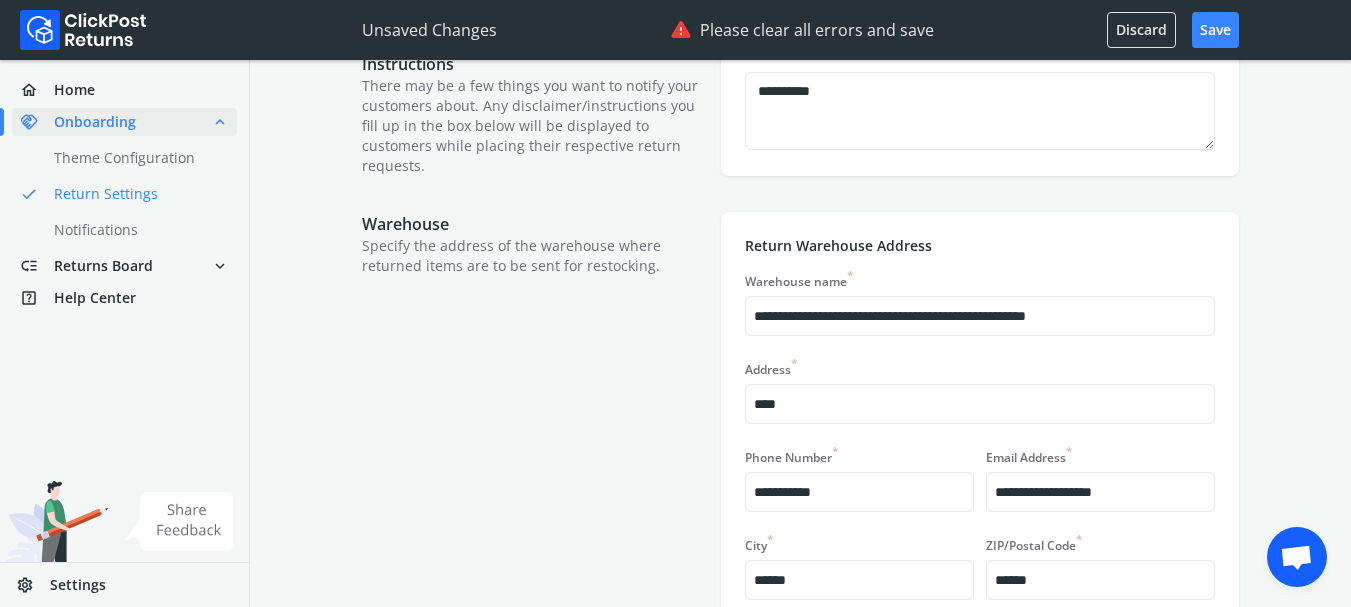 scroll, scrollTop: 1021, scrollLeft: 0, axis: vertical 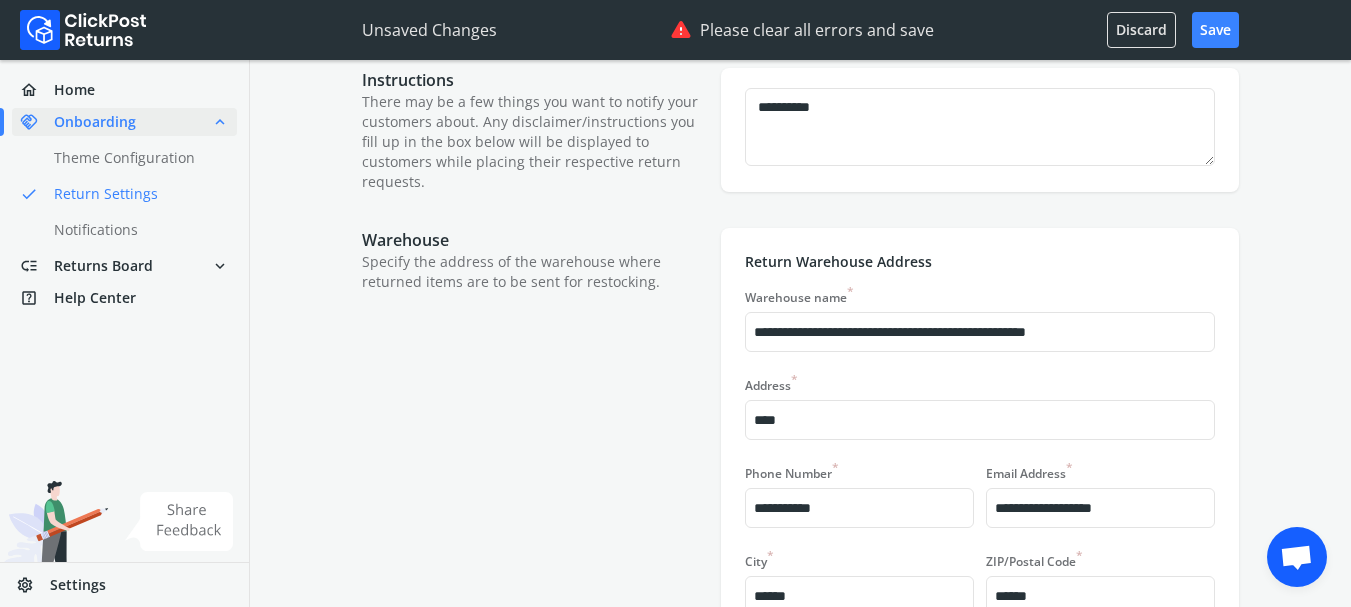 click on "Unsaved Changes Please clear all errors and save Discard Save   chevron_left Go Back Terms for Returns/ Return Policy Reasons for Returns When it comes to returns, some customers do it for the right reasons and others for the wrong reasons. You can add viable reasons to accept return requests from customers below and categorize them based on priority Reset all Approval Rule to [STATE] [STATE] [STATE] add Add new reason 4  out of  6 delete Reason info [STATE] Image Count info * * * * arrow_drop_down Approval Rule info [STATE] [STATE] add Add new reason 3  out of  6 delete Reason info [STATE] Image Count info * * * * arrow_drop_down Approval Rule info [STATE] [STATE] chevron_left 2  /  3 chevron_right Configure Next Step Displayed on return/exchange submission, this content guides customers on next steps, improving their experience For Return Inactive Title info *" at bounding box center (800, -11) 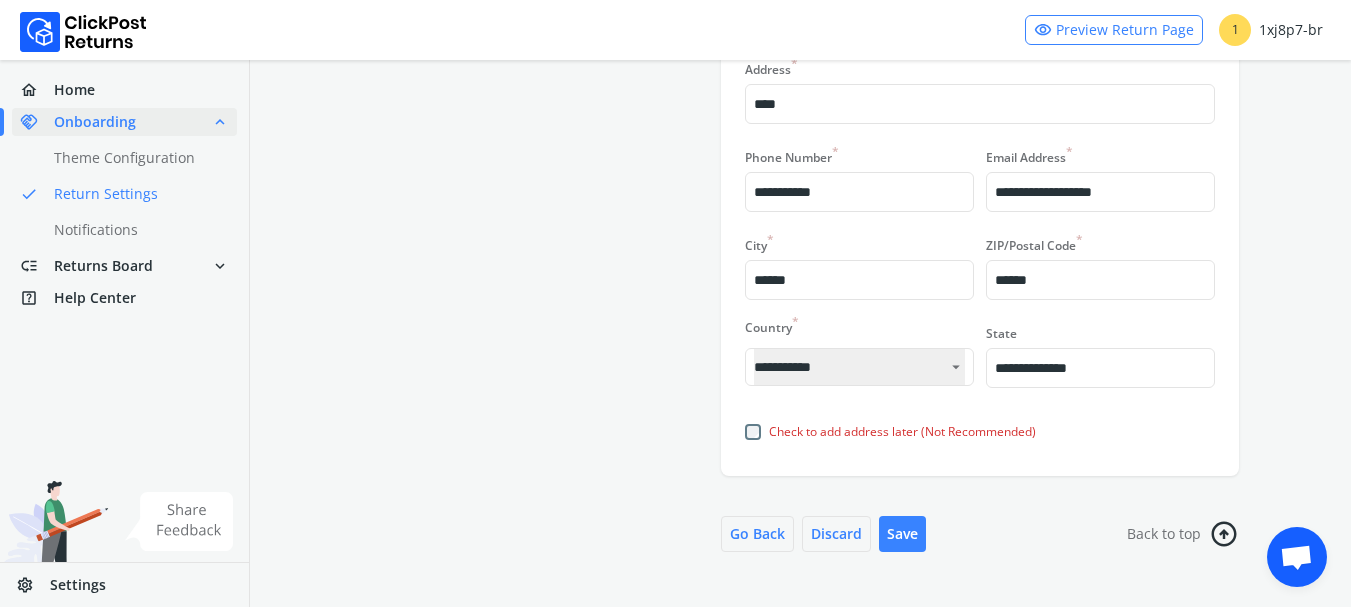 scroll, scrollTop: 1354, scrollLeft: 0, axis: vertical 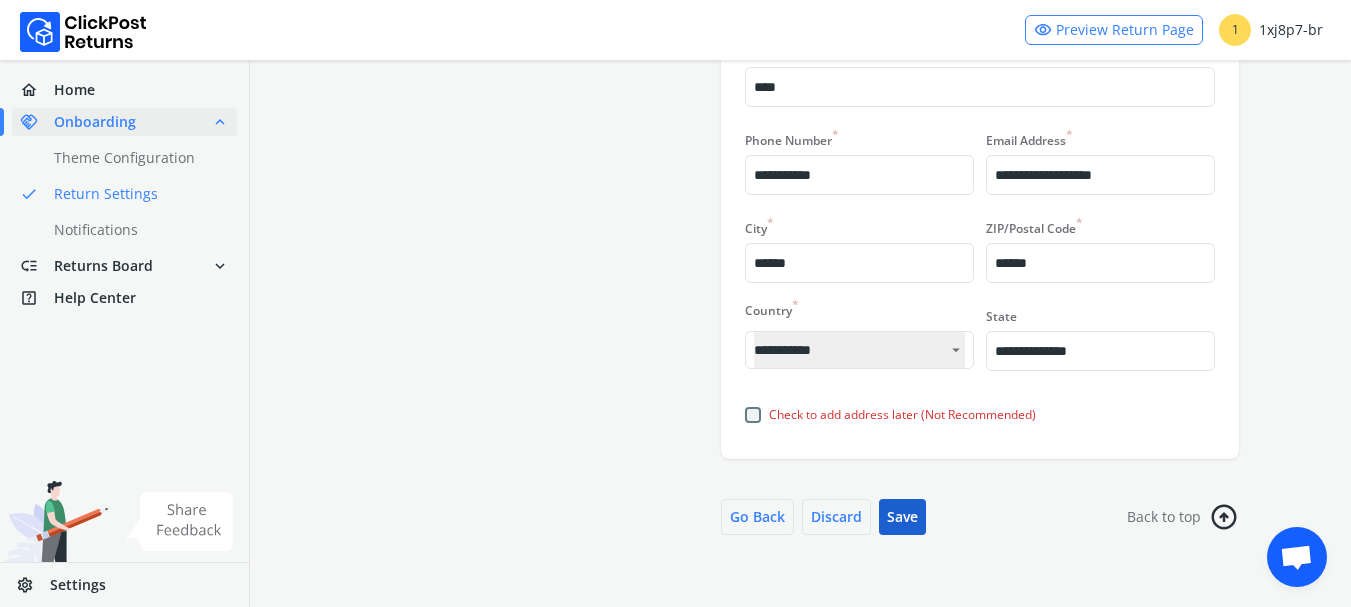 click on "Save" at bounding box center (902, 517) 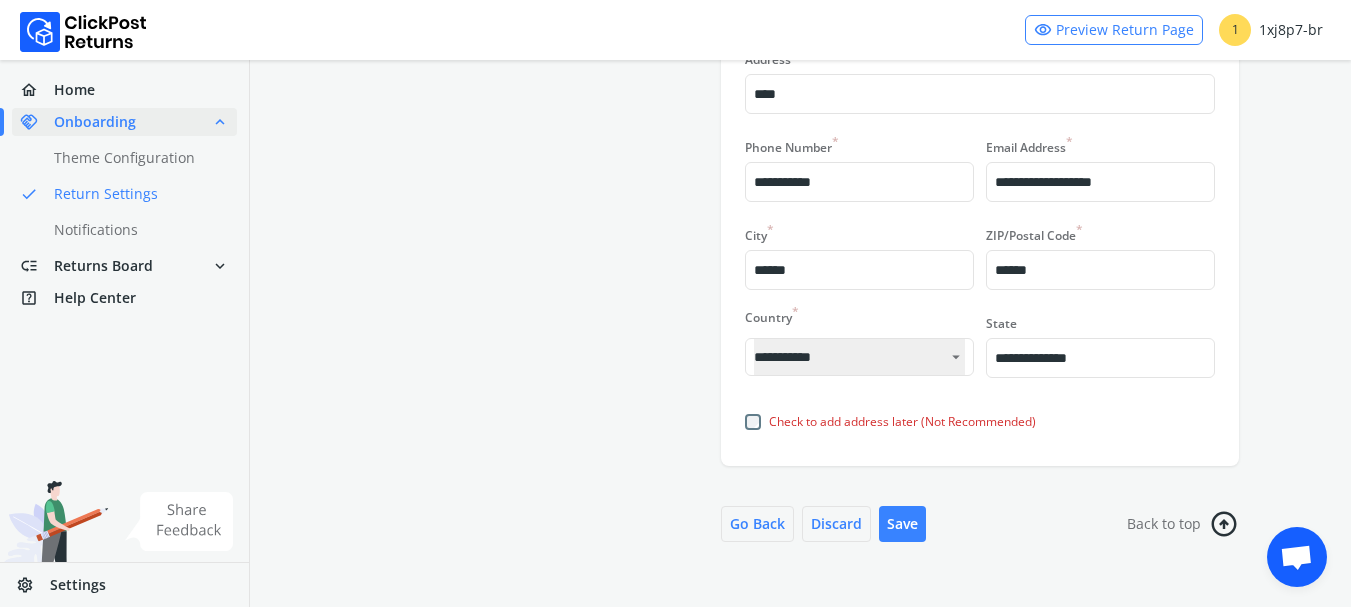 scroll, scrollTop: 1354, scrollLeft: 0, axis: vertical 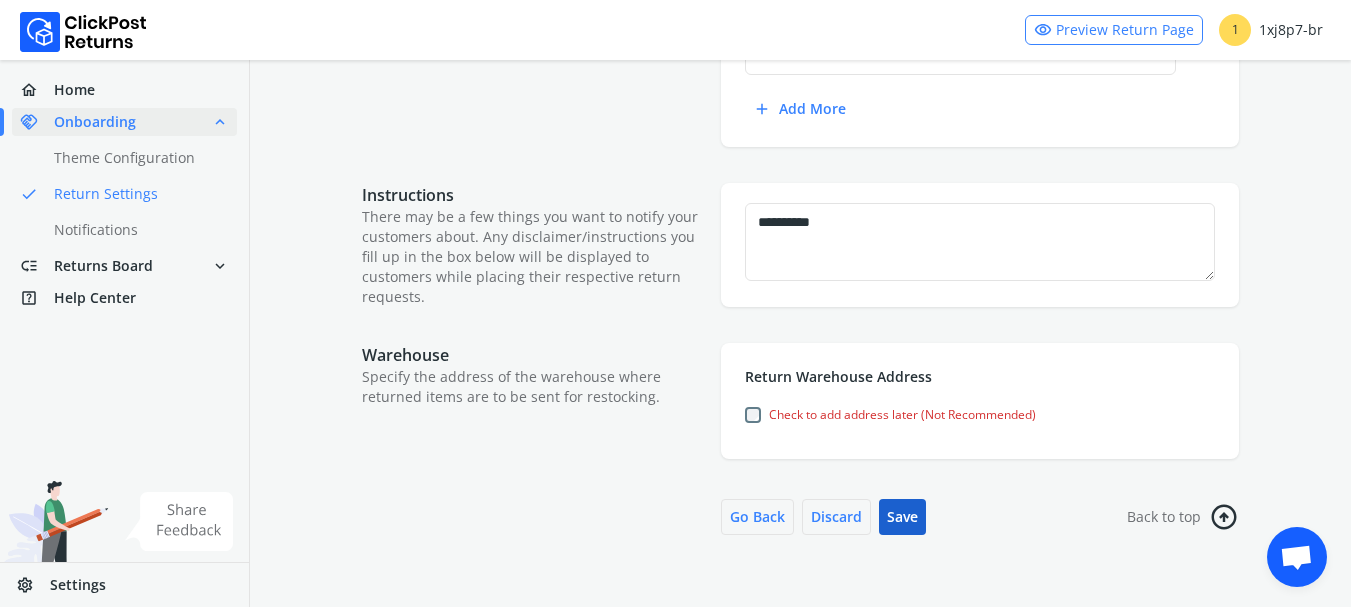 click on "Save" at bounding box center (902, 517) 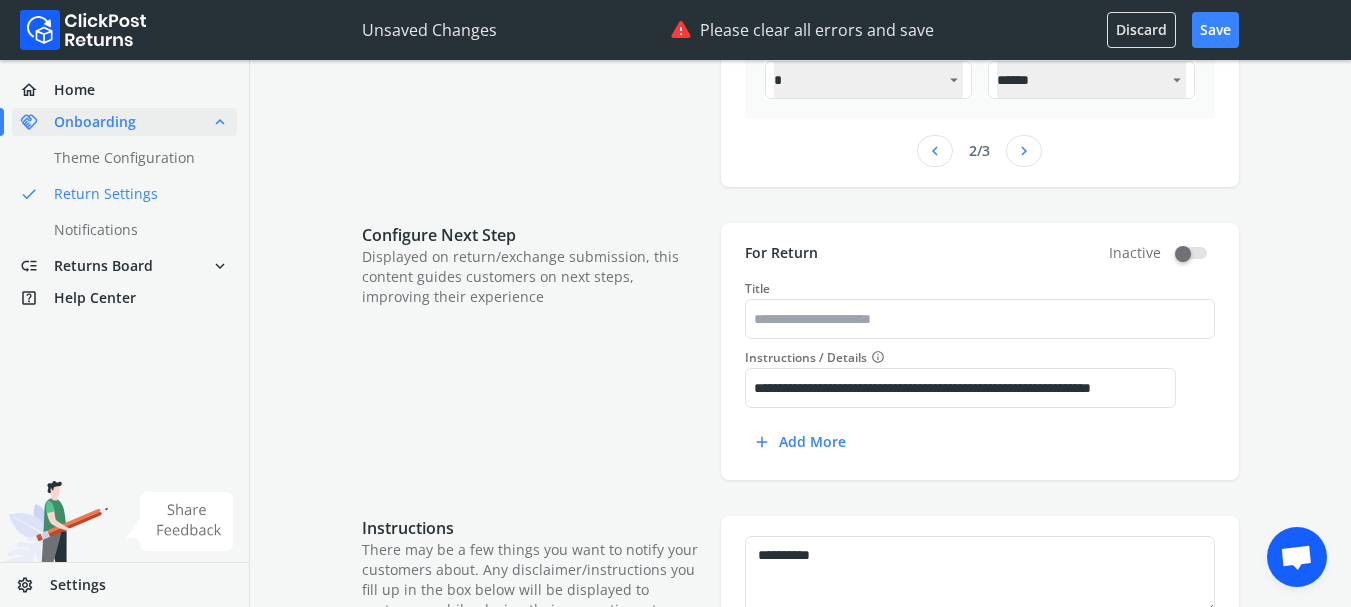 scroll, scrollTop: 0, scrollLeft: 0, axis: both 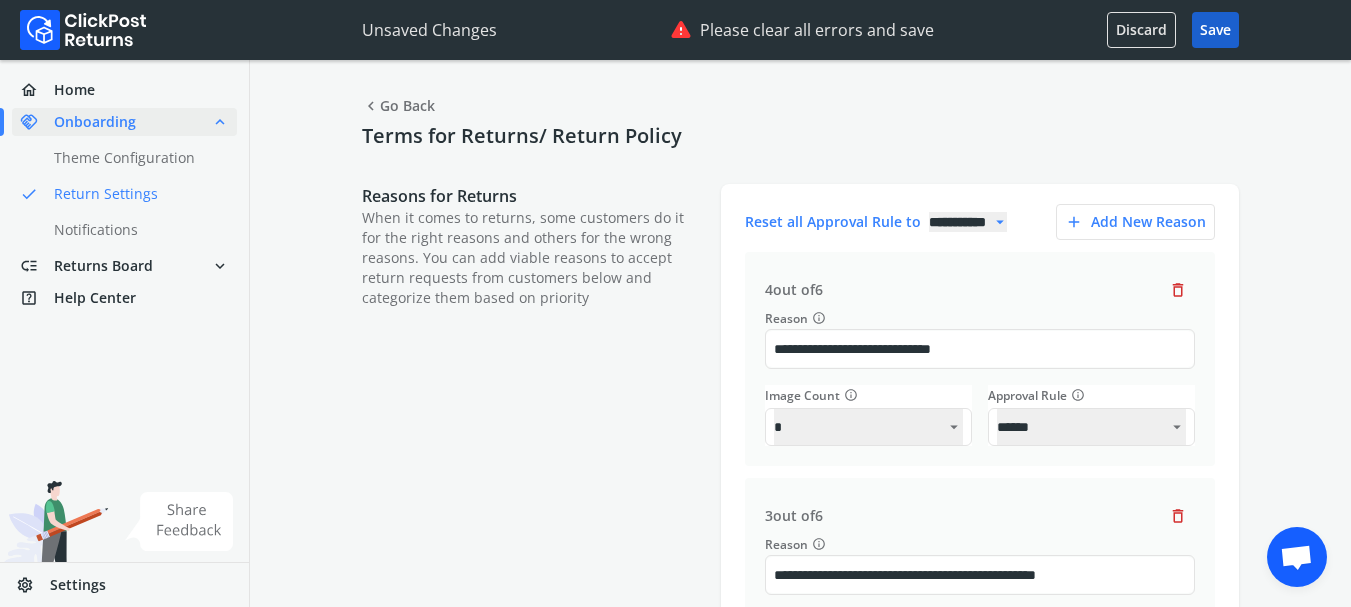 click on "Save" at bounding box center (1215, 30) 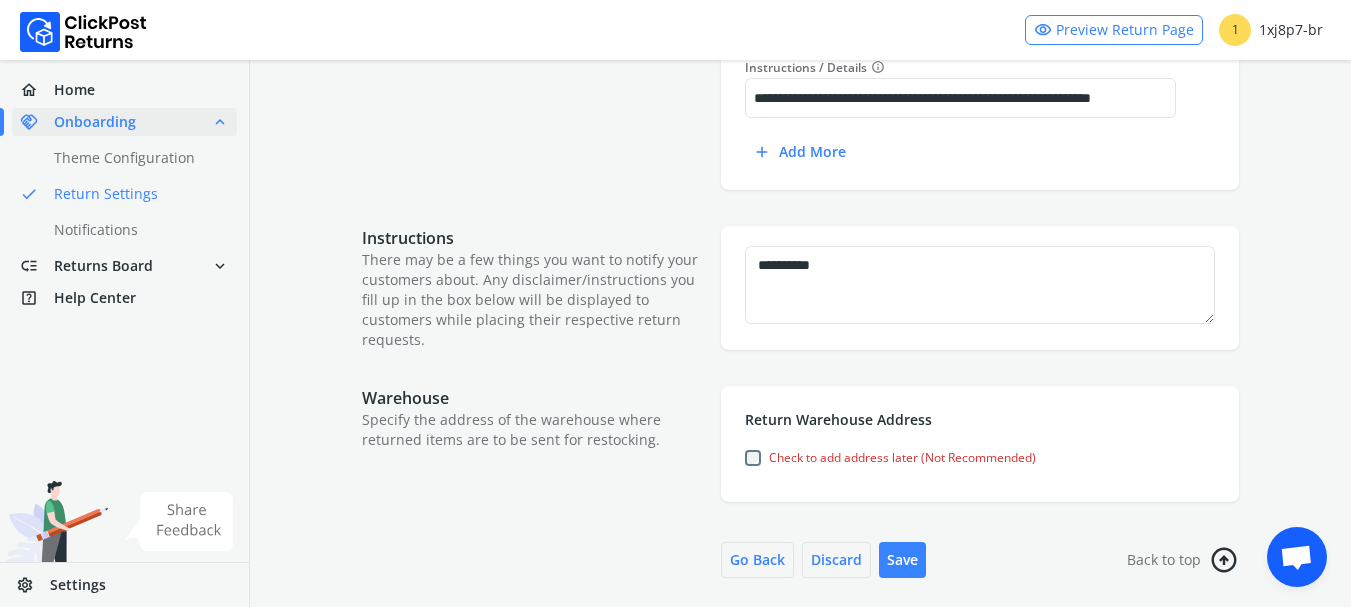 scroll, scrollTop: 906, scrollLeft: 0, axis: vertical 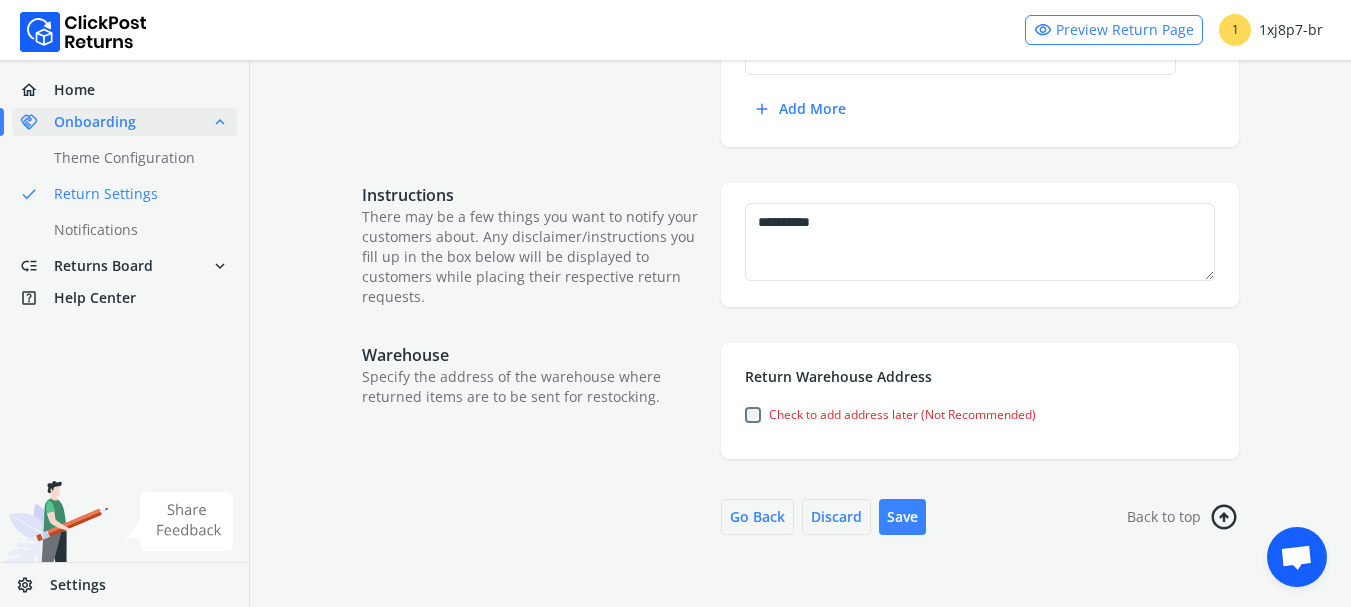 click on "Check to add address later (Not Recommended)" at bounding box center [902, 415] 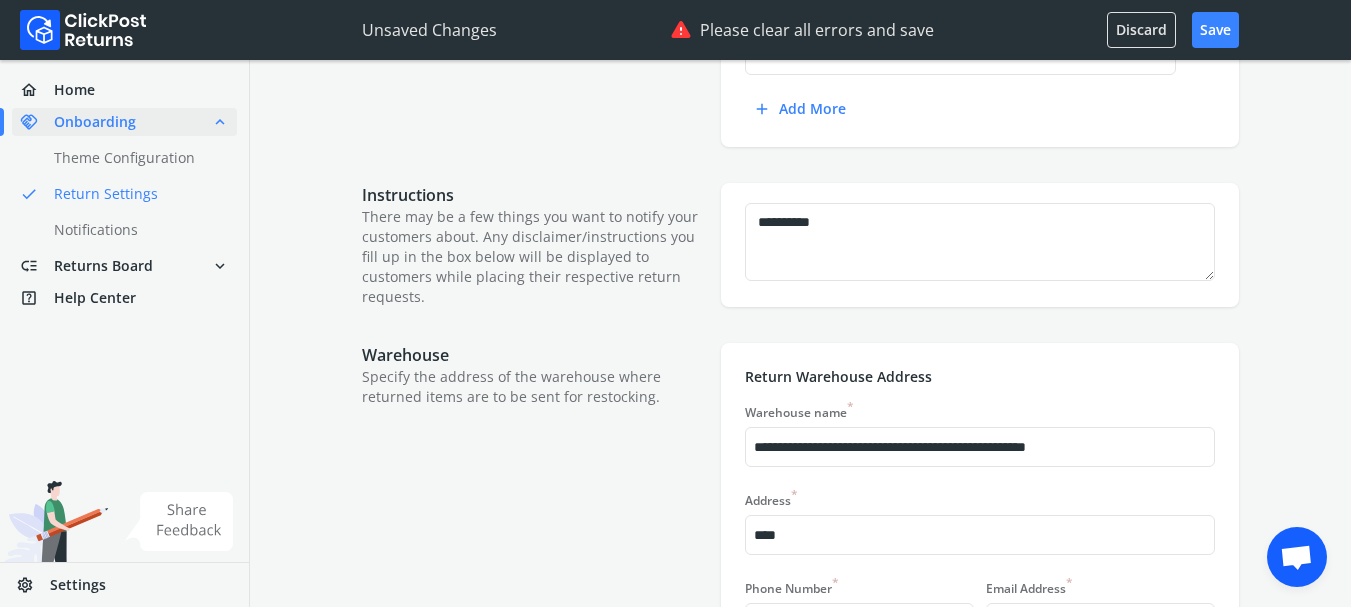scroll, scrollTop: 573, scrollLeft: 0, axis: vertical 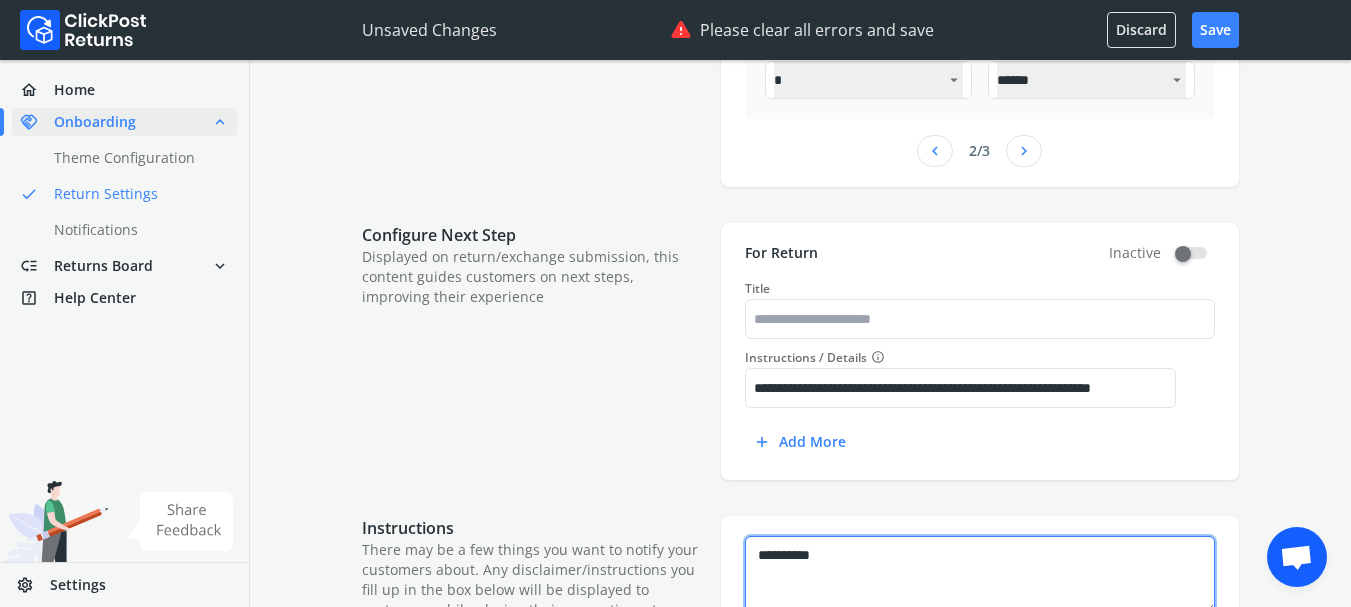 drag, startPoint x: 852, startPoint y: 567, endPoint x: 684, endPoint y: 582, distance: 168.66832 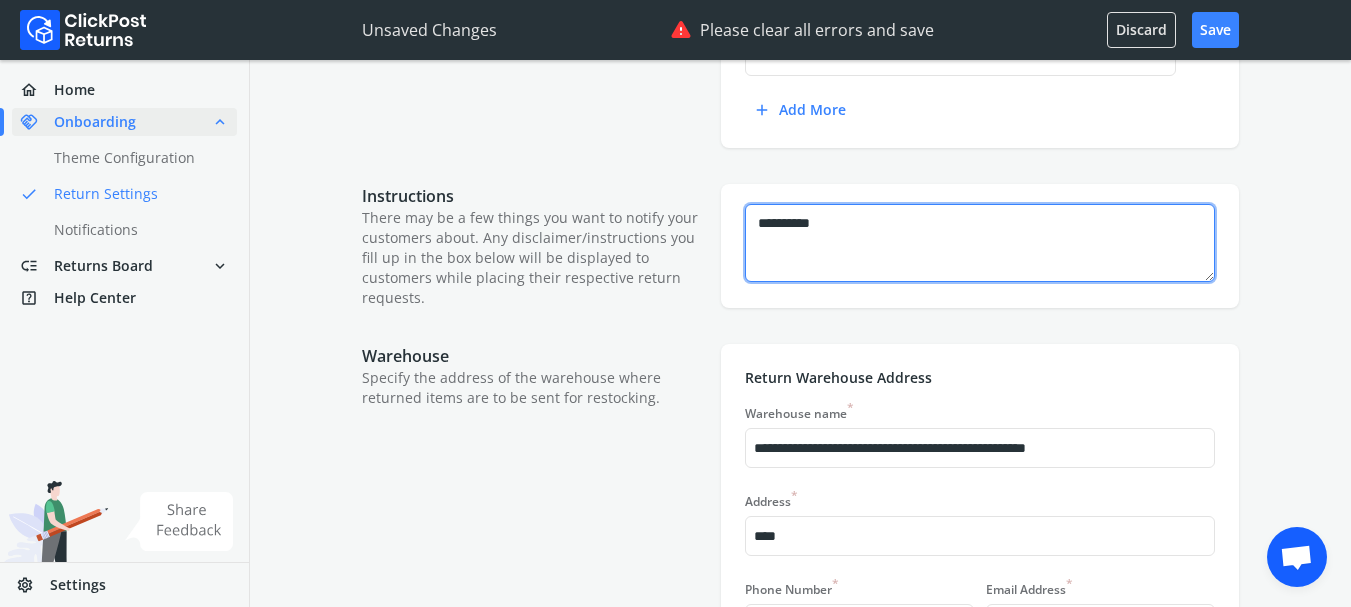 scroll, scrollTop: 906, scrollLeft: 0, axis: vertical 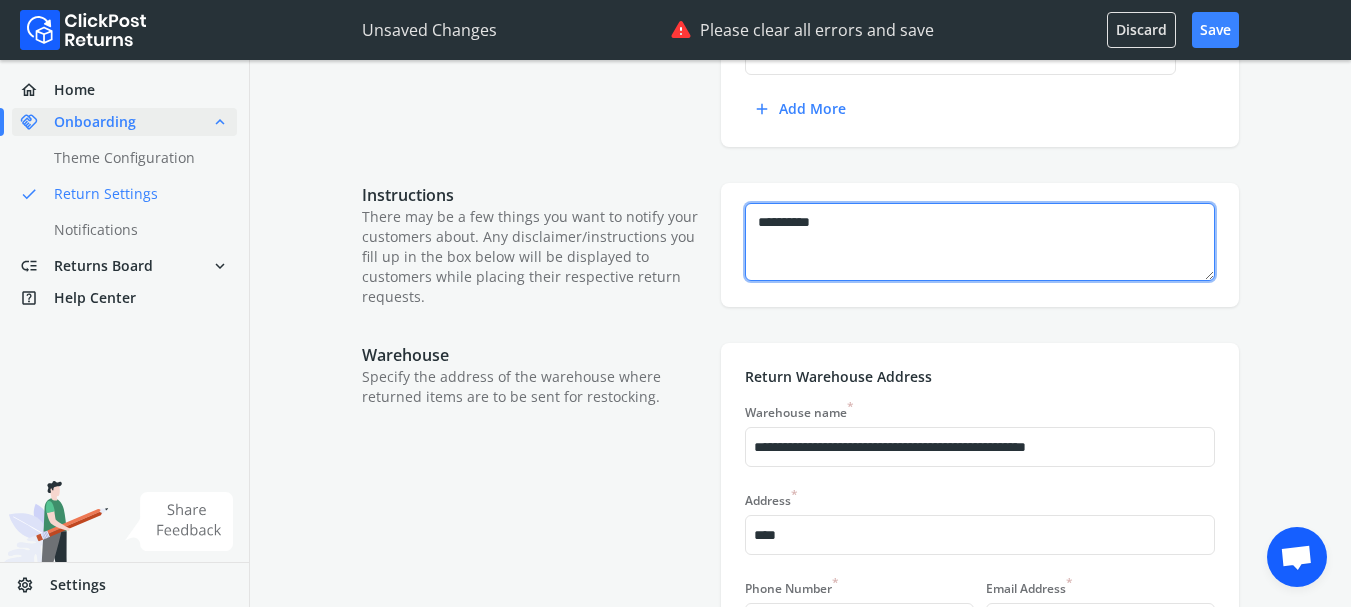 paste on "**********" 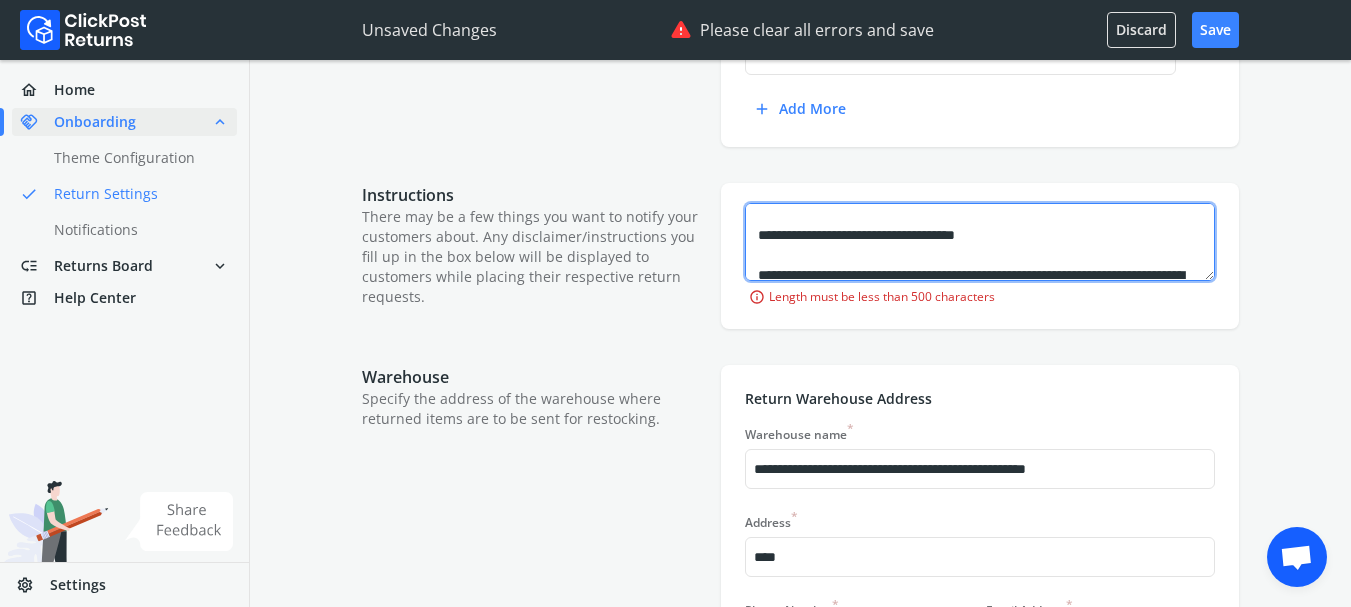 scroll, scrollTop: 0, scrollLeft: 0, axis: both 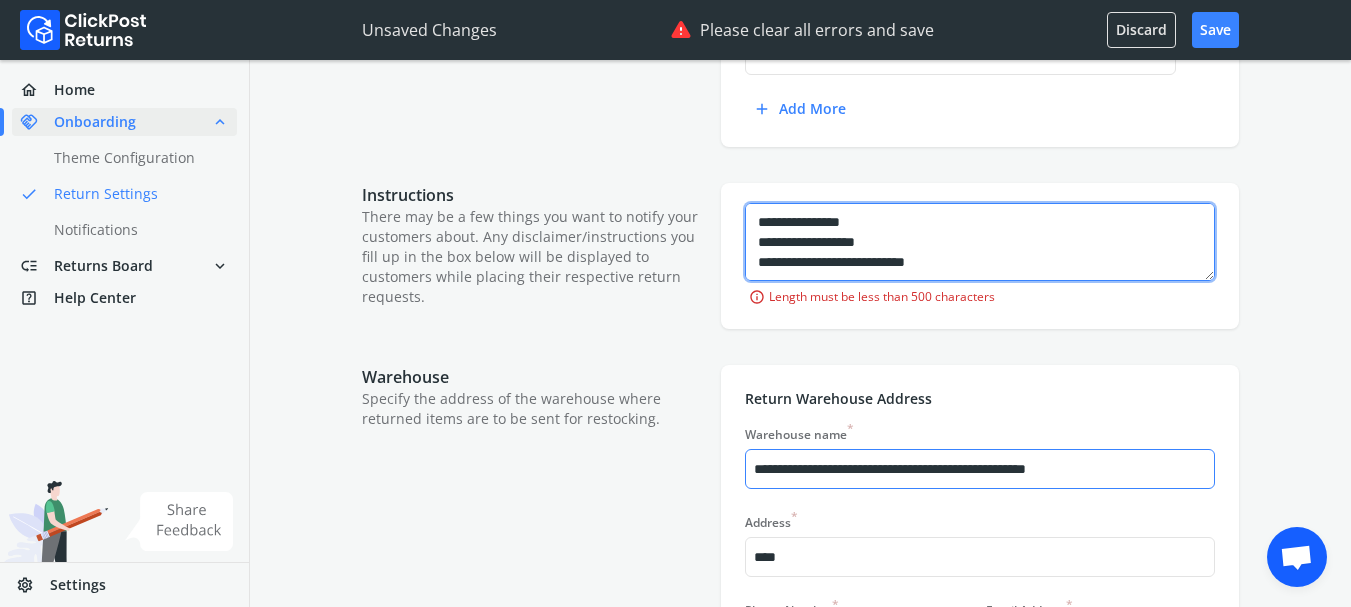 drag, startPoint x: 759, startPoint y: 223, endPoint x: 1081, endPoint y: 454, distance: 396.28903 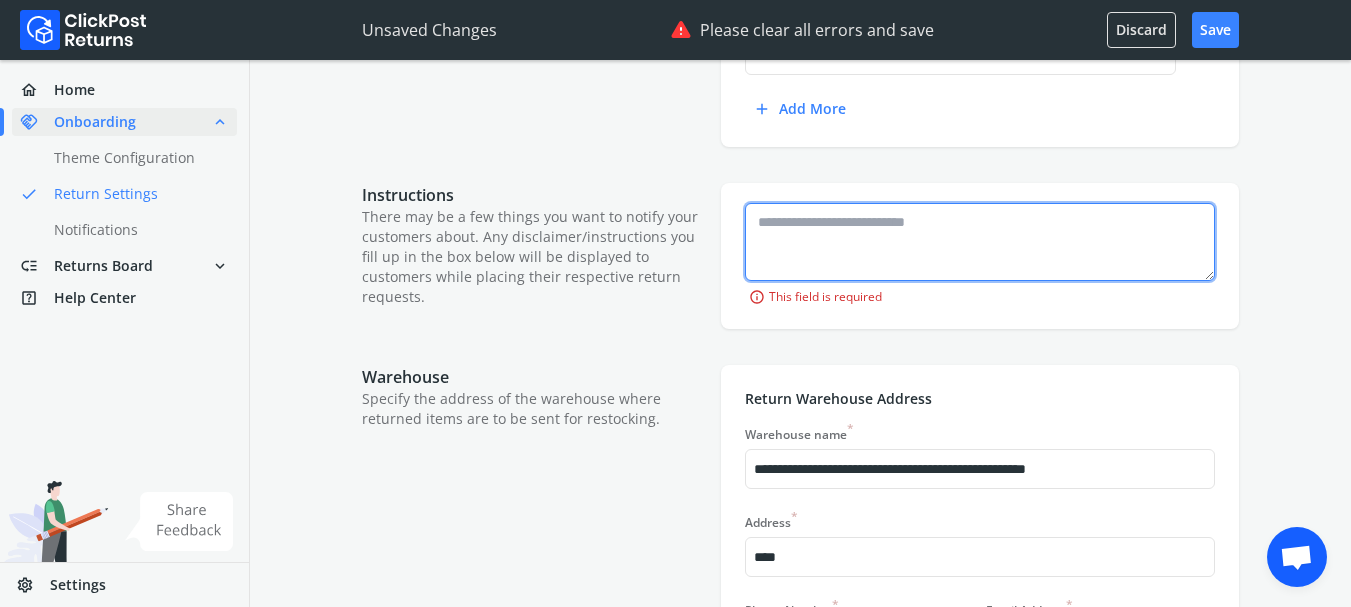 scroll, scrollTop: 0, scrollLeft: 0, axis: both 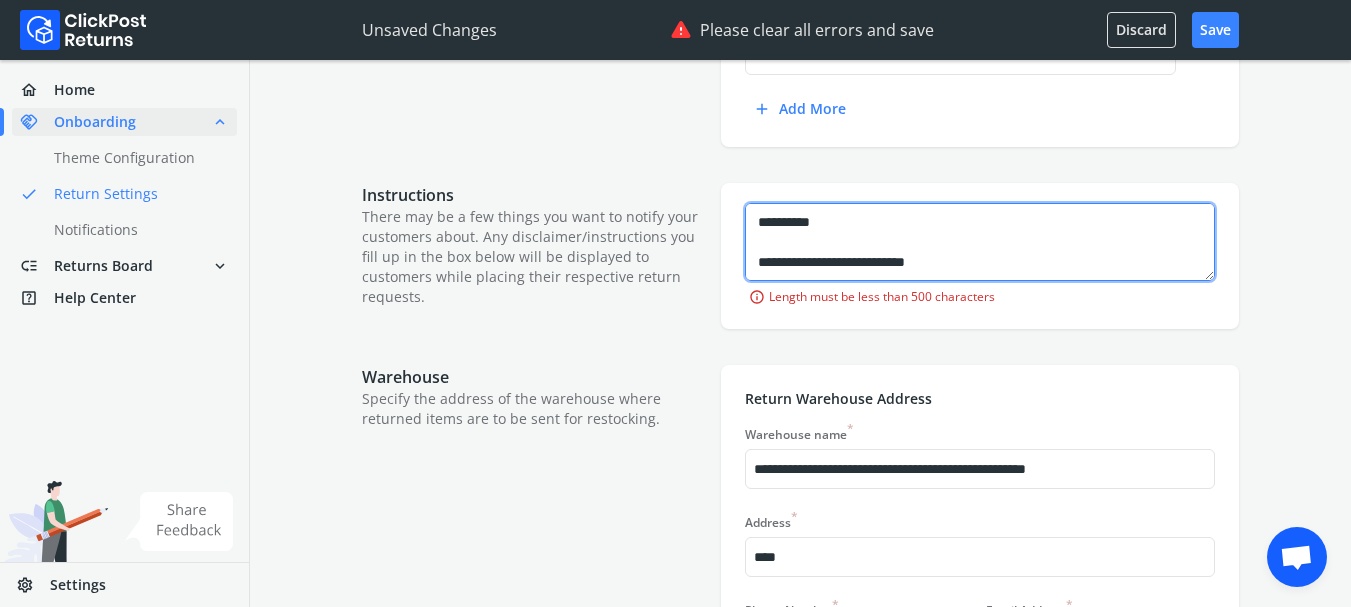 click at bounding box center (980, 242) 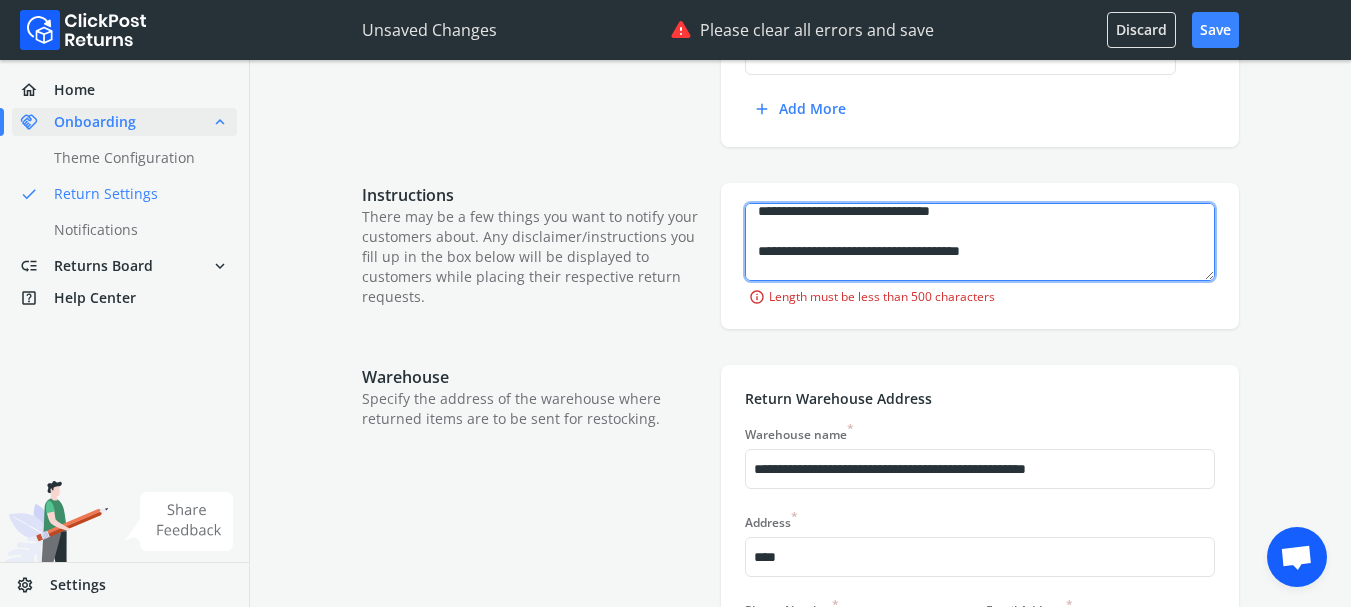 scroll, scrollTop: 0, scrollLeft: 0, axis: both 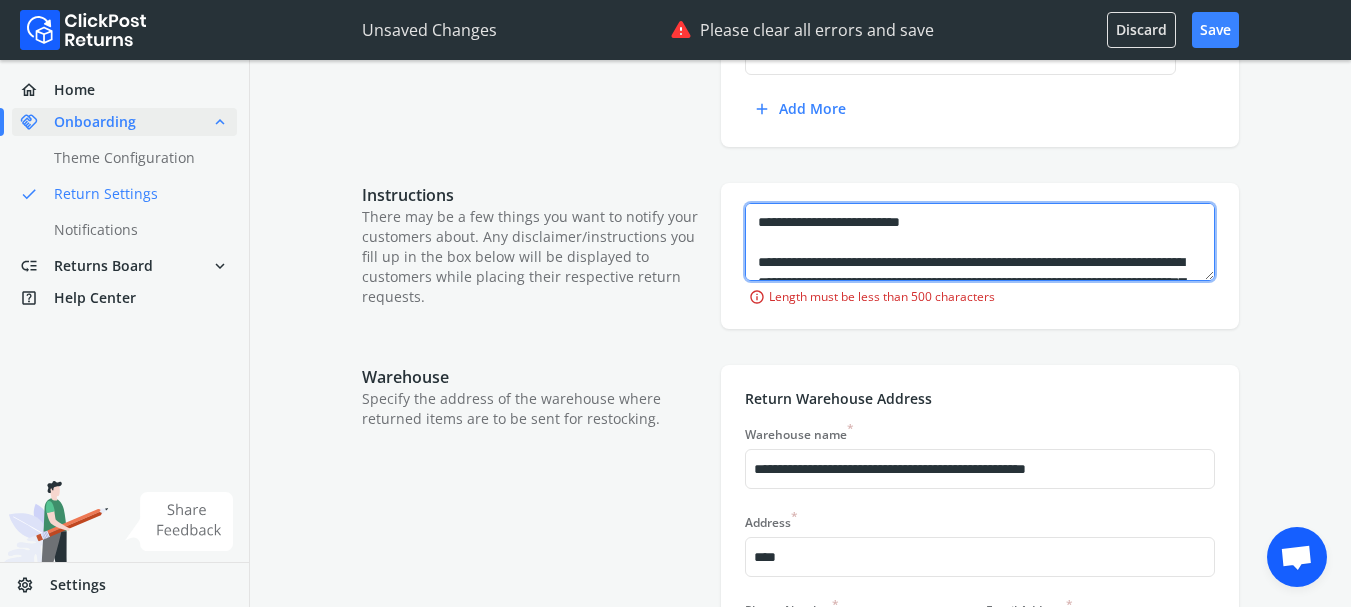click at bounding box center [980, 242] 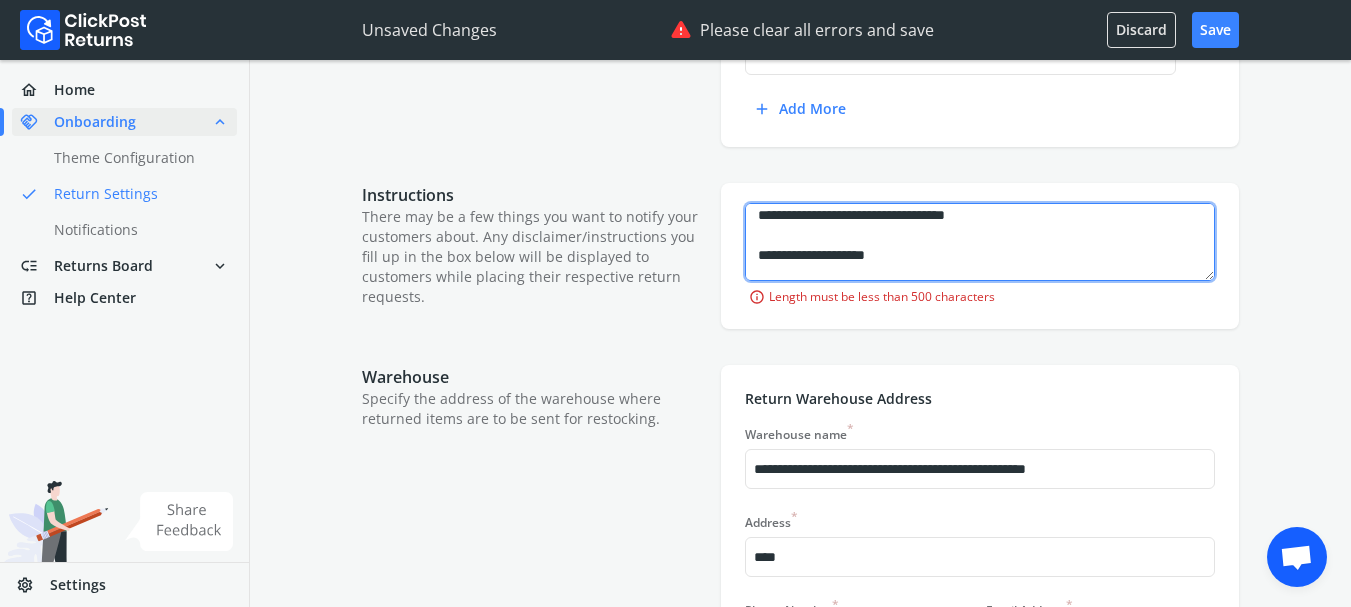 scroll, scrollTop: 80, scrollLeft: 0, axis: vertical 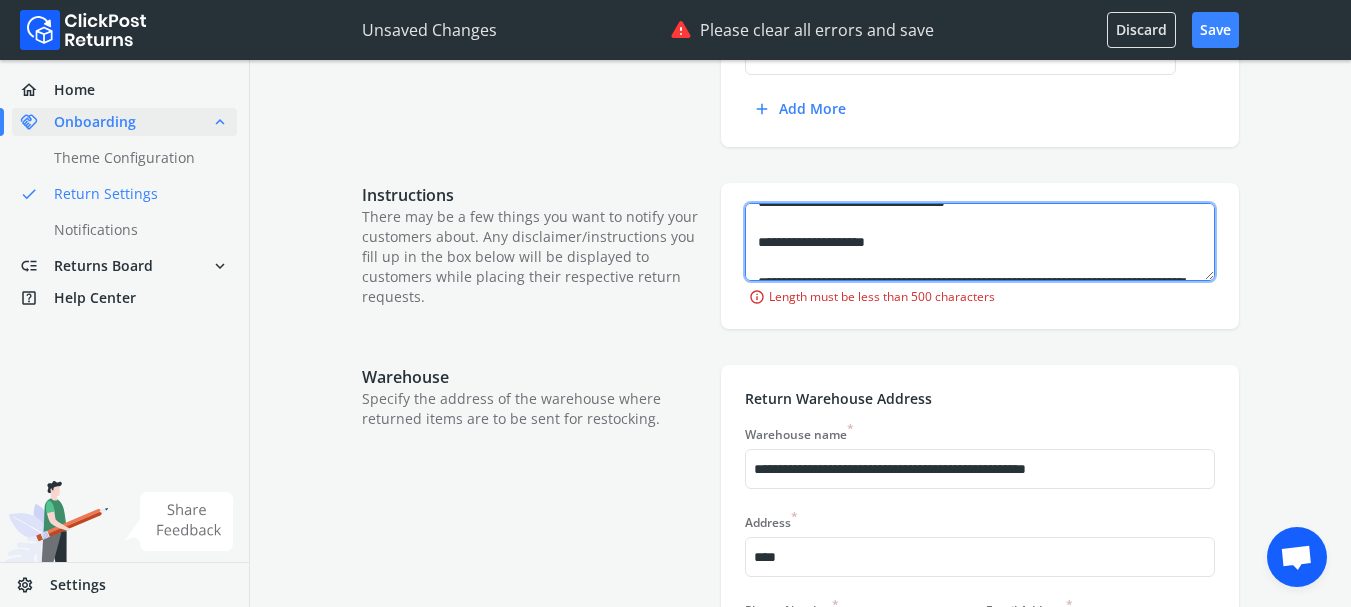 click at bounding box center [980, 242] 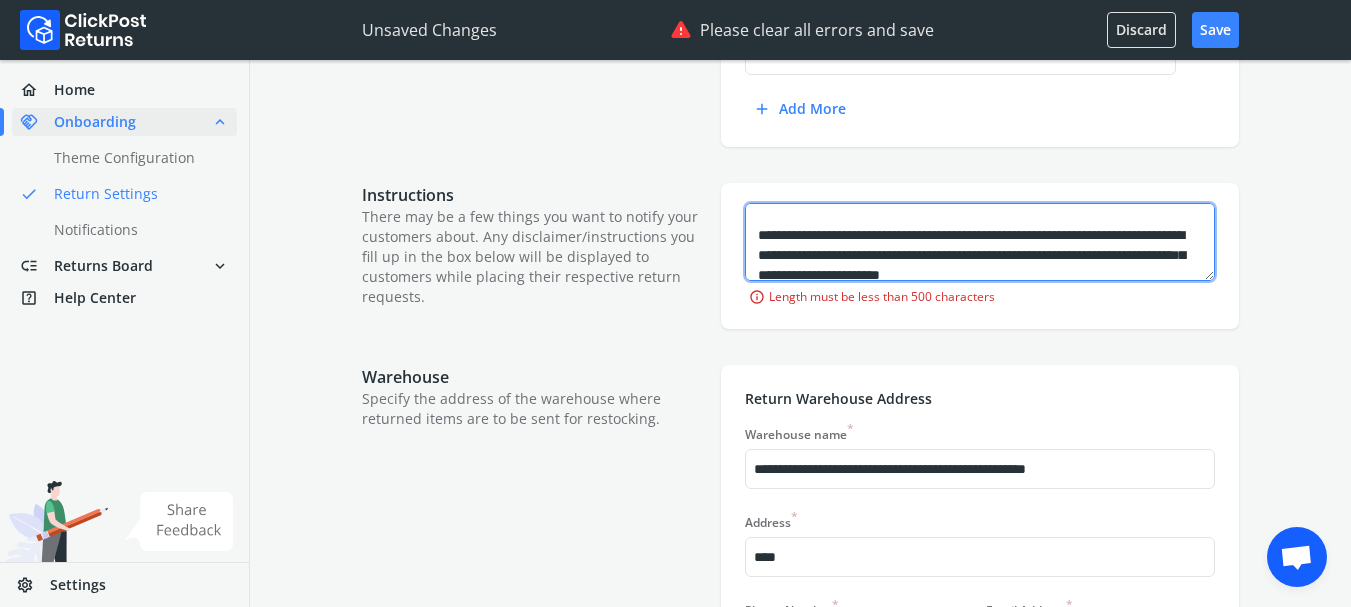 scroll, scrollTop: 120, scrollLeft: 0, axis: vertical 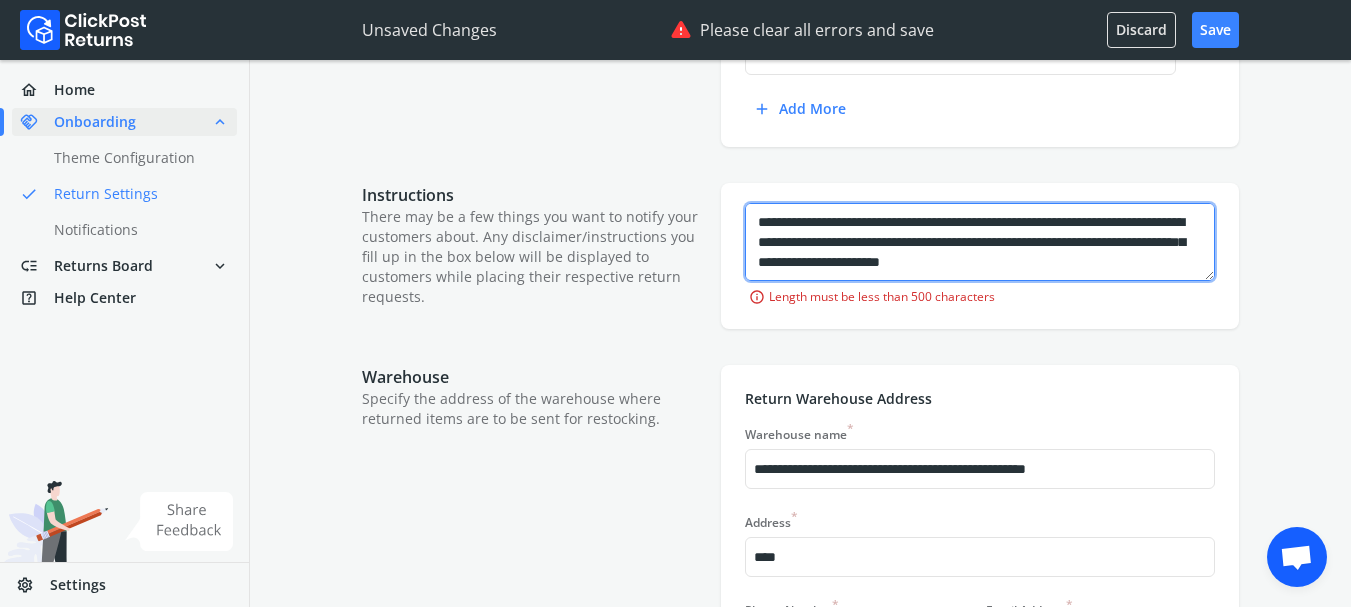 click at bounding box center (980, 242) 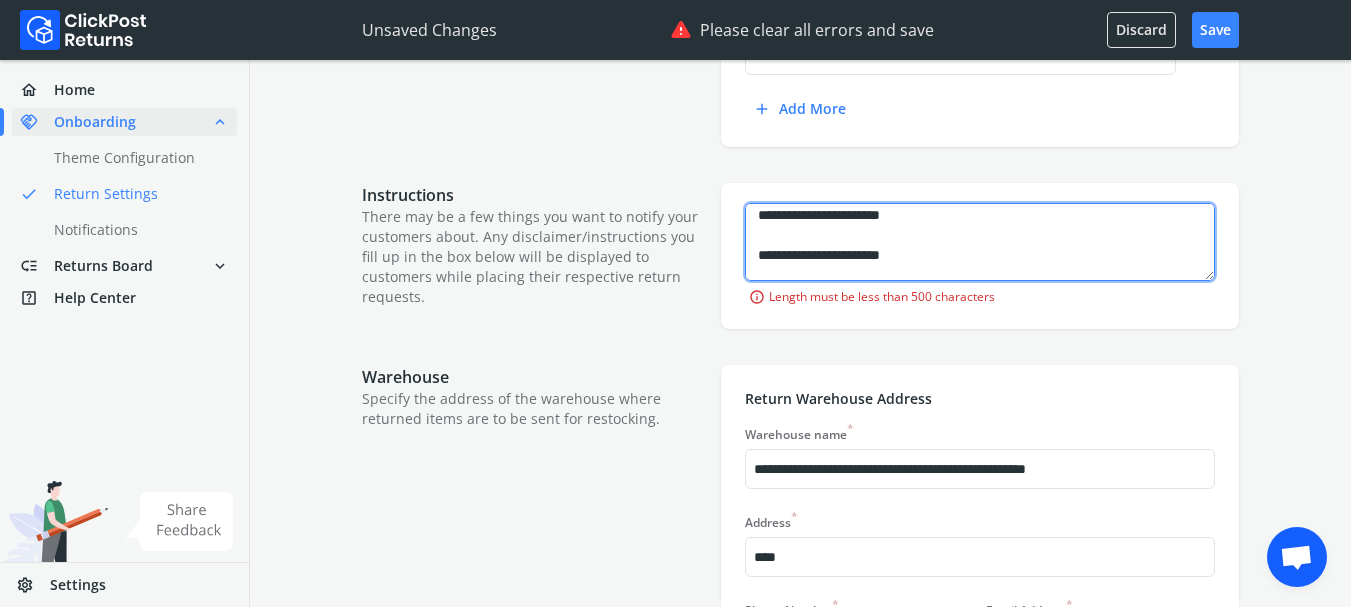 scroll, scrollTop: 160, scrollLeft: 0, axis: vertical 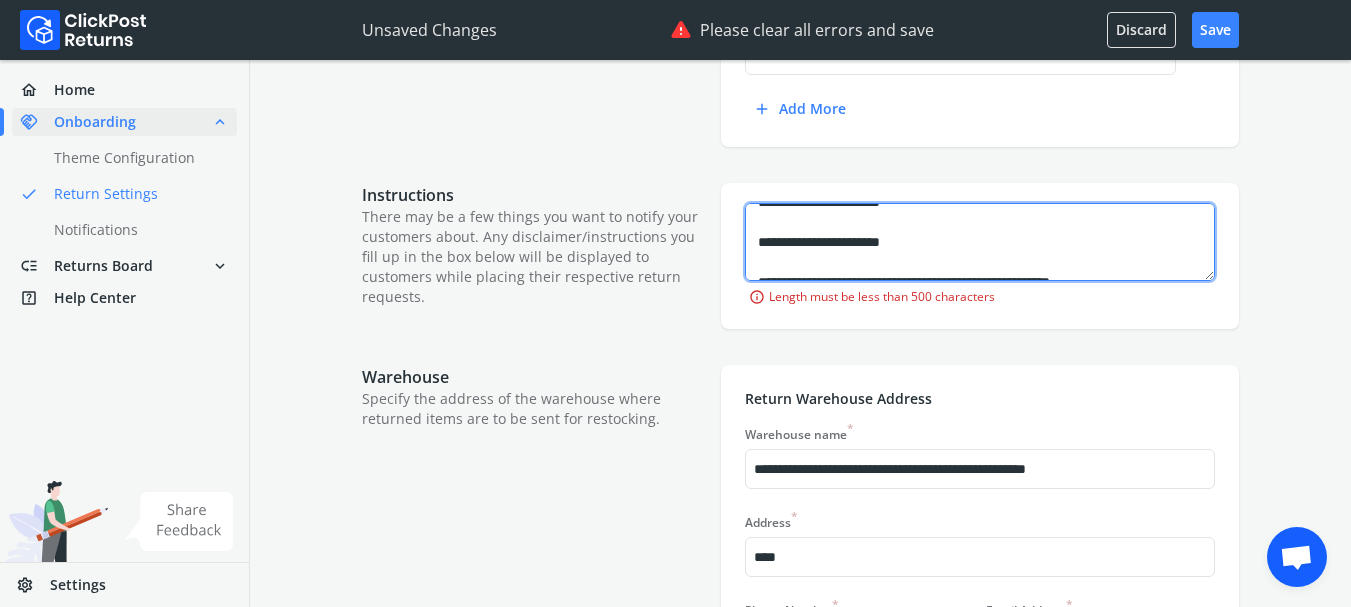 drag, startPoint x: 758, startPoint y: 260, endPoint x: 839, endPoint y: 252, distance: 81.394104 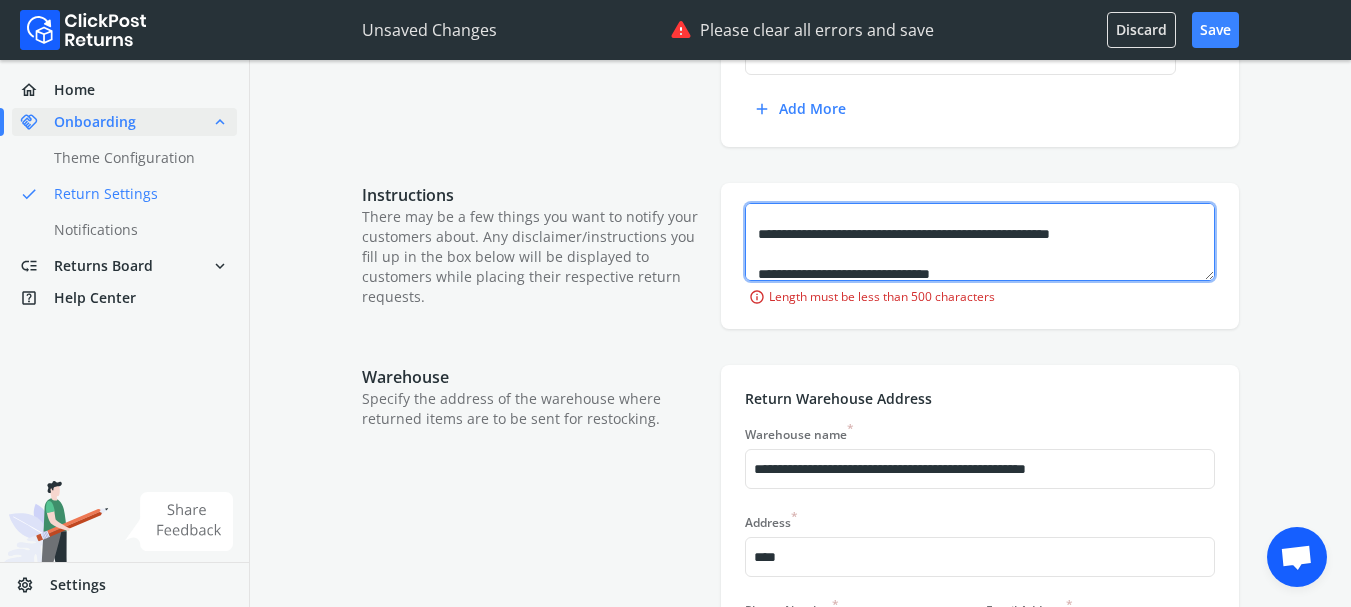 scroll, scrollTop: 200, scrollLeft: 0, axis: vertical 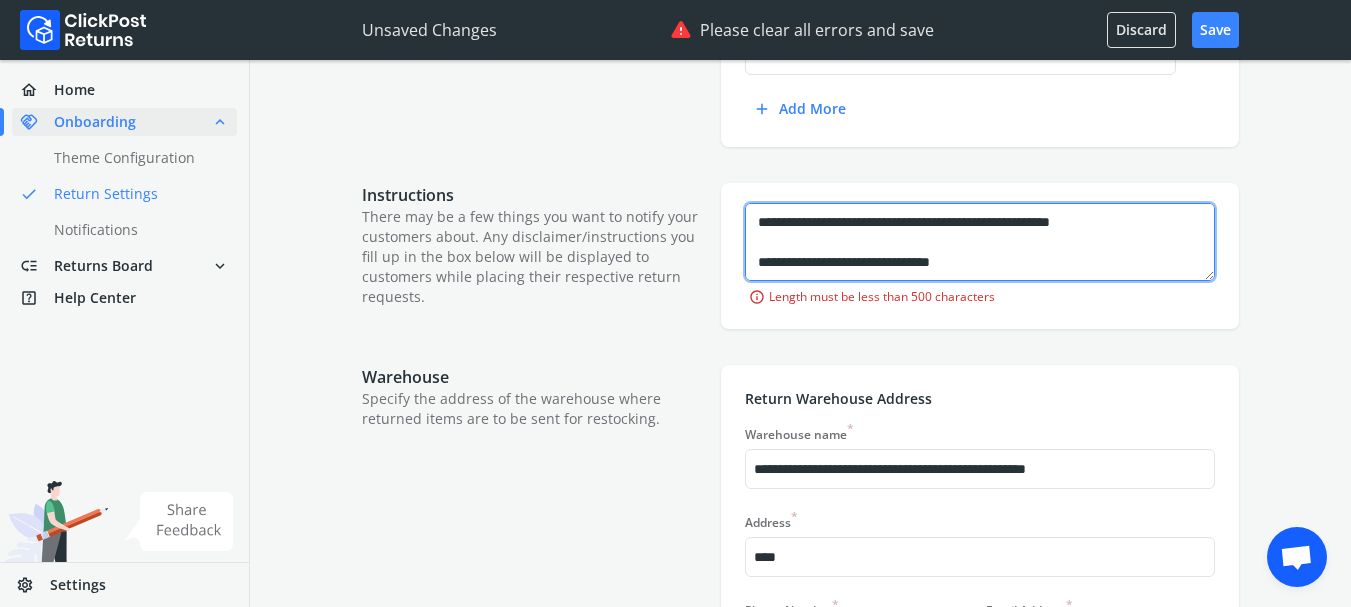 click at bounding box center [980, 242] 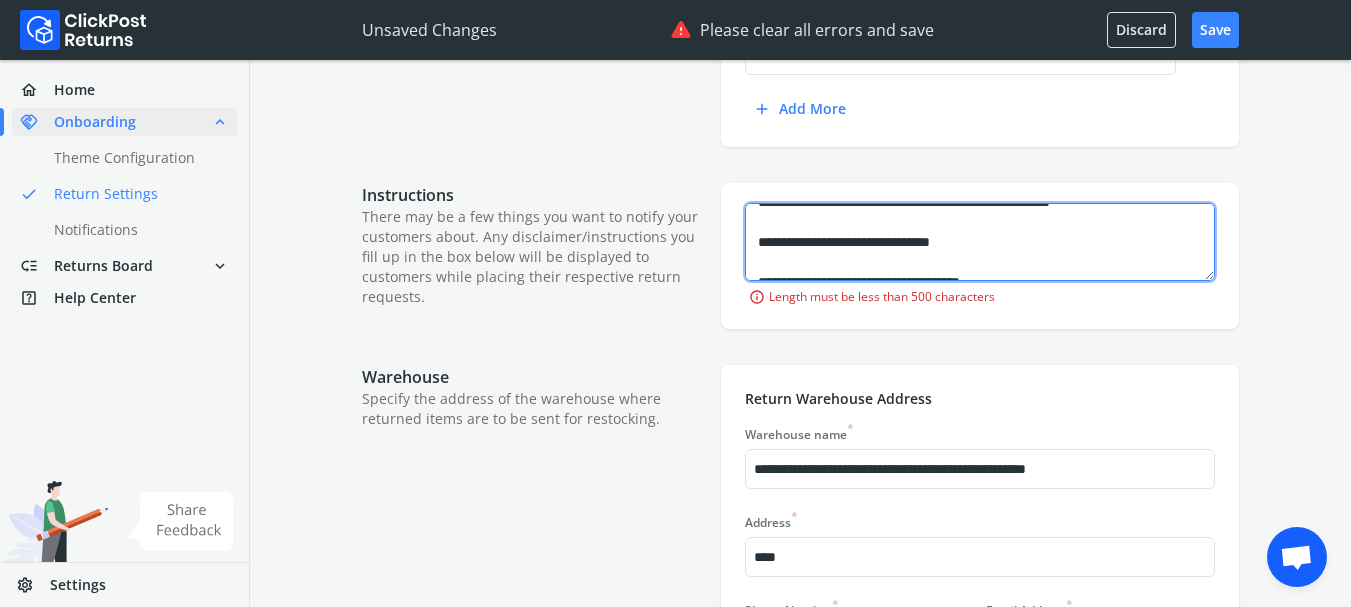 scroll, scrollTop: 240, scrollLeft: 0, axis: vertical 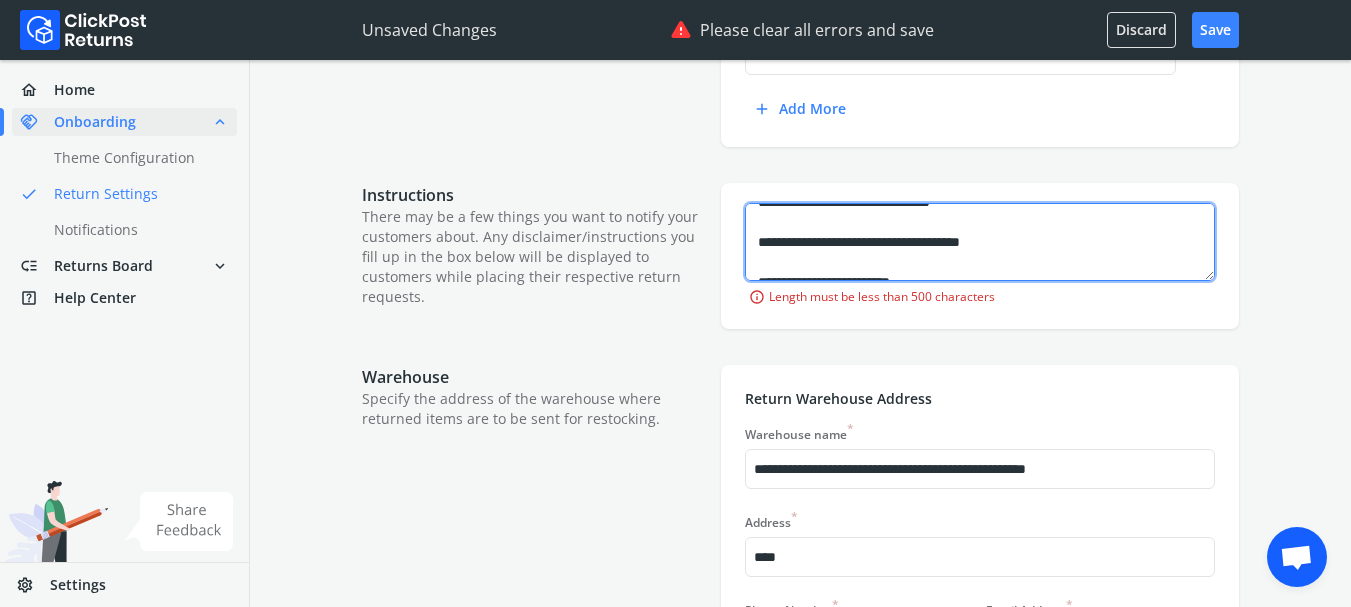 click at bounding box center [980, 242] 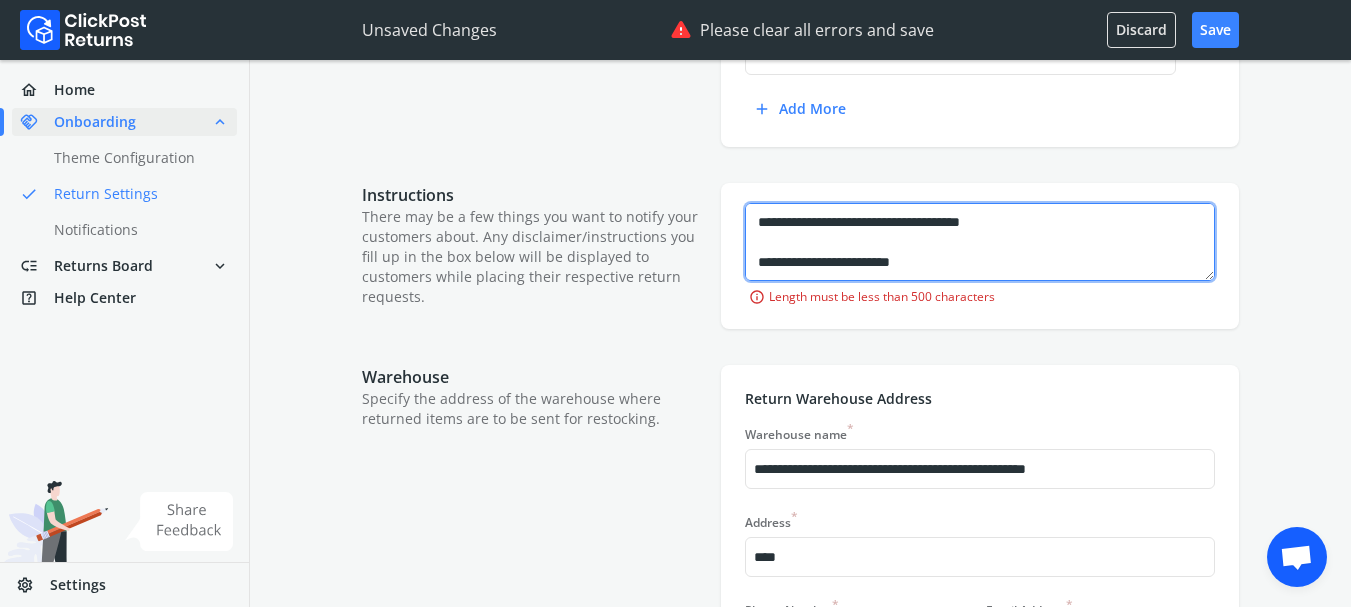 scroll, scrollTop: 220, scrollLeft: 0, axis: vertical 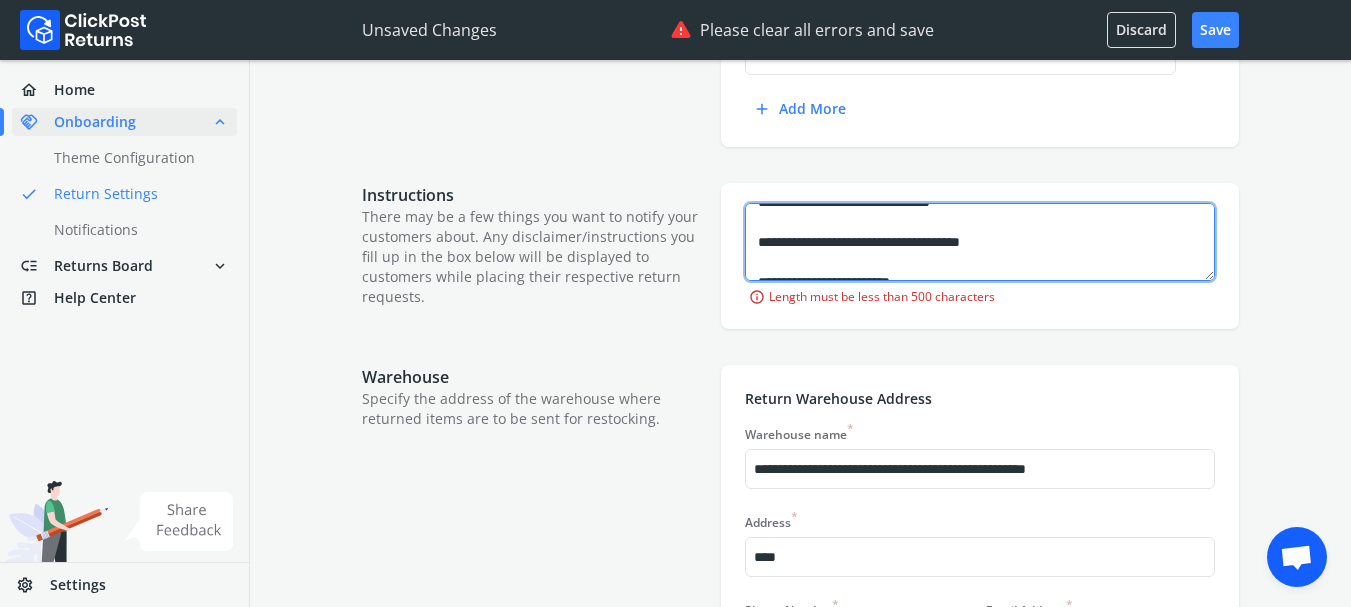 click at bounding box center (980, 242) 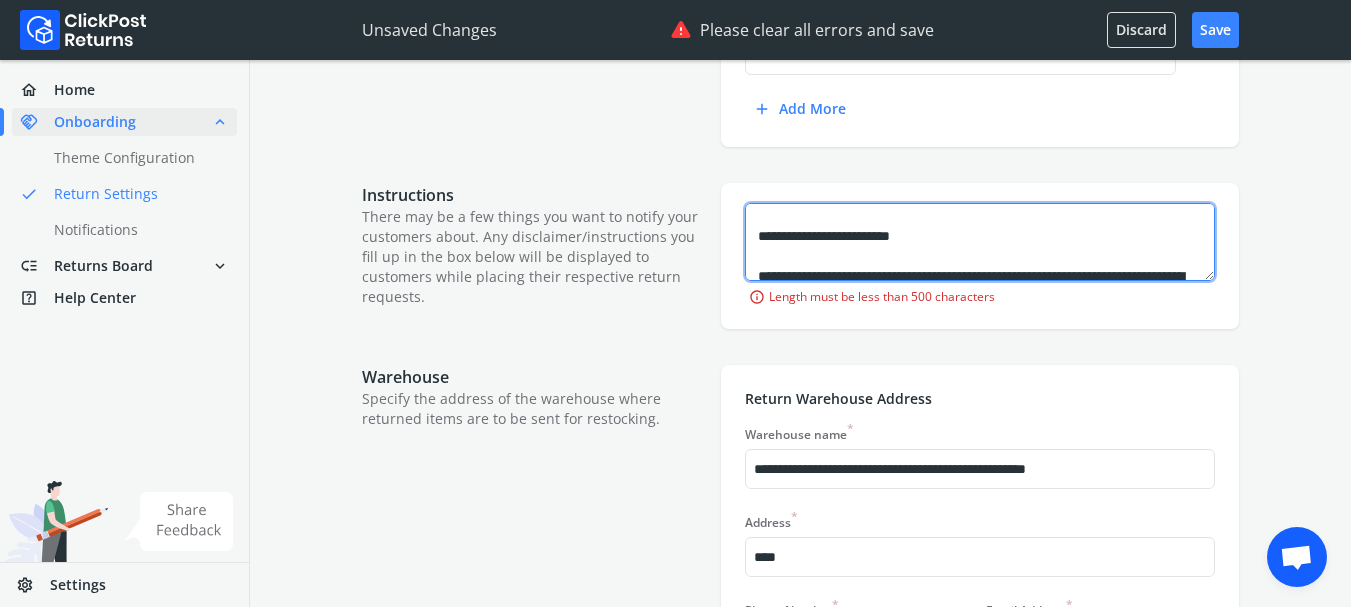 scroll, scrollTop: 260, scrollLeft: 0, axis: vertical 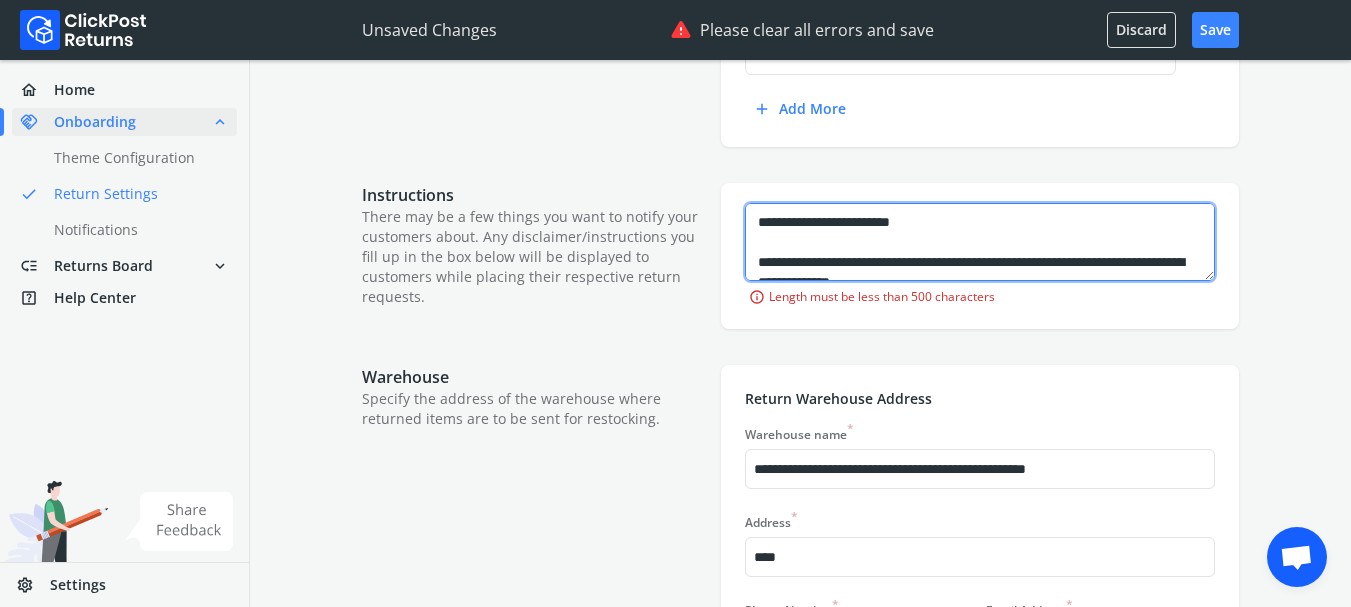 click at bounding box center (980, 242) 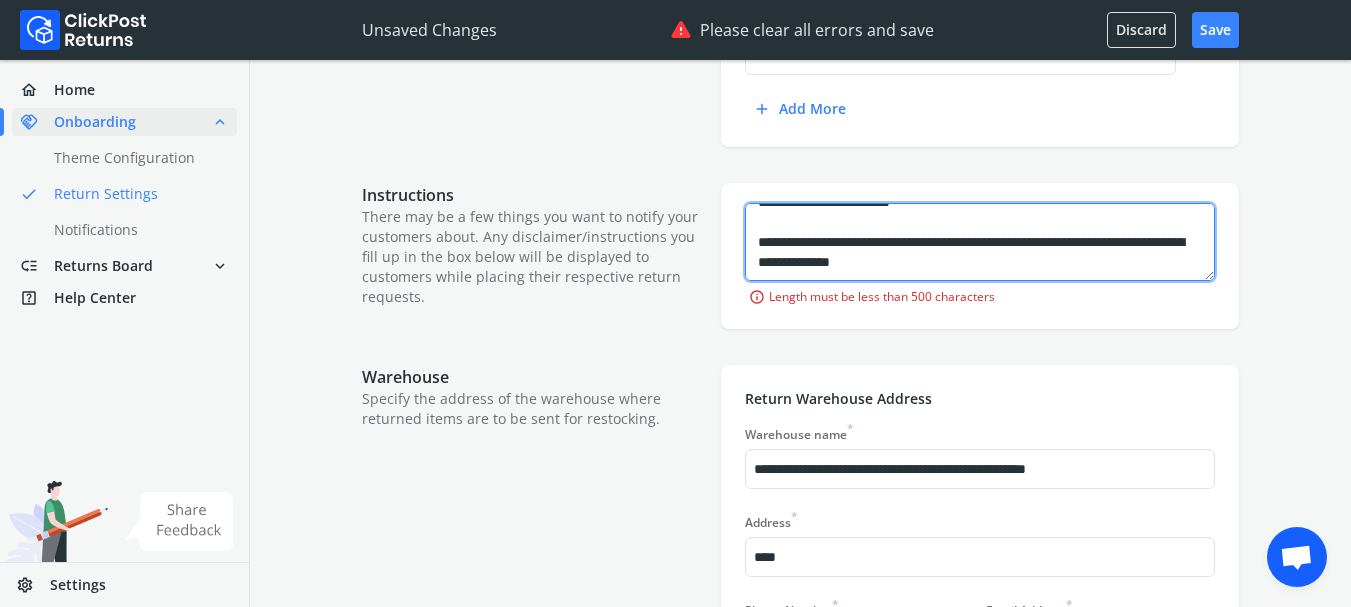 click at bounding box center [980, 242] 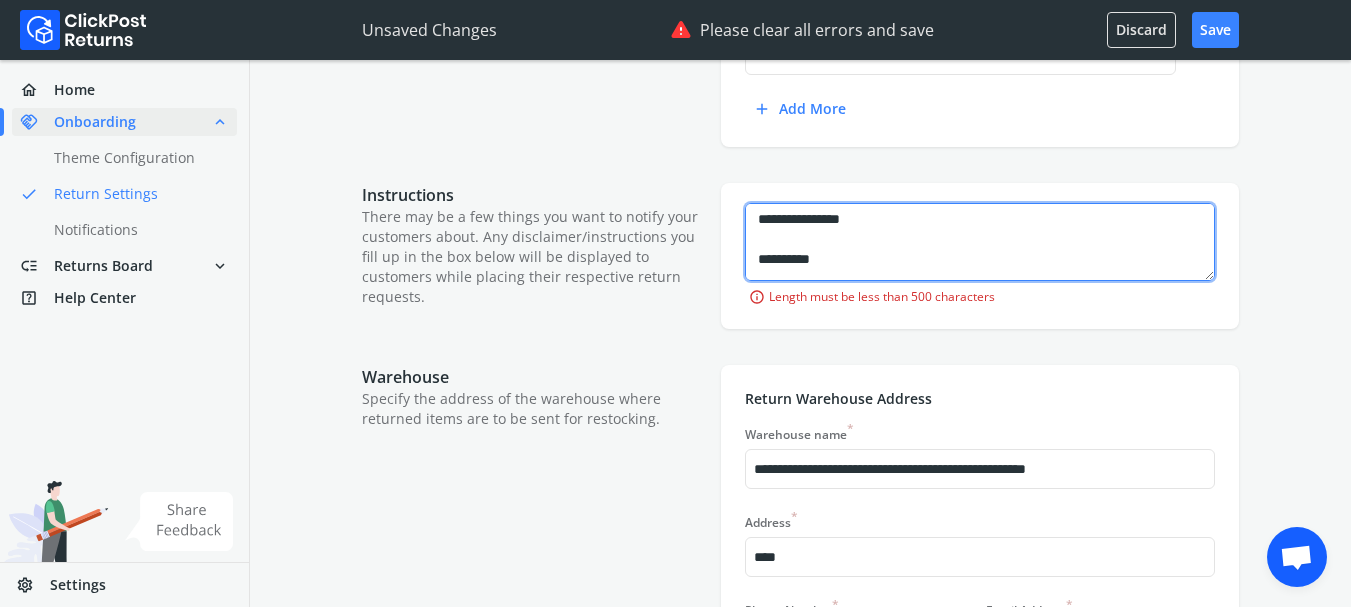 scroll, scrollTop: 1090, scrollLeft: 0, axis: vertical 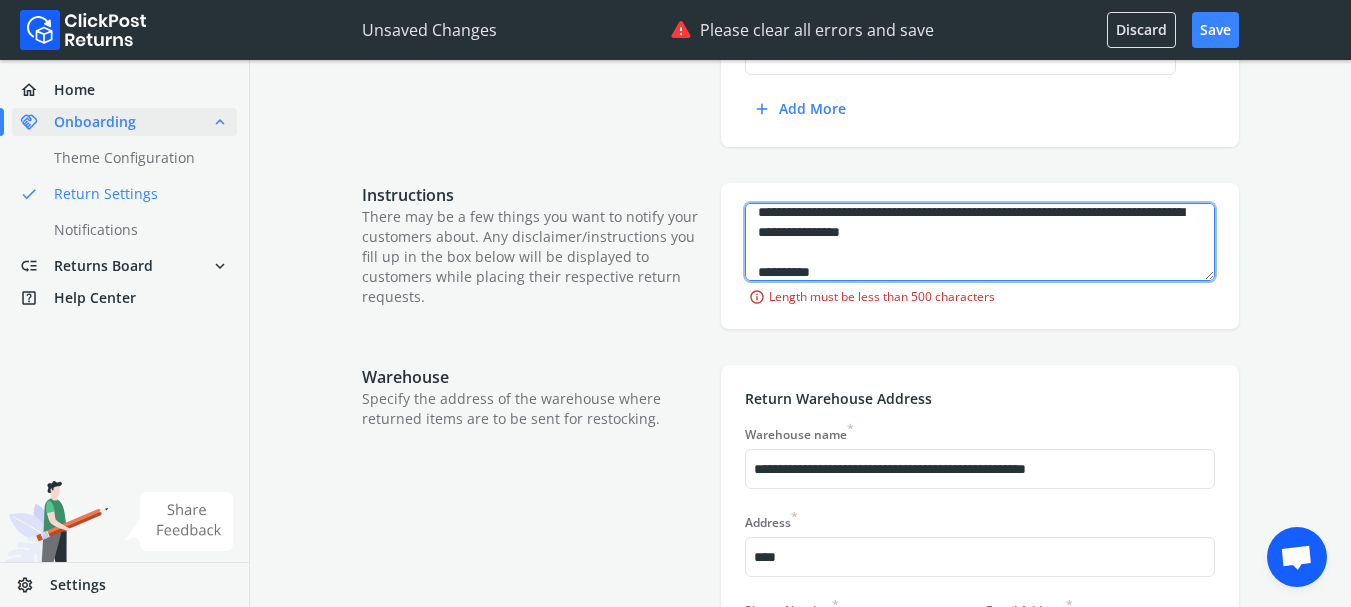 click at bounding box center [980, 242] 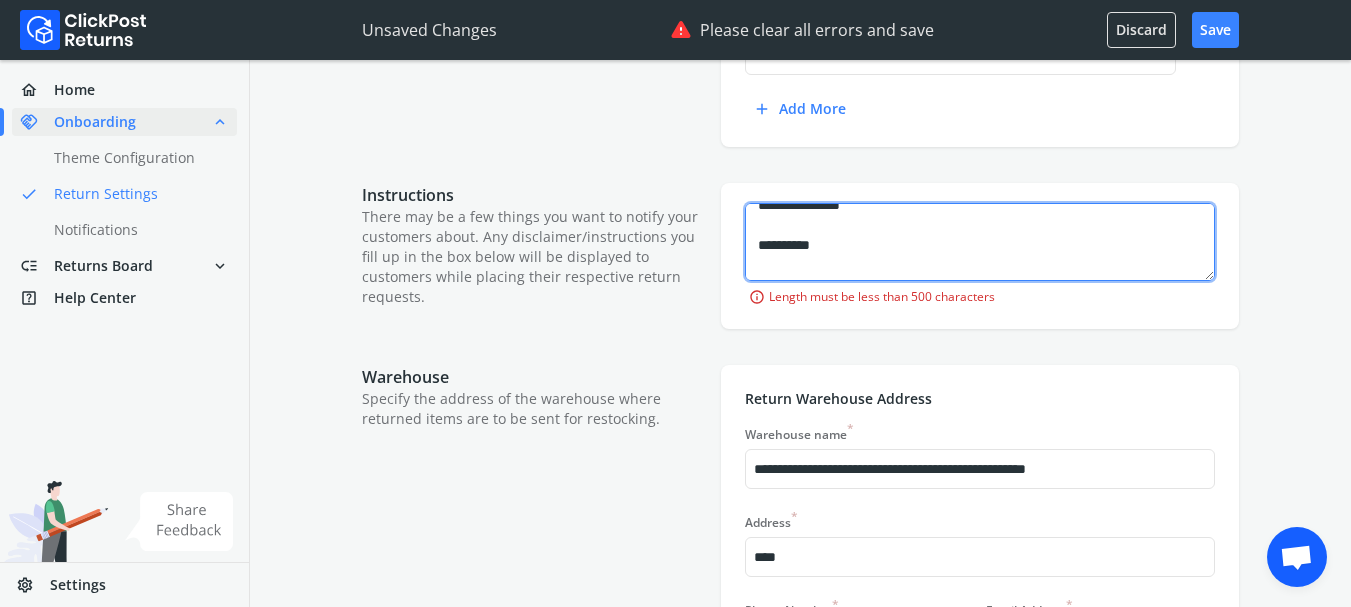 scroll, scrollTop: 1110, scrollLeft: 0, axis: vertical 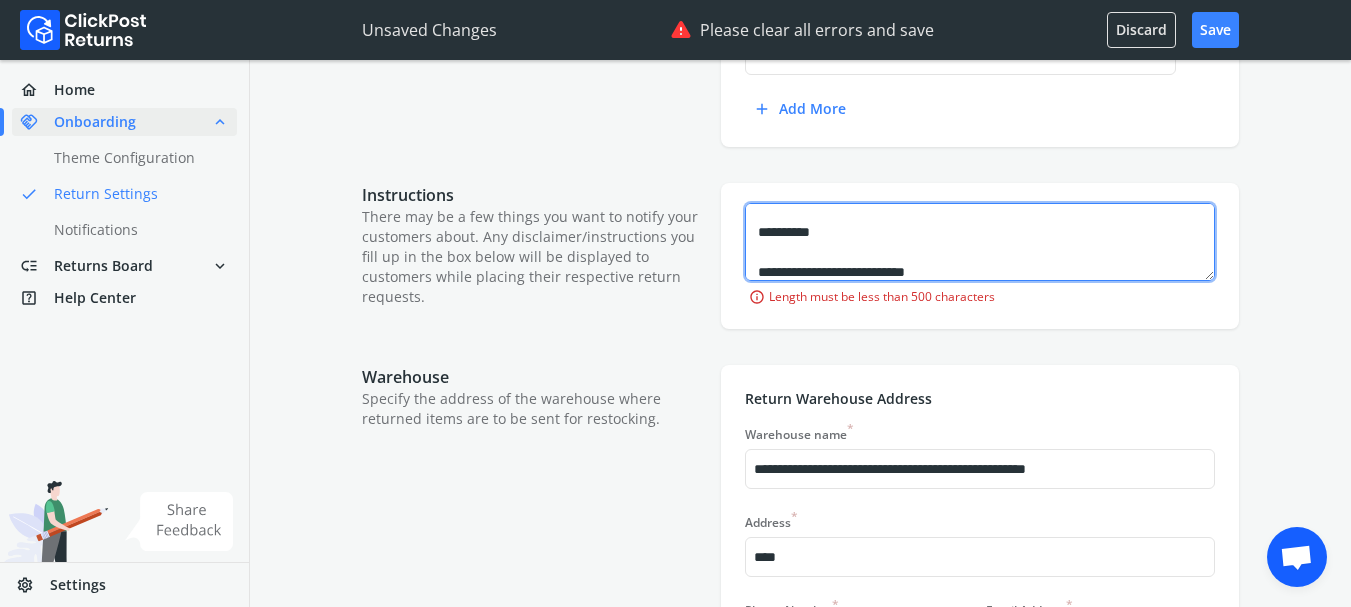 click at bounding box center [980, 242] 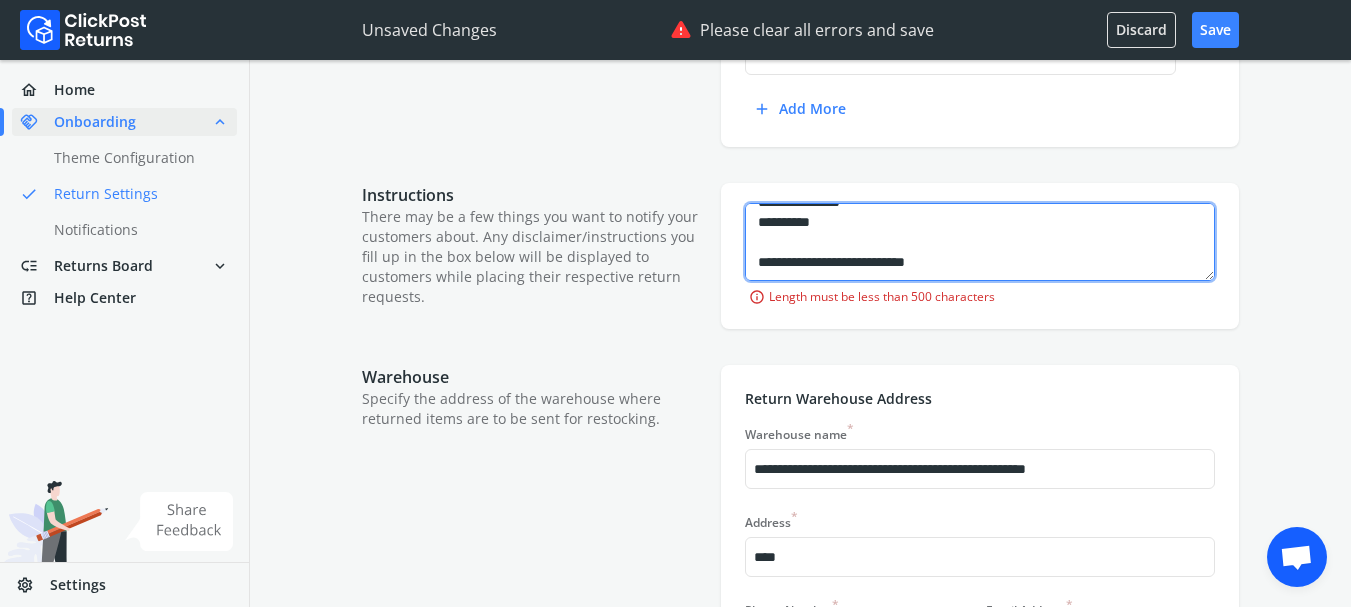 click at bounding box center [980, 242] 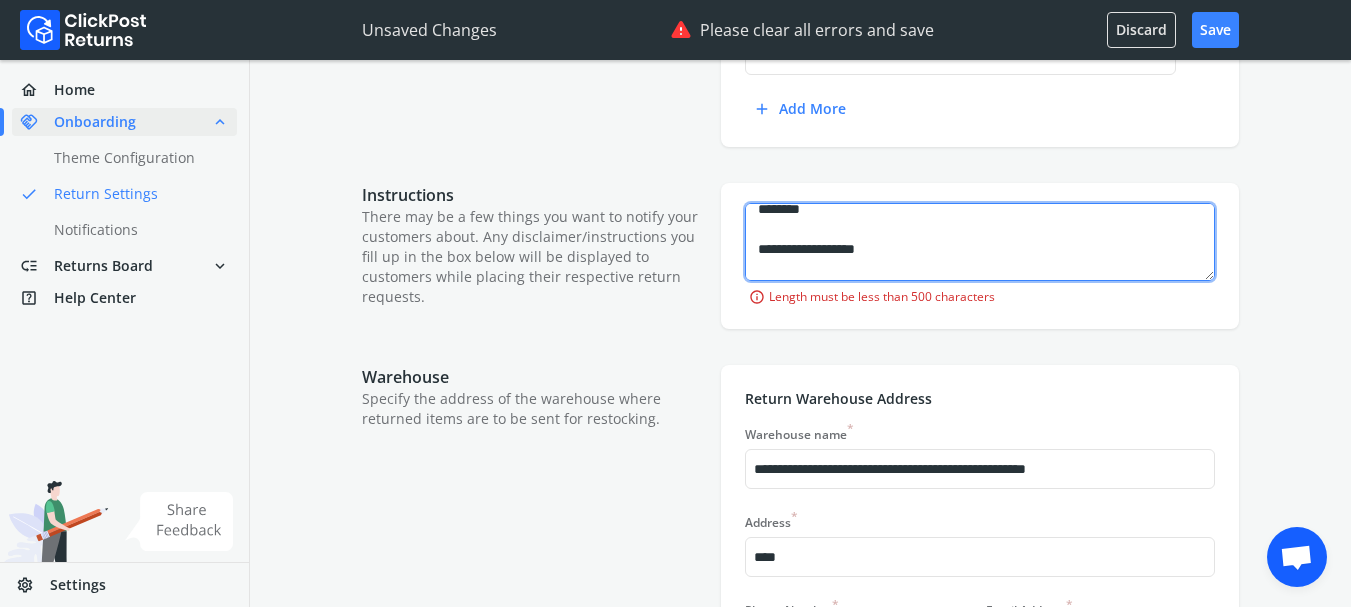 scroll, scrollTop: 1100, scrollLeft: 0, axis: vertical 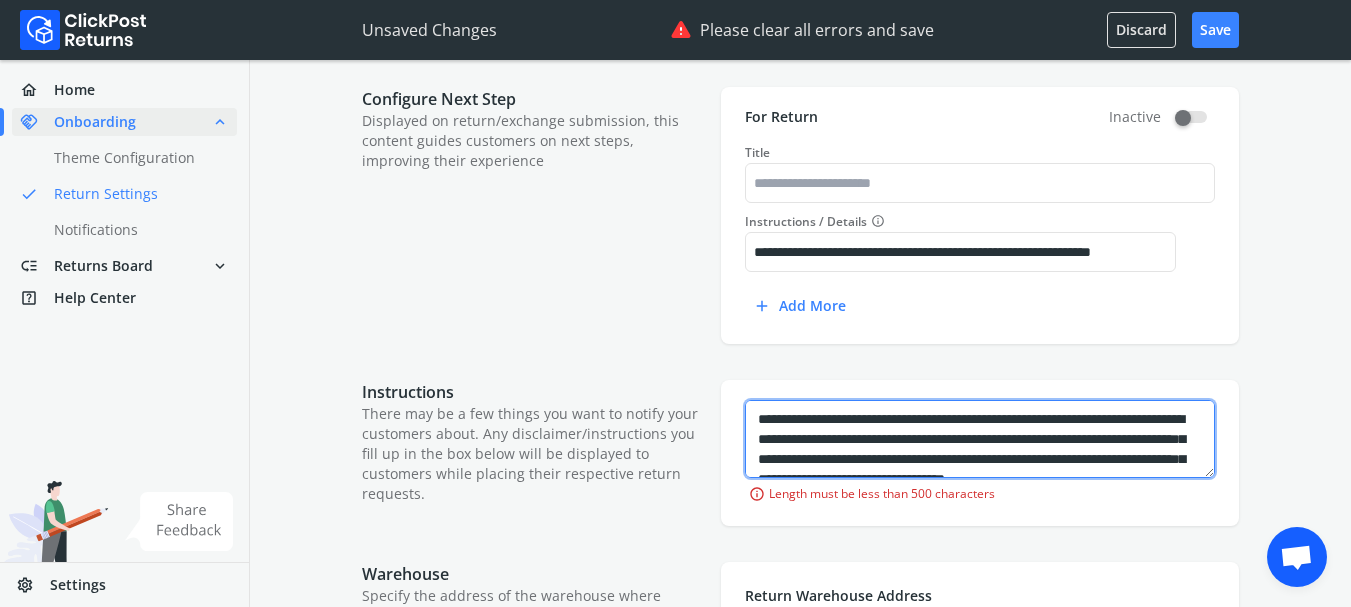 drag, startPoint x: 986, startPoint y: 470, endPoint x: 600, endPoint y: 343, distance: 406.35574 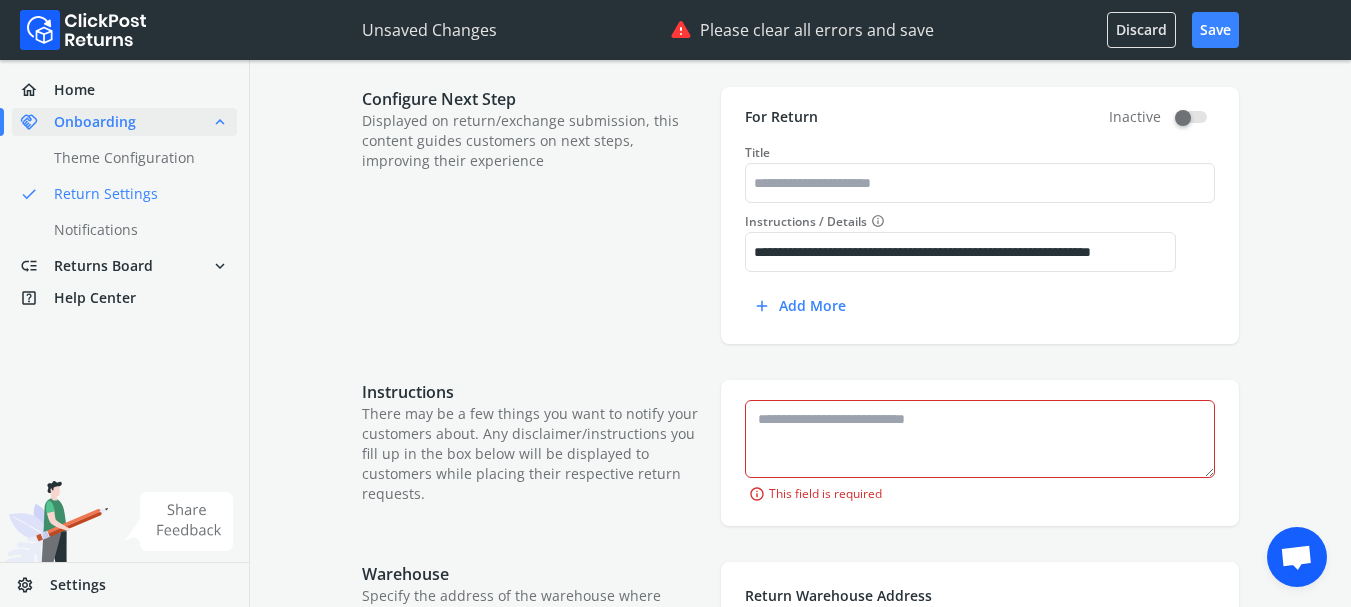 scroll, scrollTop: 0, scrollLeft: 41, axis: horizontal 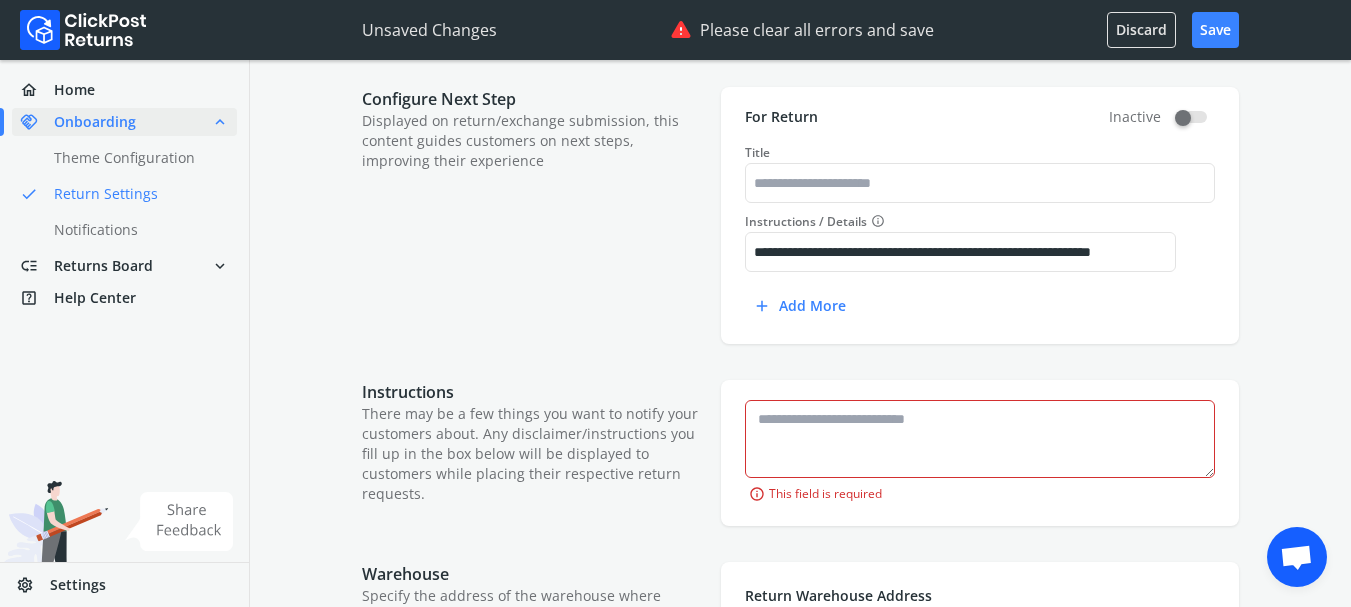 drag, startPoint x: 752, startPoint y: 251, endPoint x: 1215, endPoint y: 259, distance: 463.06912 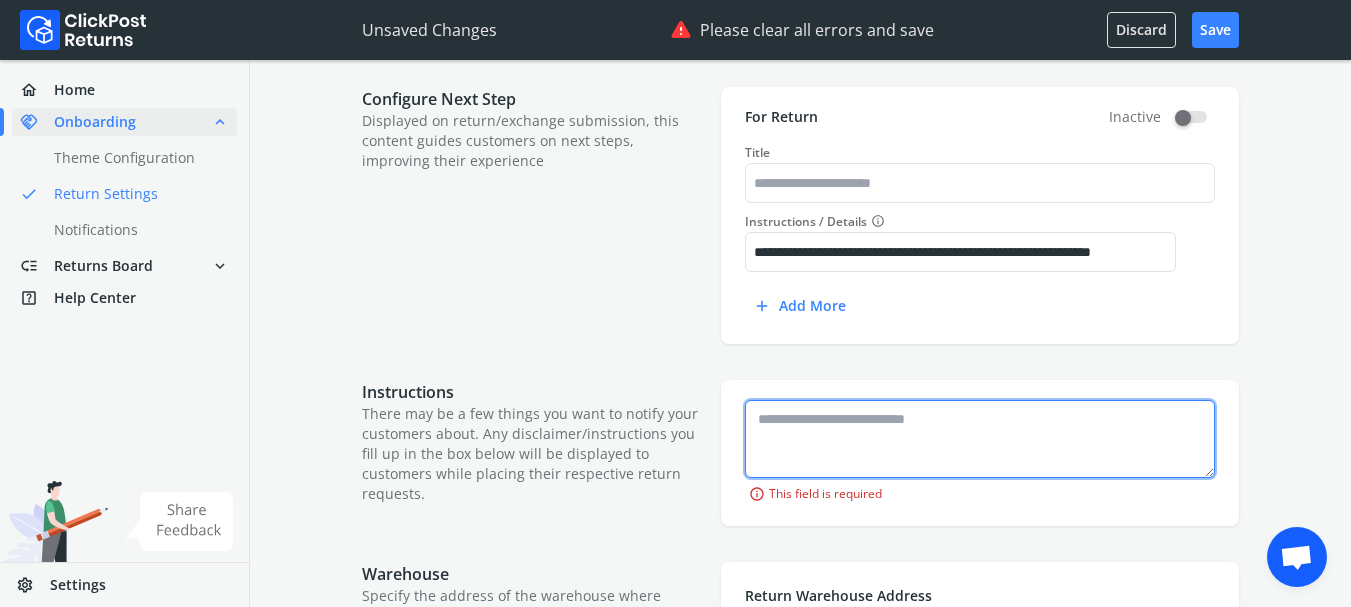 scroll, scrollTop: 0, scrollLeft: 0, axis: both 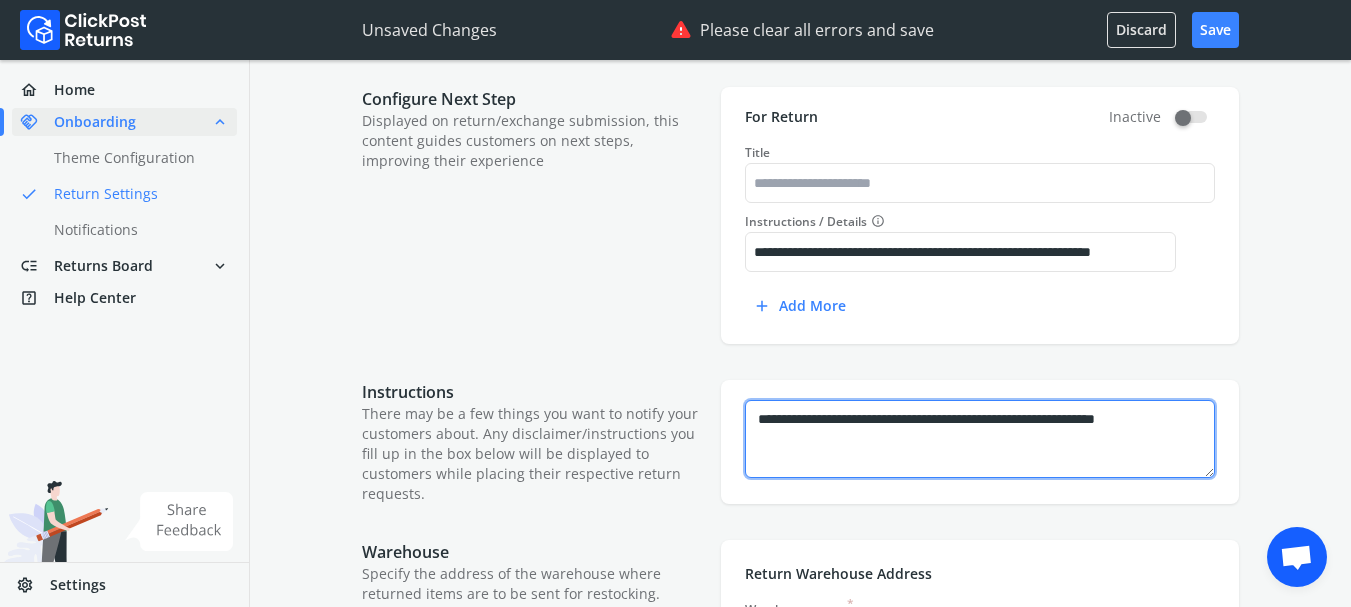 click on "**********" at bounding box center [980, 439] 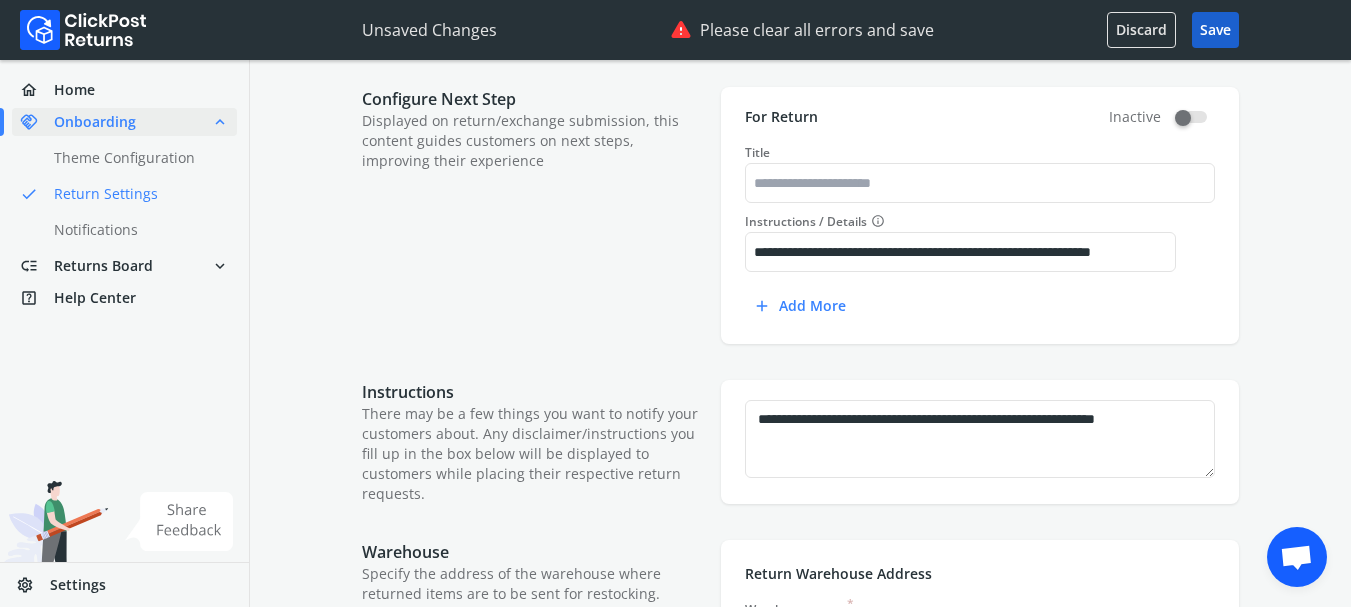 click on "Save" at bounding box center (1215, 30) 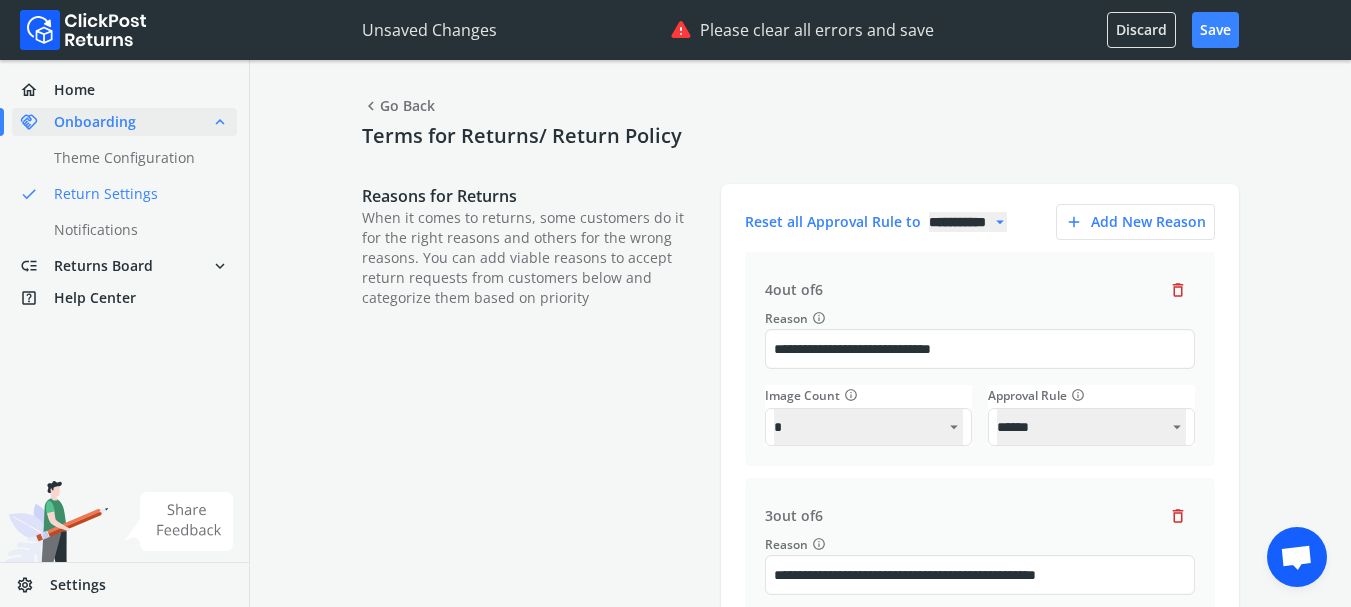 scroll, scrollTop: 667, scrollLeft: 0, axis: vertical 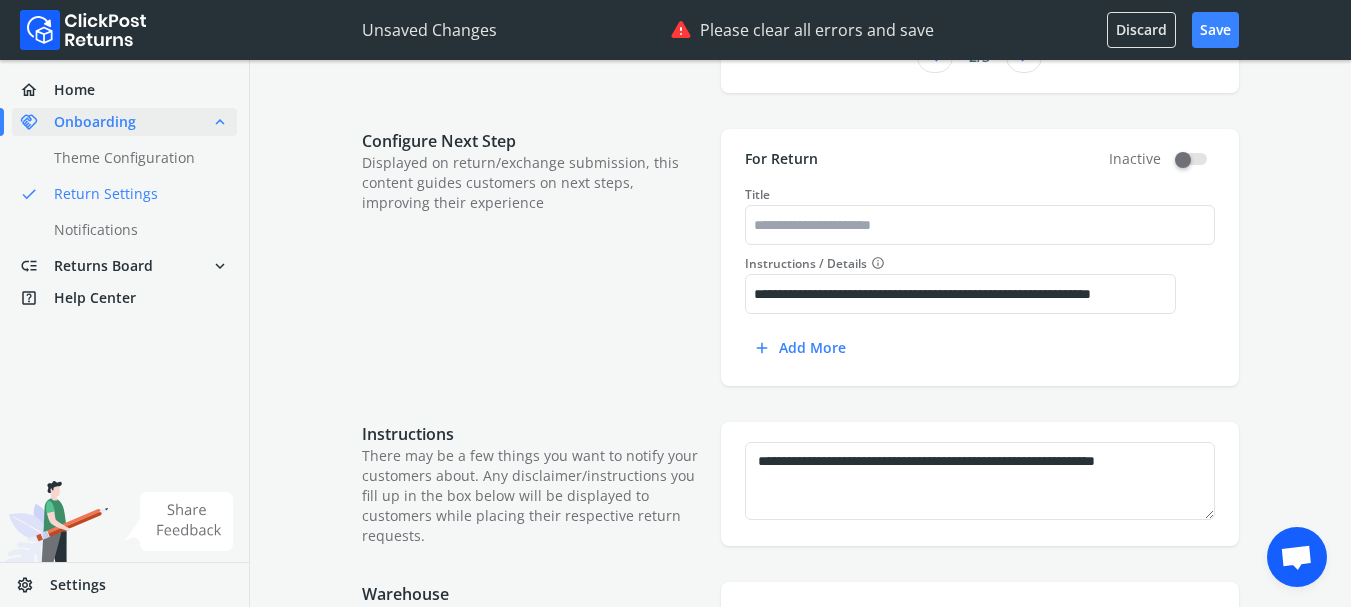 click at bounding box center (1192, 159) 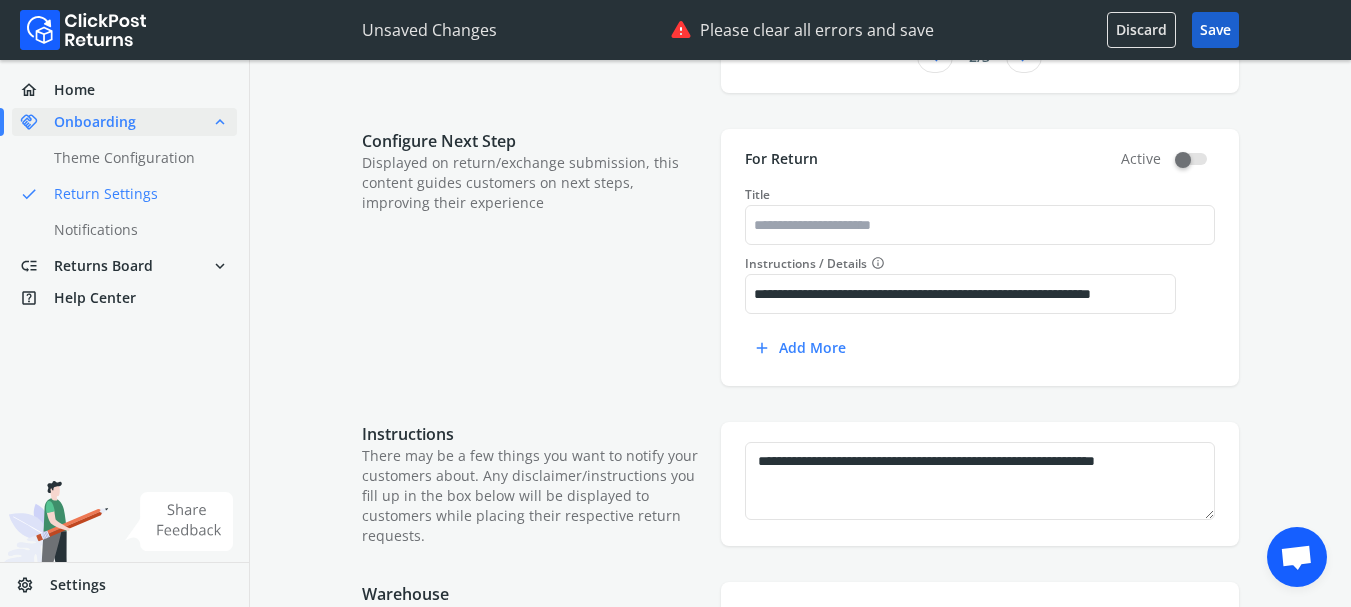 click on "Save" at bounding box center [1215, 30] 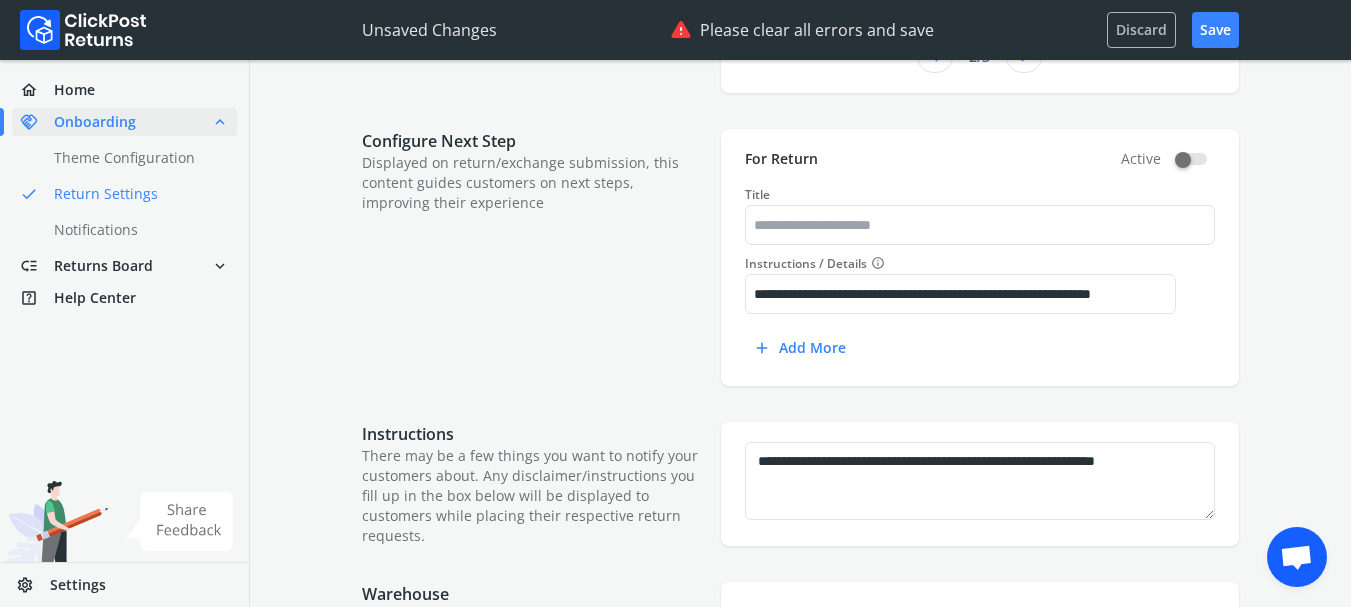 click on "Discard" at bounding box center [1141, 30] 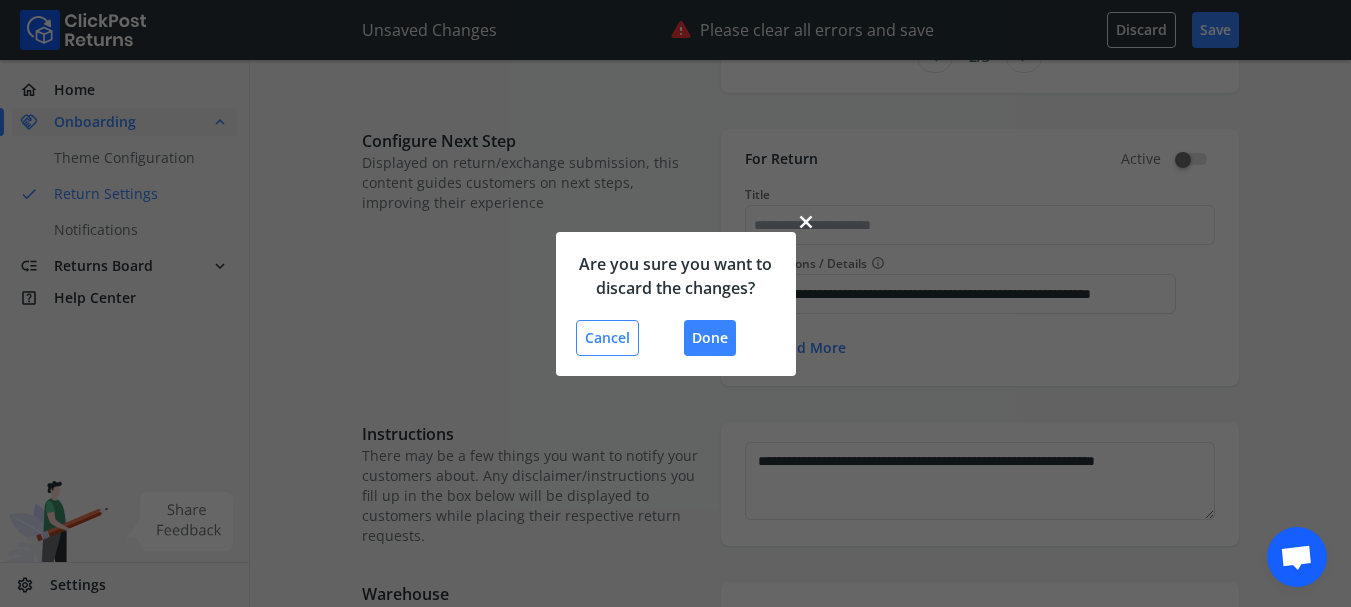 click on "close" at bounding box center [806, 222] 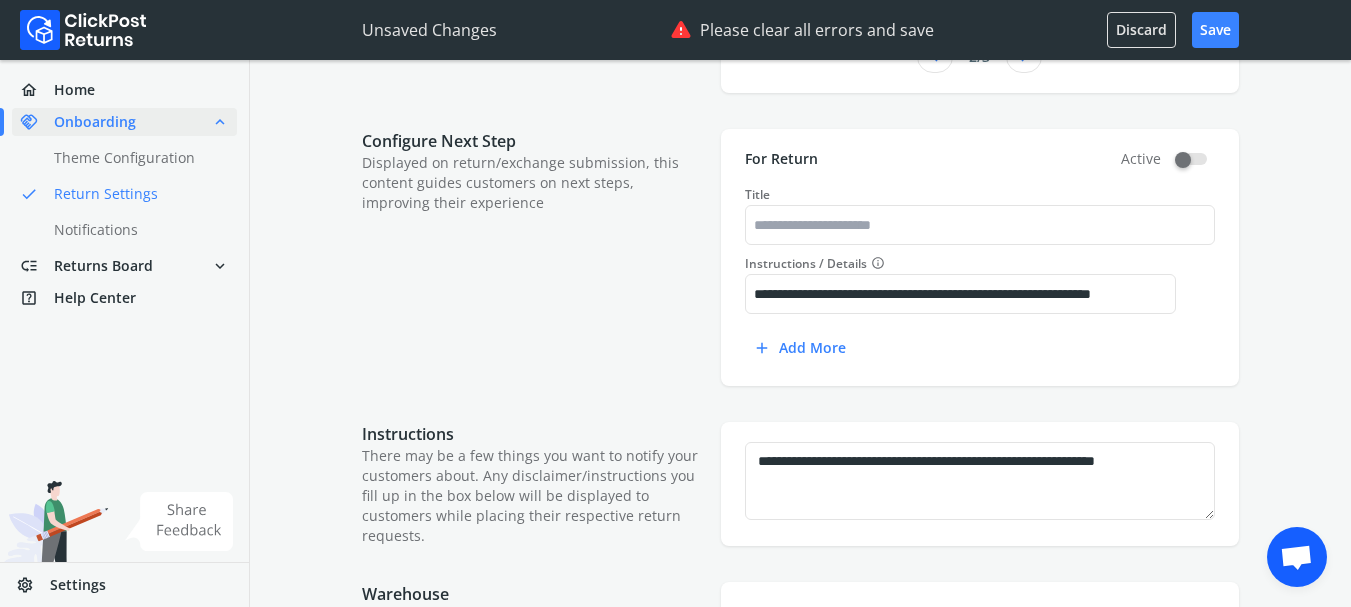 scroll, scrollTop: 1354, scrollLeft: 0, axis: vertical 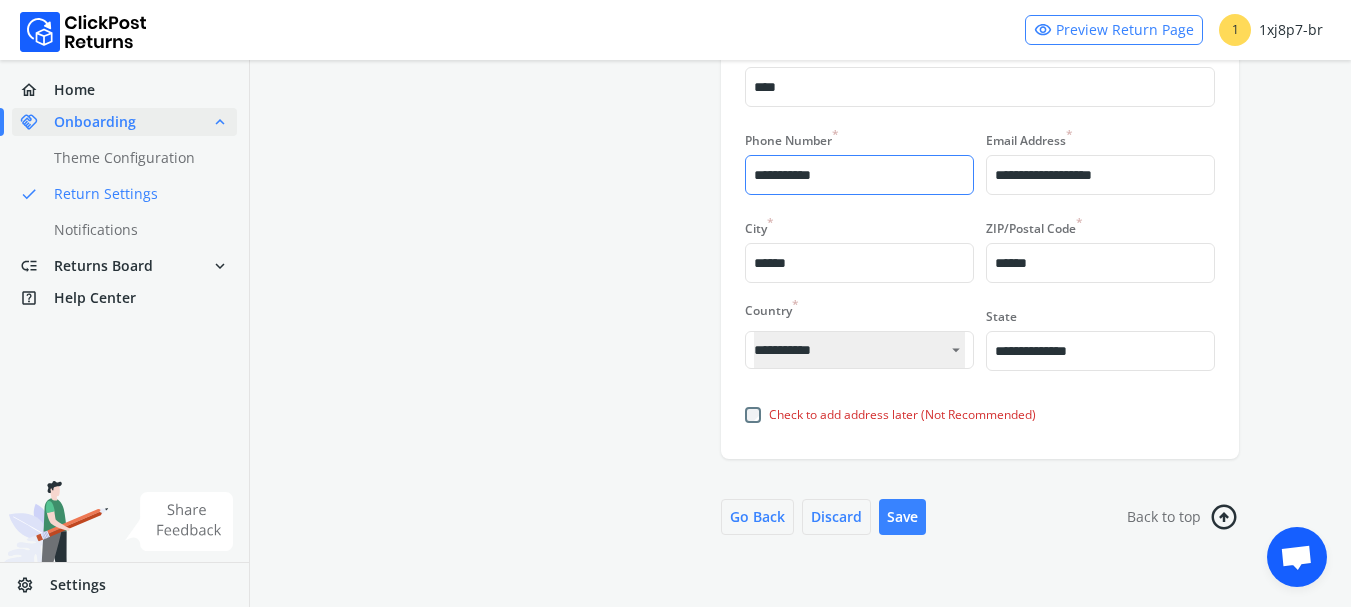 click on "**********" at bounding box center (859, 175) 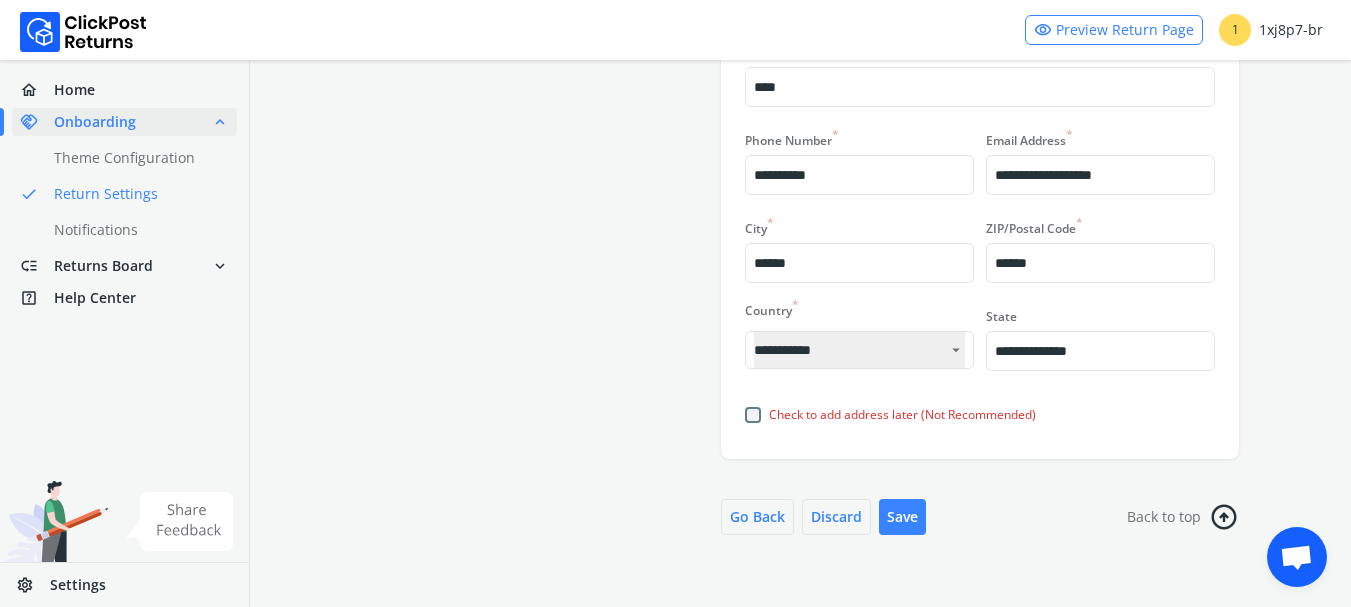 click on "**********" at bounding box center [800, -344] 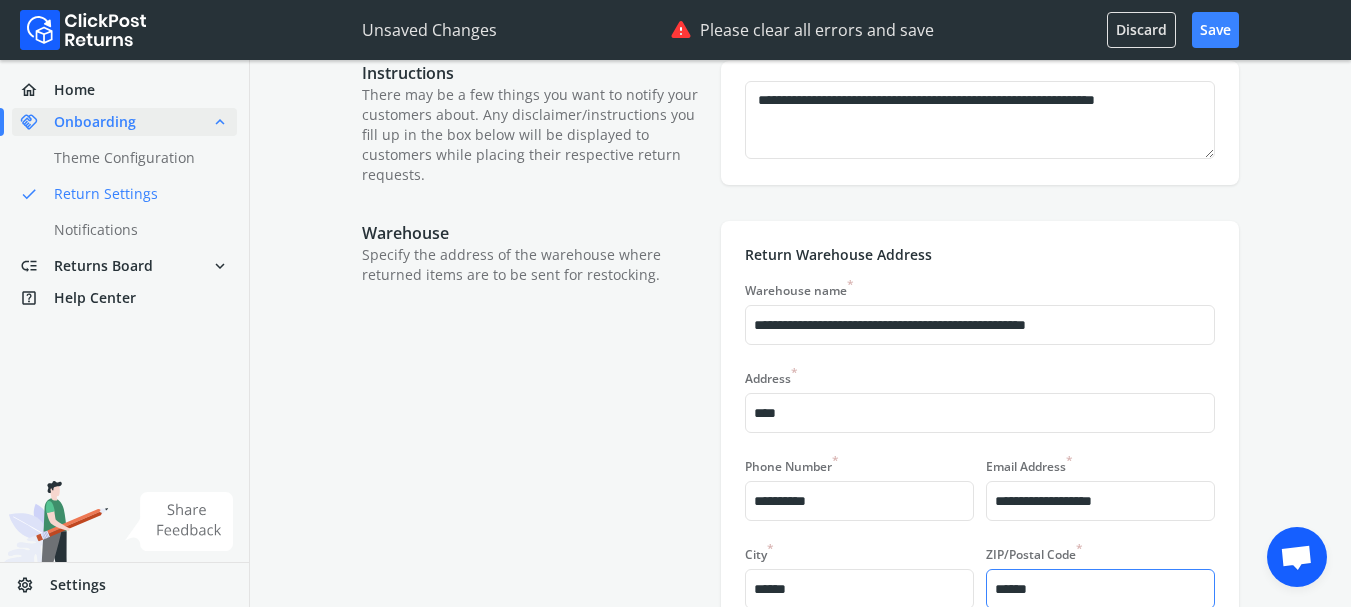 scroll, scrollTop: 1021, scrollLeft: 0, axis: vertical 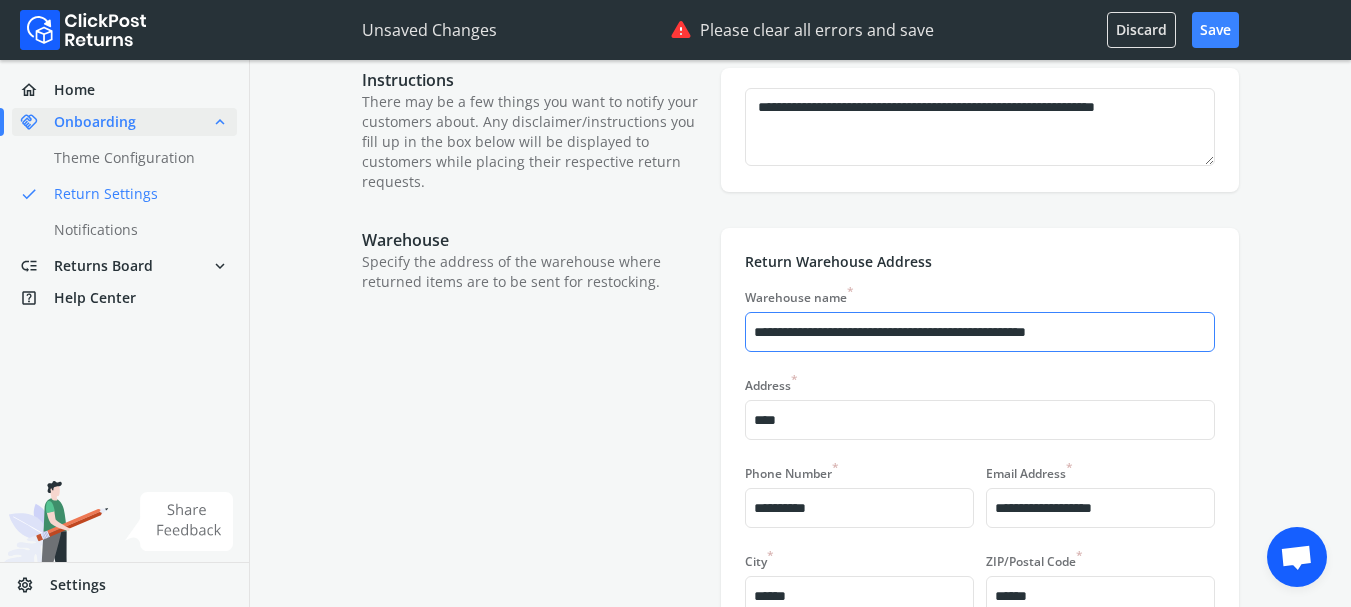 click on "**********" at bounding box center [980, 332] 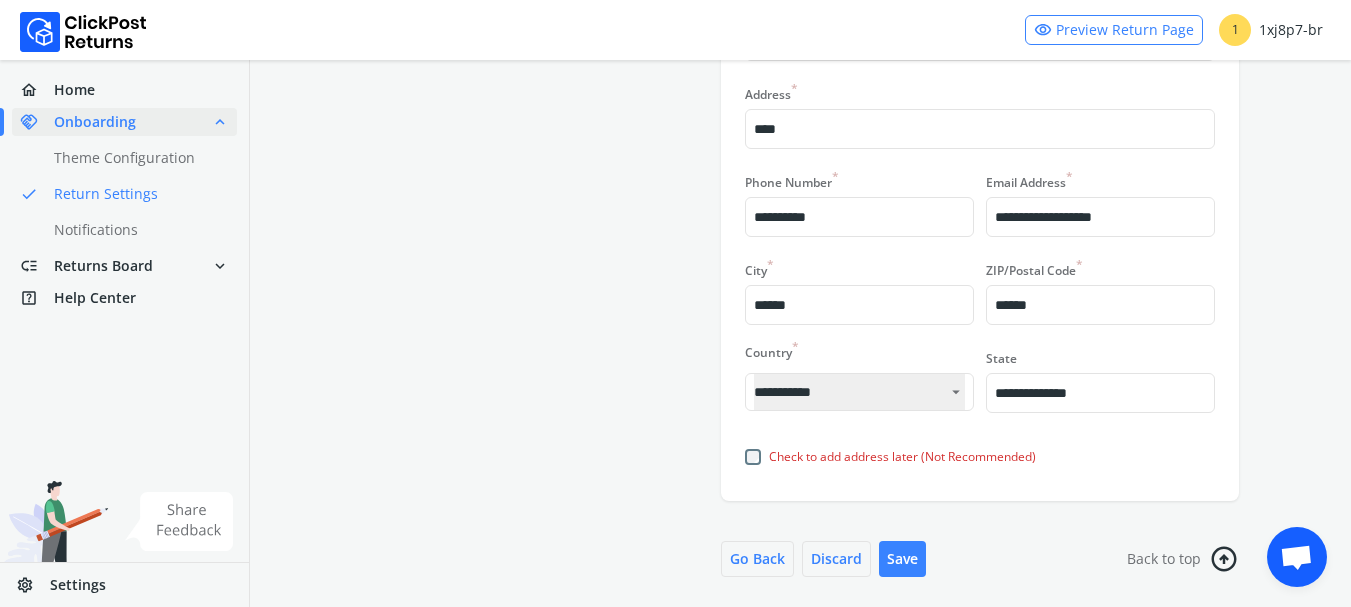 scroll, scrollTop: 1354, scrollLeft: 0, axis: vertical 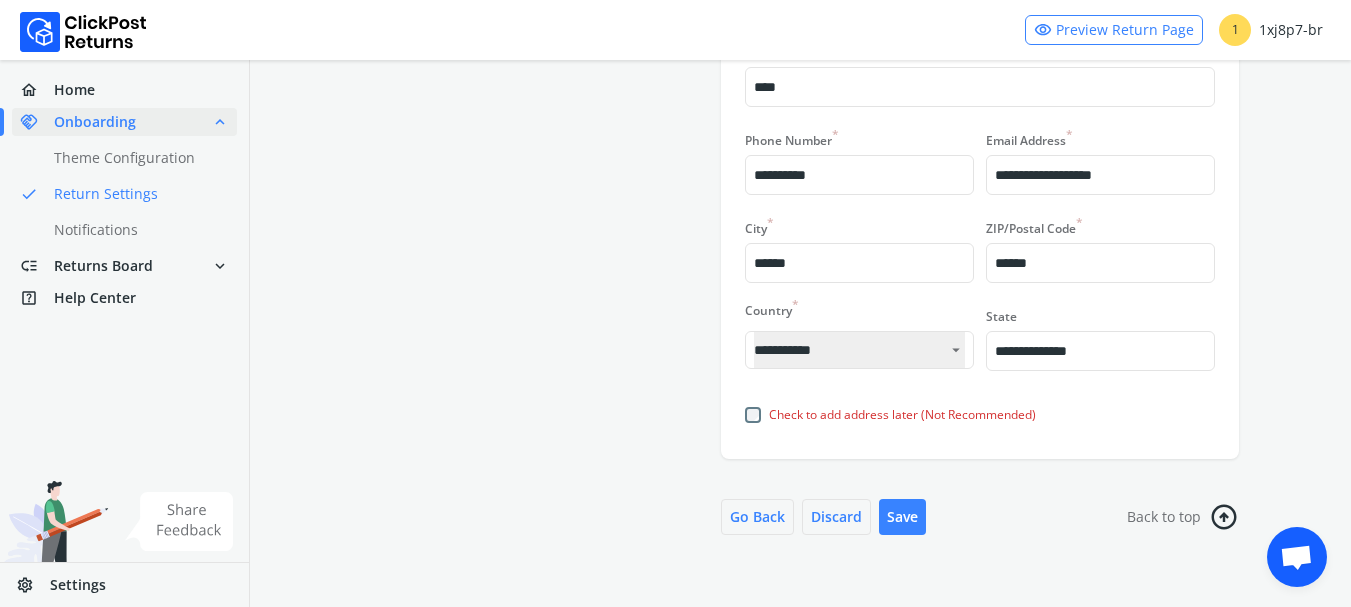 click on "**********" at bounding box center [1100, 337] 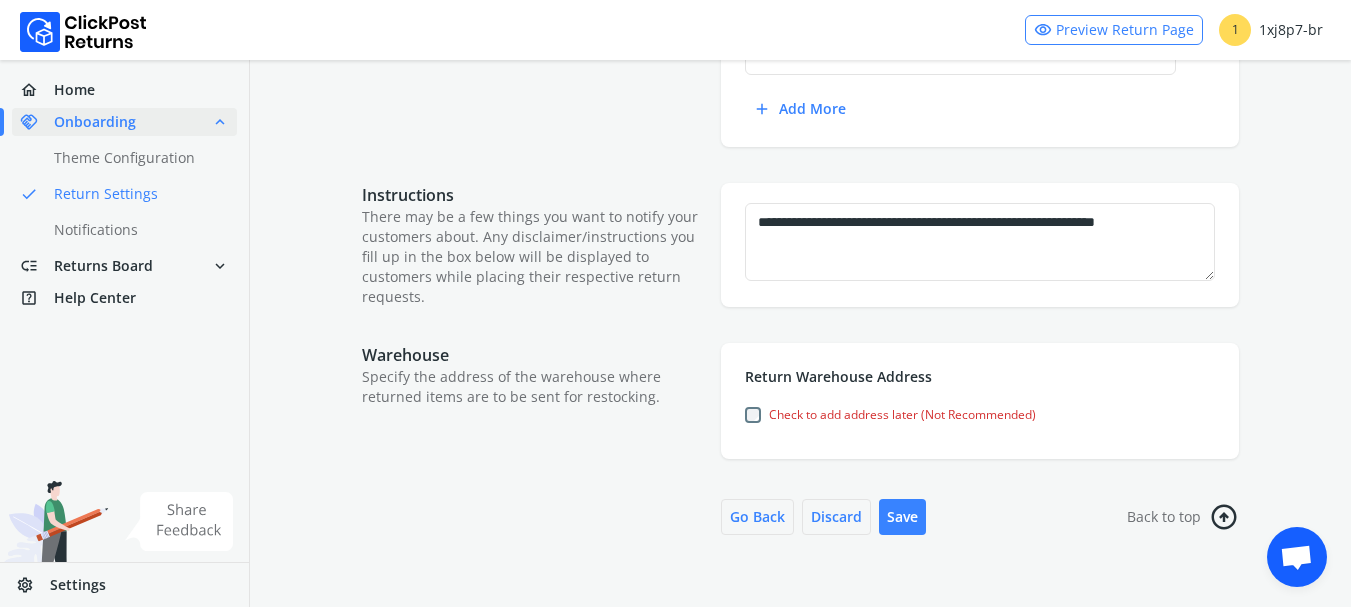 click on "Check to add address later (Not Recommended)" at bounding box center [902, 415] 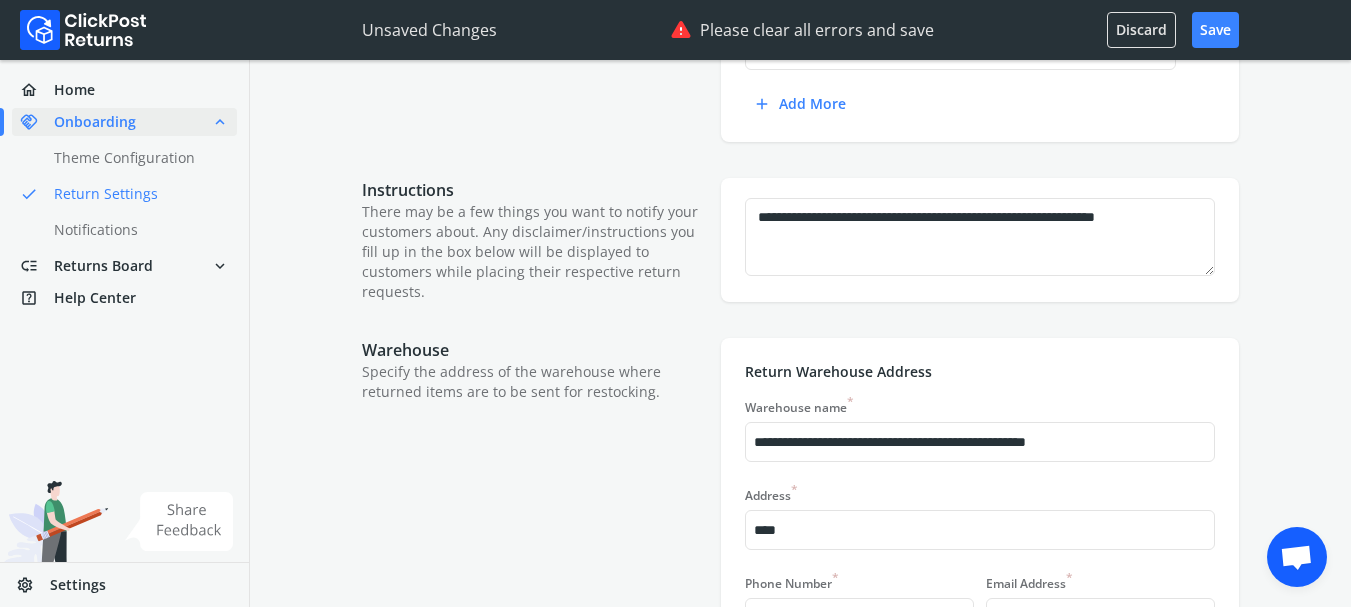 scroll, scrollTop: 906, scrollLeft: 0, axis: vertical 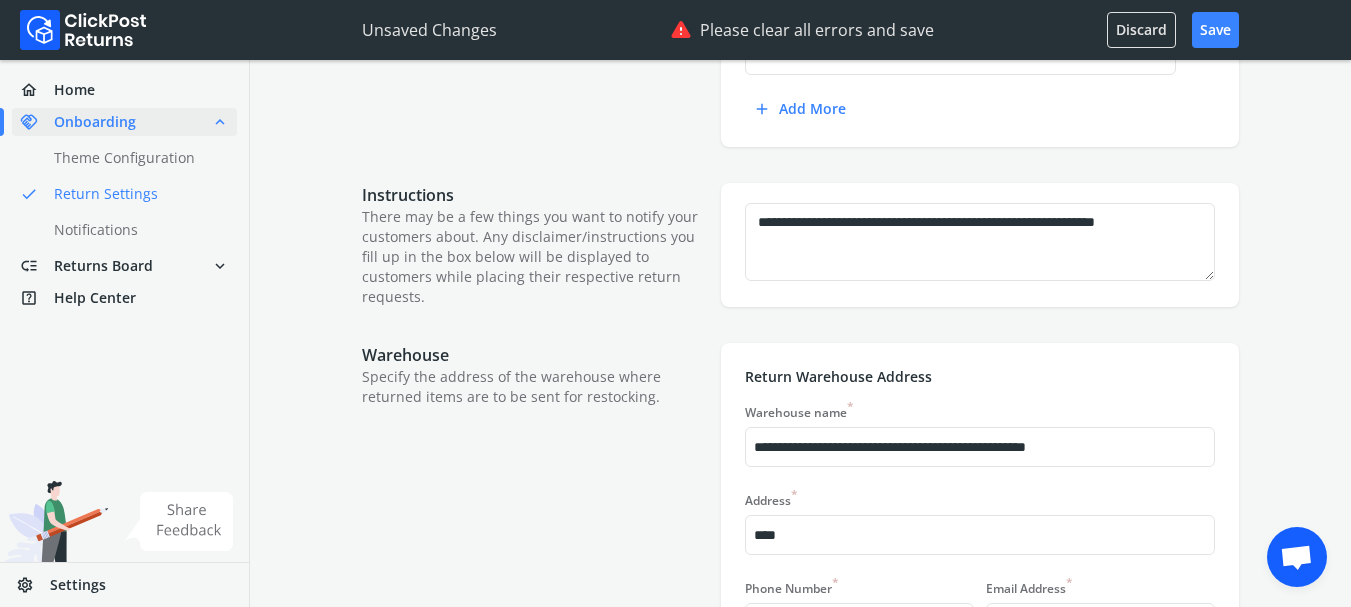 drag, startPoint x: 1176, startPoint y: 439, endPoint x: 676, endPoint y: 446, distance: 500.049 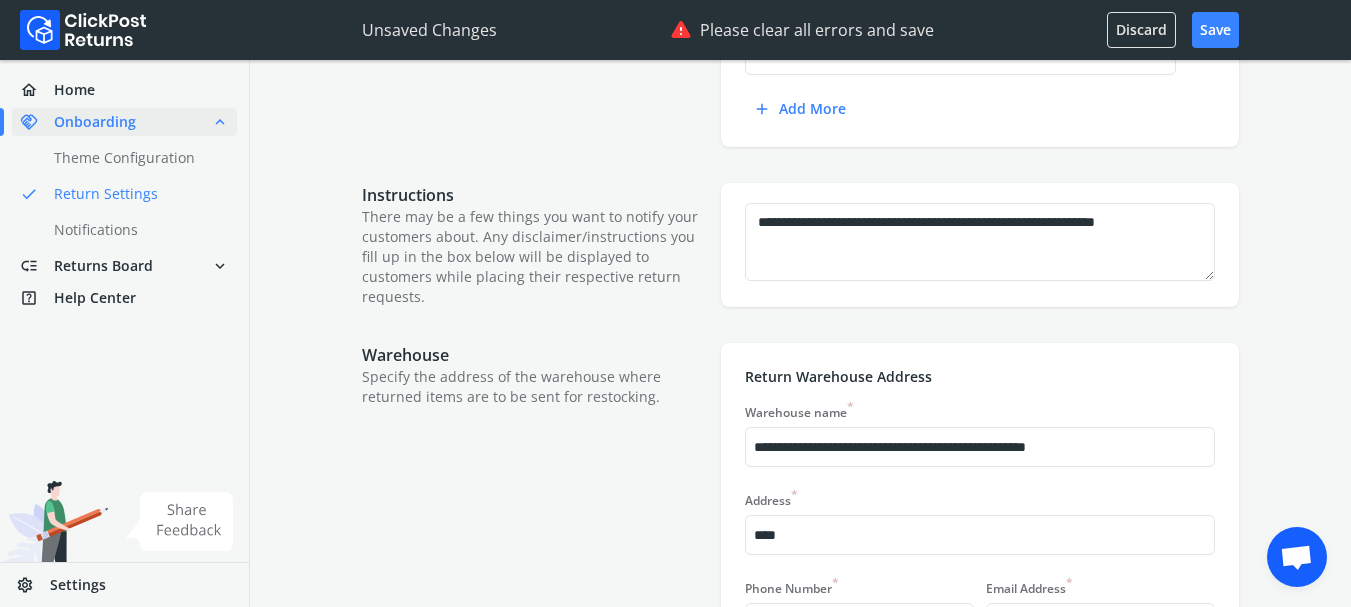 click on "**********" at bounding box center (800, 625) 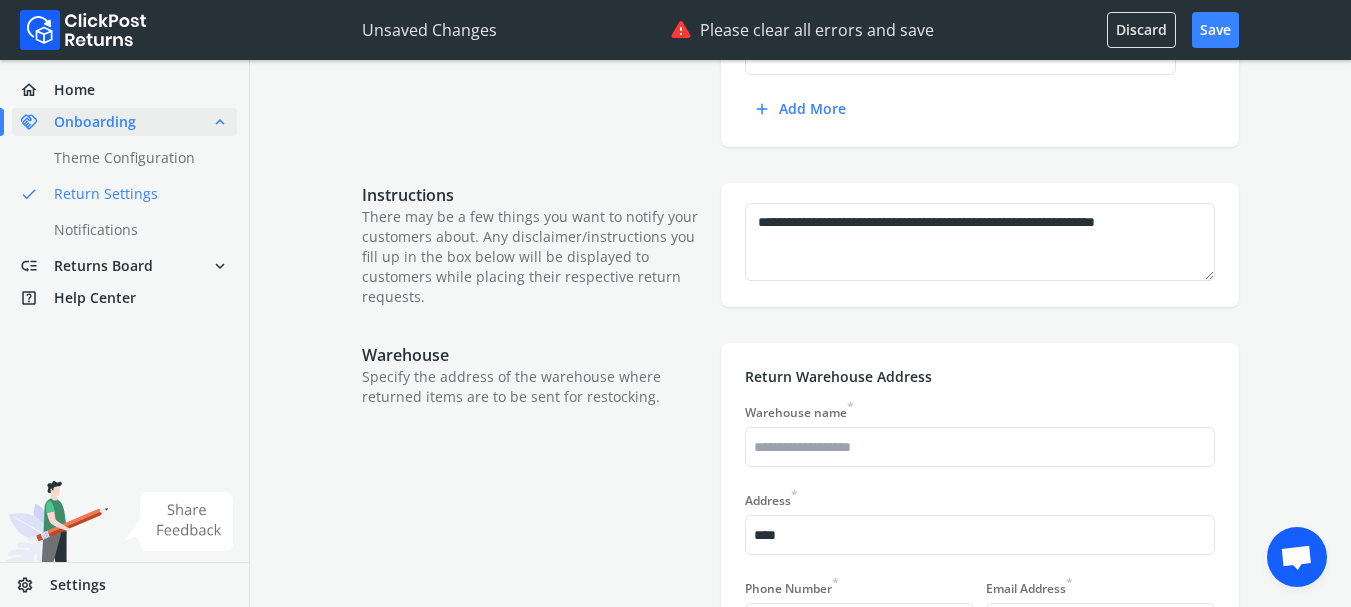 scroll, scrollTop: 1239, scrollLeft: 0, axis: vertical 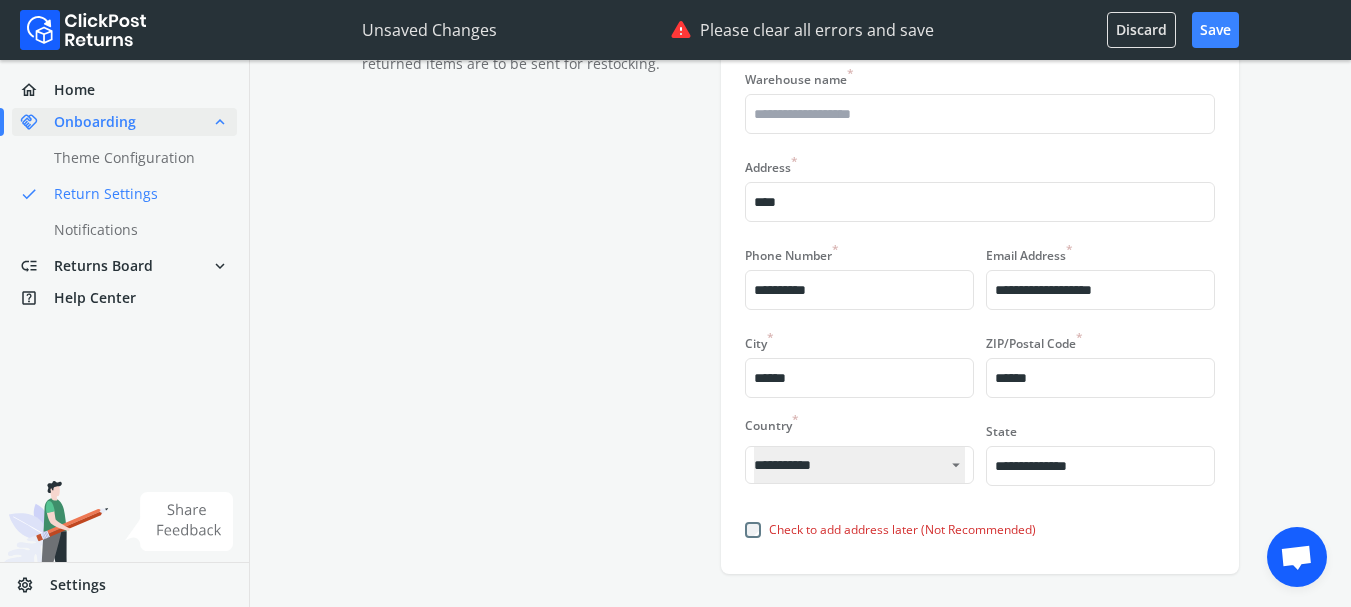 drag, startPoint x: 789, startPoint y: 202, endPoint x: 527, endPoint y: 198, distance: 262.03052 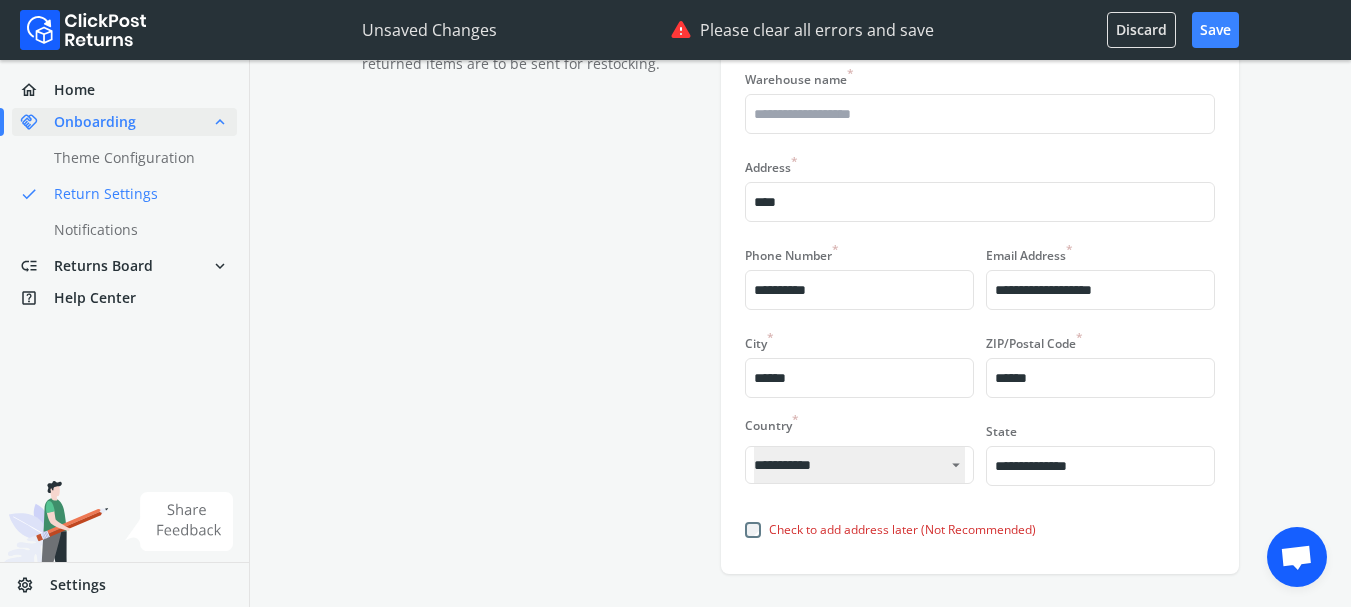 click on "Warehouse Specify the address of the warehouse where returned items are to be sent for restocking.  Return Warehouse Address Warehouse name * Address * Phone Number * Email Address * City * ZIP/Postal Code * Country * [COUNTRY] [ADDRESS] [PHONE] [EMAIL] [CITY] [ZIP] [COUNTRY]" at bounding box center (800, 292) 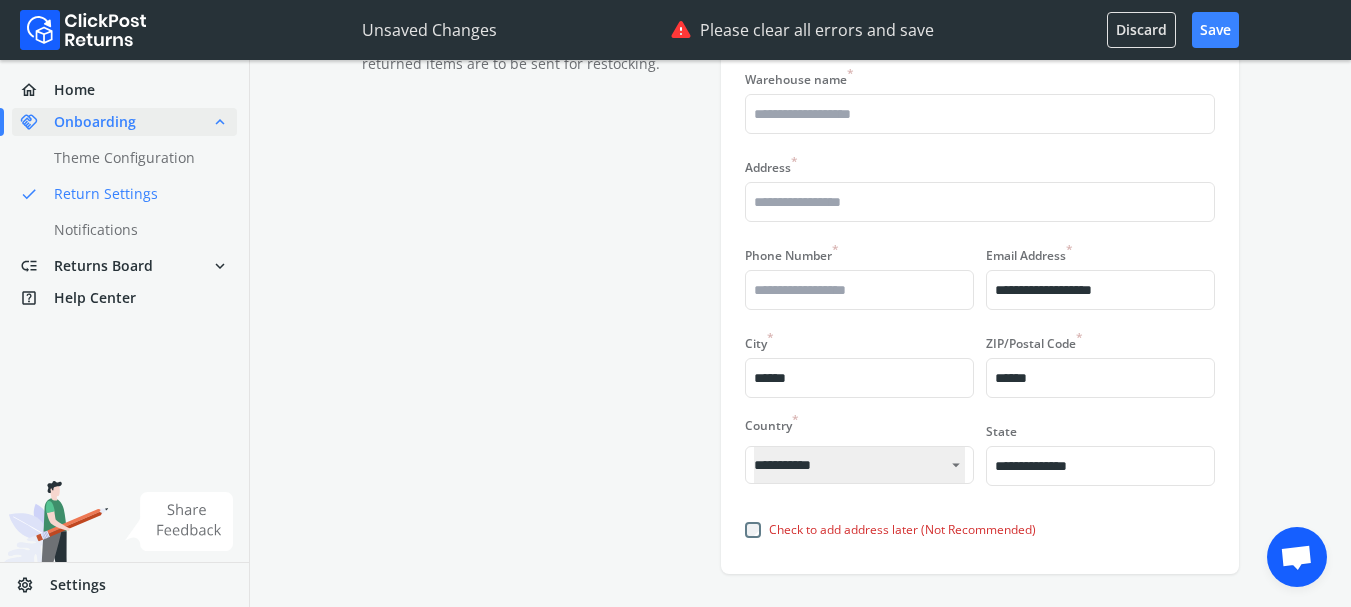 drag, startPoint x: 887, startPoint y: 286, endPoint x: 274, endPoint y: 287, distance: 613.0008 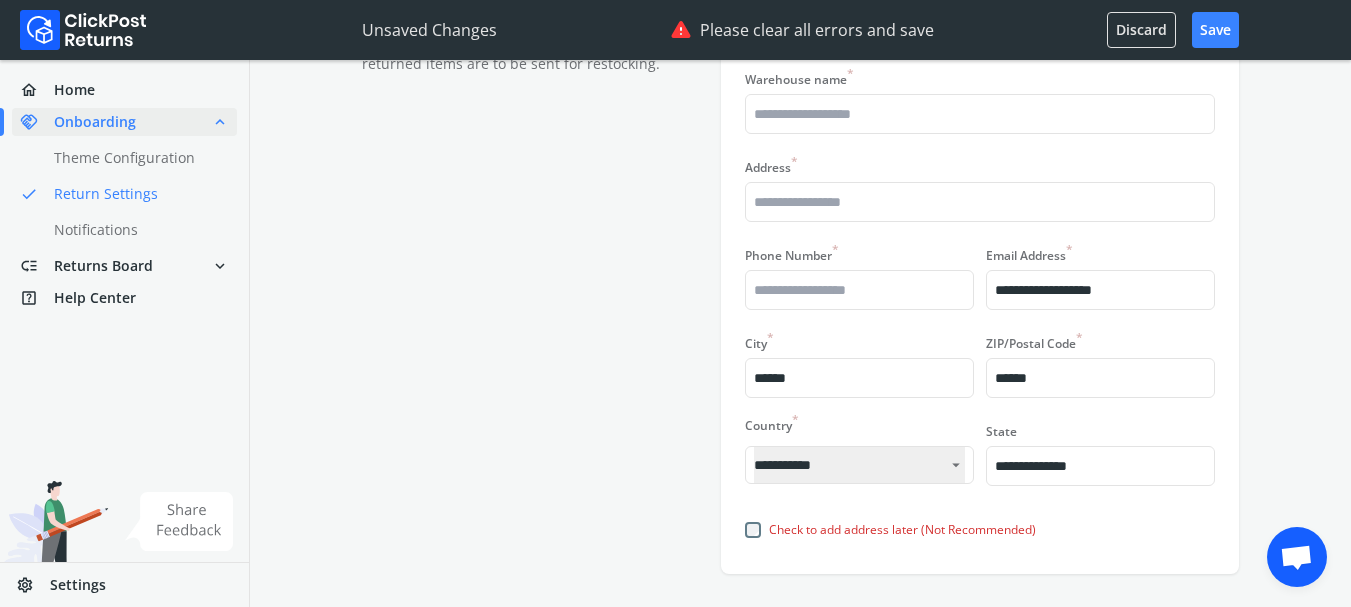 click on "**********" at bounding box center (800, -229) 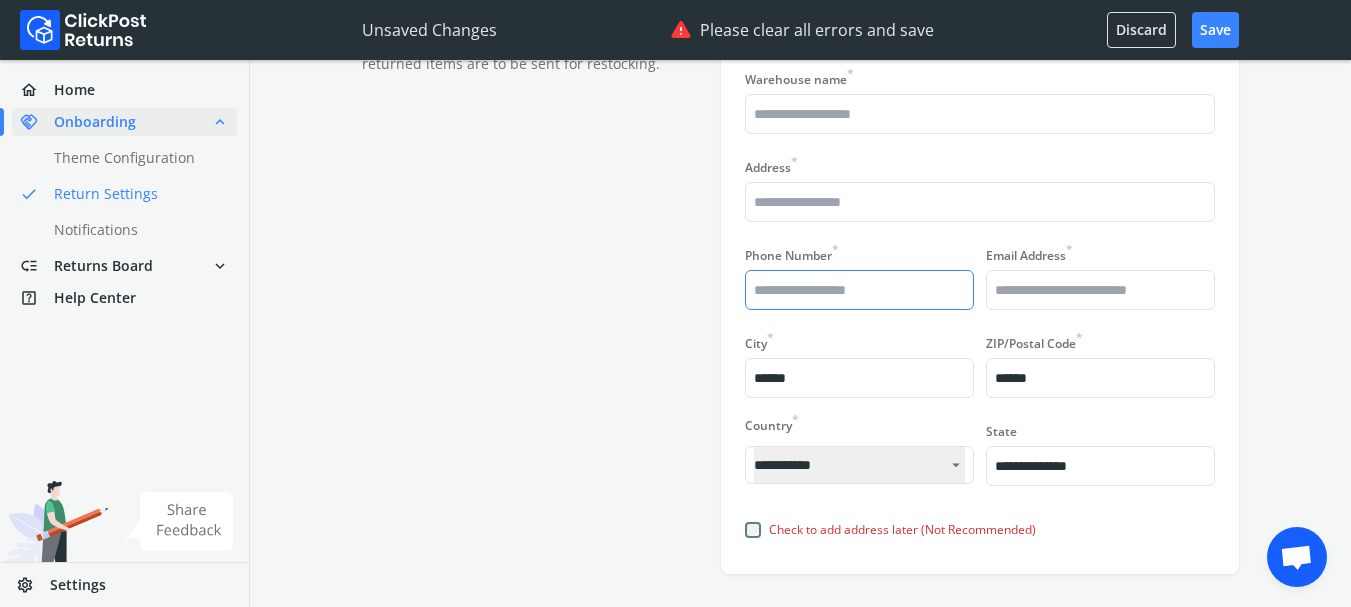 drag, startPoint x: 1159, startPoint y: 288, endPoint x: 812, endPoint y: 302, distance: 347.28232 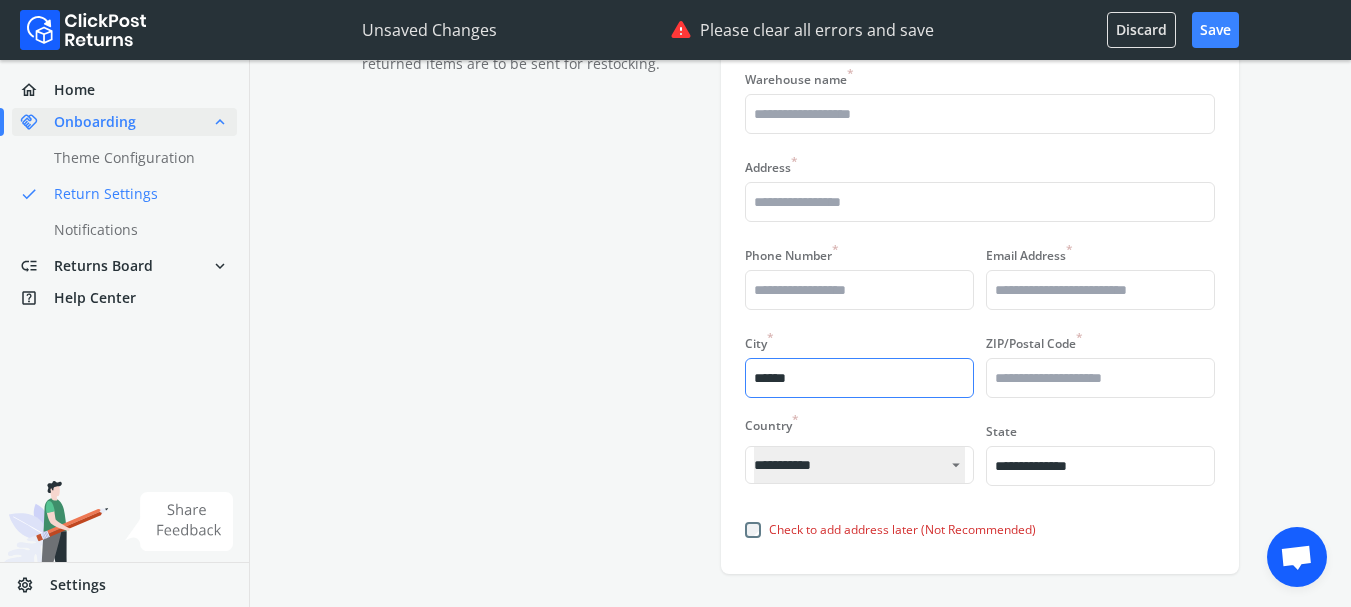 drag, startPoint x: 1045, startPoint y: 372, endPoint x: 946, endPoint y: 377, distance: 99.12618 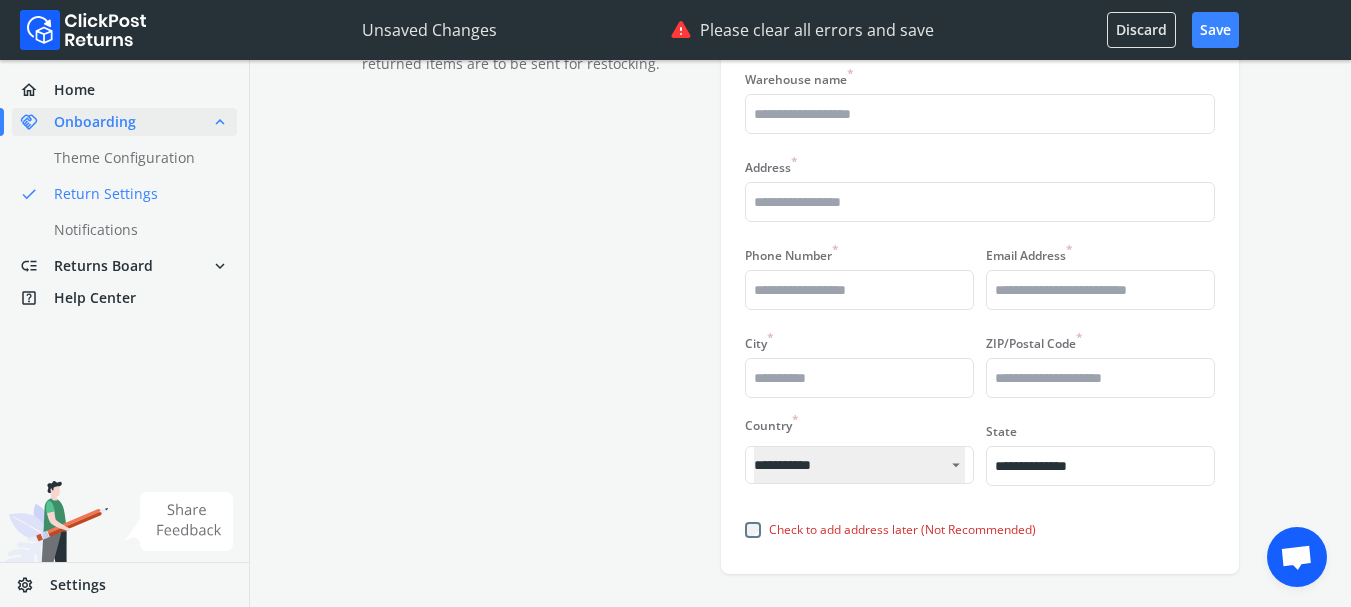 drag, startPoint x: 889, startPoint y: 382, endPoint x: 700, endPoint y: 393, distance: 189.31984 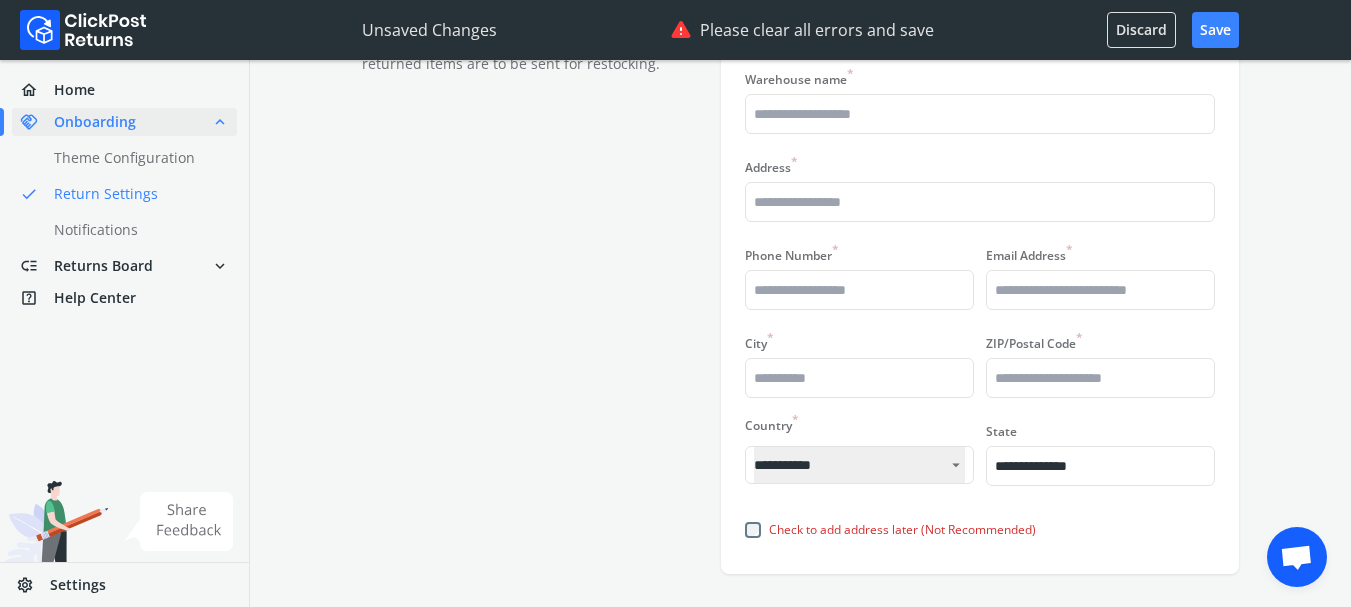 click on "Warehouse Specify the address of the warehouse where returned items are to be sent for restocking.  Return Warehouse Address Warehouse name * Address * Phone Number * Email Address * City * ZIP/Postal Code * Country * [COUNTRY] [ADDRESS] [PHONE] [EMAIL] [CITY] [ZIP] [COUNTRY]" at bounding box center [800, 292] 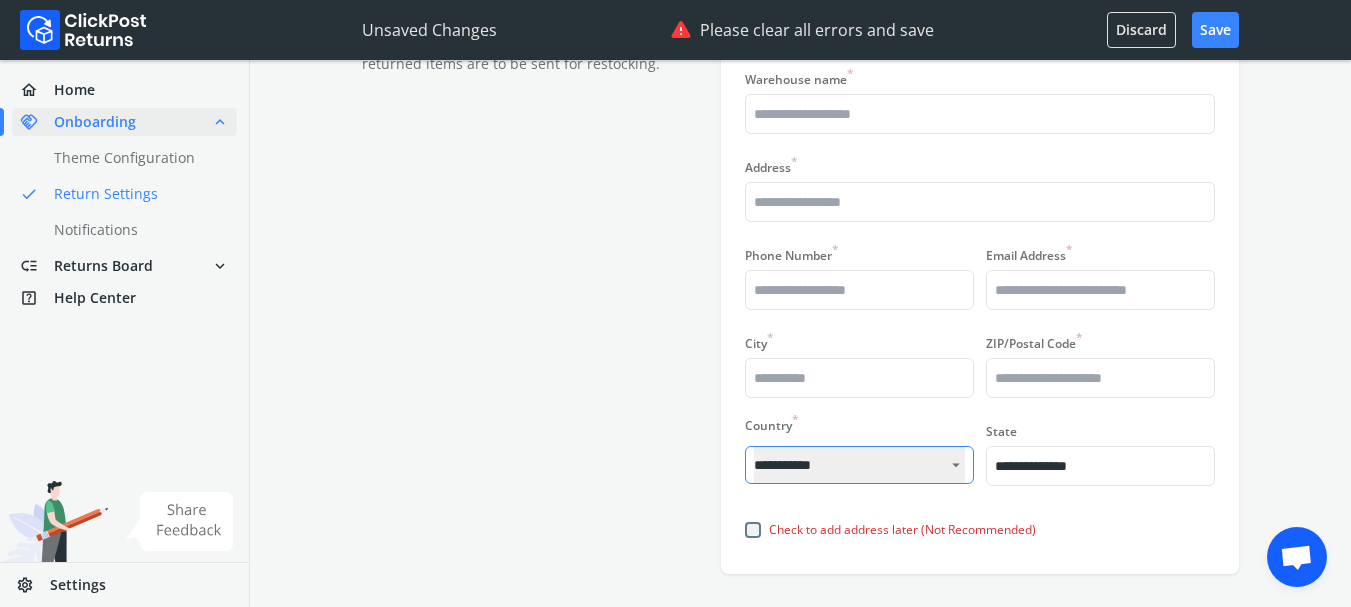 drag, startPoint x: 879, startPoint y: 453, endPoint x: 760, endPoint y: 454, distance: 119.0042 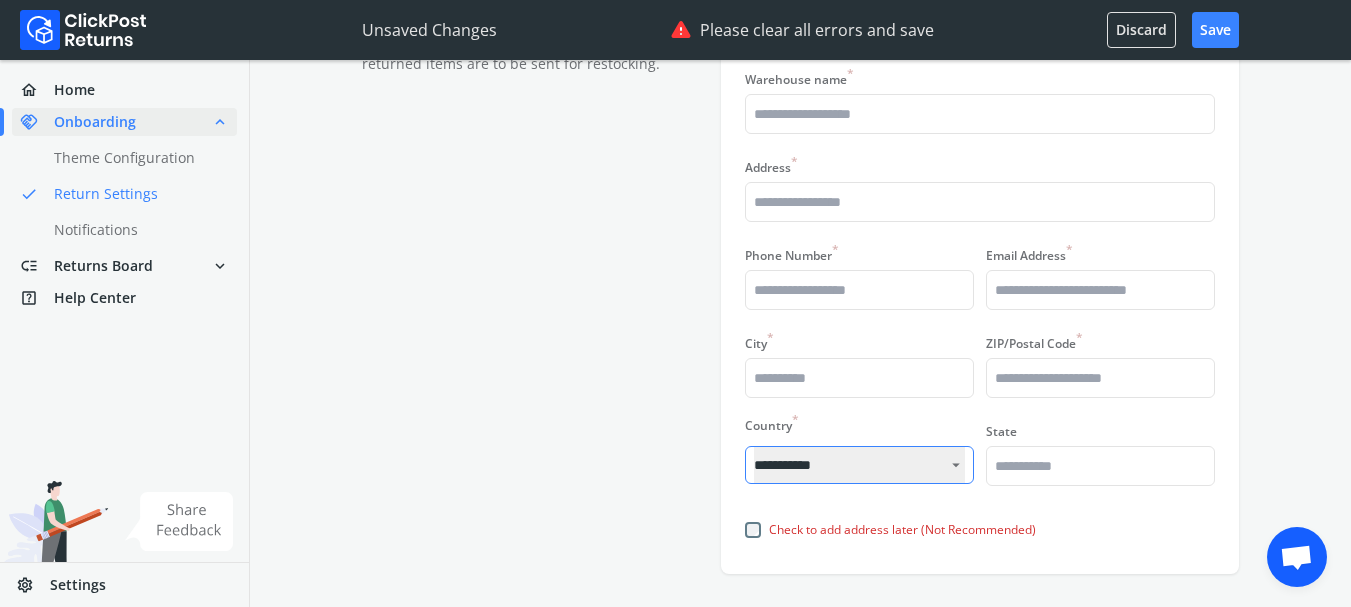 drag, startPoint x: 1149, startPoint y: 456, endPoint x: 856, endPoint y: 473, distance: 293.49277 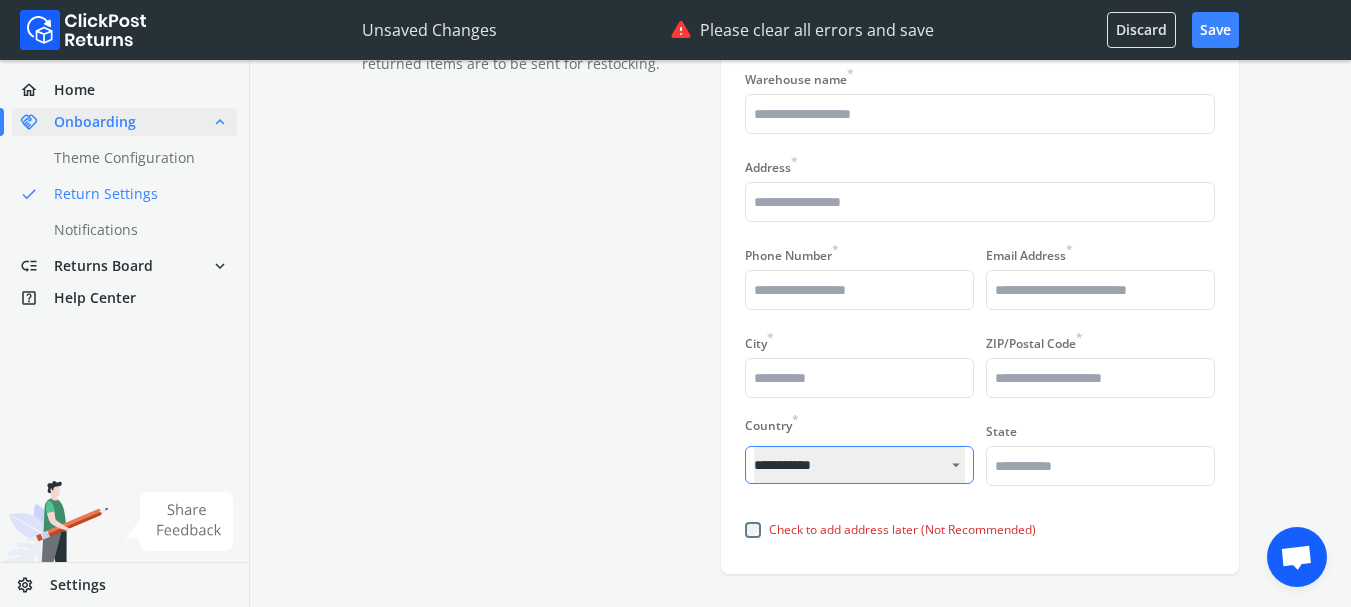 click on "**********" at bounding box center [980, 462] 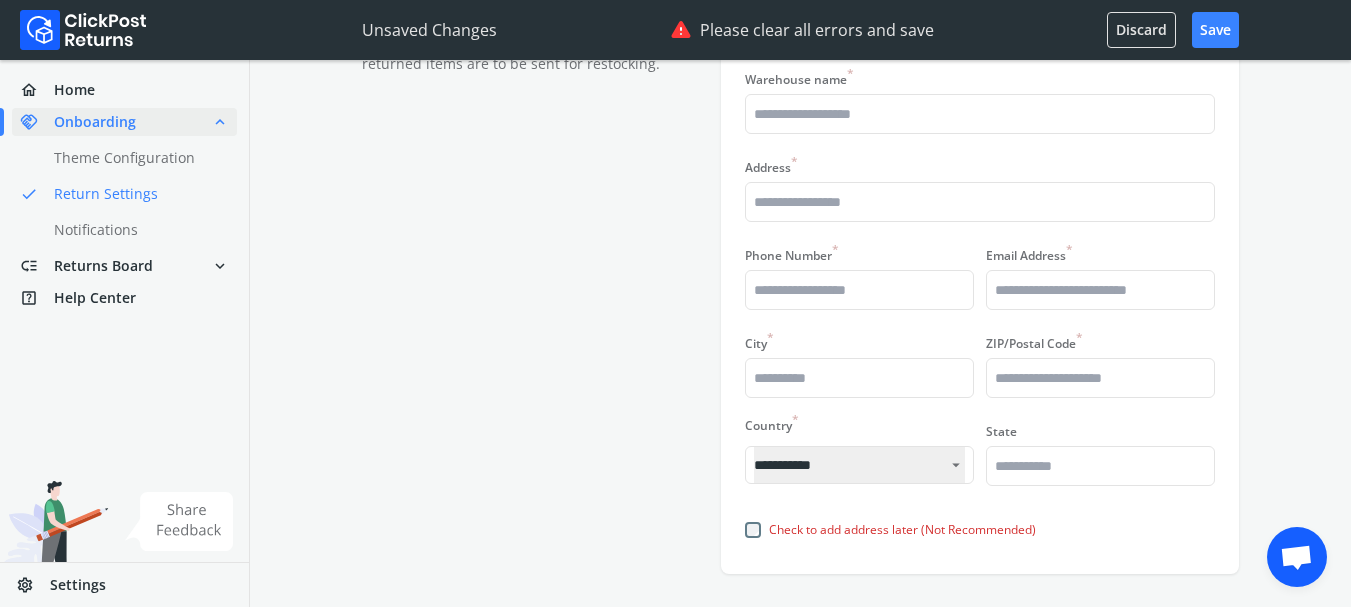 click on "**********" at bounding box center (800, -229) 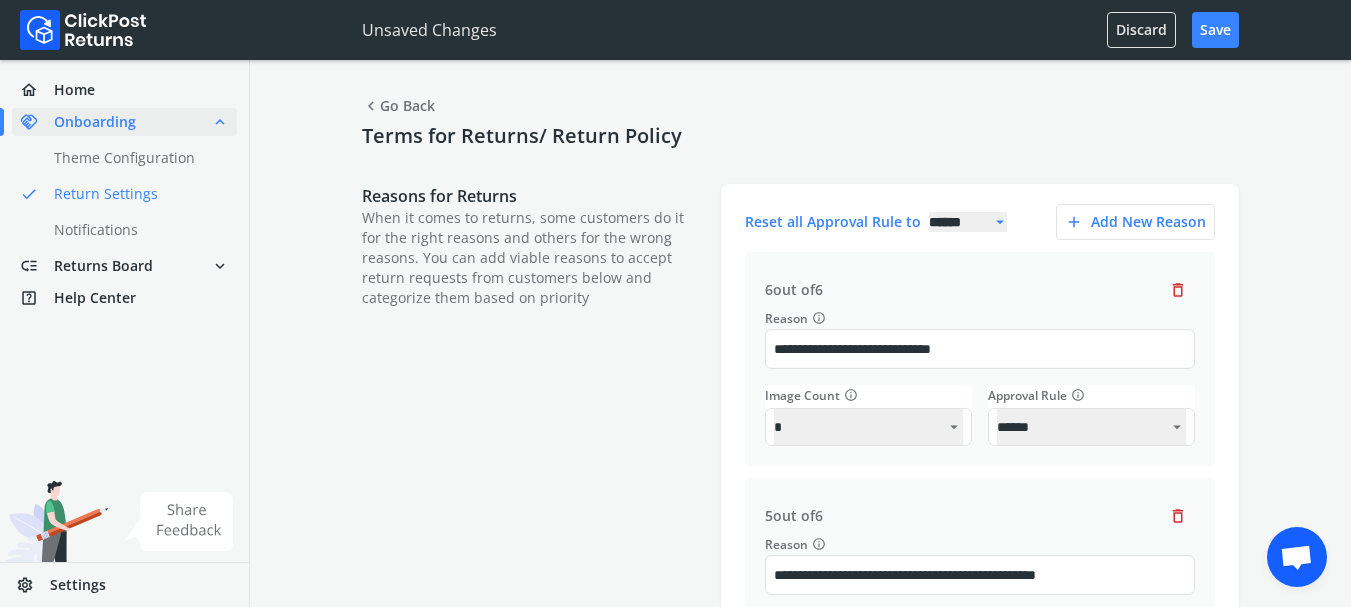 select on "******" 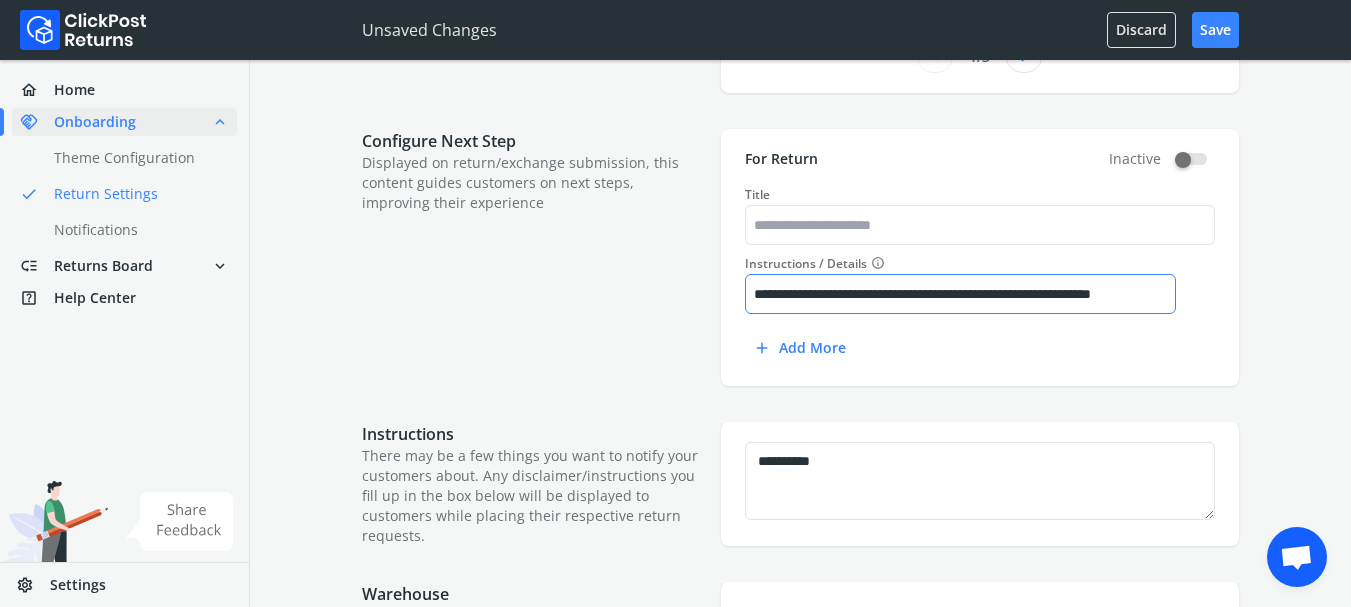 scroll, scrollTop: 0, scrollLeft: 41, axis: horizontal 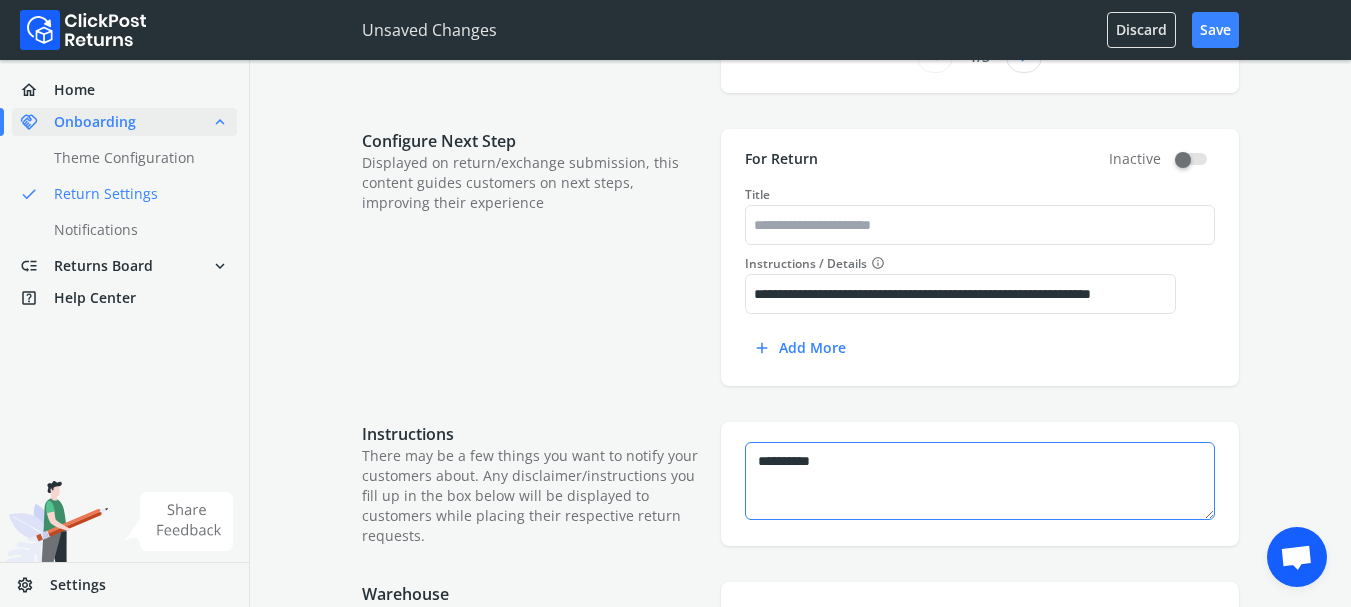 type on "**********" 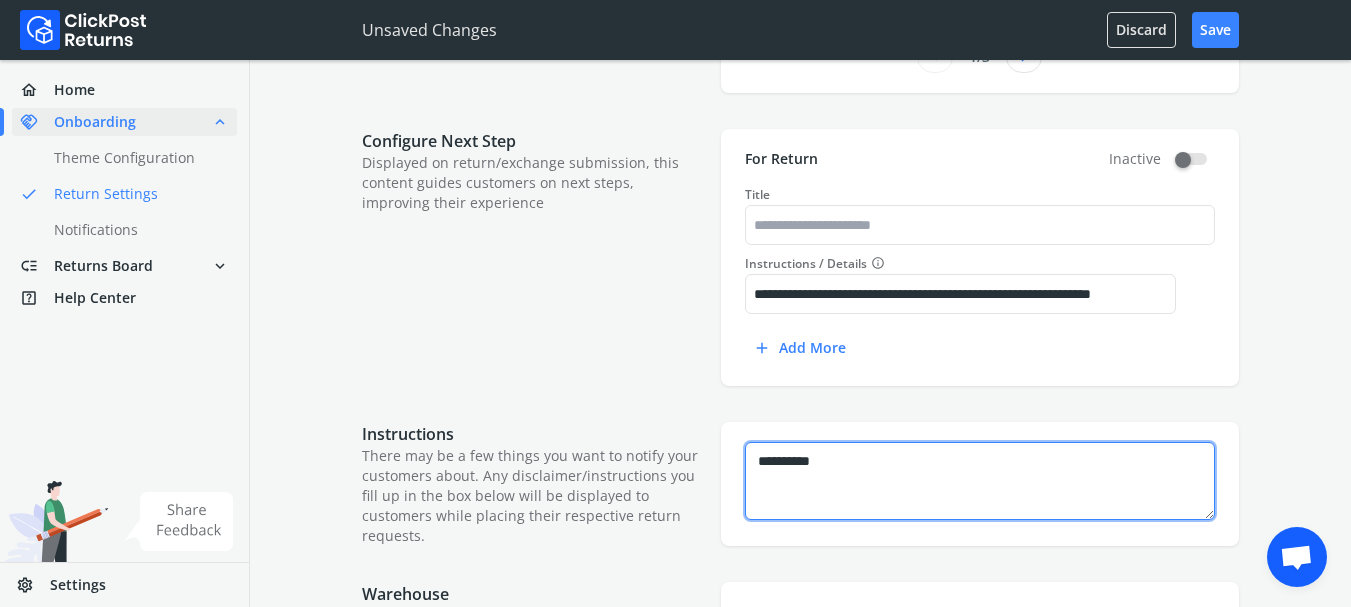 scroll, scrollTop: 0, scrollLeft: 0, axis: both 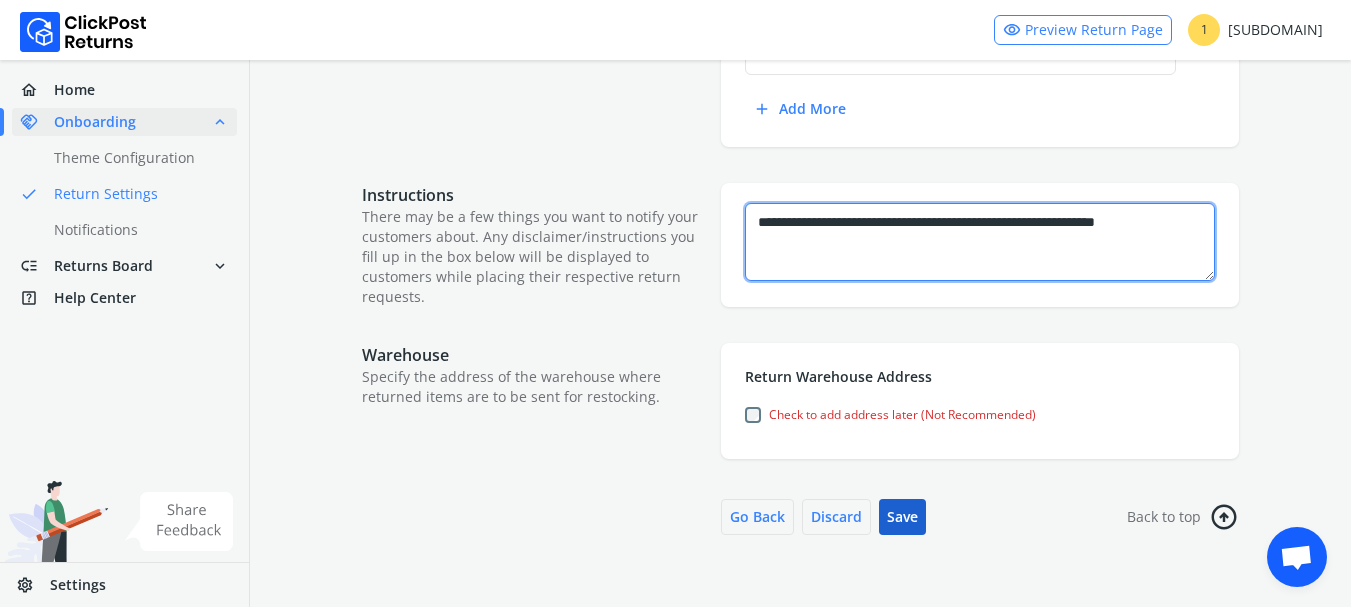 type on "**********" 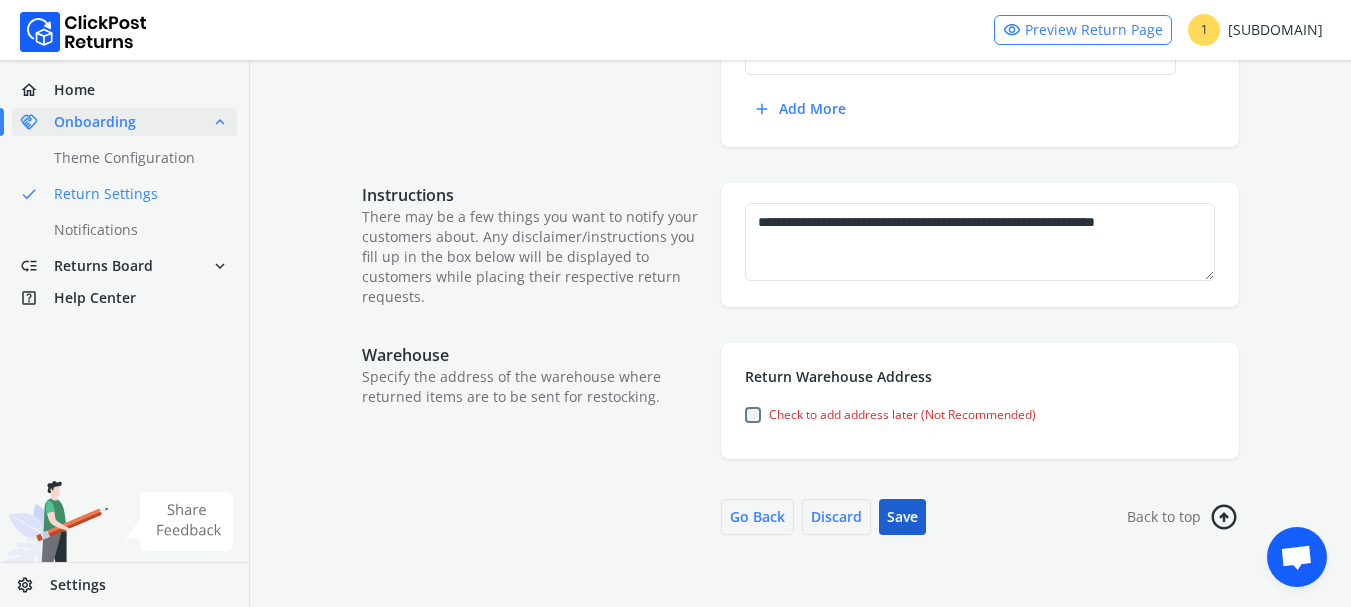 click on "Save" at bounding box center (902, 517) 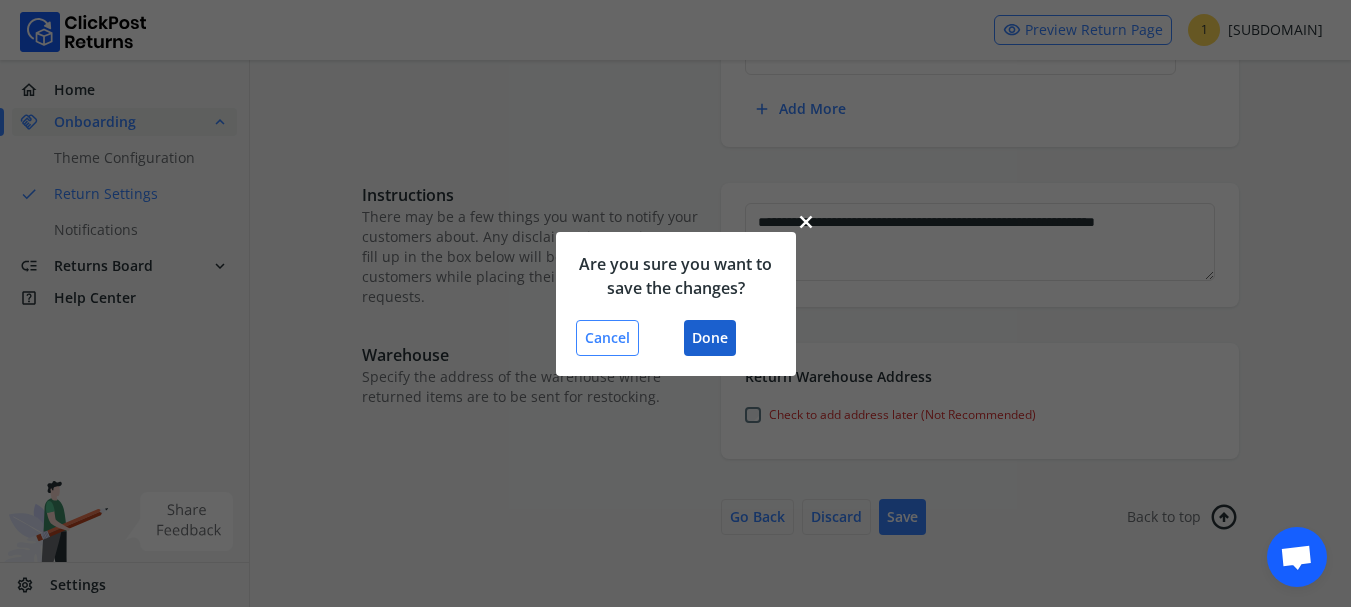 click on "Done" at bounding box center [710, 338] 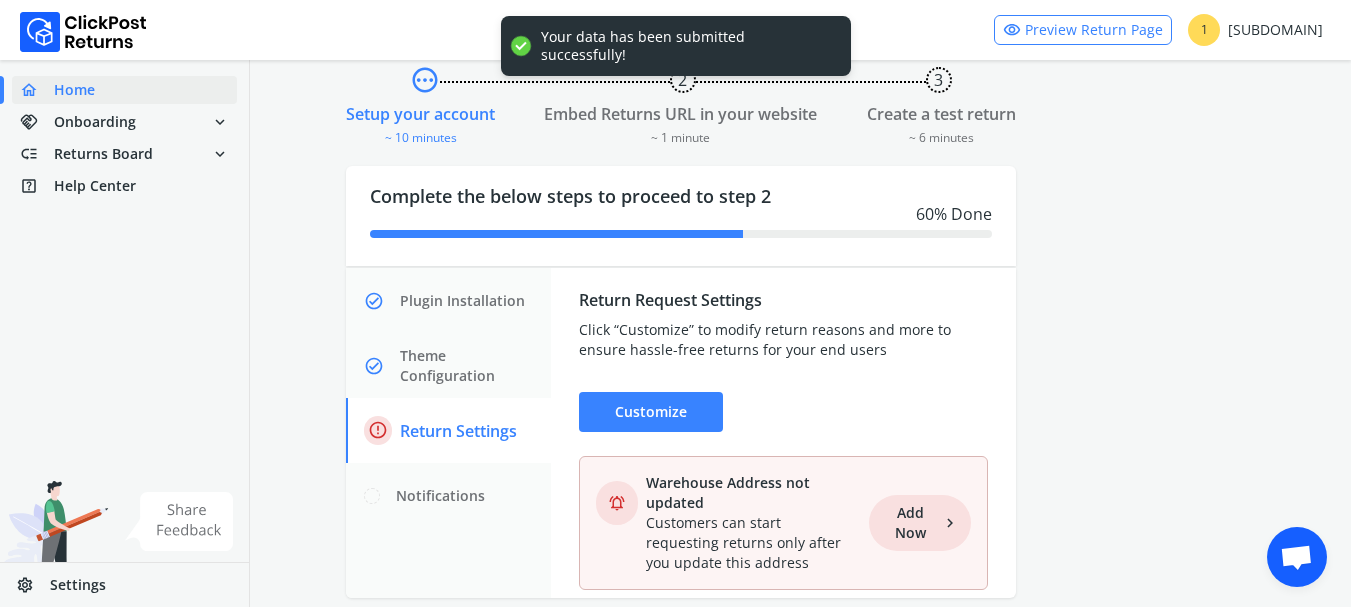 scroll, scrollTop: 124, scrollLeft: 0, axis: vertical 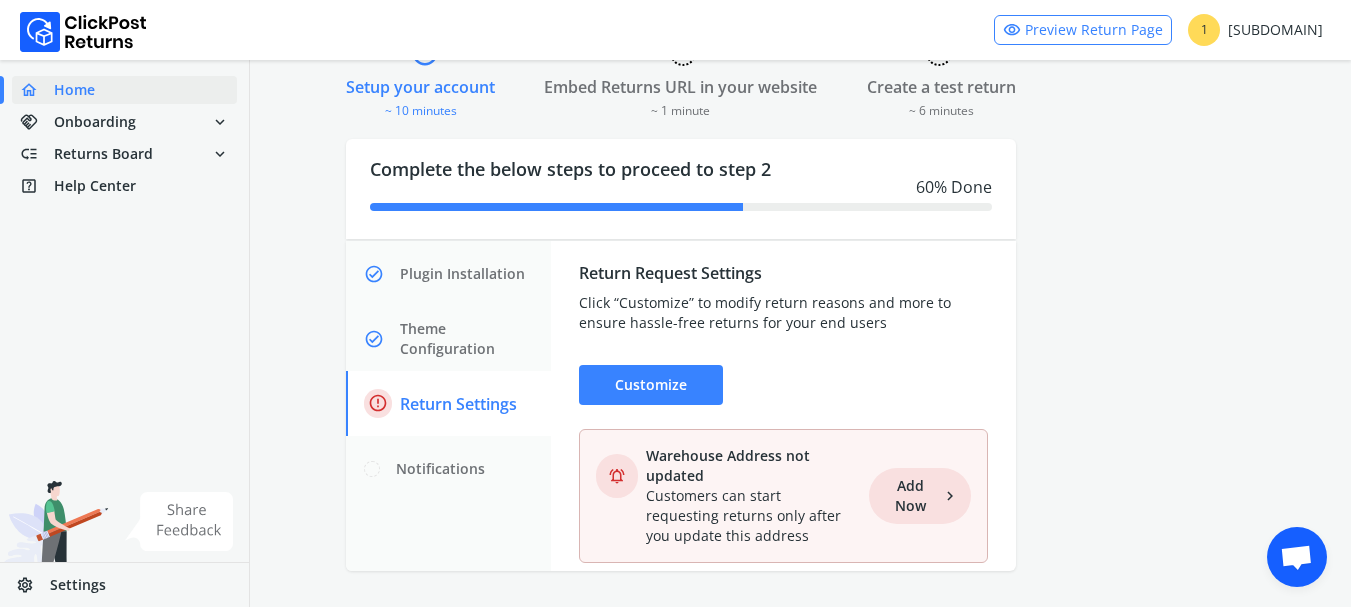 click on "Add Now chevron_right" at bounding box center (920, 496) 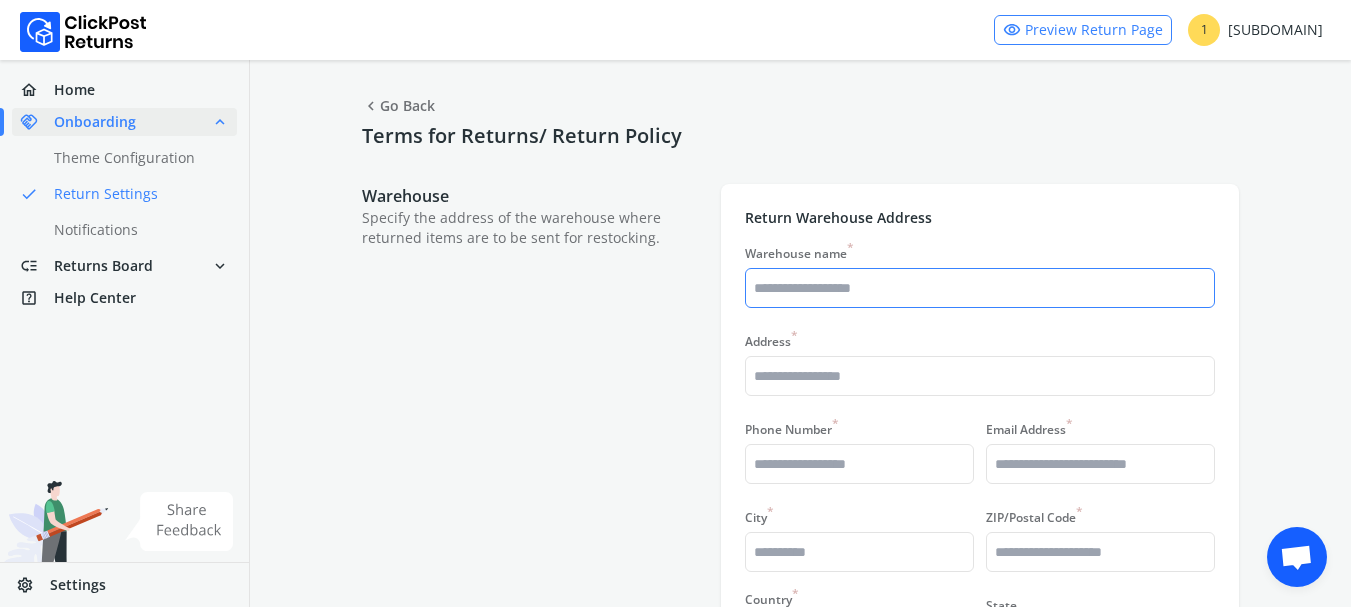 click on "Warehouse name *" at bounding box center [980, 288] 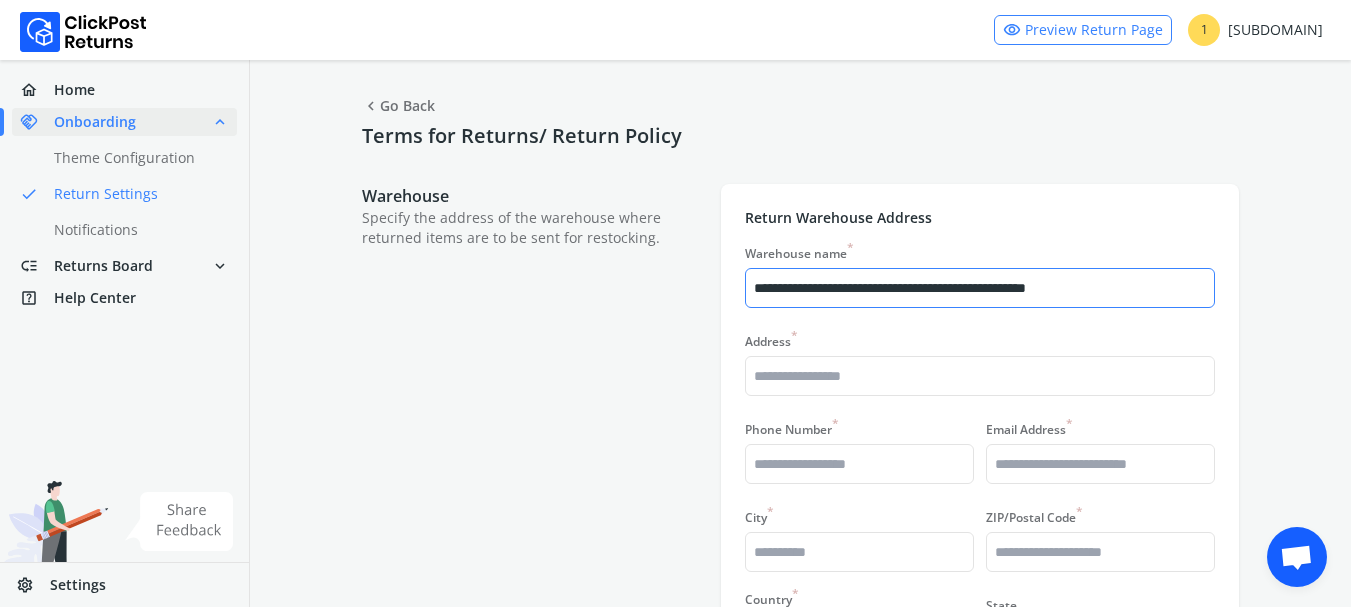 type on "**********" 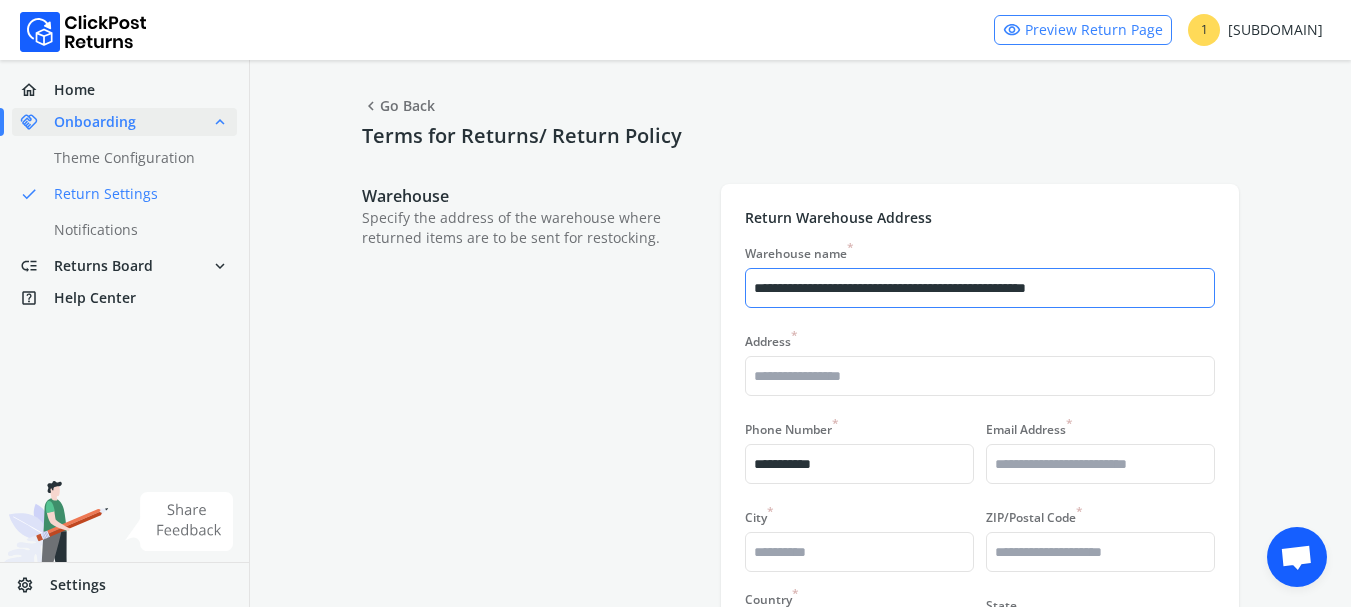 type on "******" 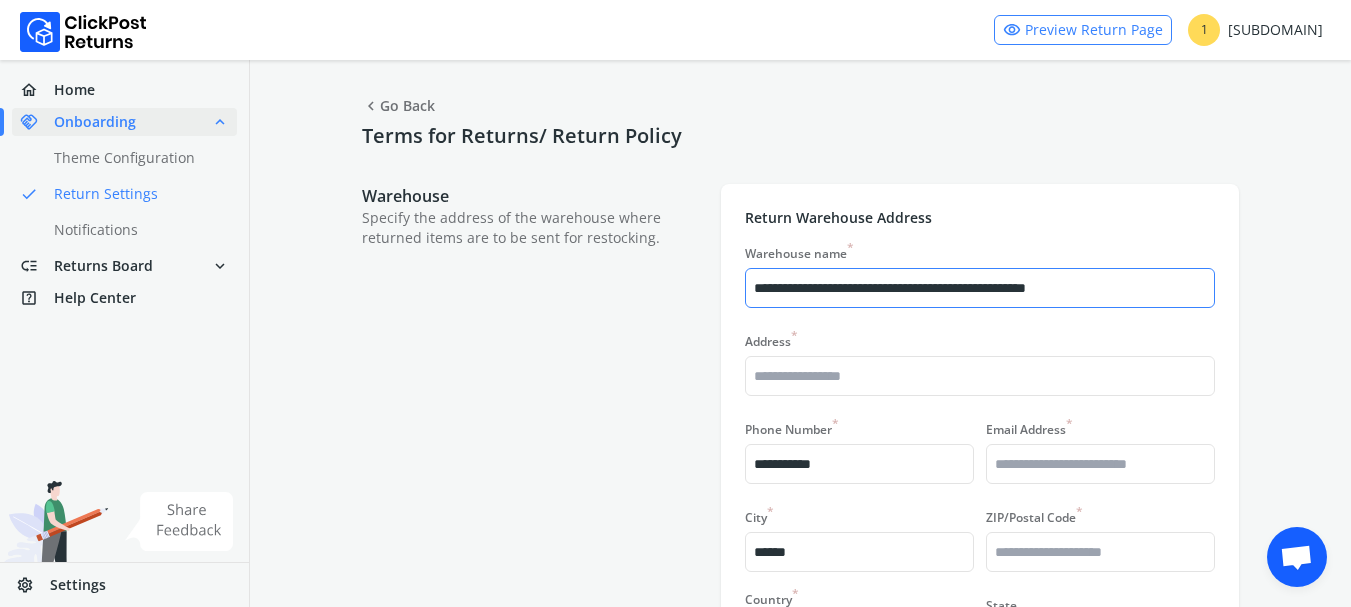 type on "******" 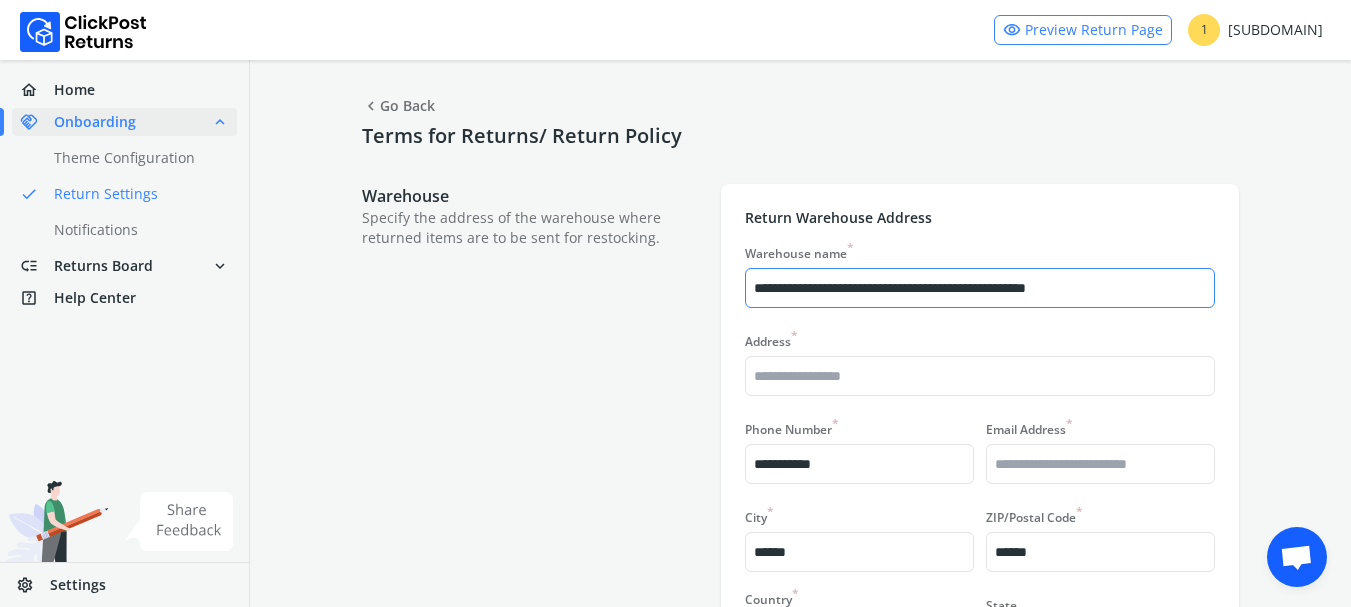 select on "**" 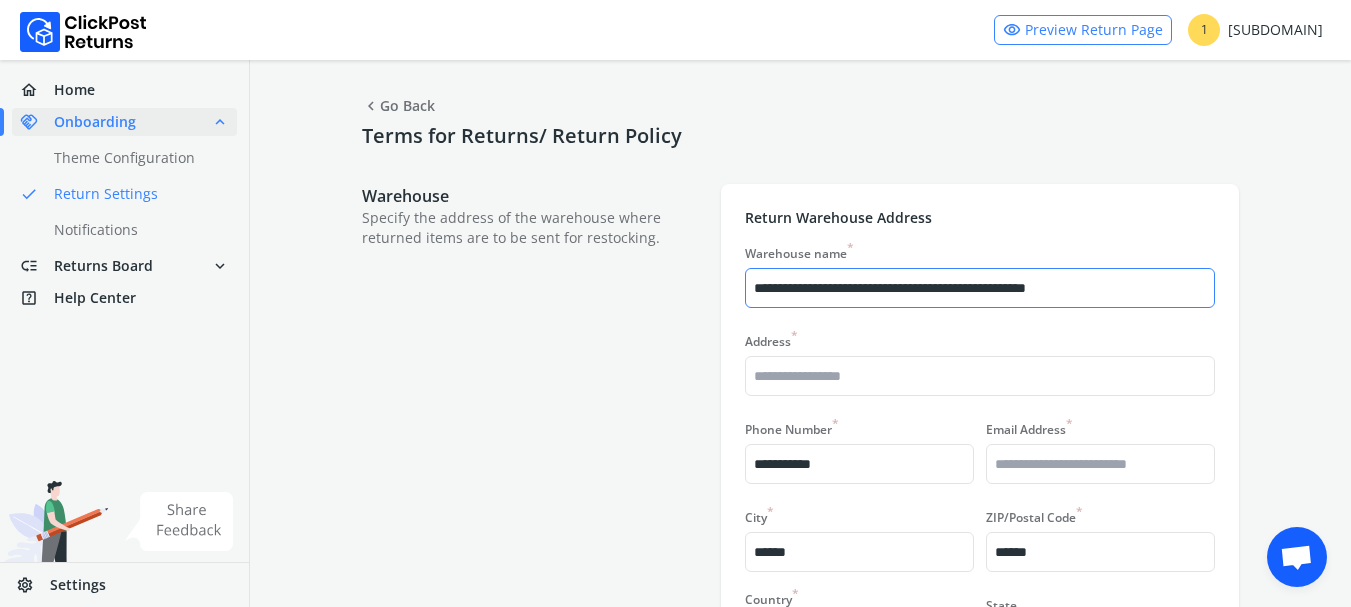 type on "**********" 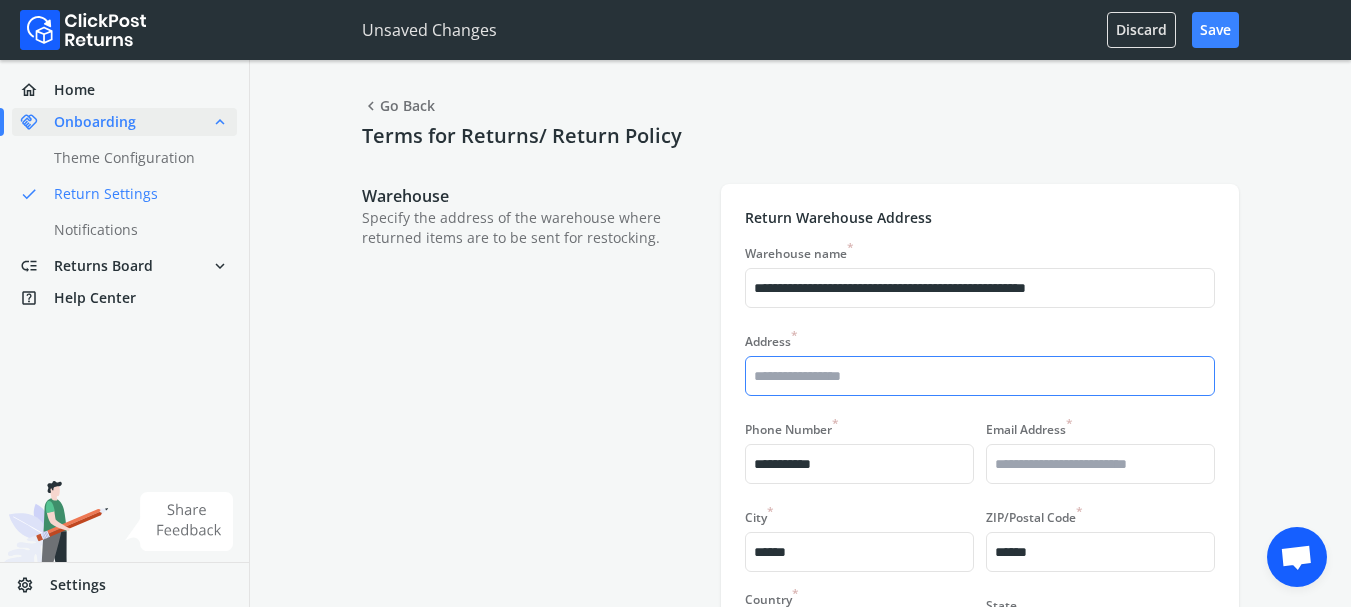 click on "Address *" at bounding box center (980, 376) 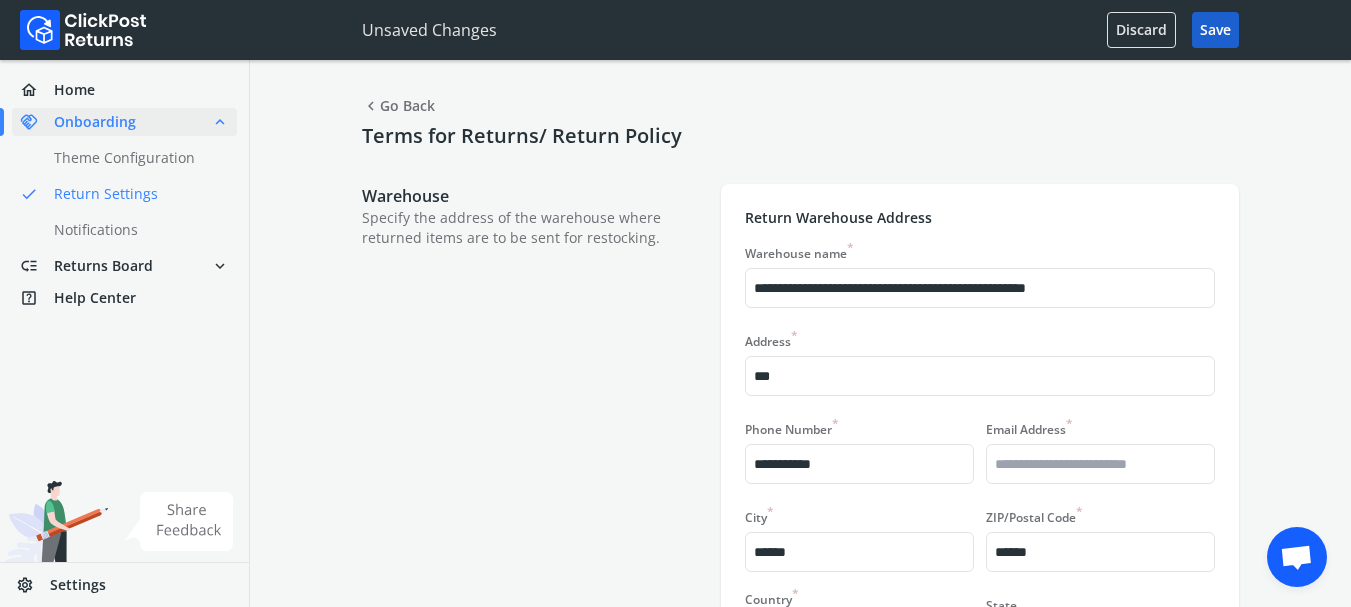 type on "***" 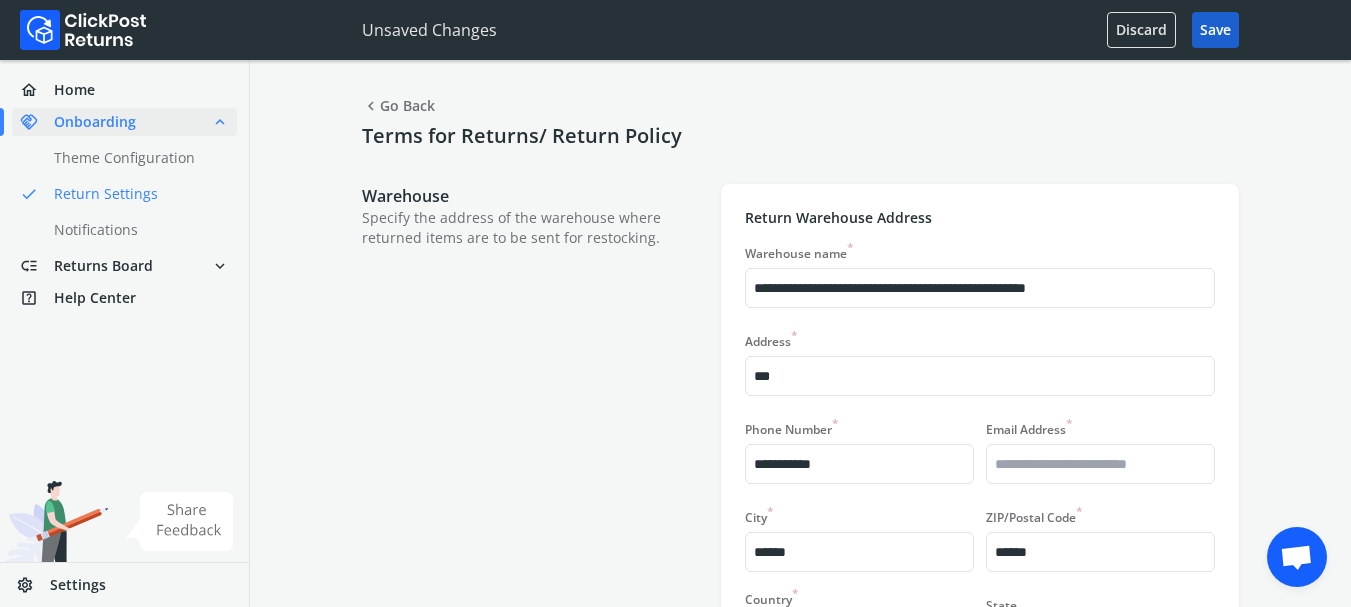 click on "Save" at bounding box center [1215, 30] 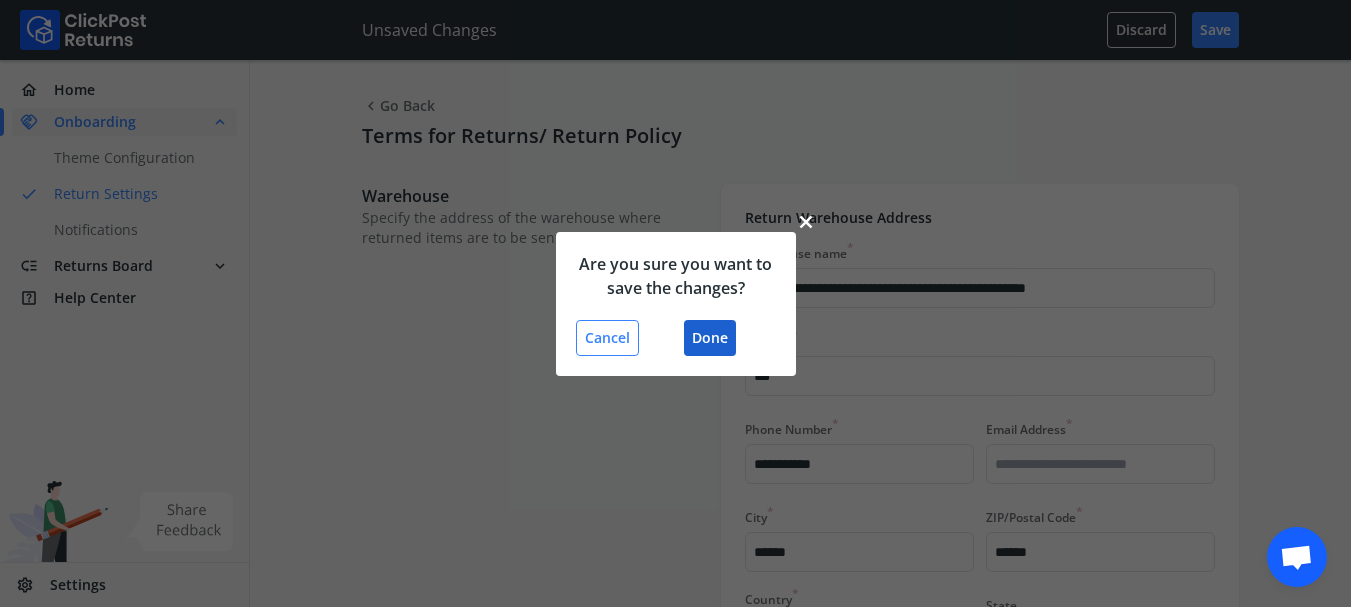 click on "Done" at bounding box center [710, 338] 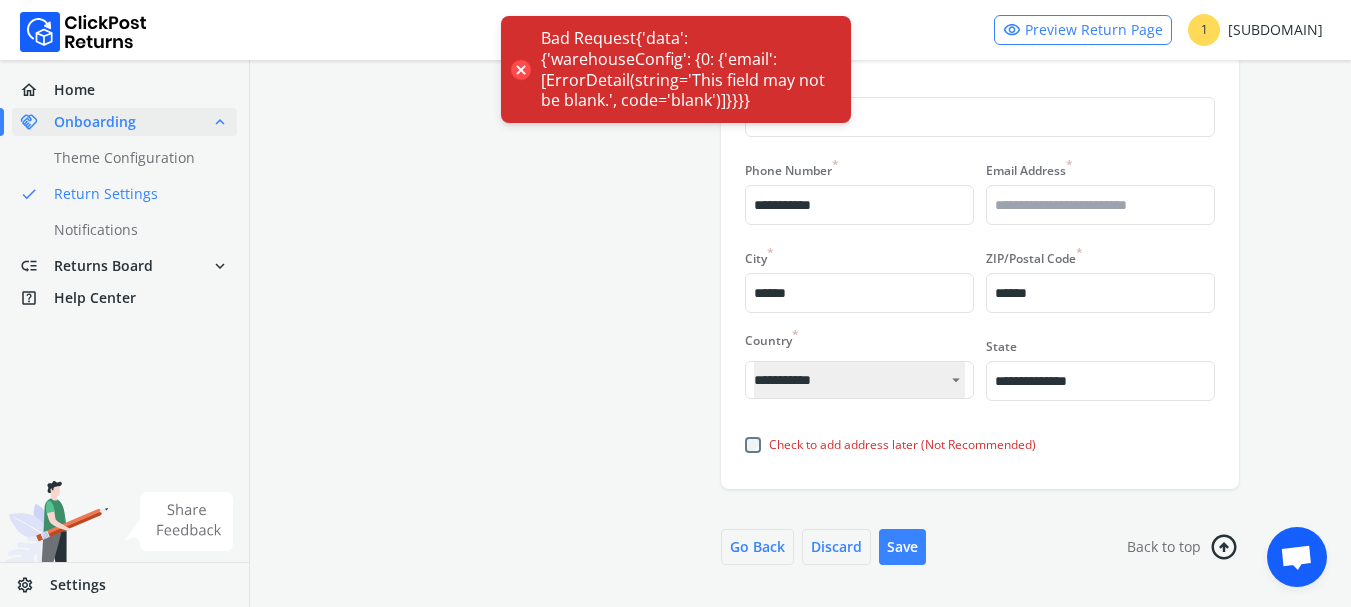scroll, scrollTop: 289, scrollLeft: 0, axis: vertical 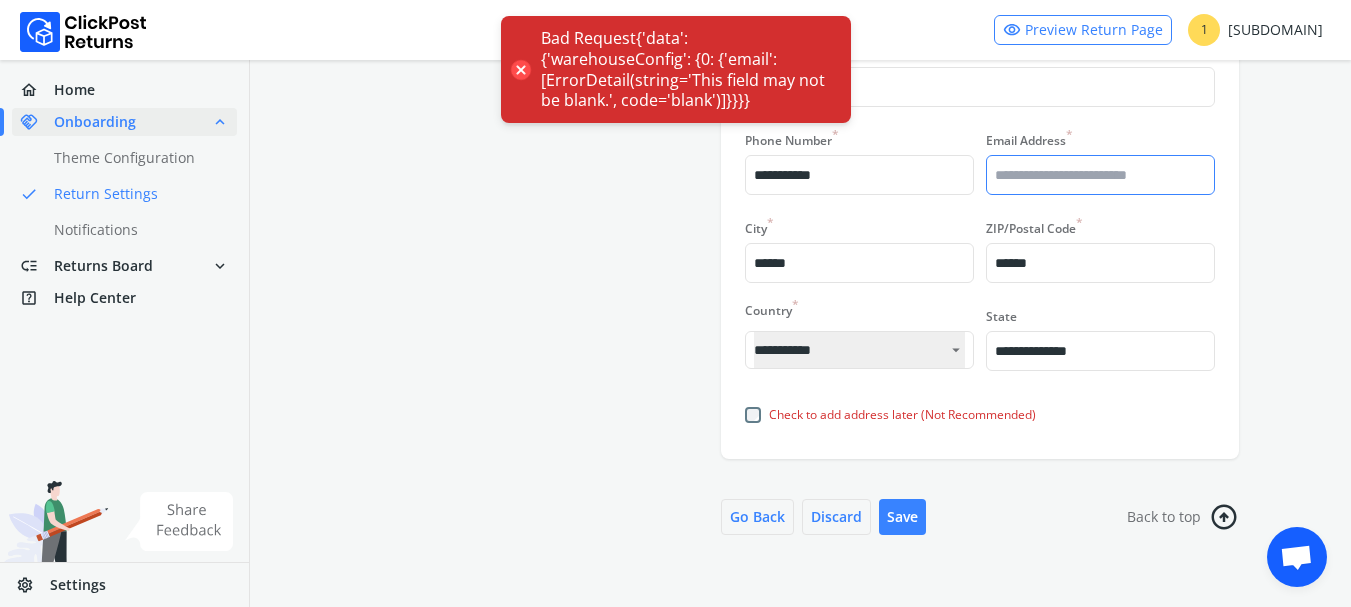 click on "Email Address *" at bounding box center [1100, 175] 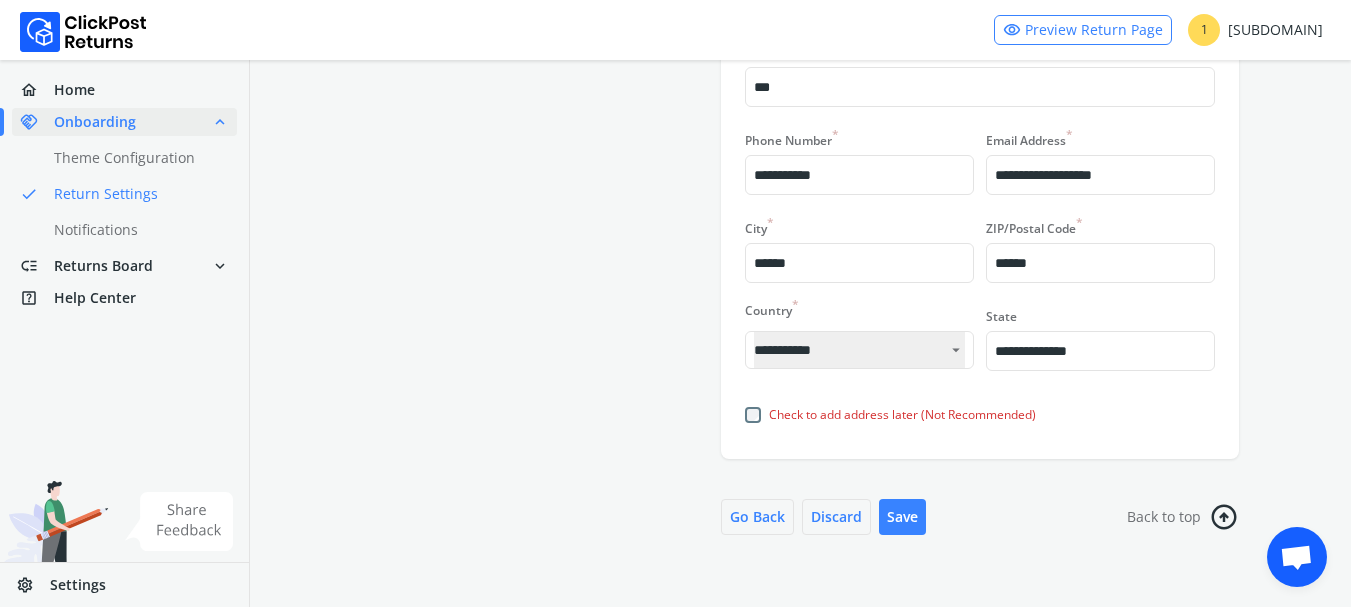 type on "**********" 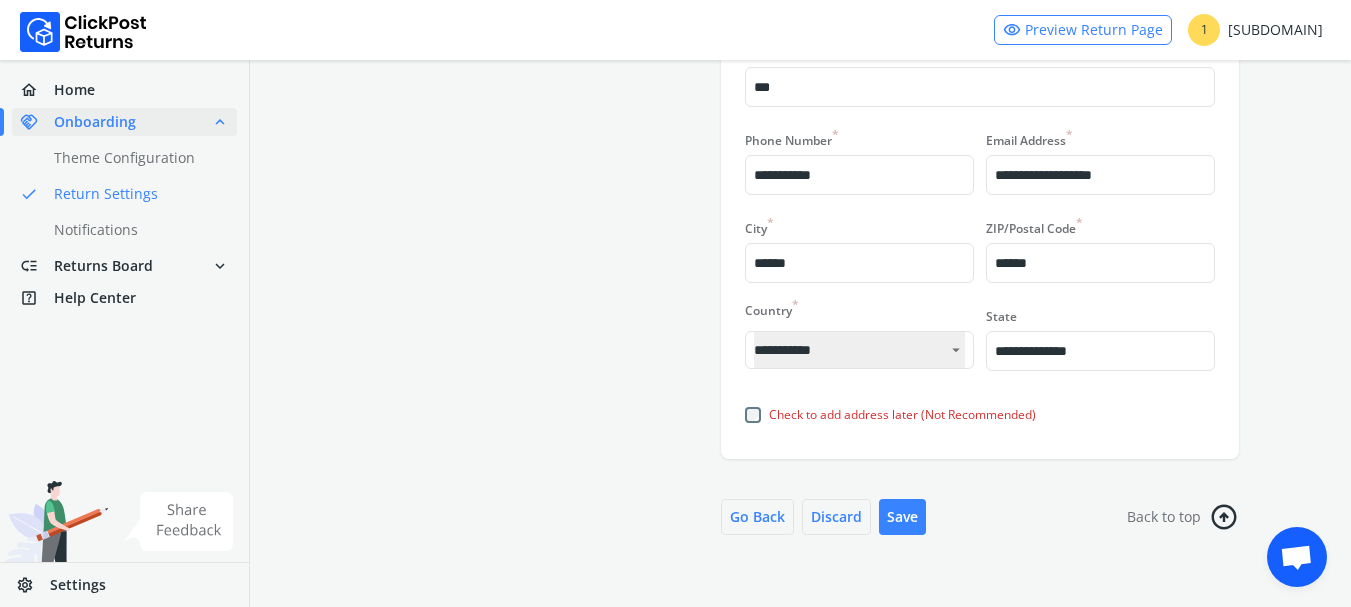 click on "**********" at bounding box center [800, 189] 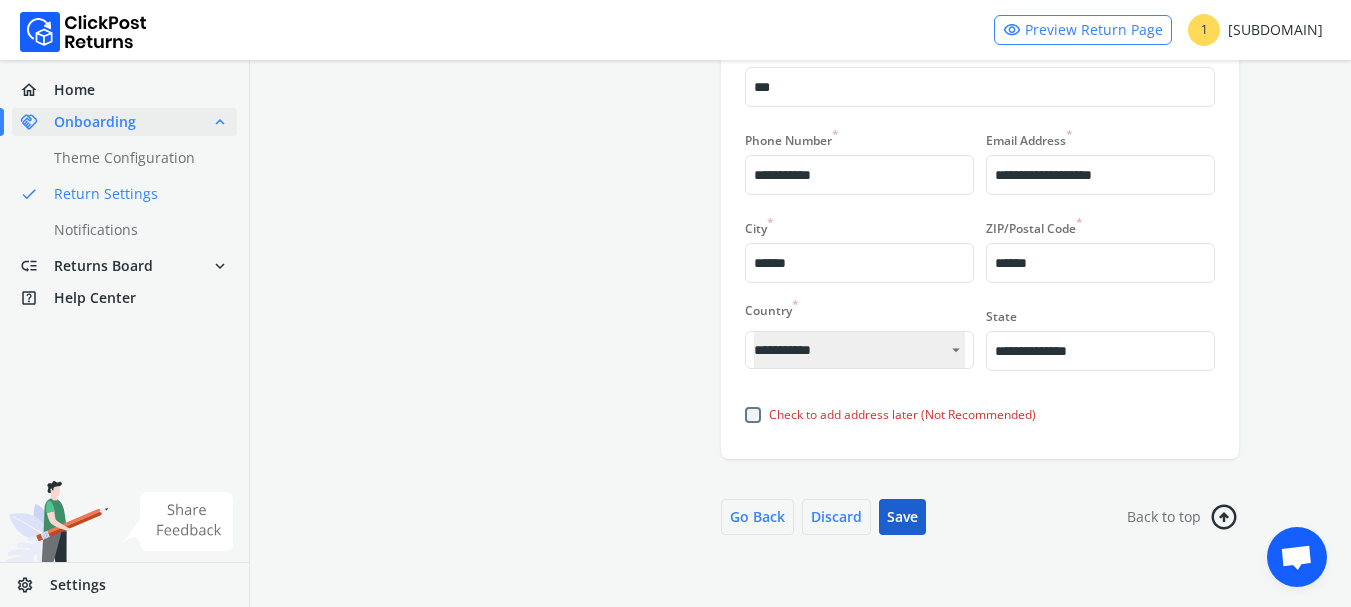 click on "Save" at bounding box center [902, 517] 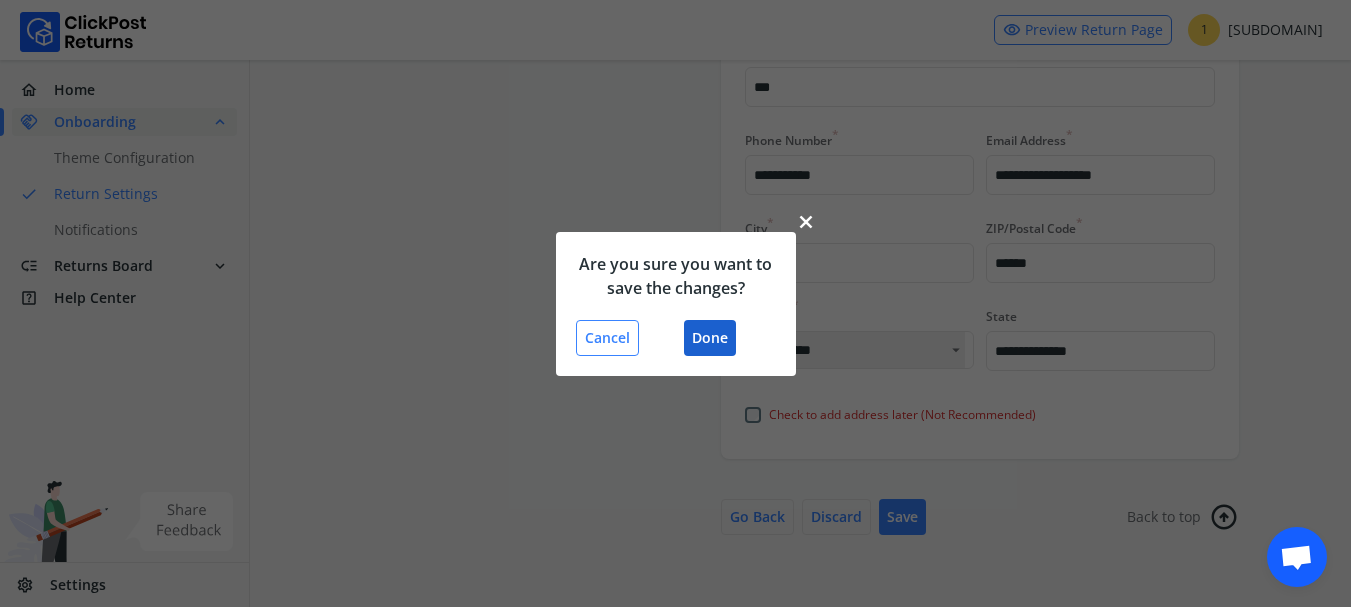 click on "Done" at bounding box center (710, 338) 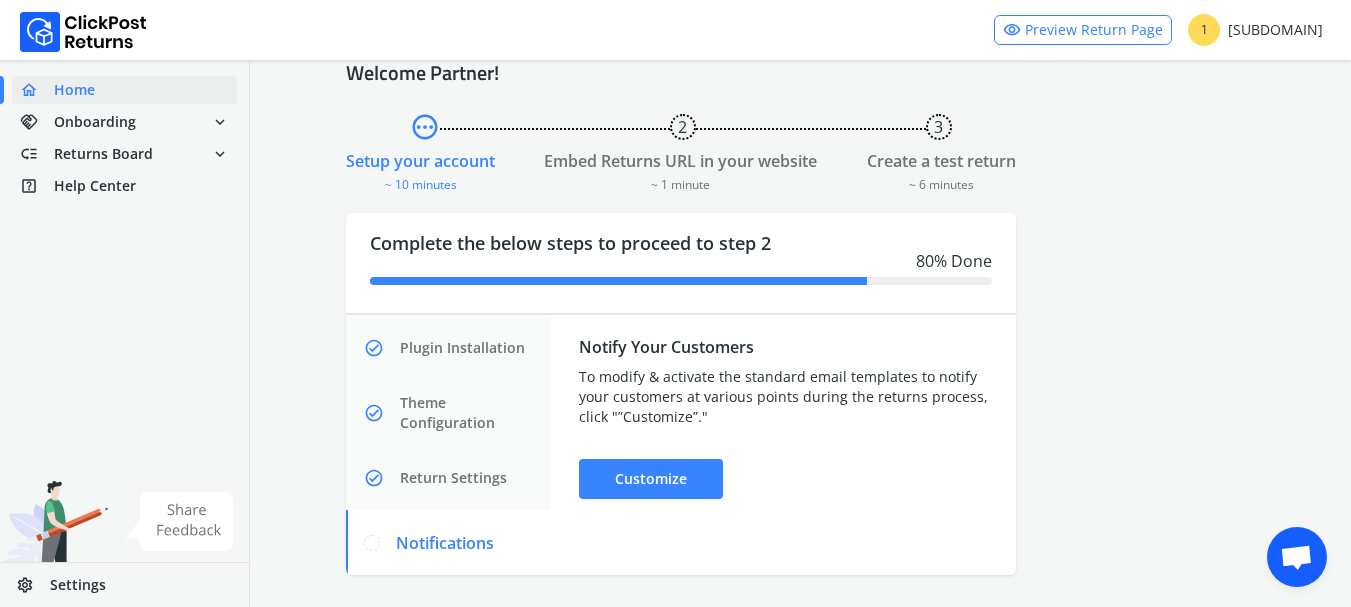 scroll, scrollTop: 54, scrollLeft: 0, axis: vertical 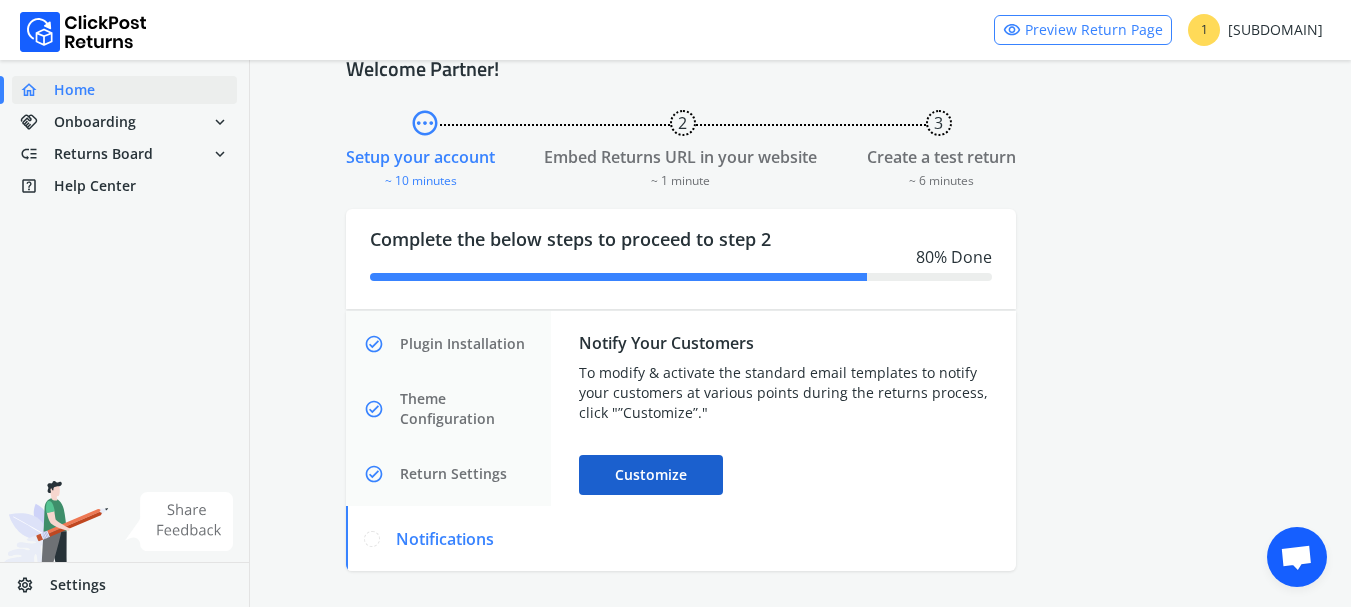 click on "Customize" at bounding box center [651, 475] 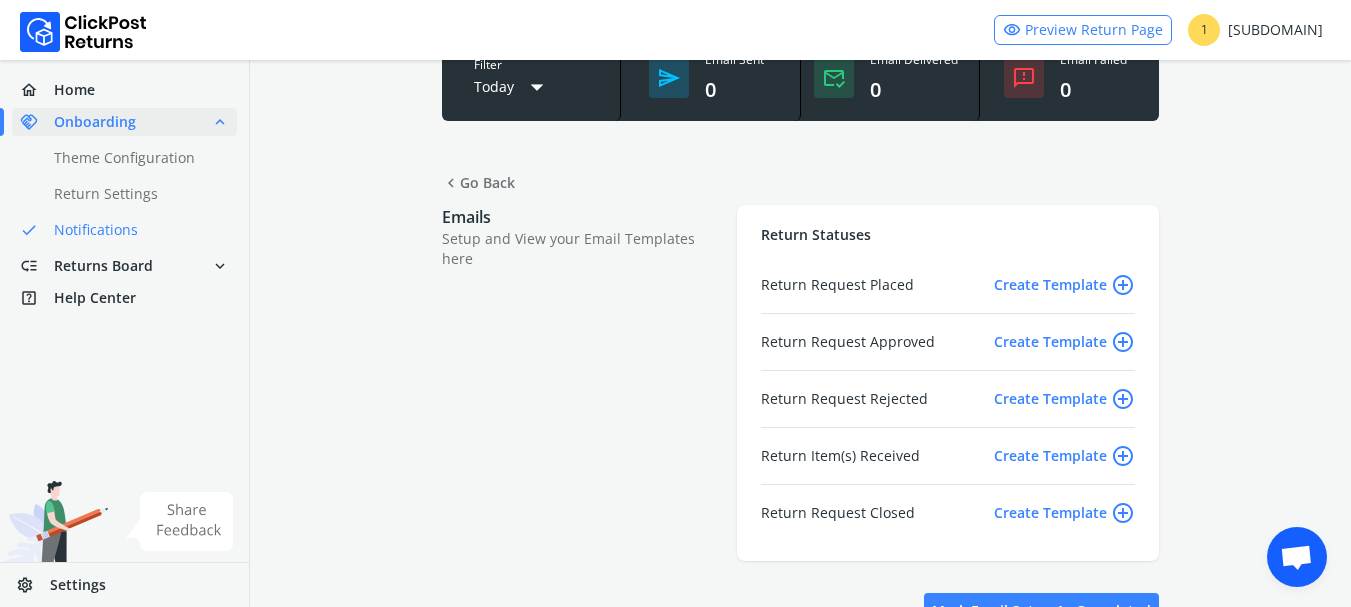 scroll, scrollTop: 119, scrollLeft: 0, axis: vertical 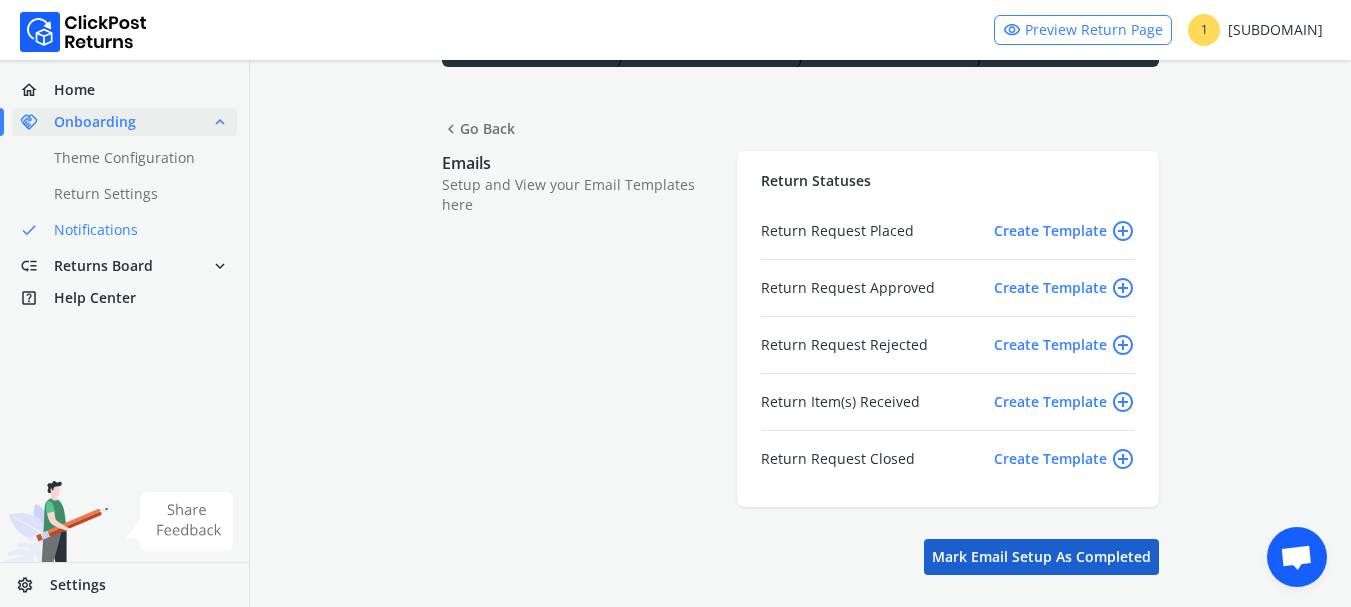 click on "Mark Email setup as completed" at bounding box center (1041, 557) 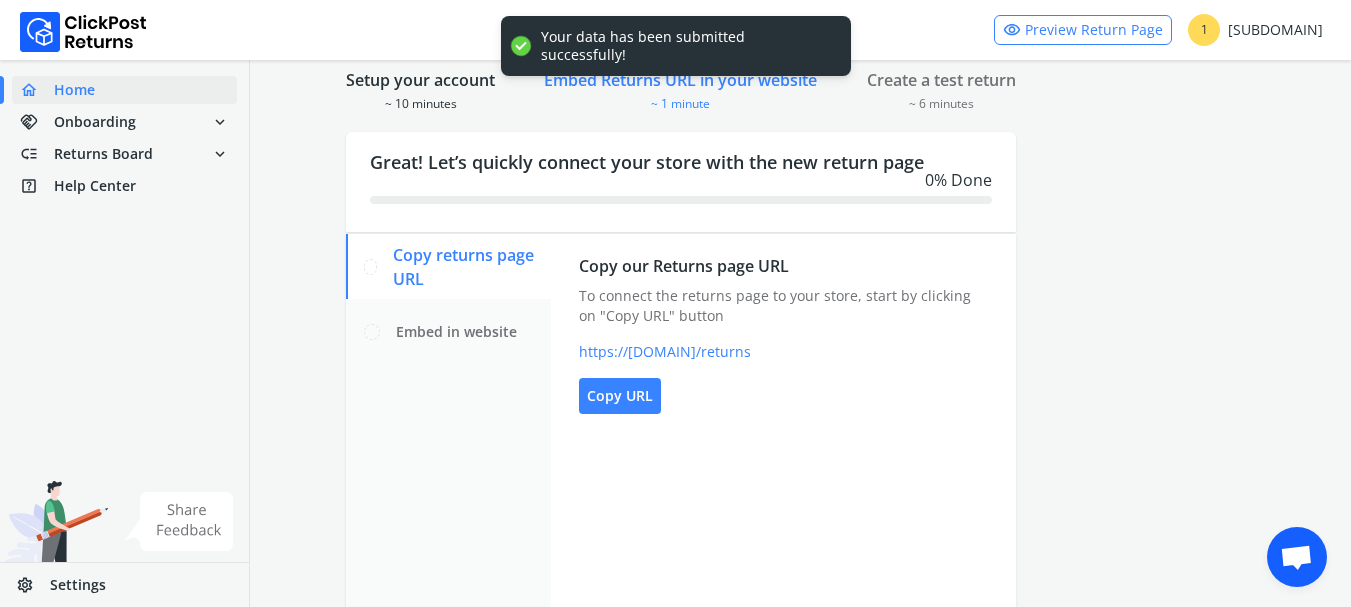 scroll, scrollTop: 163, scrollLeft: 0, axis: vertical 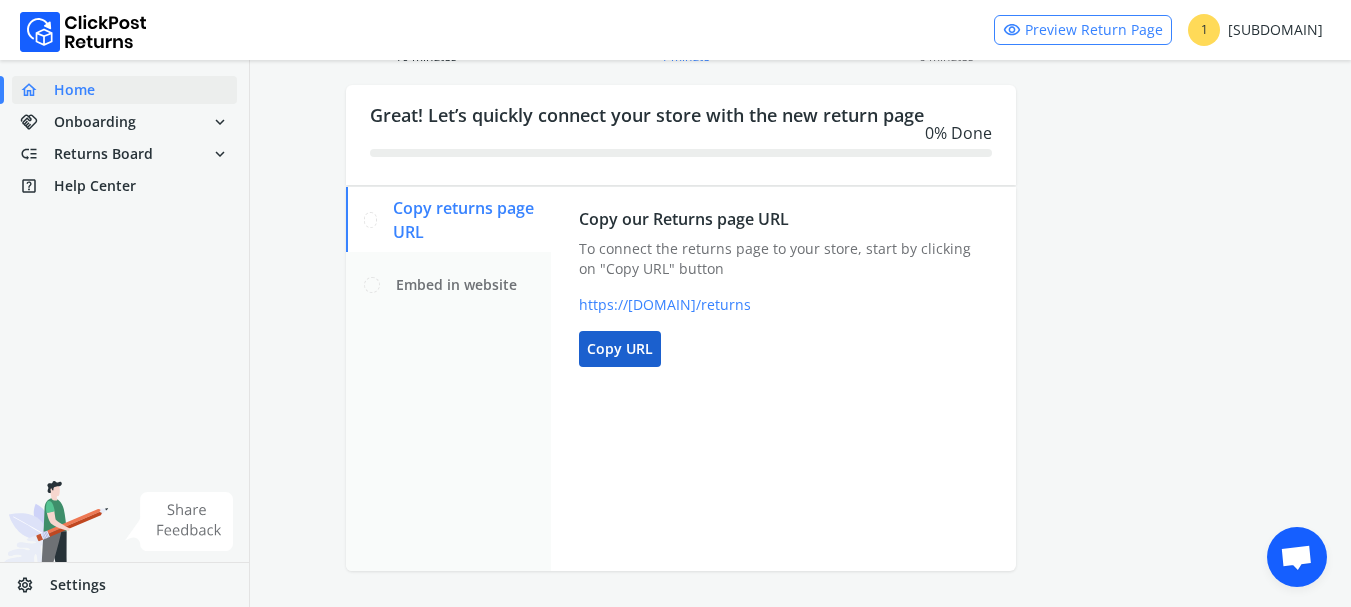 click on "Copy URL" at bounding box center [620, 349] 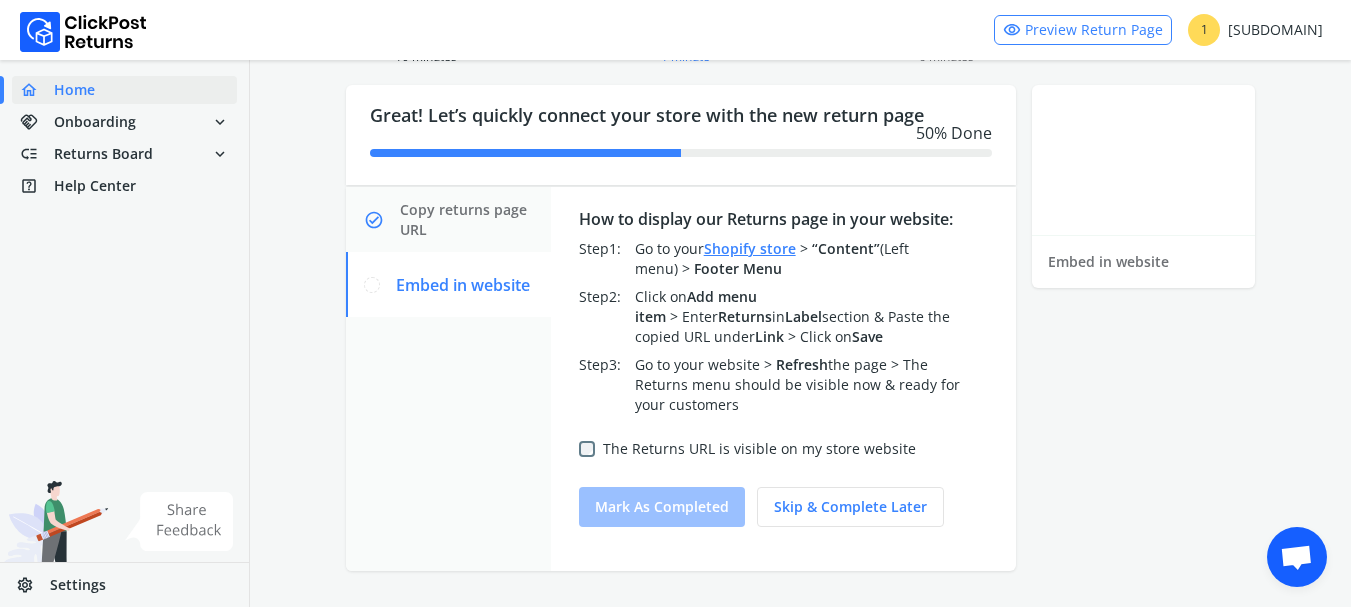 scroll, scrollTop: 2, scrollLeft: 0, axis: vertical 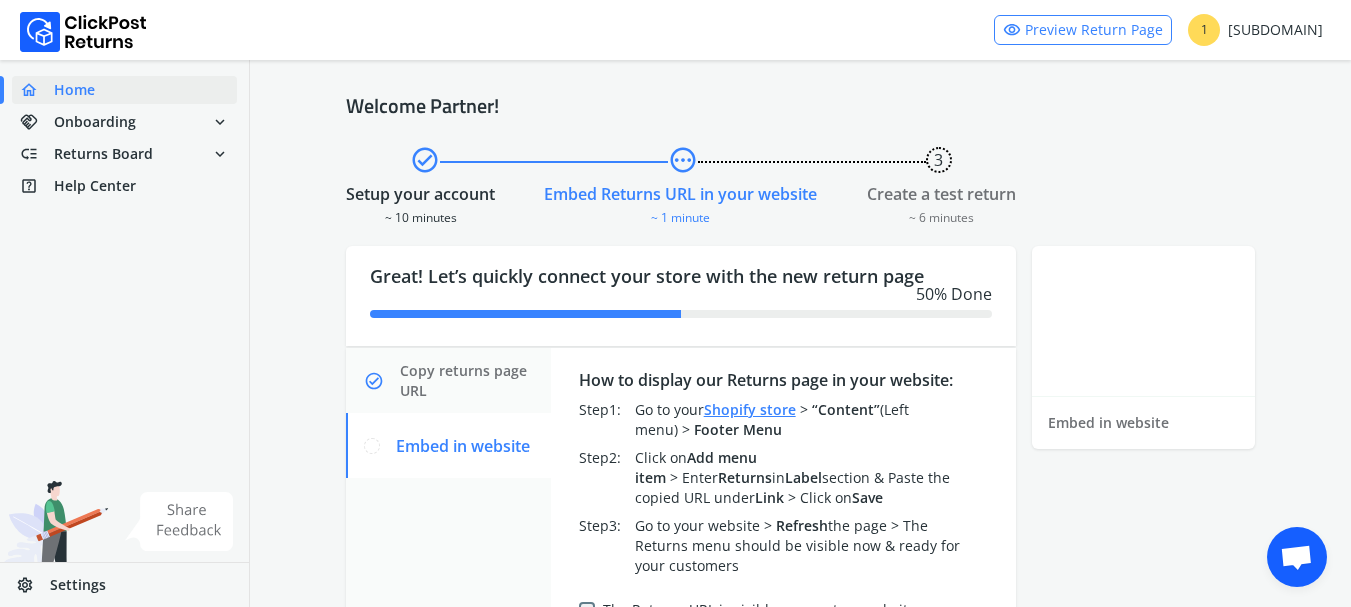 click on "Great! Let’s quickly connect your store with the new return page 50 % Done" at bounding box center [681, 296] 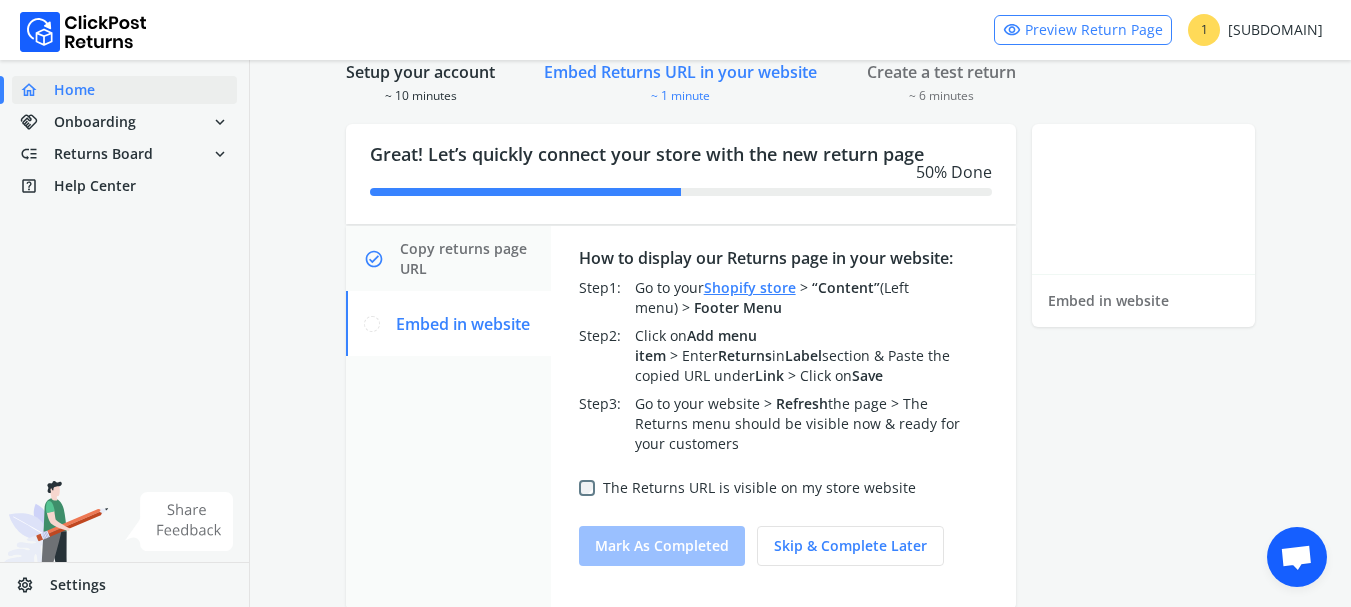 scroll, scrollTop: 163, scrollLeft: 0, axis: vertical 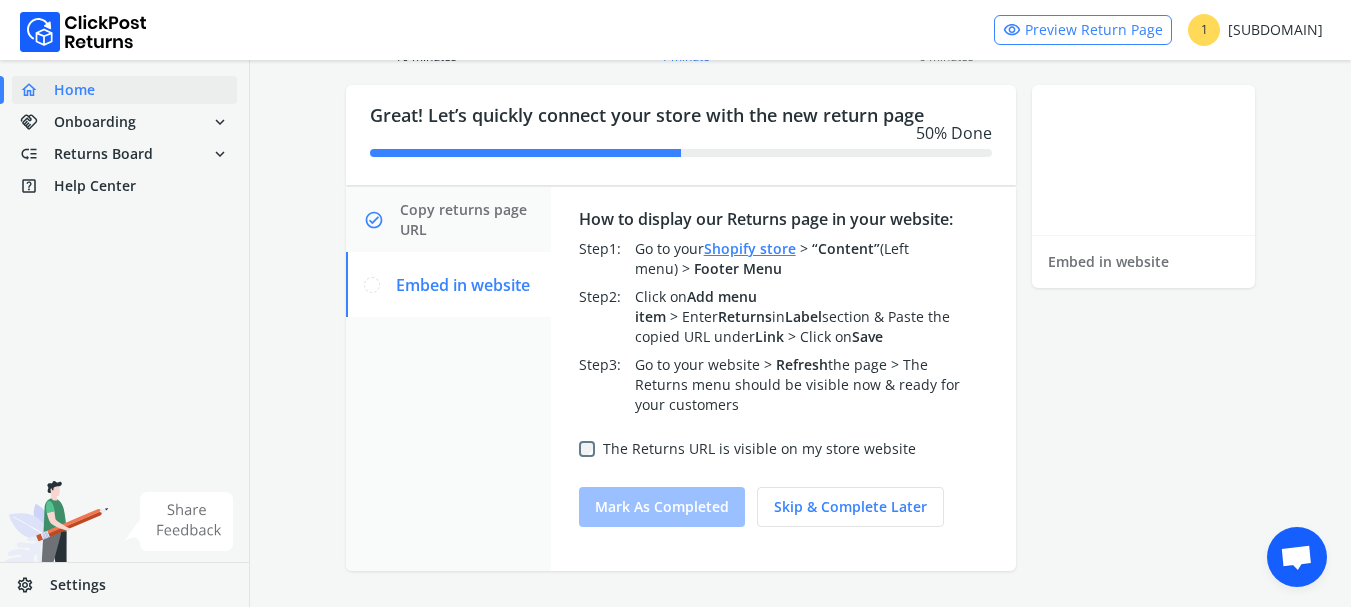 click on "The Returns URL is visible on my store website" at bounding box center [747, 449] 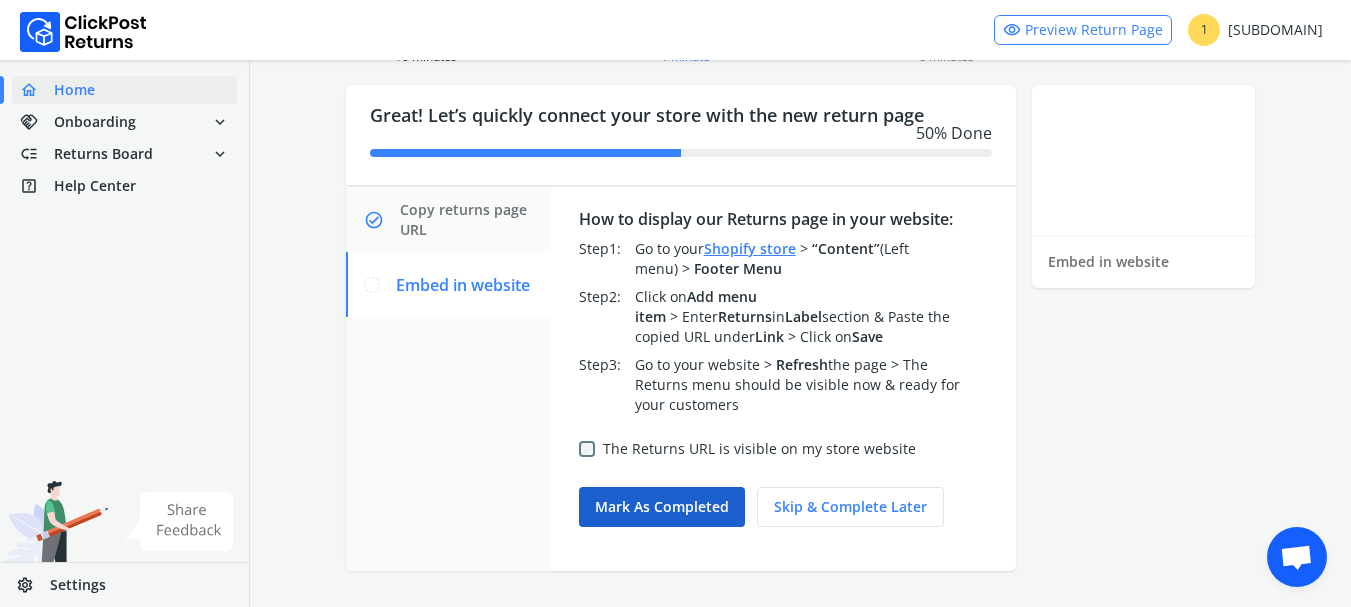 click on "Mark as completed" at bounding box center [662, 507] 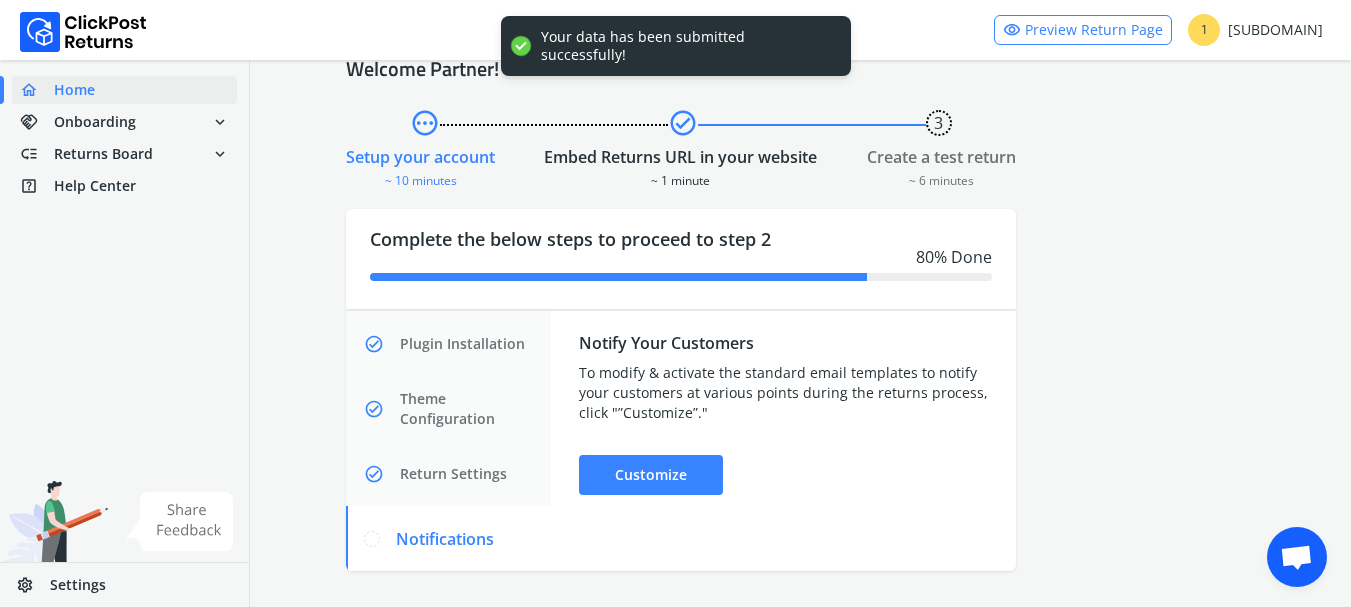 scroll, scrollTop: 54, scrollLeft: 0, axis: vertical 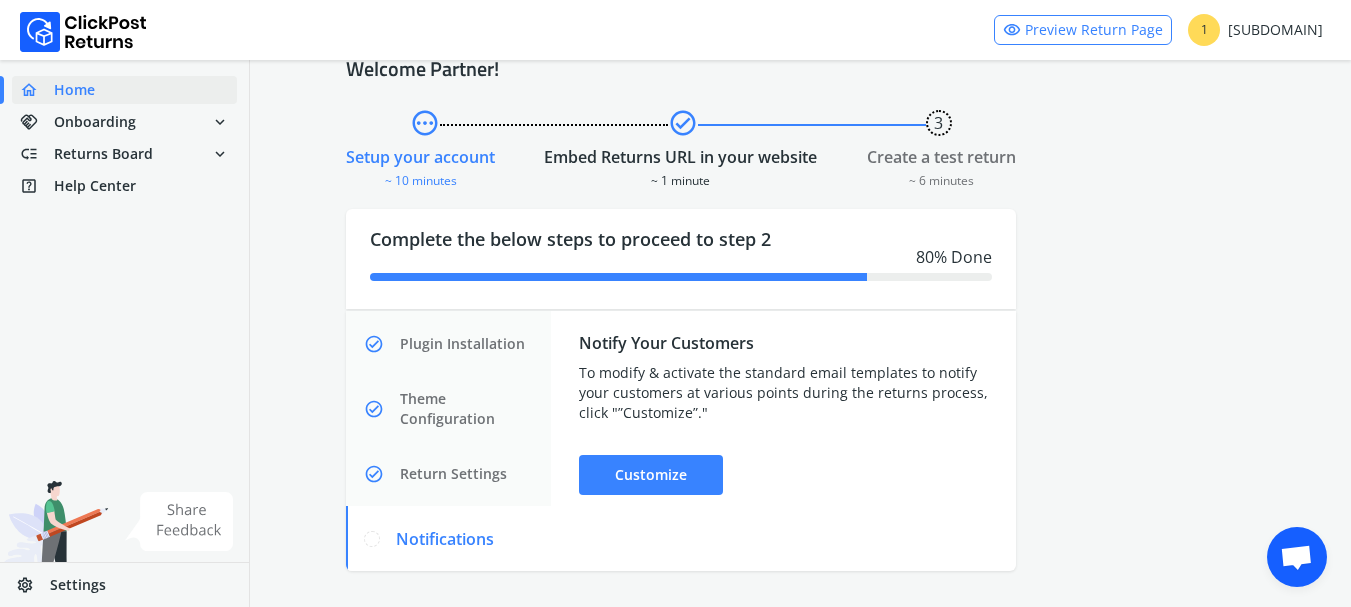 click on "check_circle" at bounding box center [683, 123] 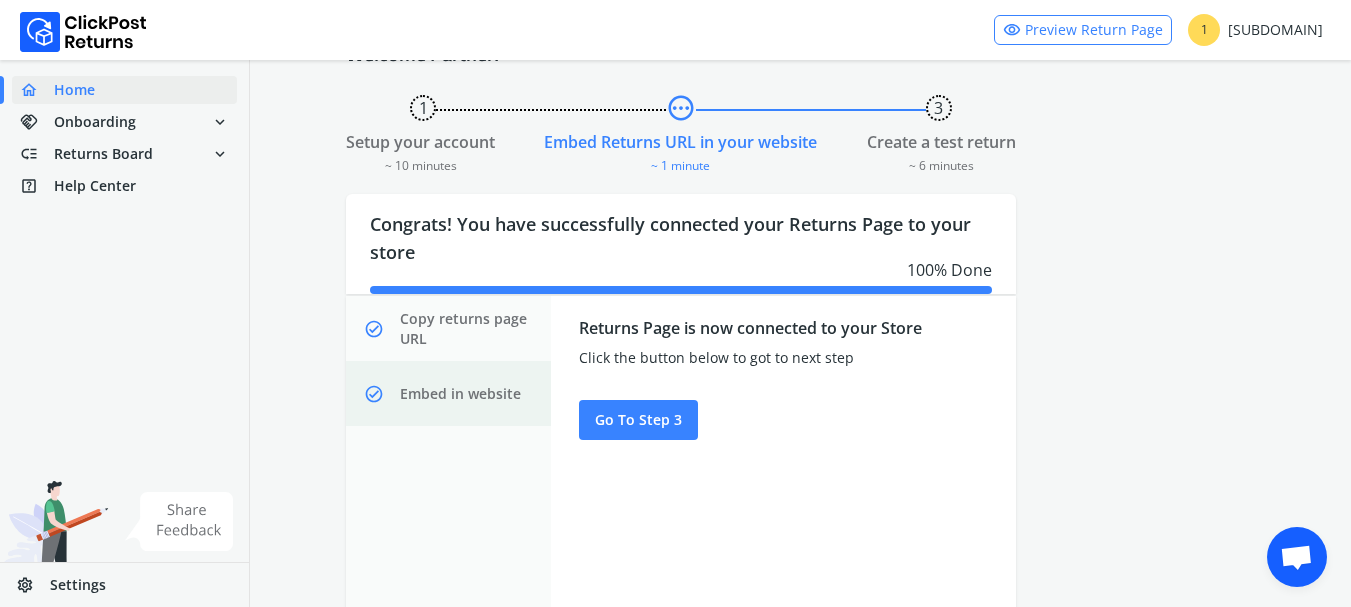 click on "Embed in website" at bounding box center [460, 394] 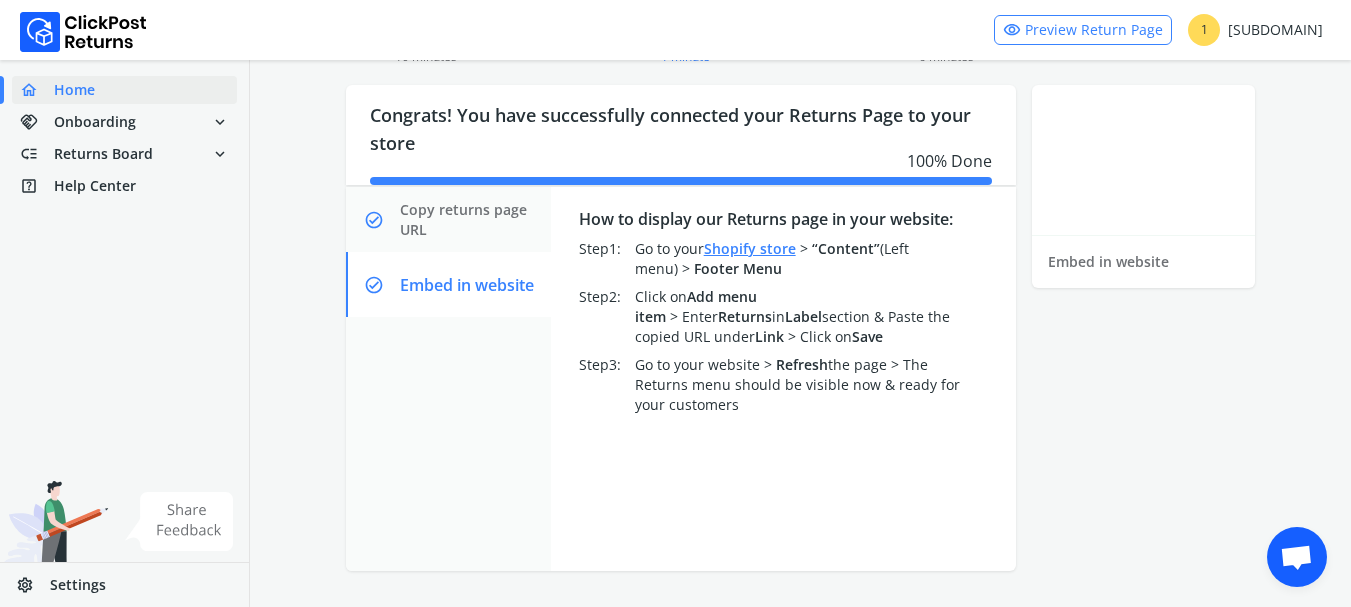 scroll, scrollTop: 0, scrollLeft: 0, axis: both 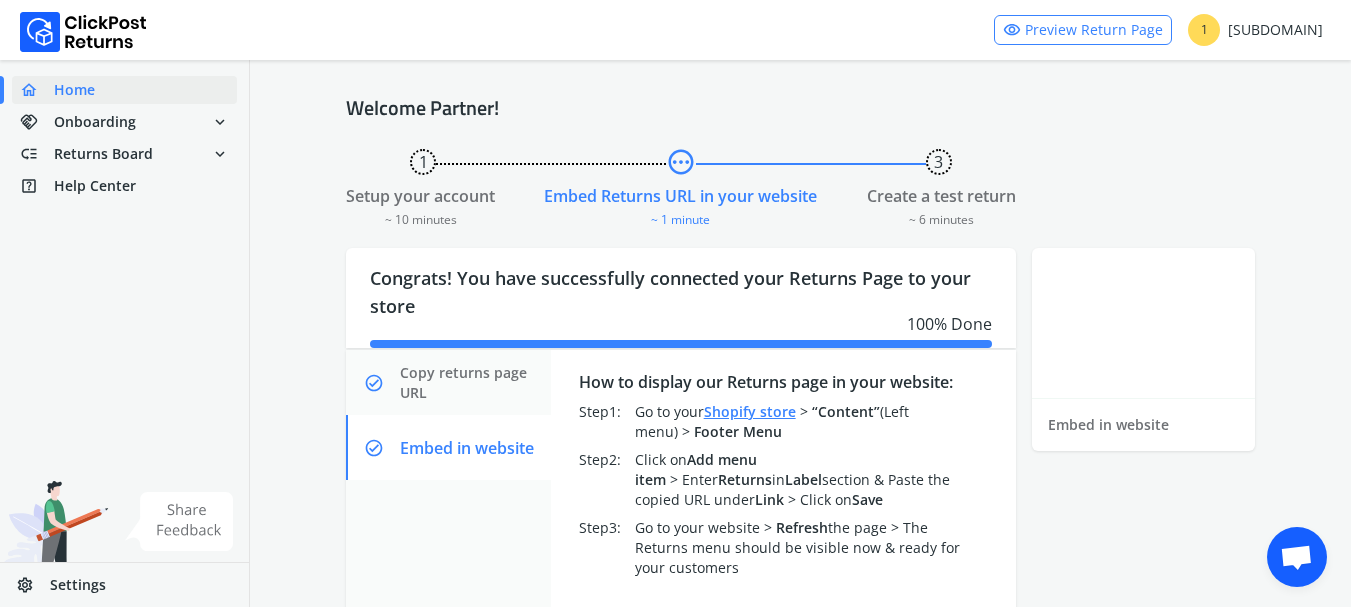 click on "3" at bounding box center [939, 162] 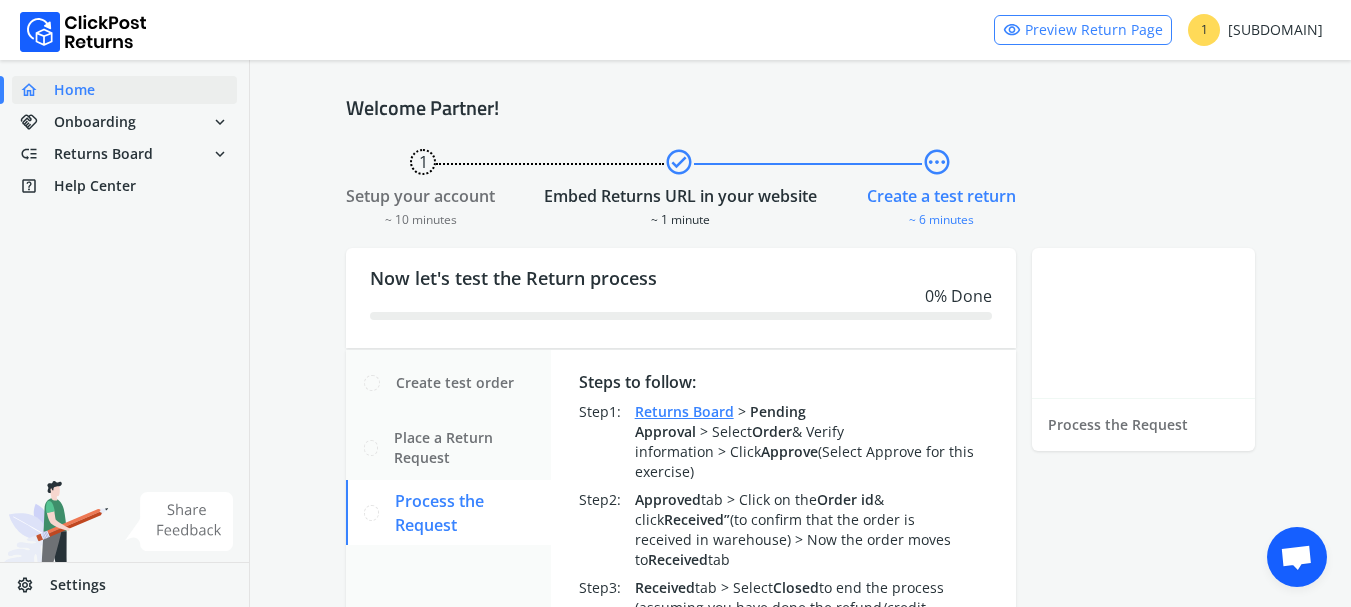scroll, scrollTop: 163, scrollLeft: 0, axis: vertical 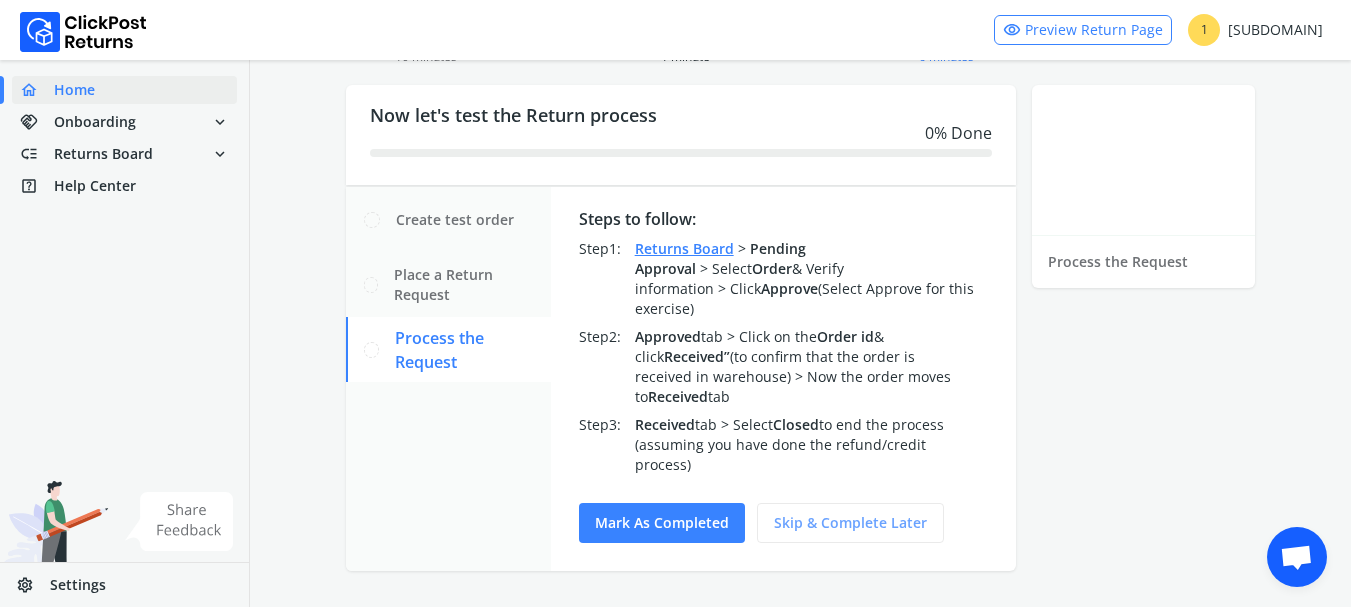 click on "Skip & complete later" at bounding box center [850, 523] 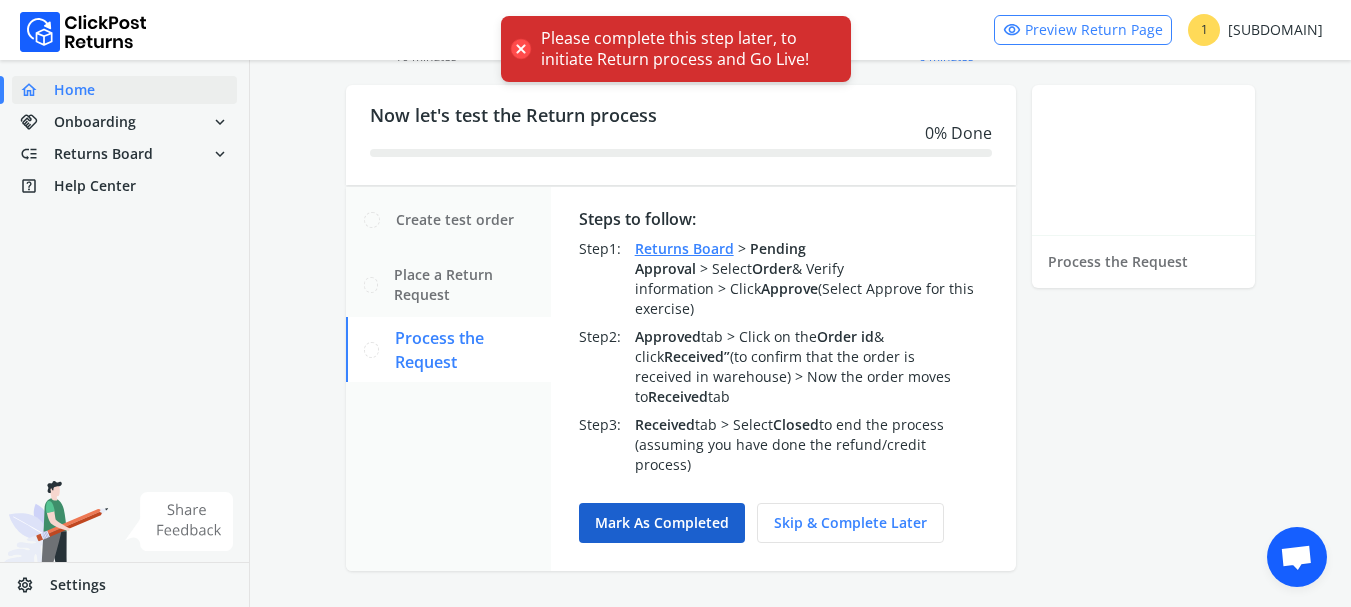 click on "Mark as completed" at bounding box center (662, 523) 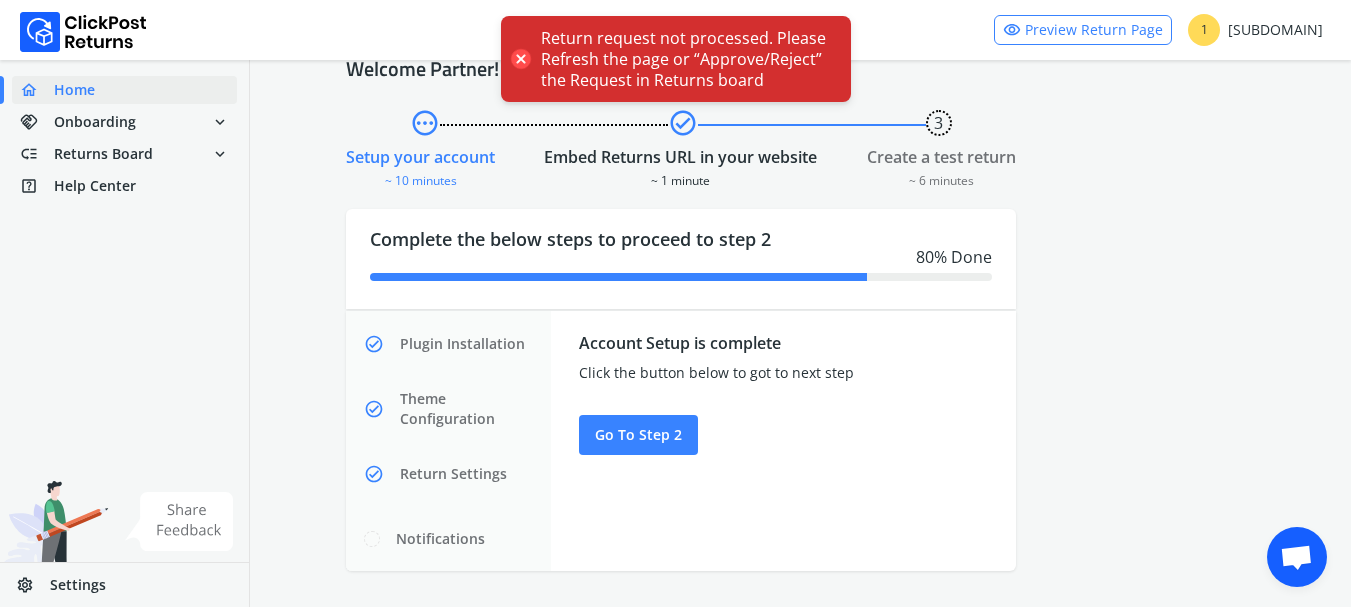 scroll, scrollTop: 54, scrollLeft: 0, axis: vertical 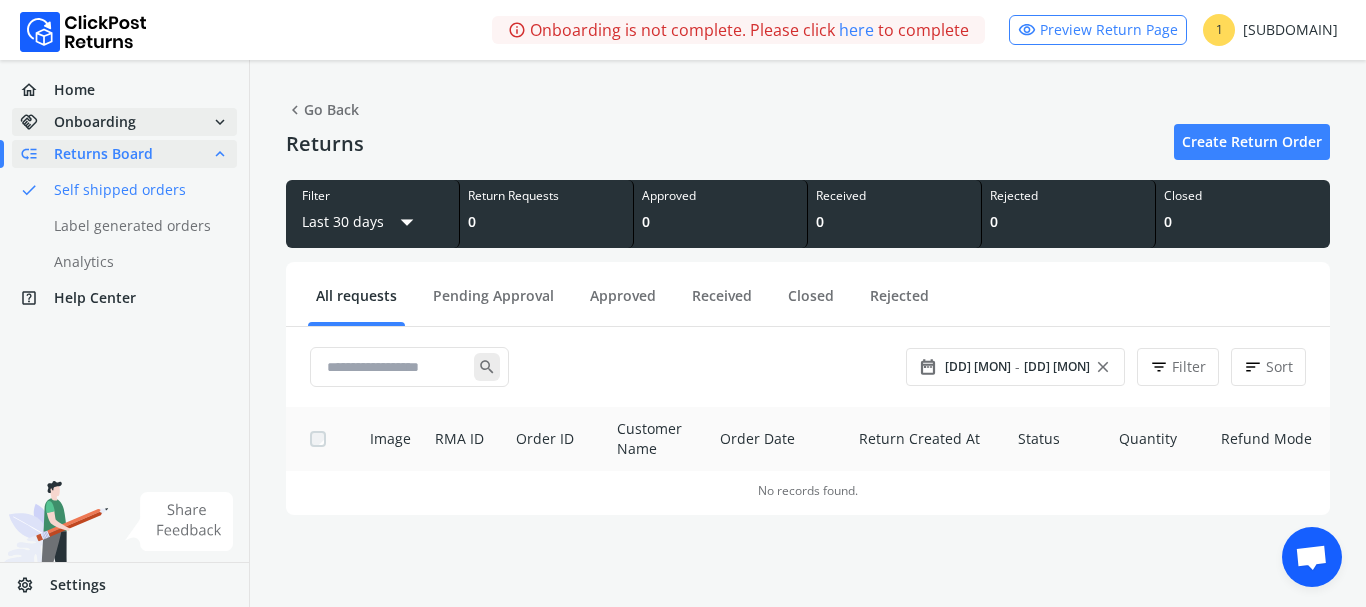 click on "expand_more" at bounding box center [220, 122] 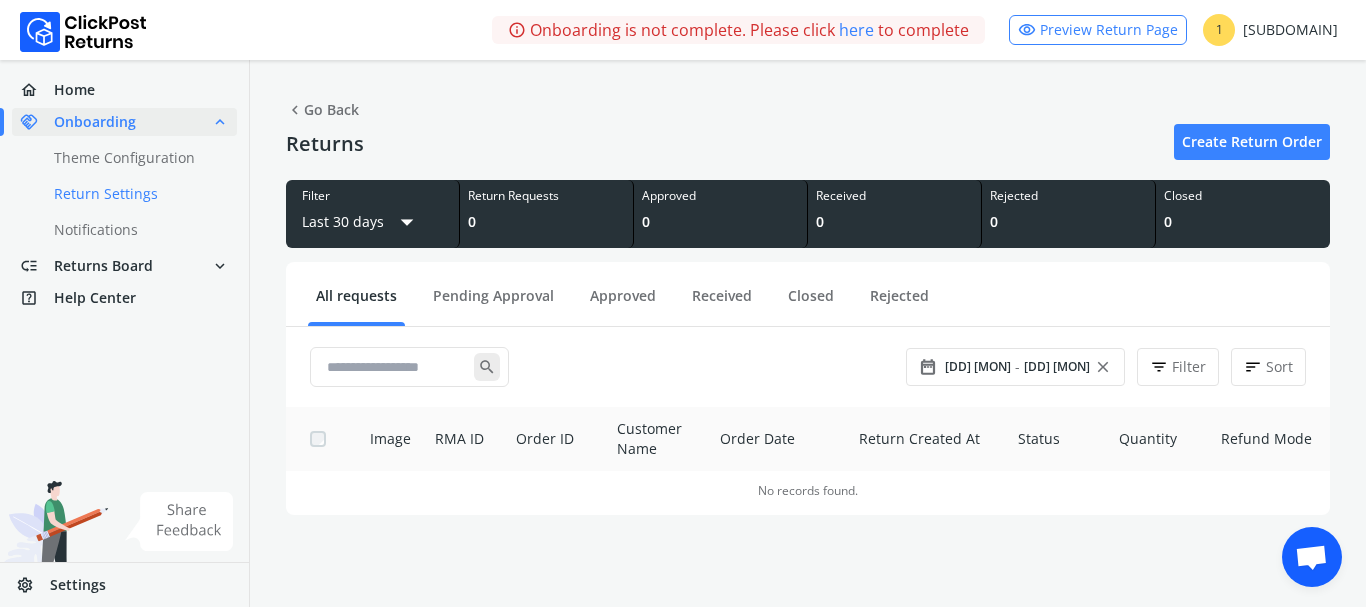 click on "done Return Settings" at bounding box center (136, 194) 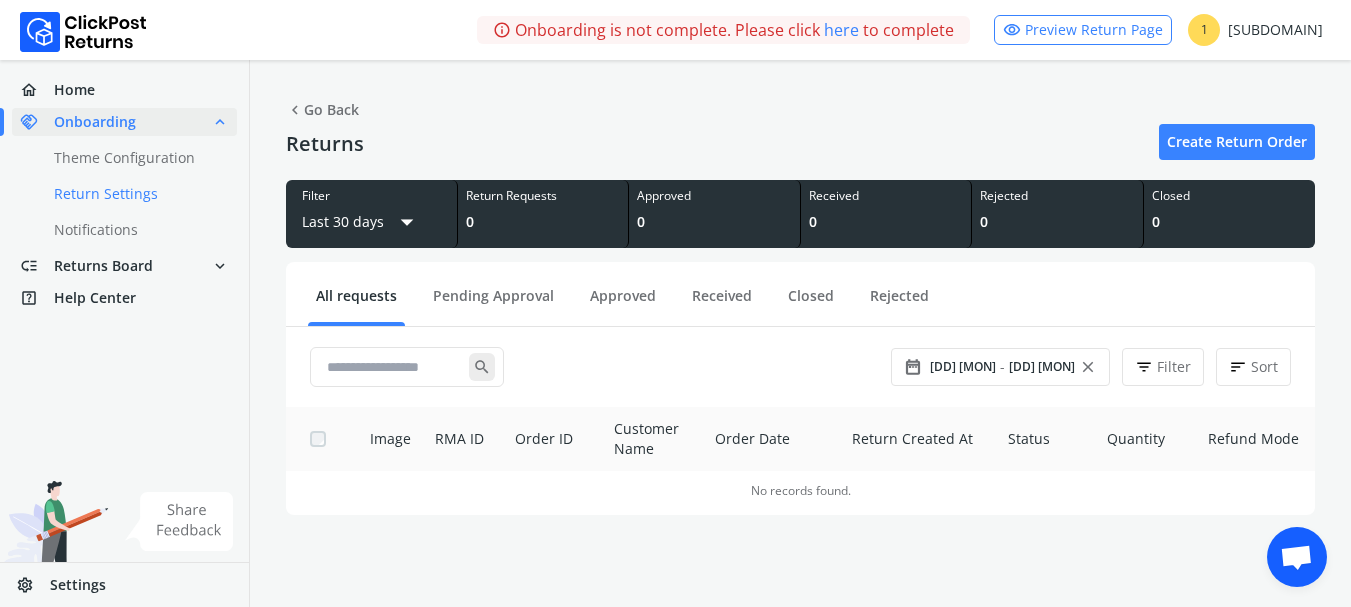 select on "******" 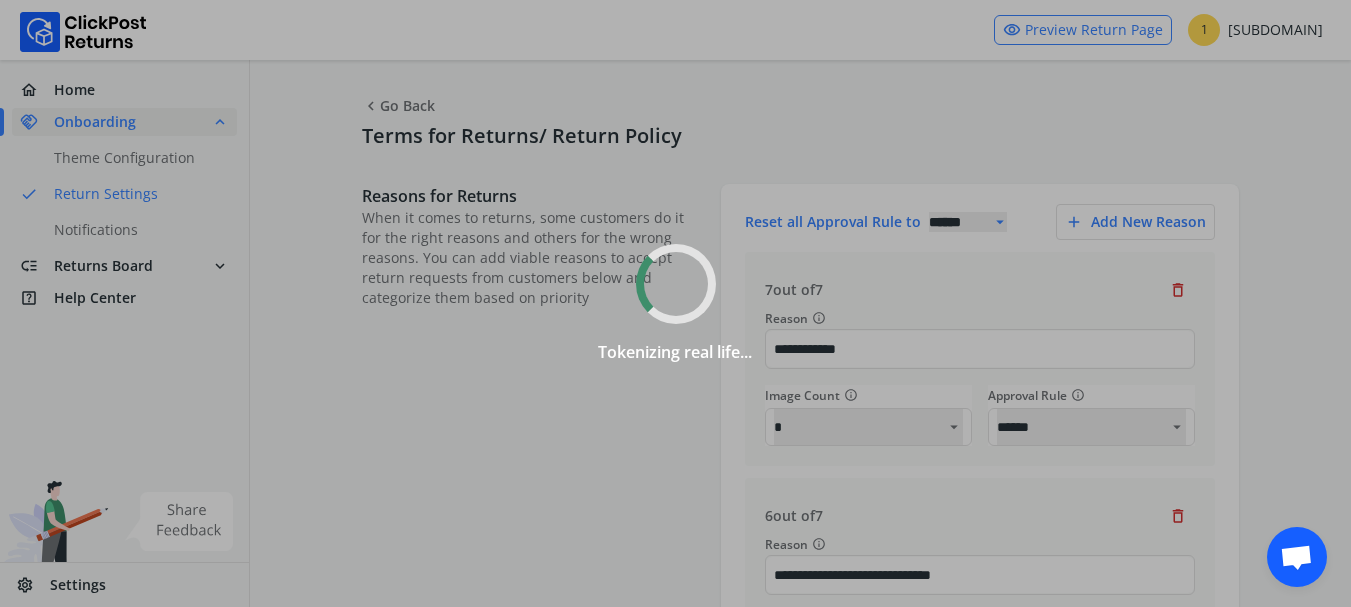 select 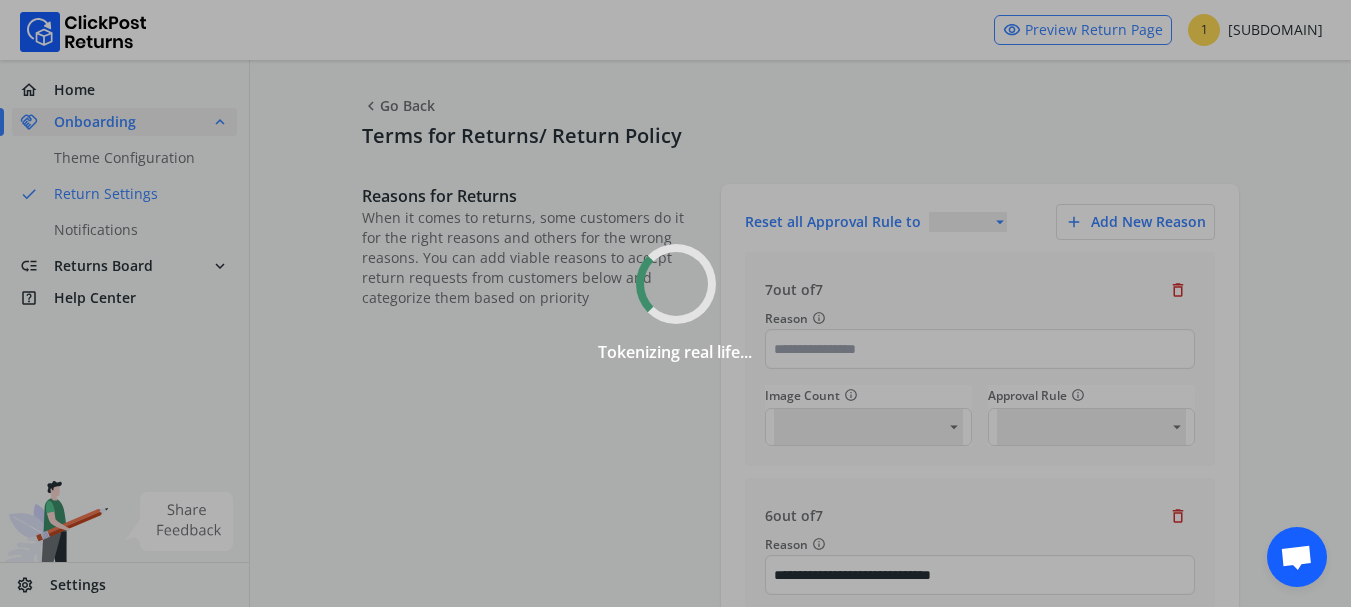 select on "******" 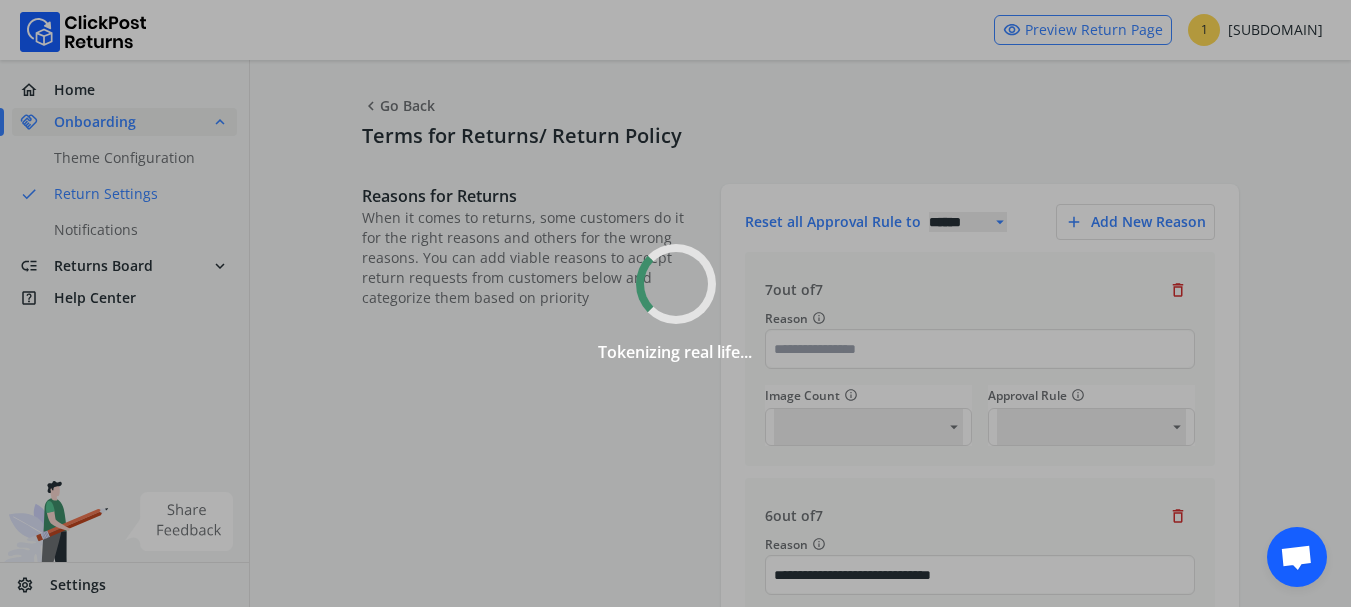 select on "******" 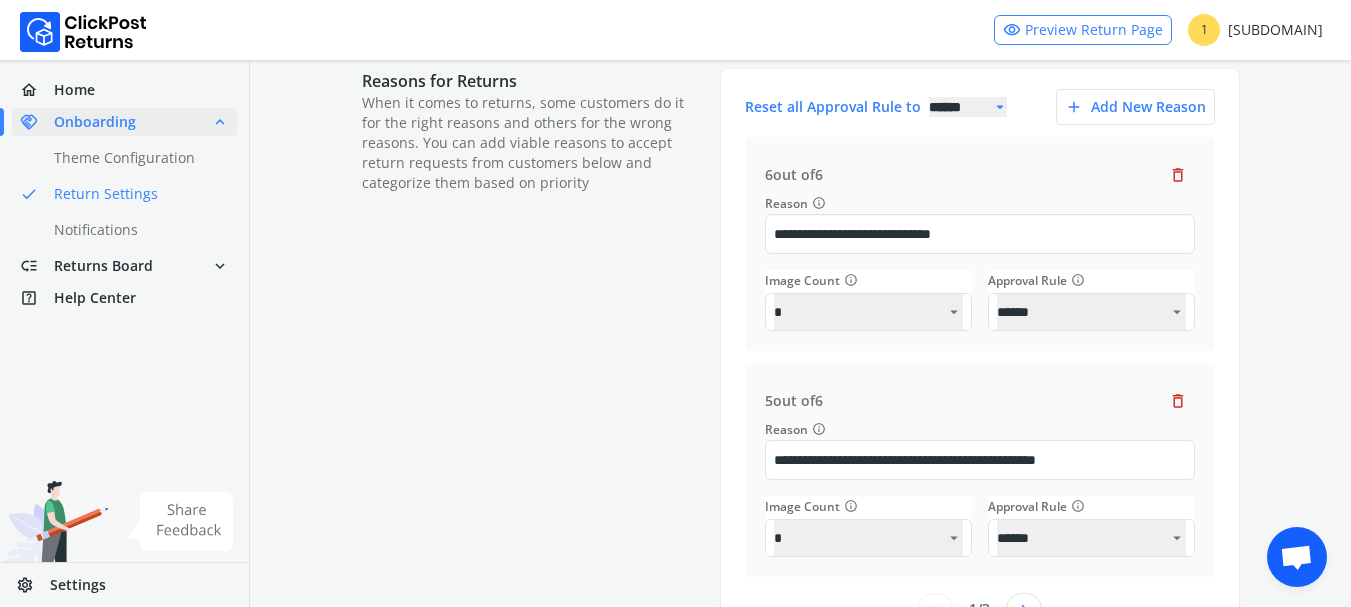scroll, scrollTop: 0, scrollLeft: 0, axis: both 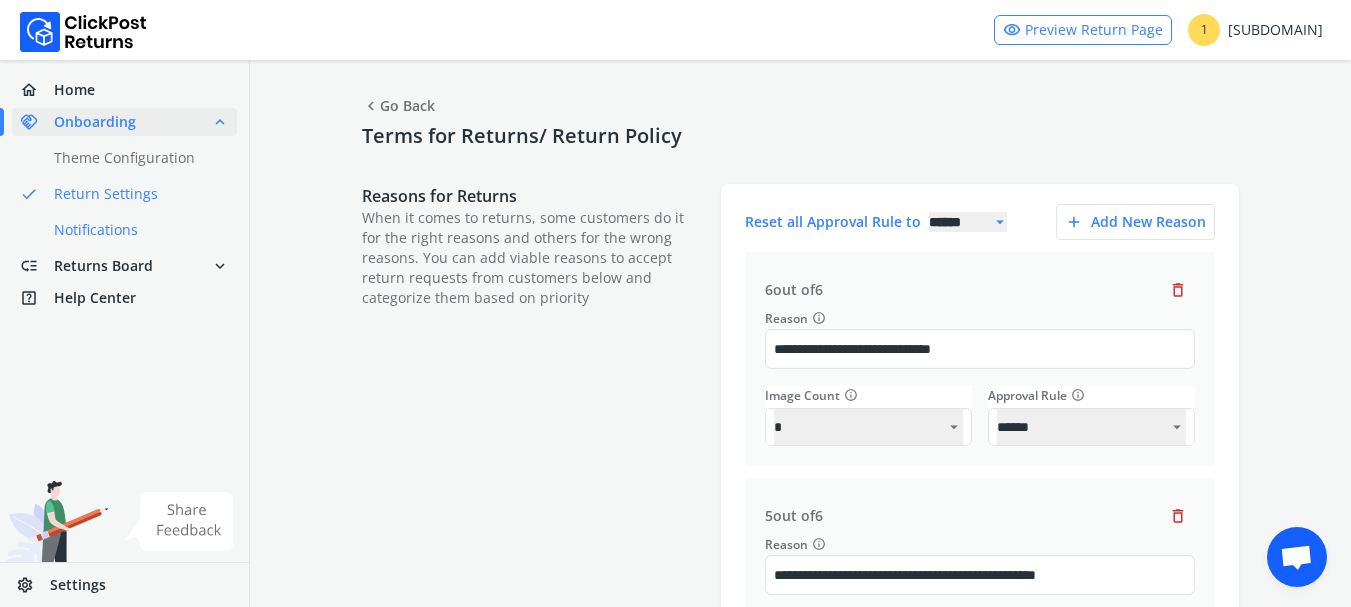 click on "done Notifications" at bounding box center [136, 230] 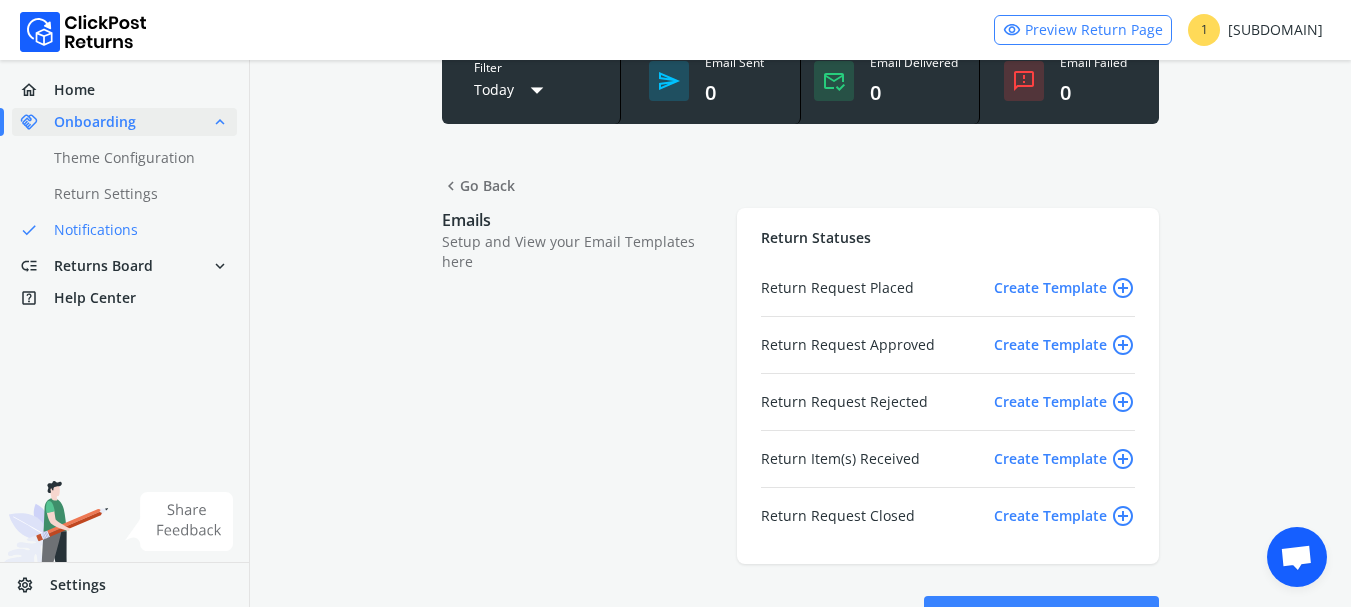 scroll, scrollTop: 119, scrollLeft: 0, axis: vertical 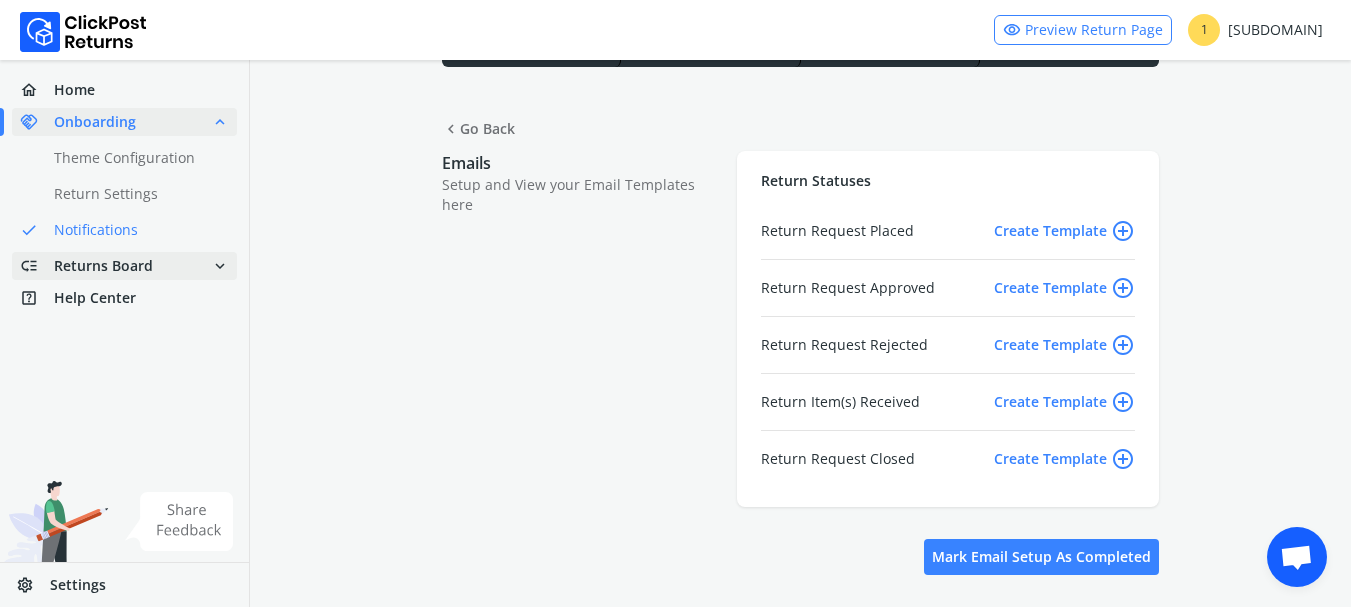 click on "low_priority Returns Board expand_more" at bounding box center [124, 266] 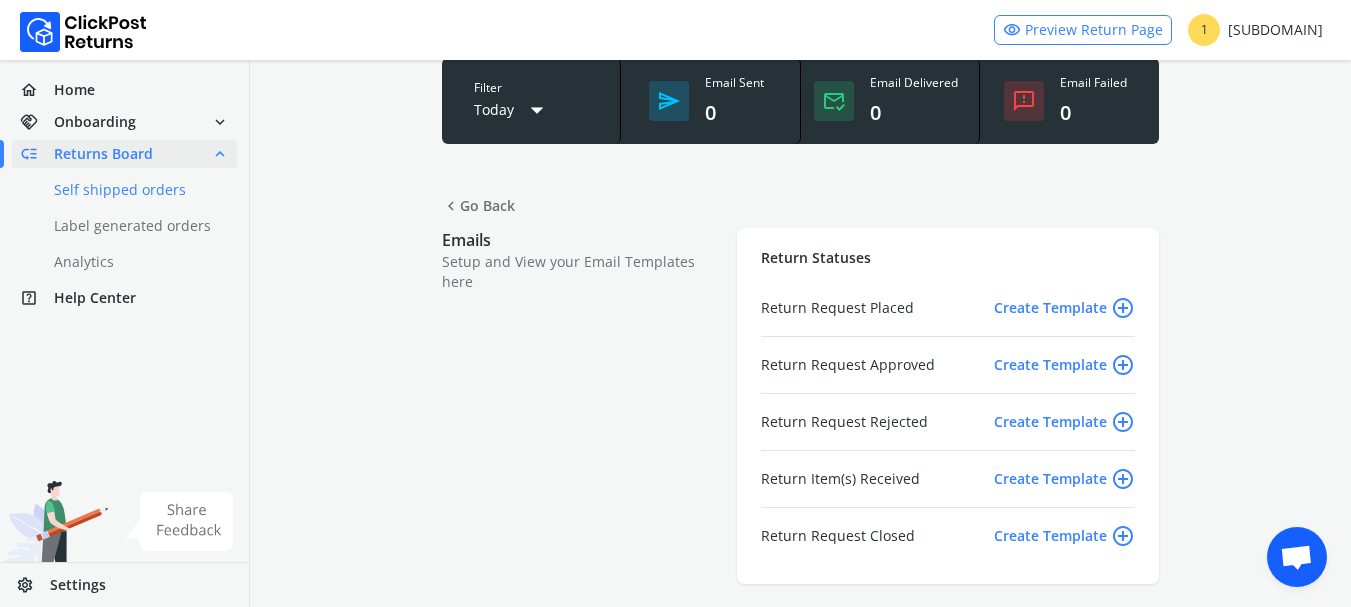 scroll, scrollTop: 0, scrollLeft: 0, axis: both 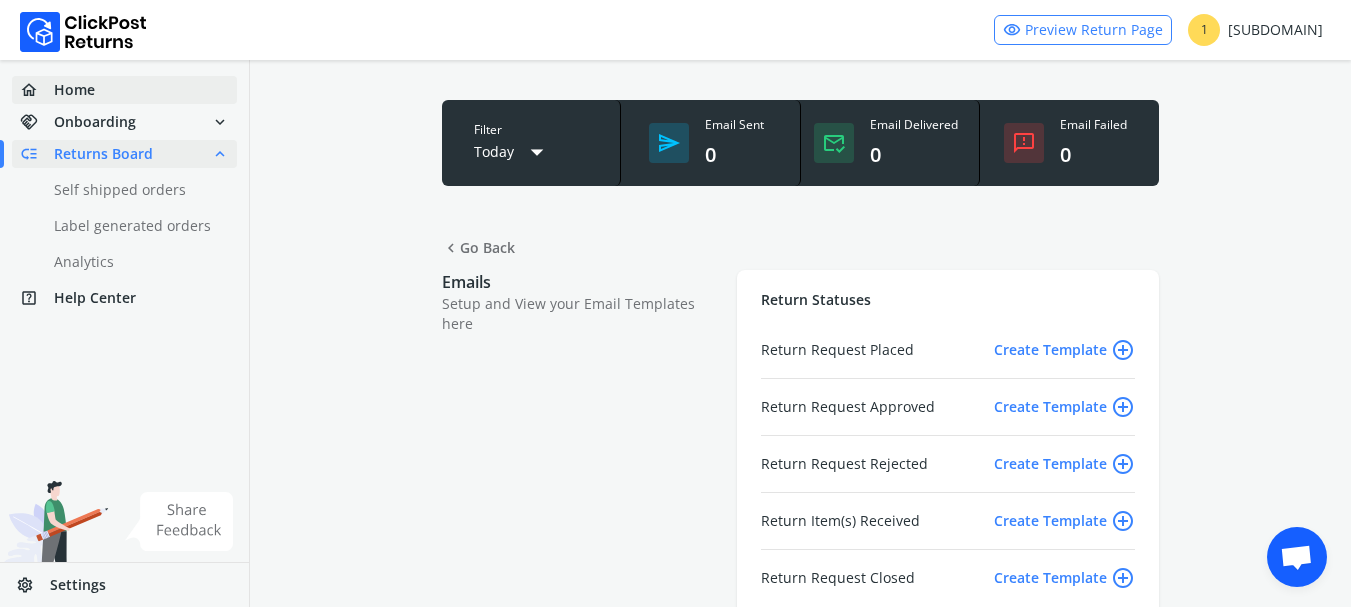 click on "home" at bounding box center [37, 90] 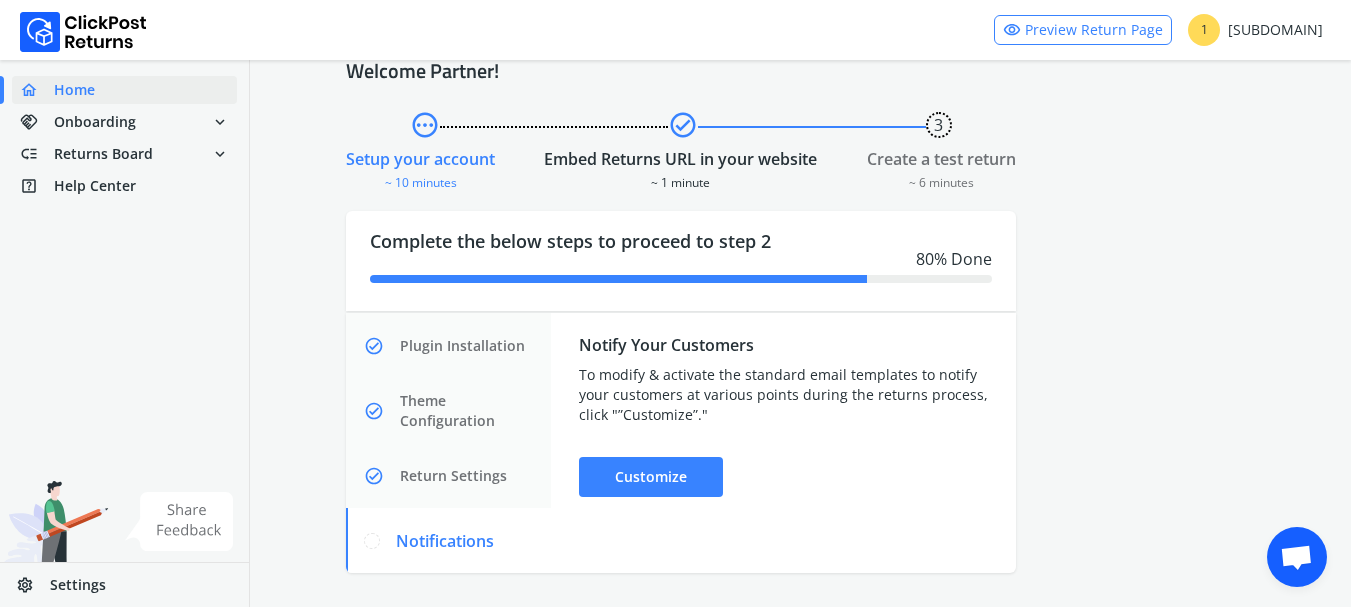 scroll, scrollTop: 54, scrollLeft: 0, axis: vertical 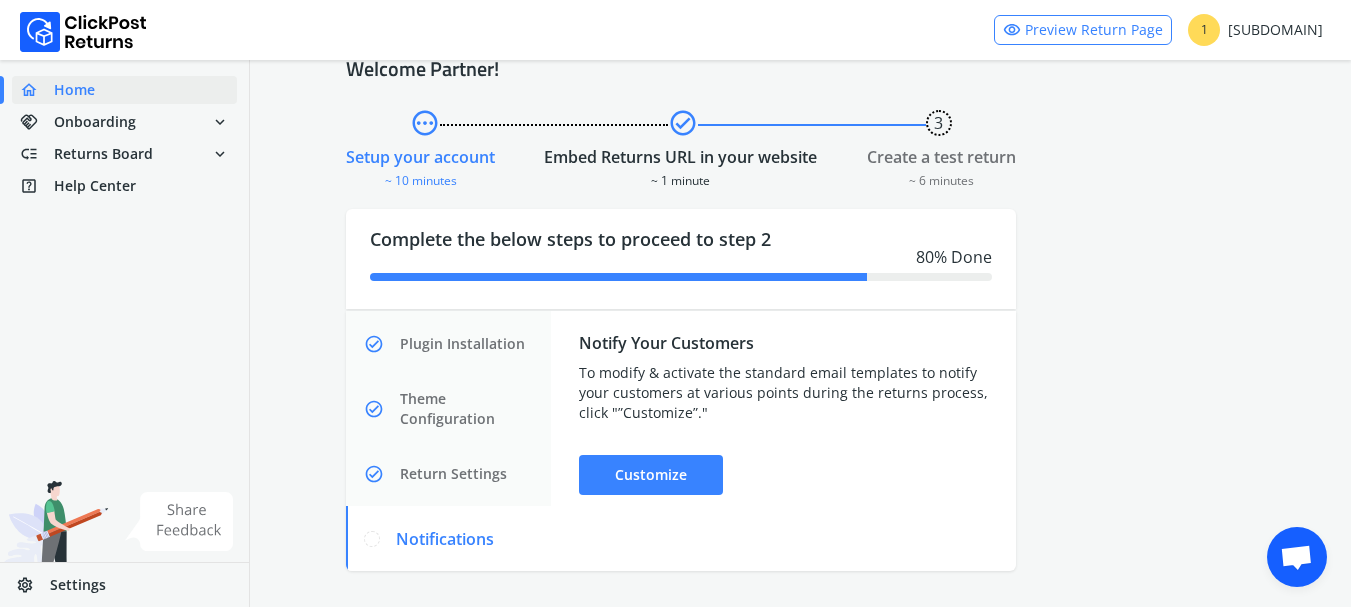 click on "3" at bounding box center (939, 123) 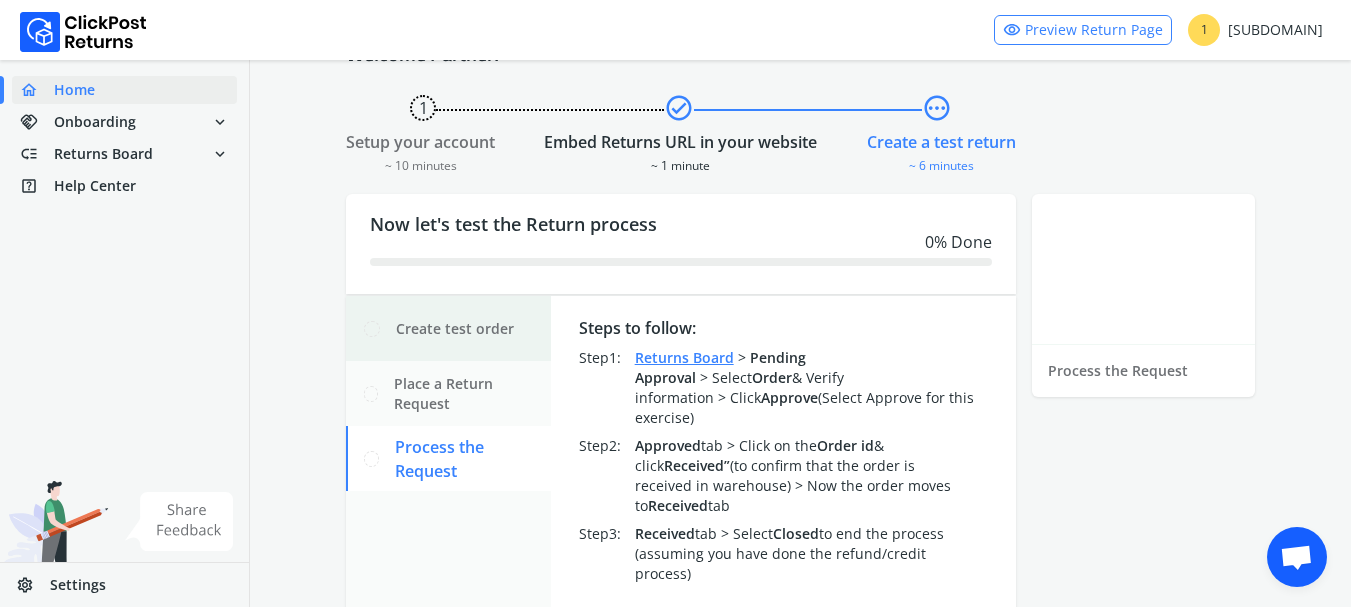 click on "Create test order" at bounding box center [448, 328] 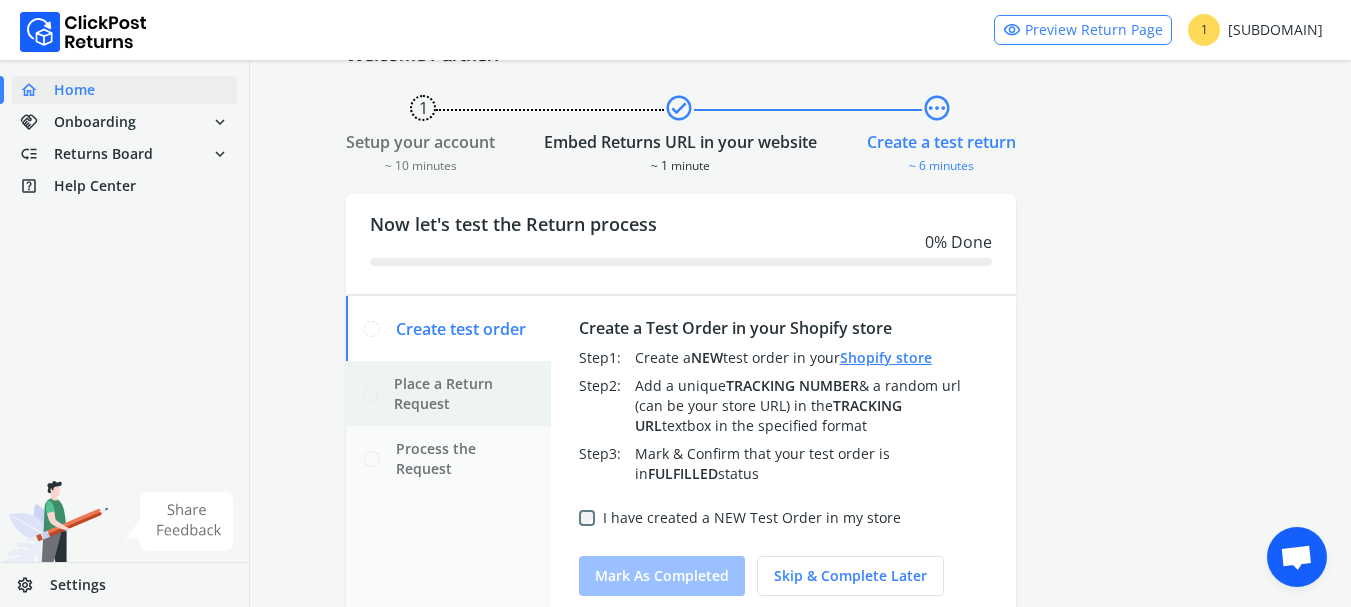 click on "Place a Return Request" at bounding box center (464, 394) 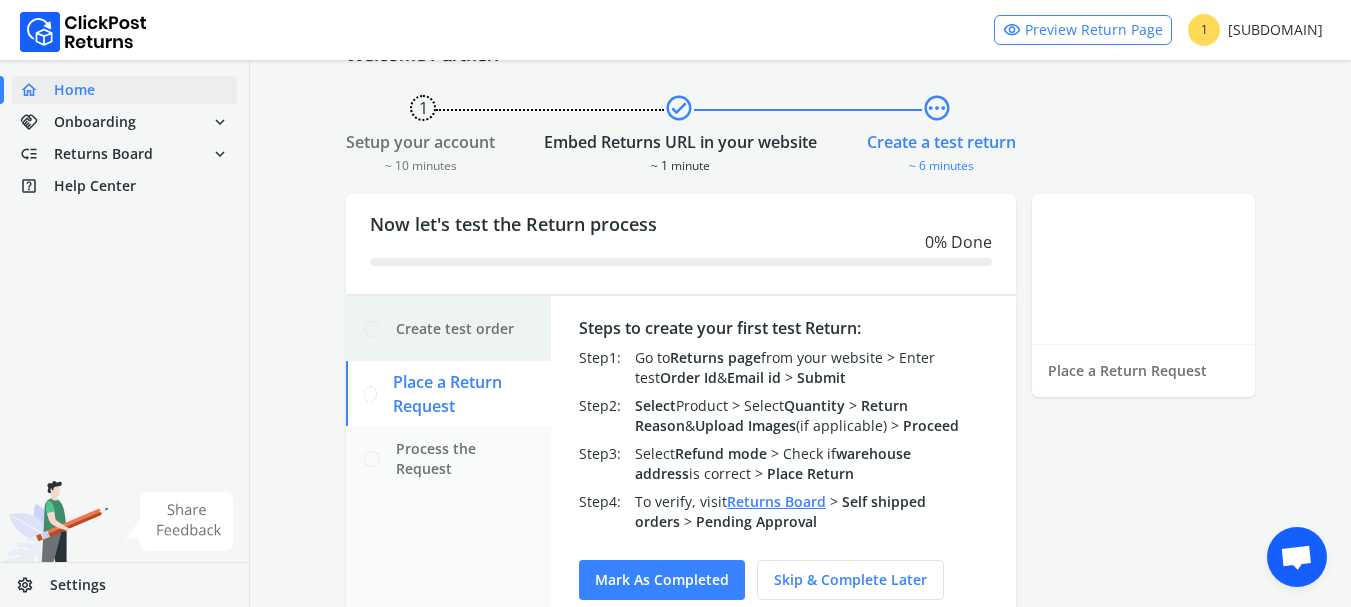 click on "Create test order" at bounding box center (448, 328) 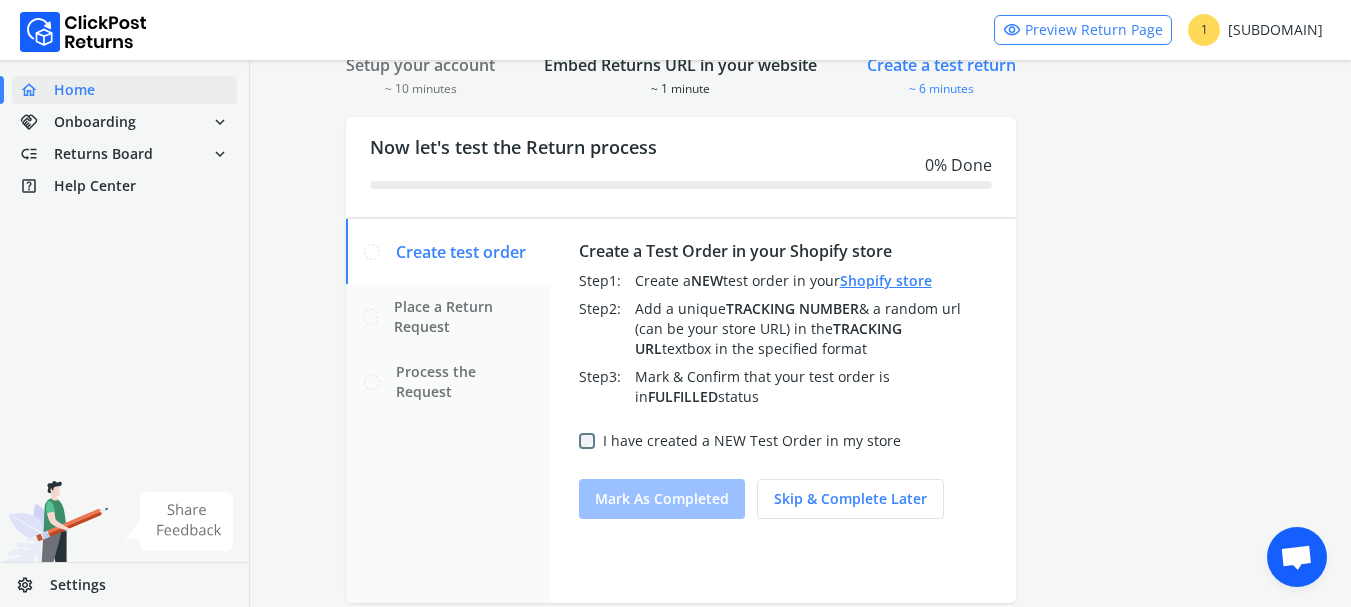 scroll, scrollTop: 163, scrollLeft: 0, axis: vertical 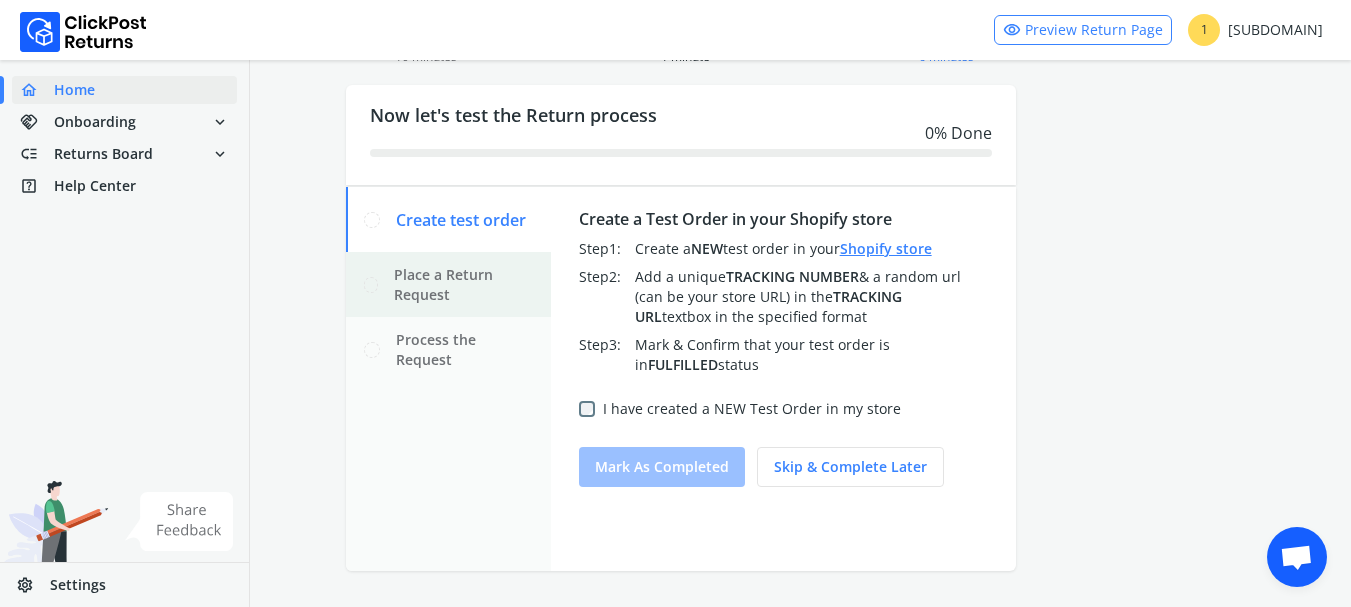 click on "Place a Return Request" at bounding box center (464, 285) 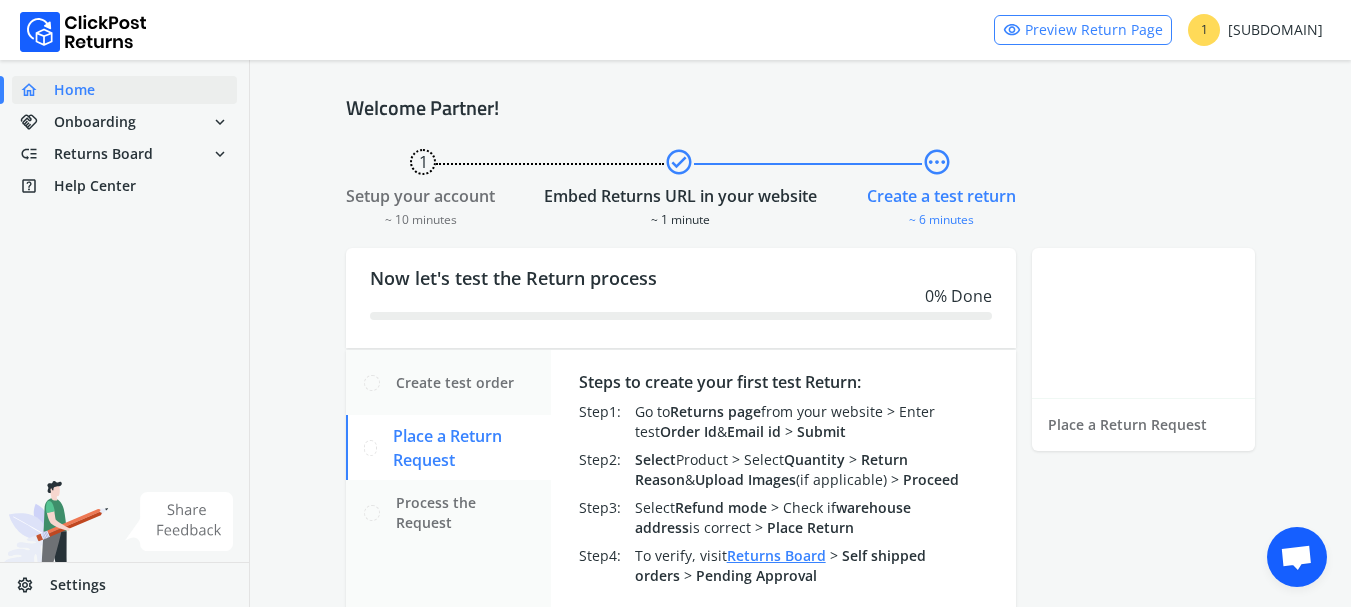 scroll, scrollTop: 163, scrollLeft: 0, axis: vertical 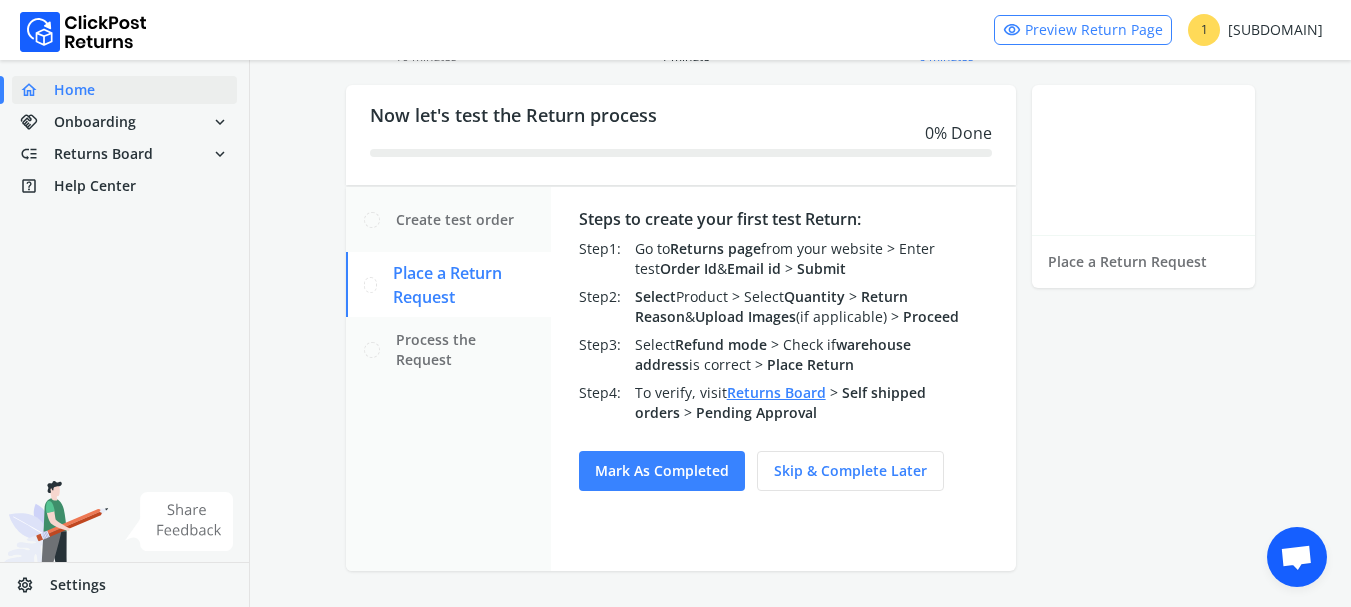 click on "Settings" at bounding box center [78, 585] 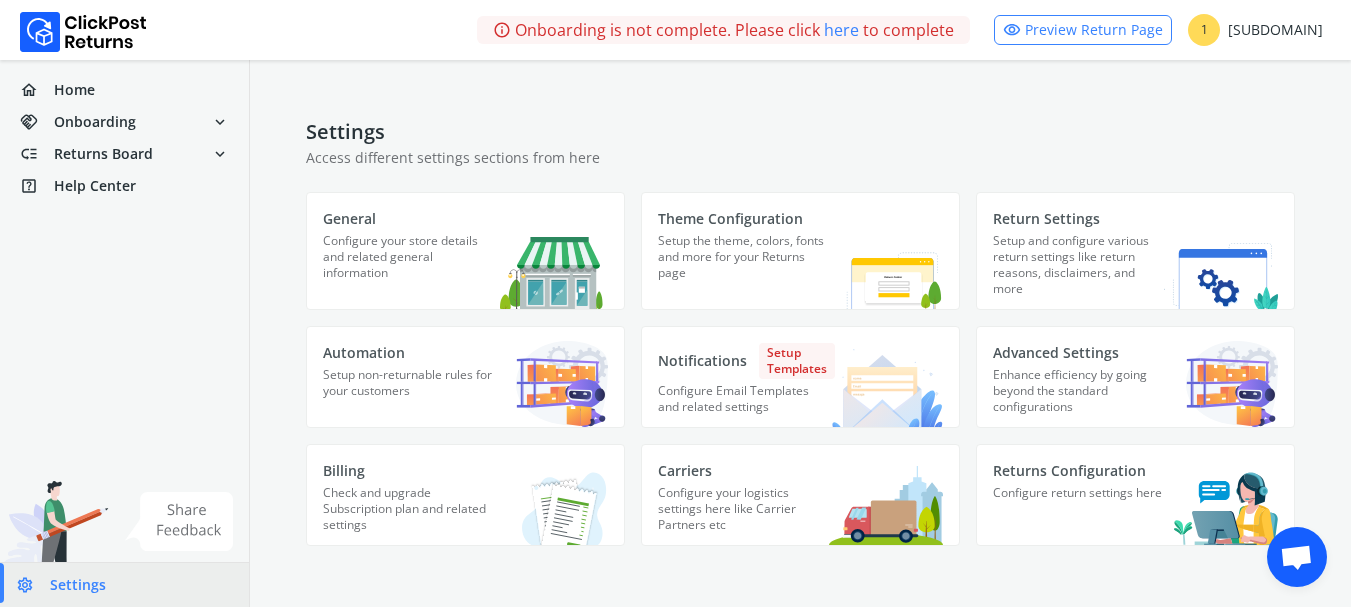 scroll, scrollTop: 0, scrollLeft: 0, axis: both 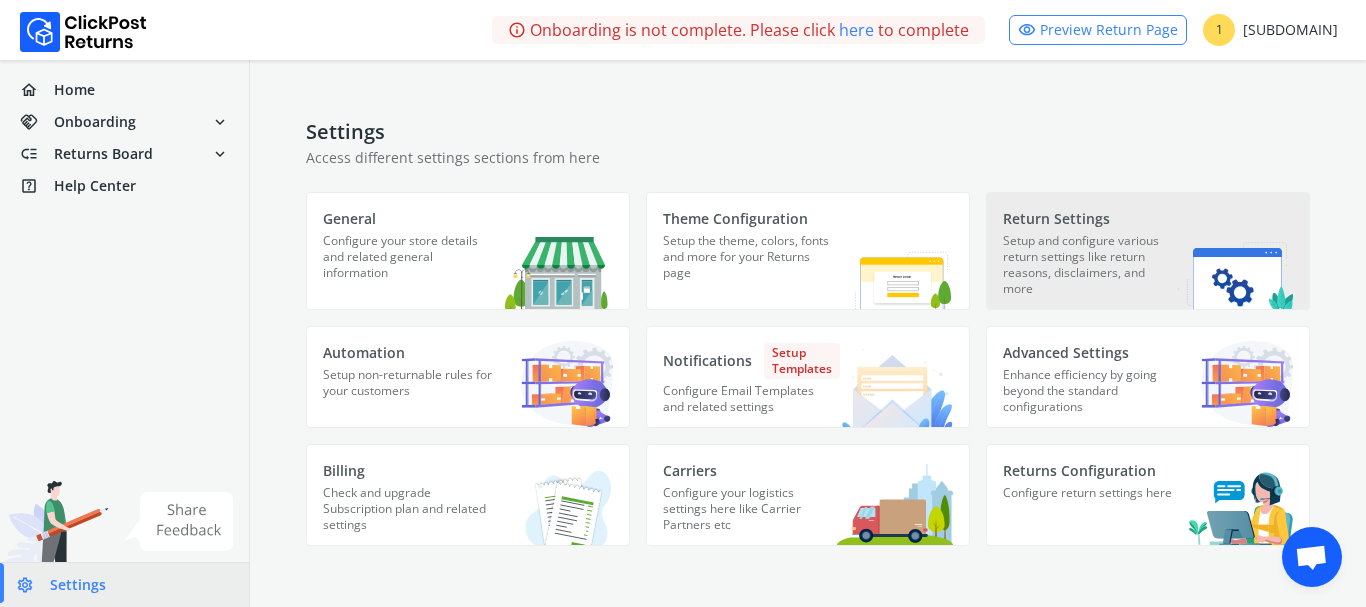 click at bounding box center (1235, 275) 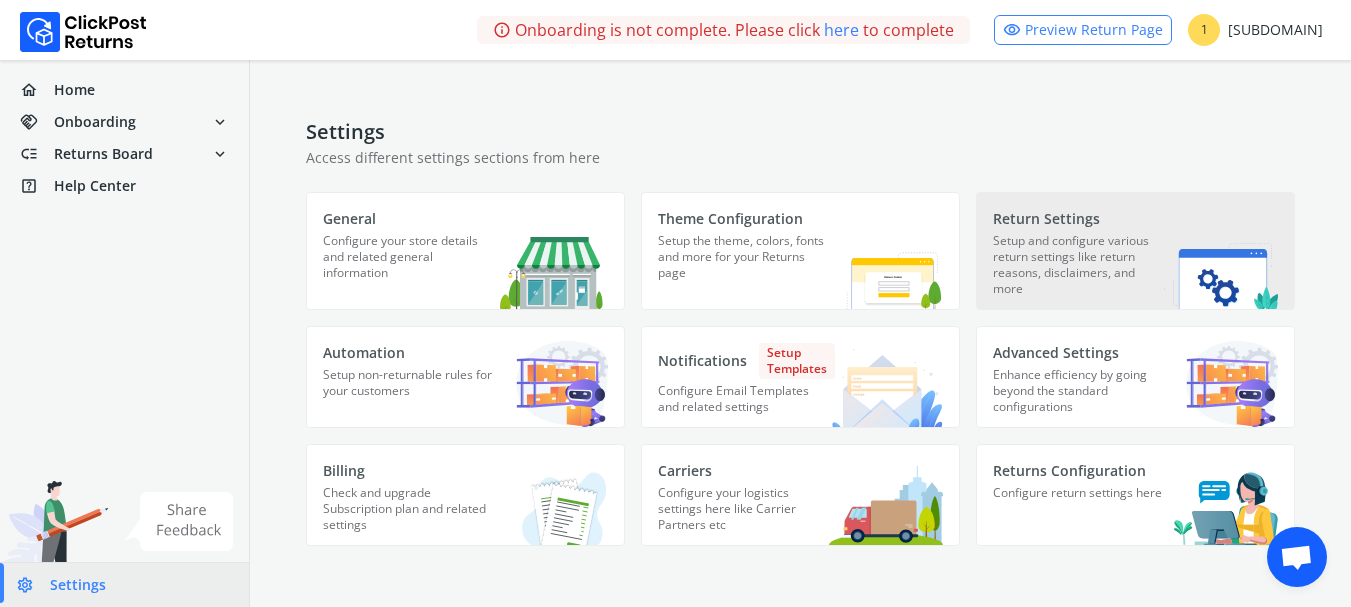 select on "******" 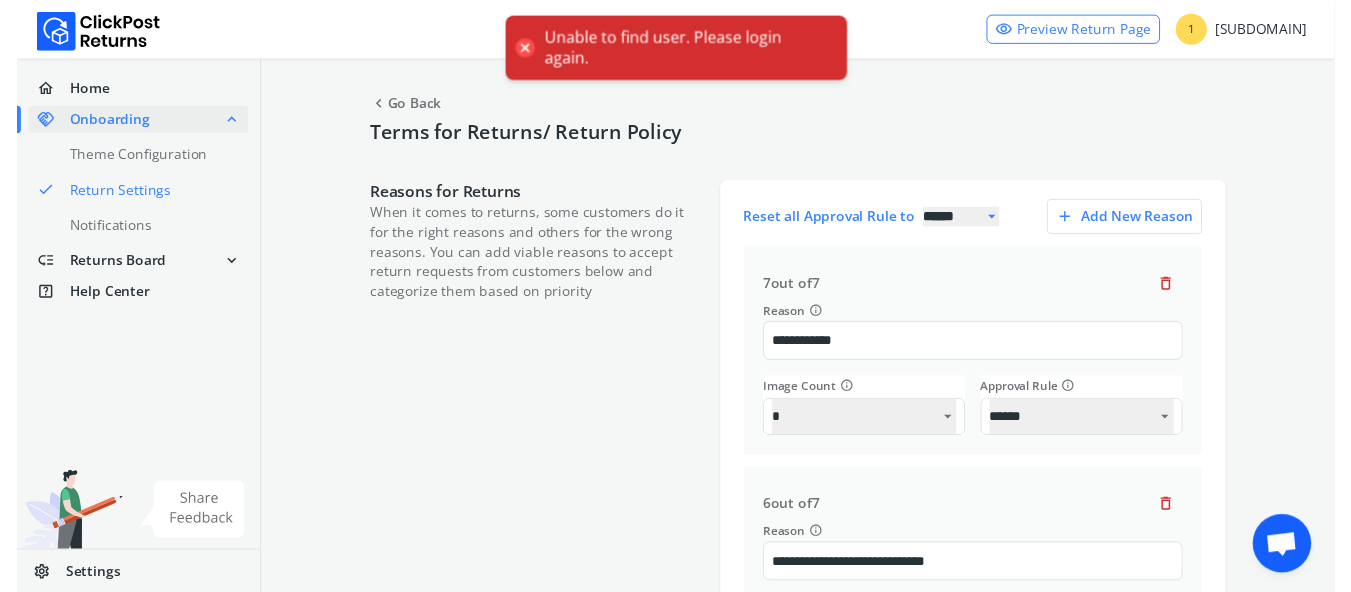 scroll, scrollTop: 0, scrollLeft: 0, axis: both 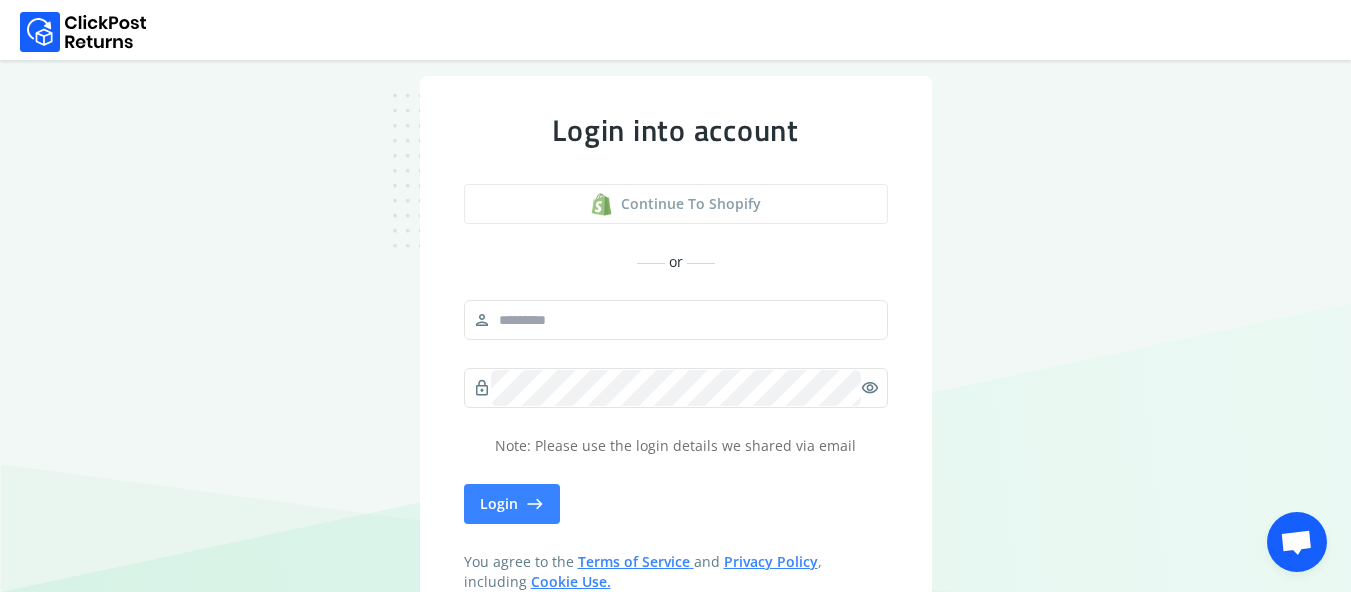 click on "Continue to shopify" at bounding box center [676, 204] 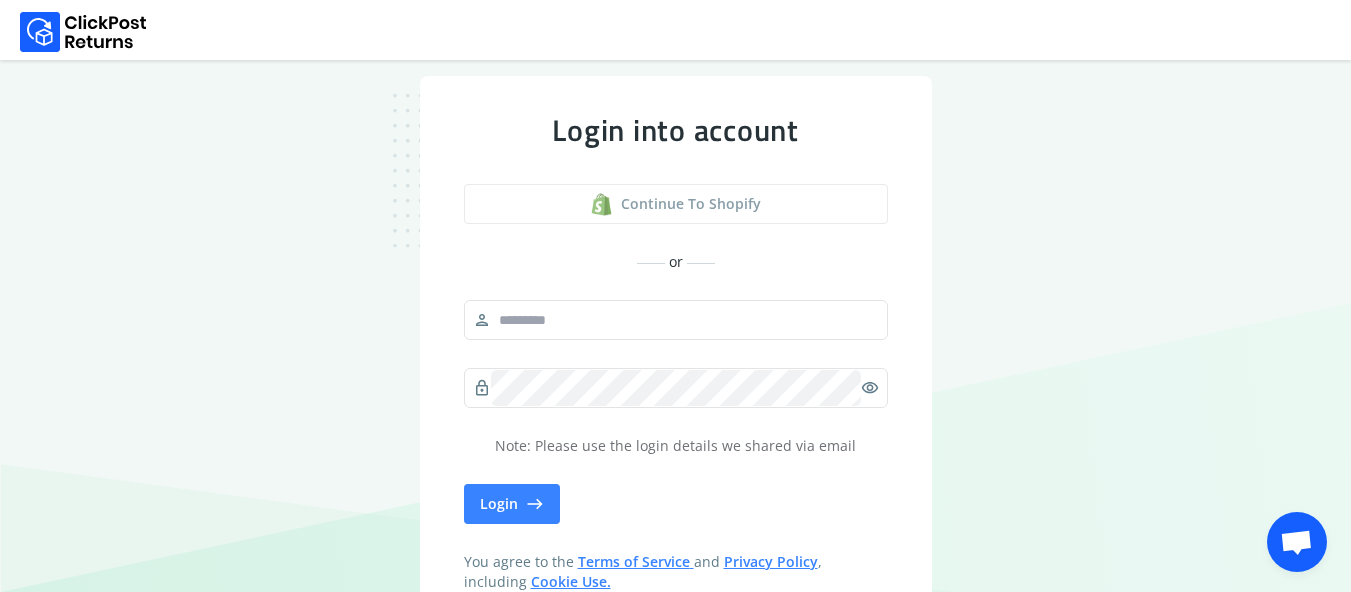 click on "Continue to shopify" at bounding box center (691, 204) 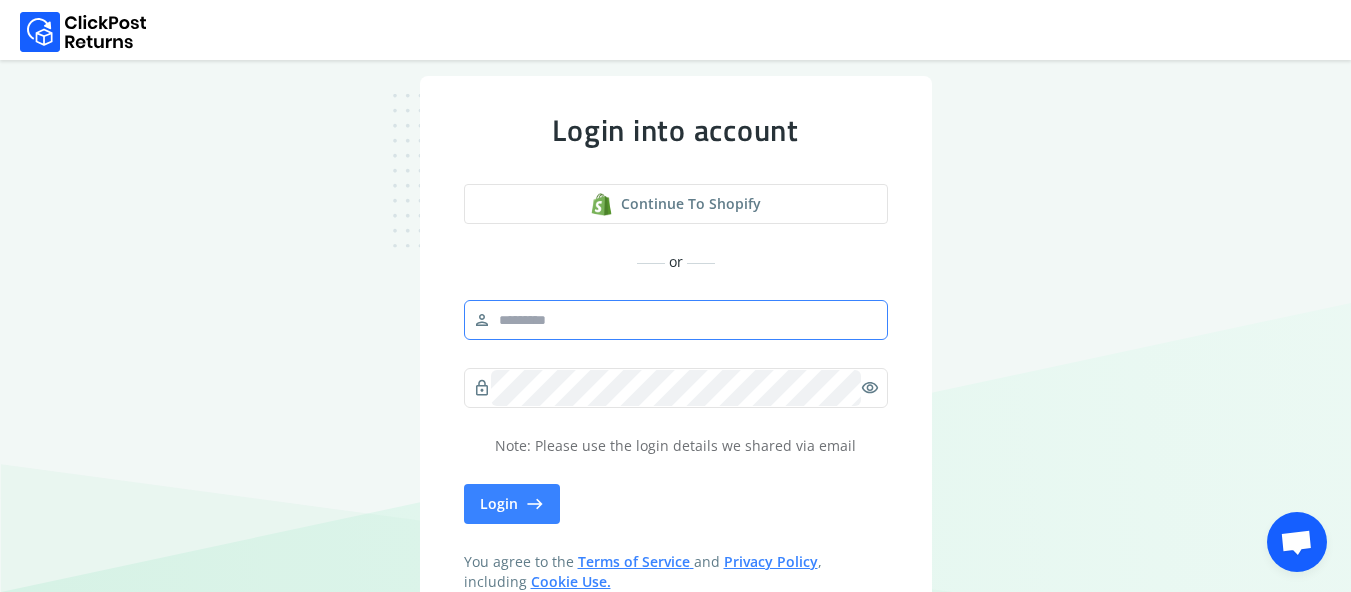 click at bounding box center (685, 320) 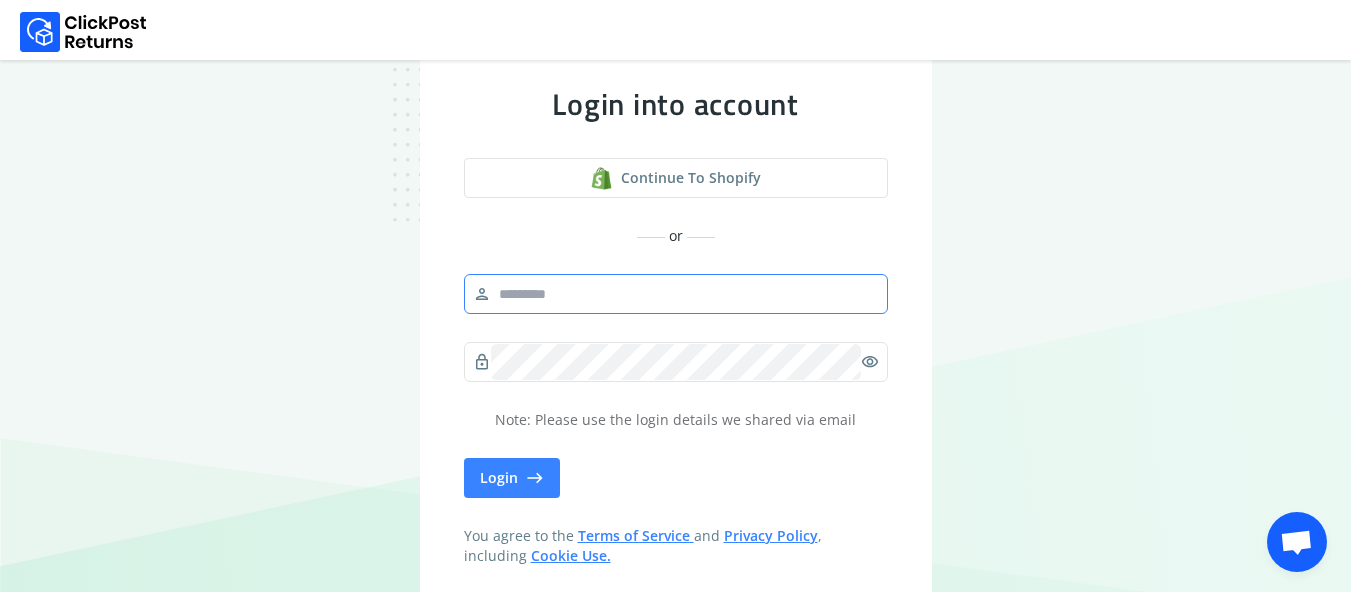 scroll, scrollTop: 0, scrollLeft: 0, axis: both 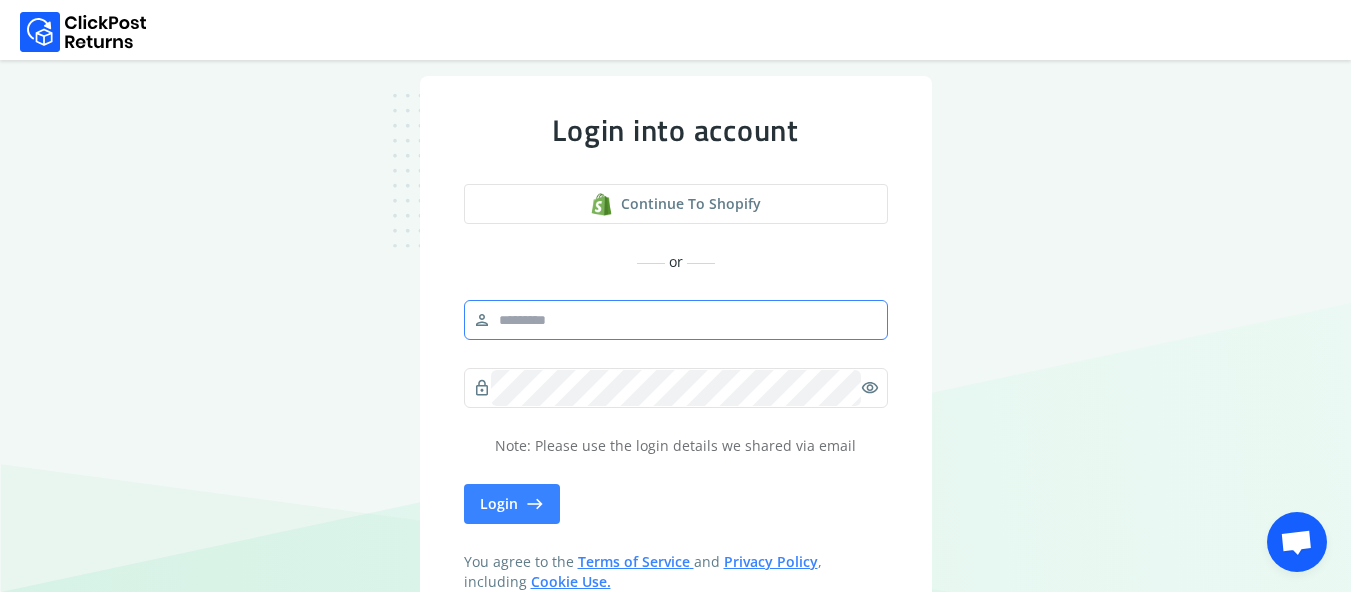 click at bounding box center [685, 320] 